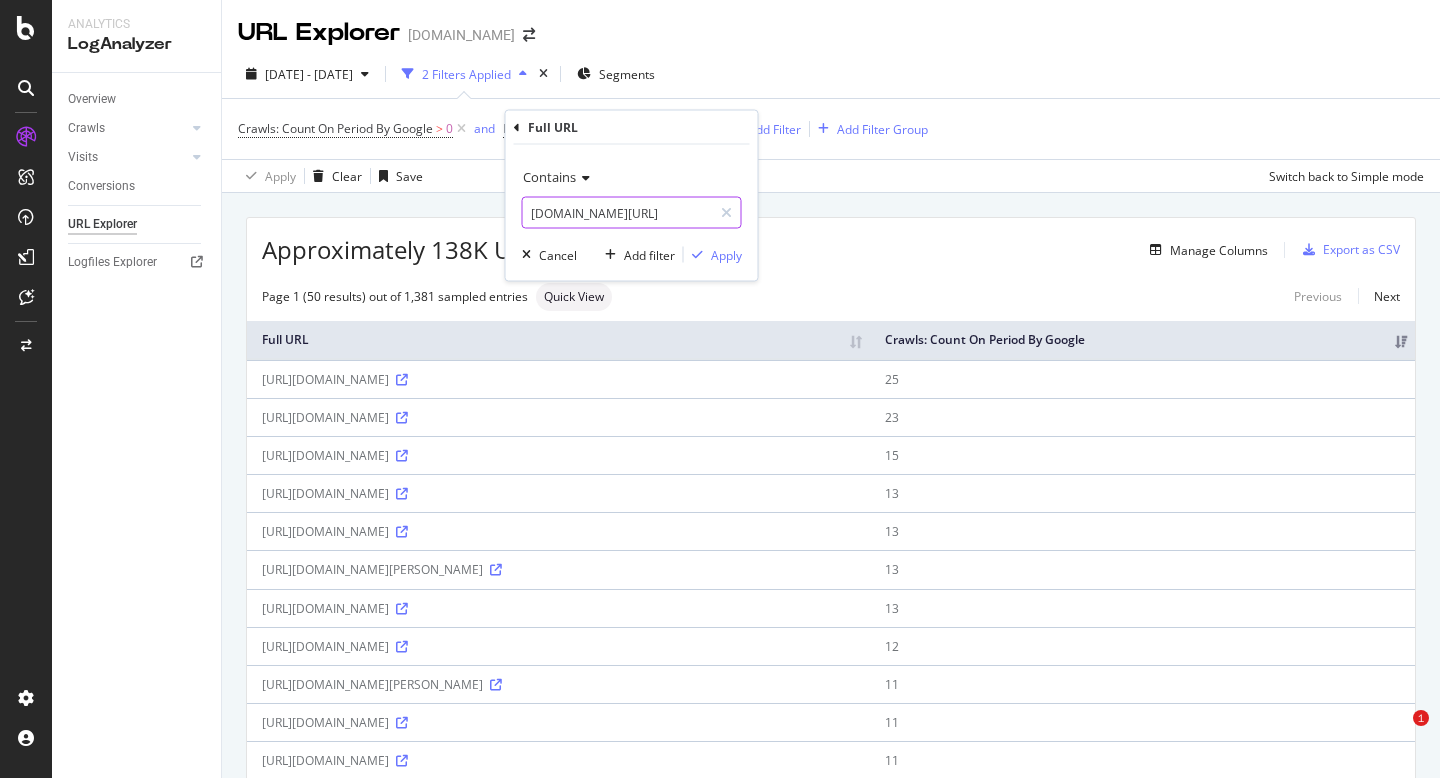 scroll, scrollTop: 0, scrollLeft: 0, axis: both 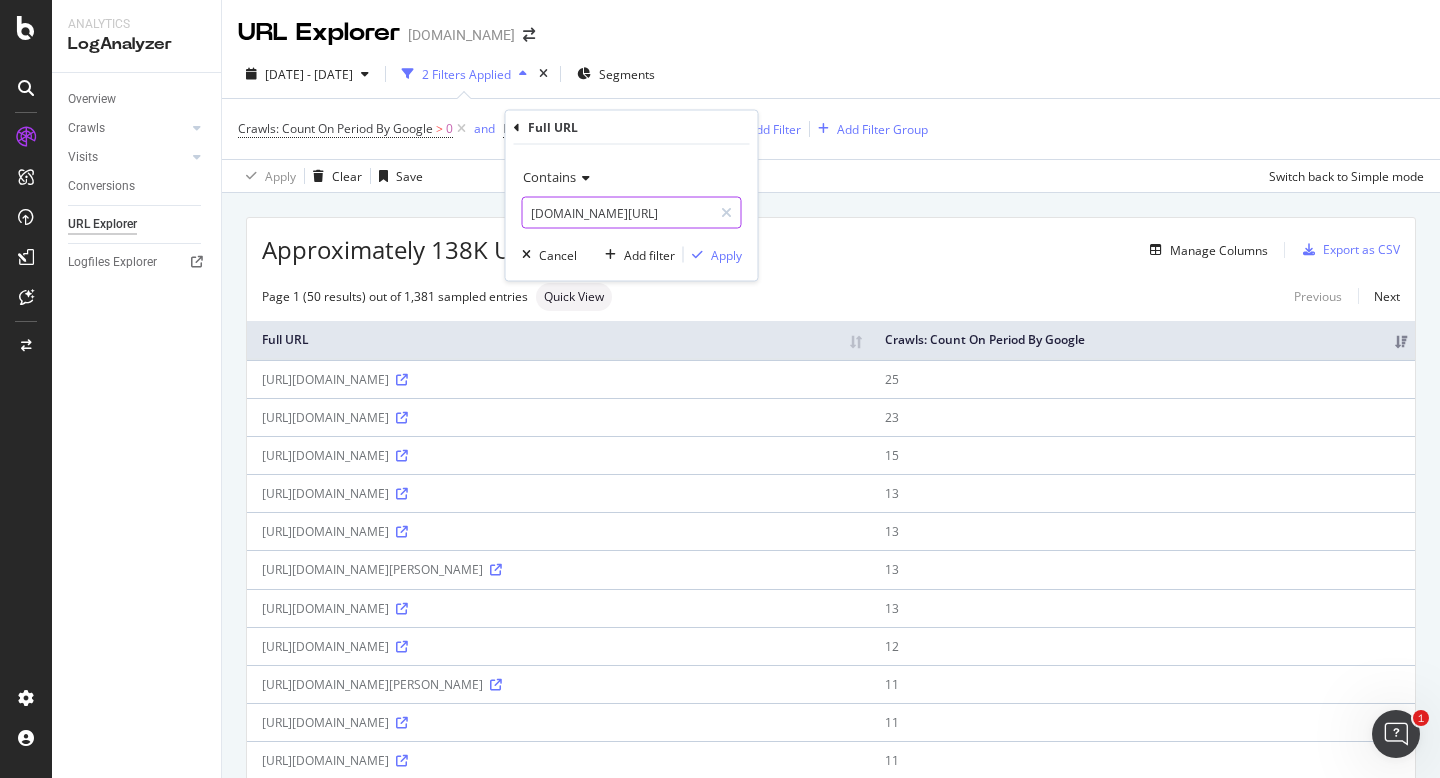 click on "[DOMAIN_NAME][URL]" at bounding box center (617, 213) 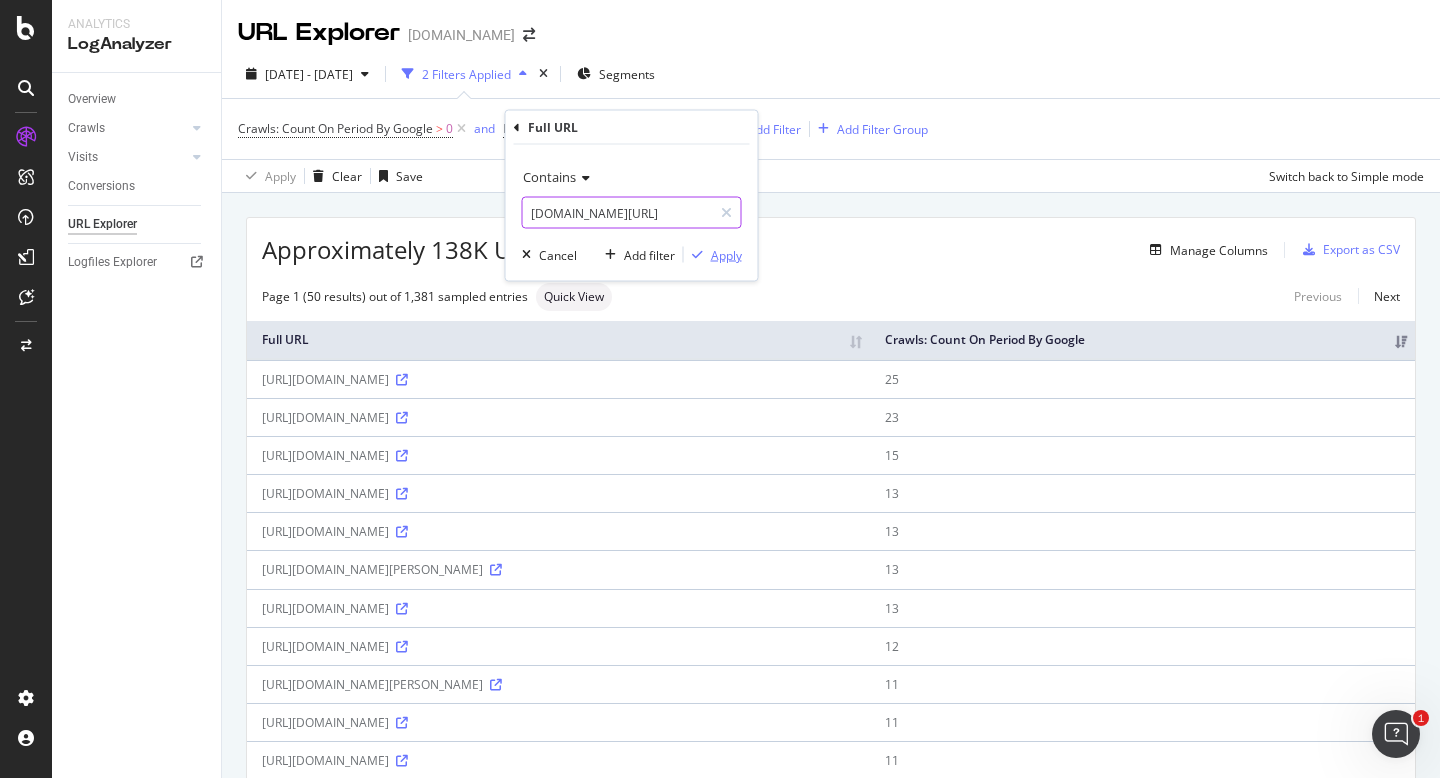 type on "[DOMAIN_NAME][URL]" 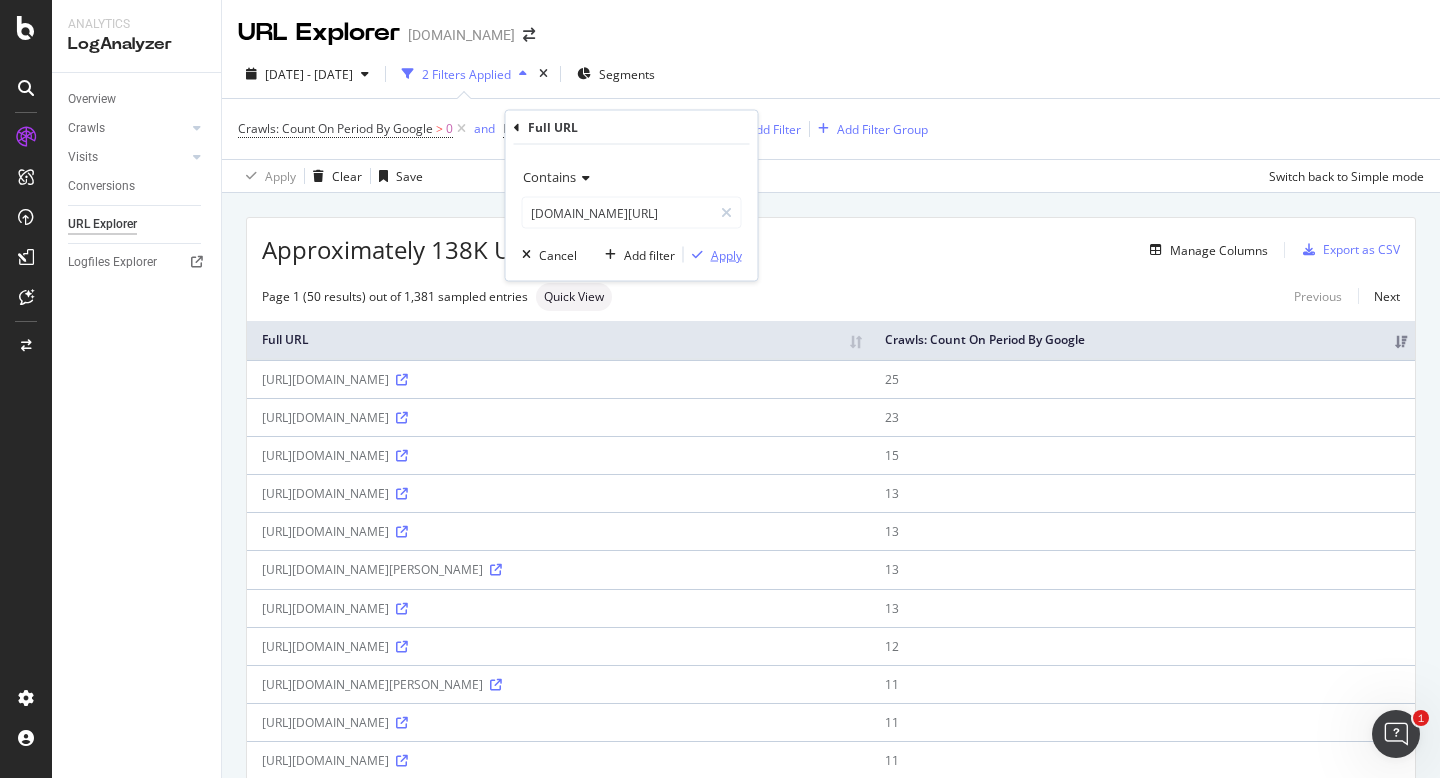 click on "Apply" at bounding box center [726, 254] 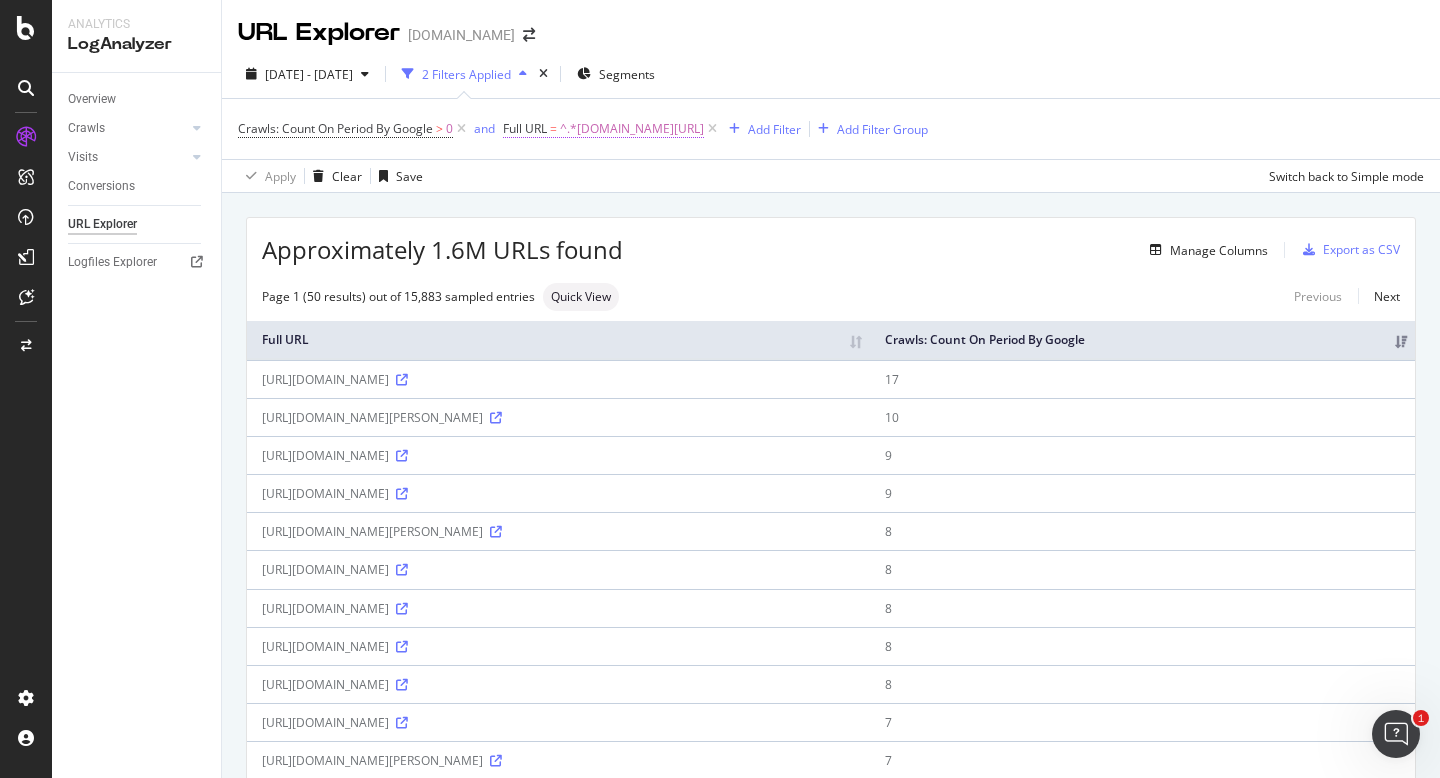 click on "^.*[DOMAIN_NAME][URL]" at bounding box center [632, 129] 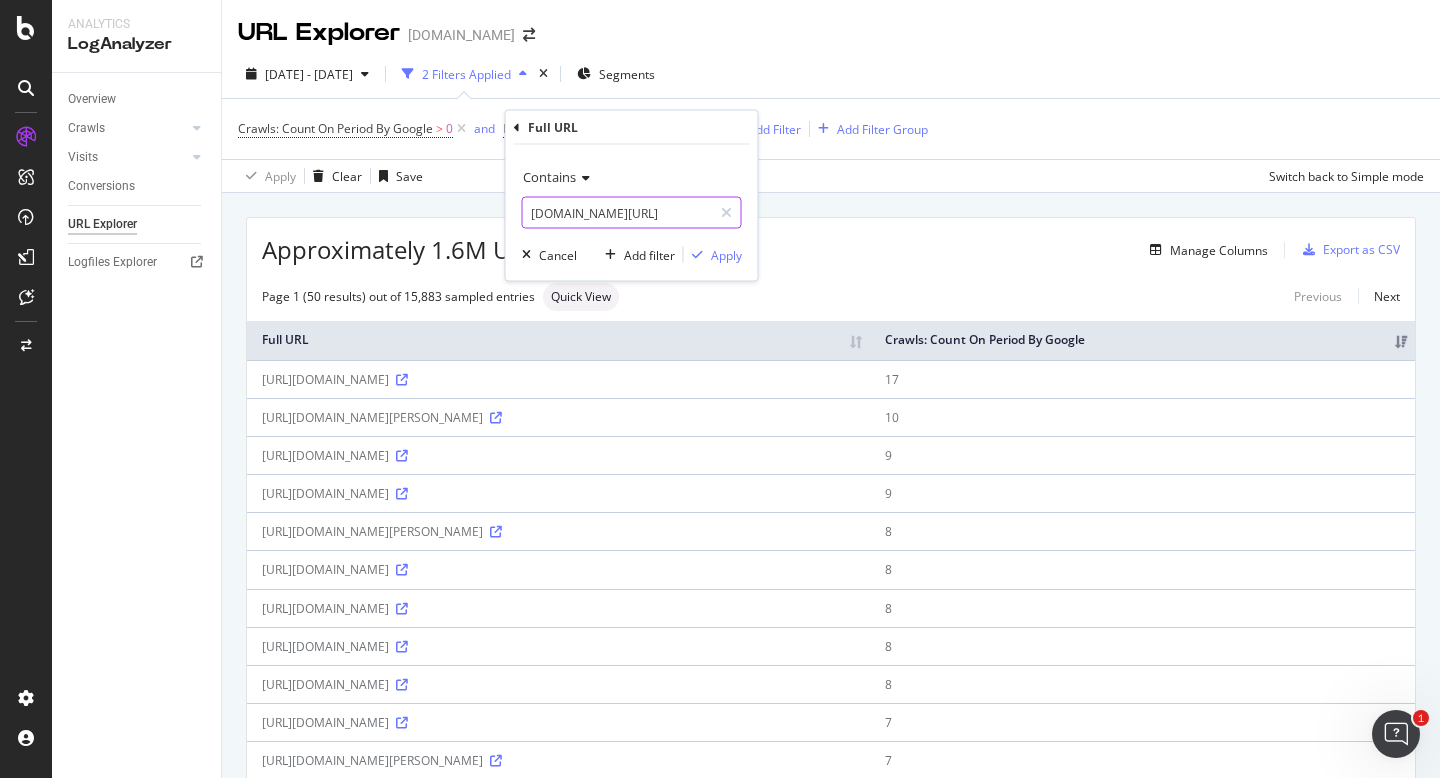 click on "[DOMAIN_NAME][URL]" at bounding box center (617, 213) 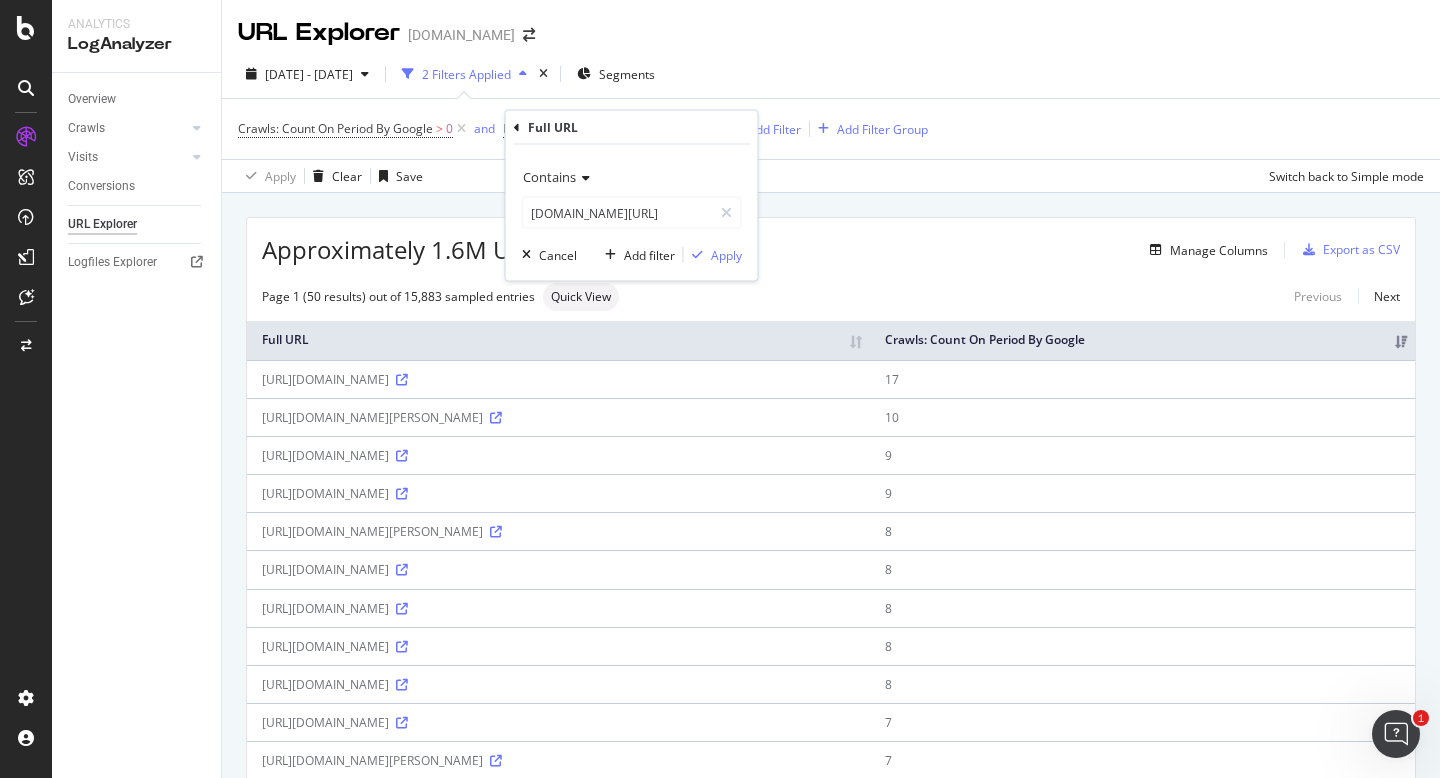 click on "Contains [DOMAIN_NAME][URL] Cancel Add filter Apply" at bounding box center [632, 213] 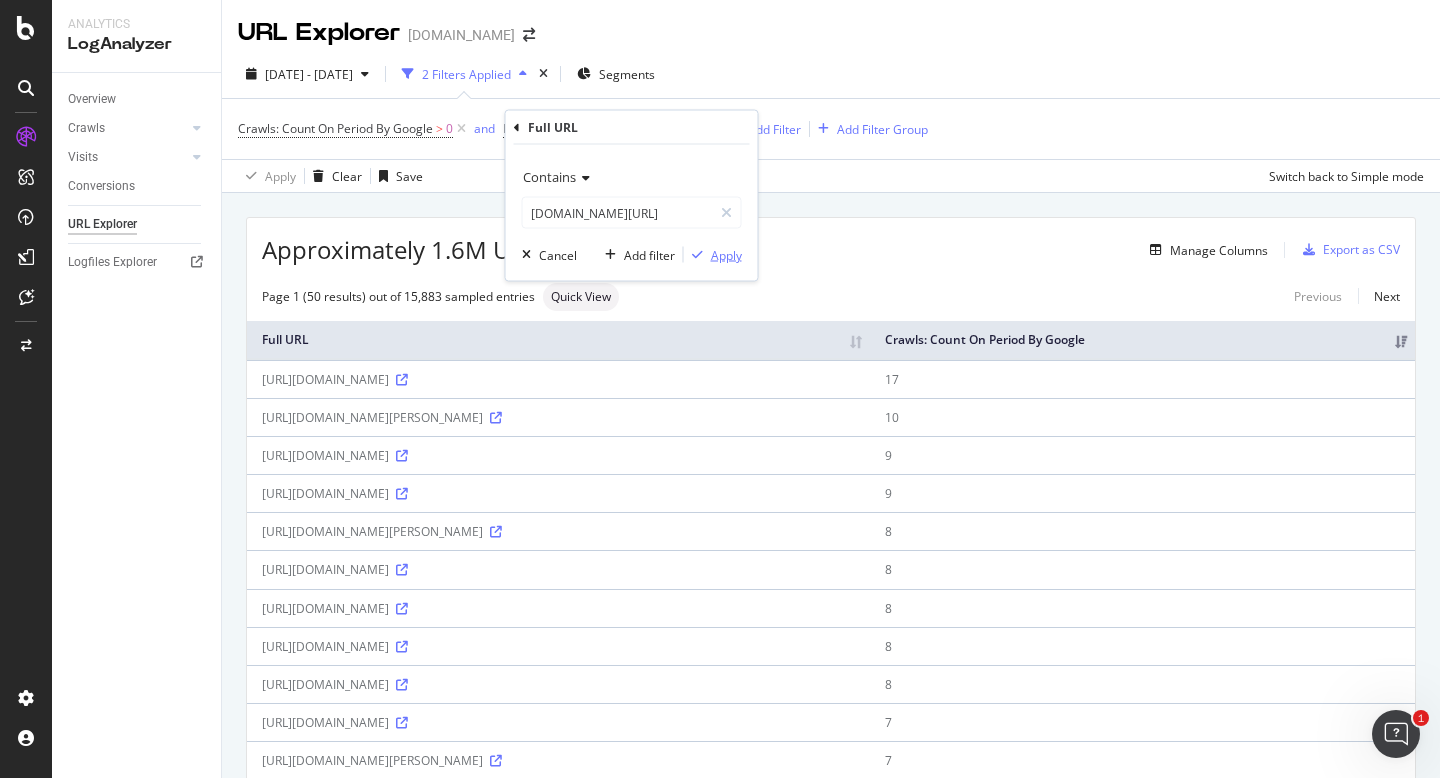 click on "Apply" at bounding box center [726, 254] 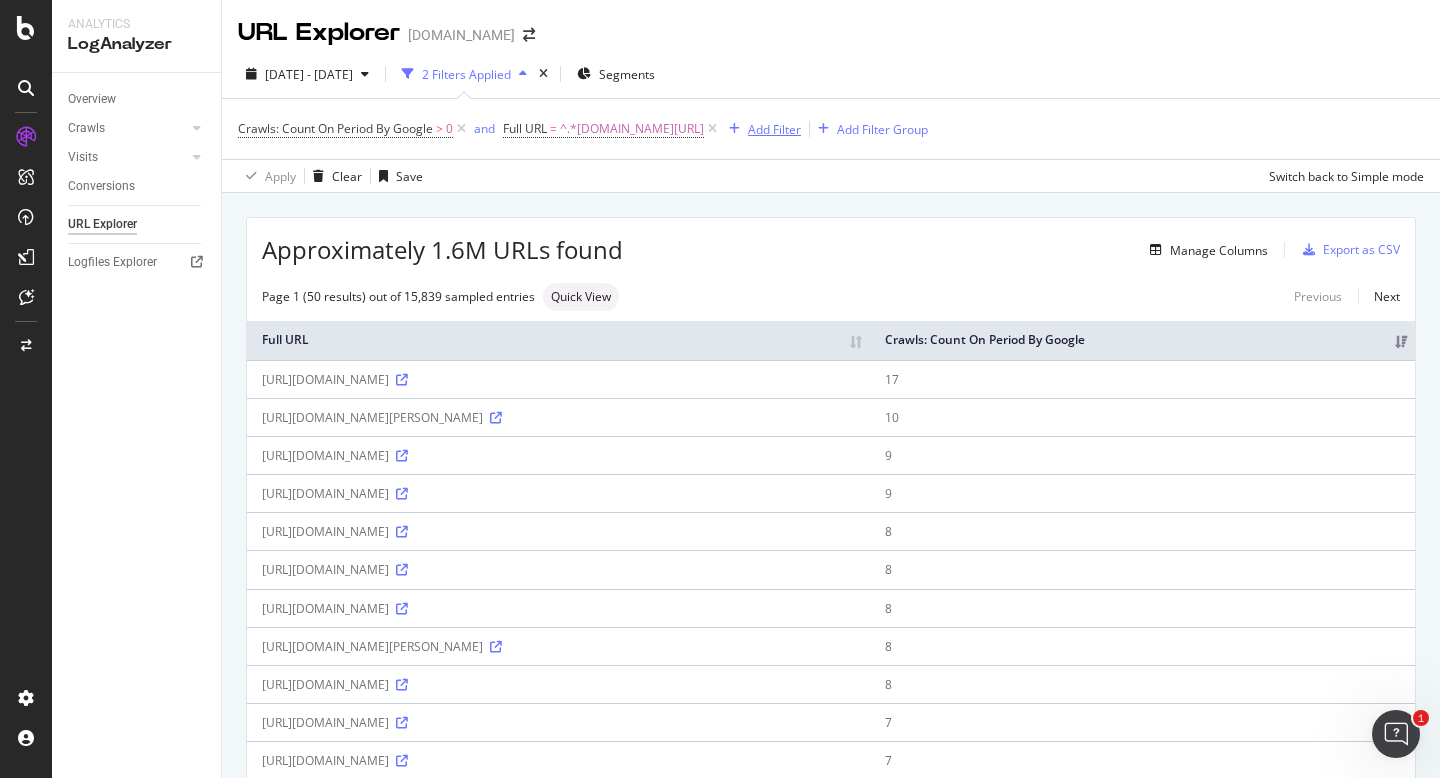 click on "Add Filter" at bounding box center (774, 129) 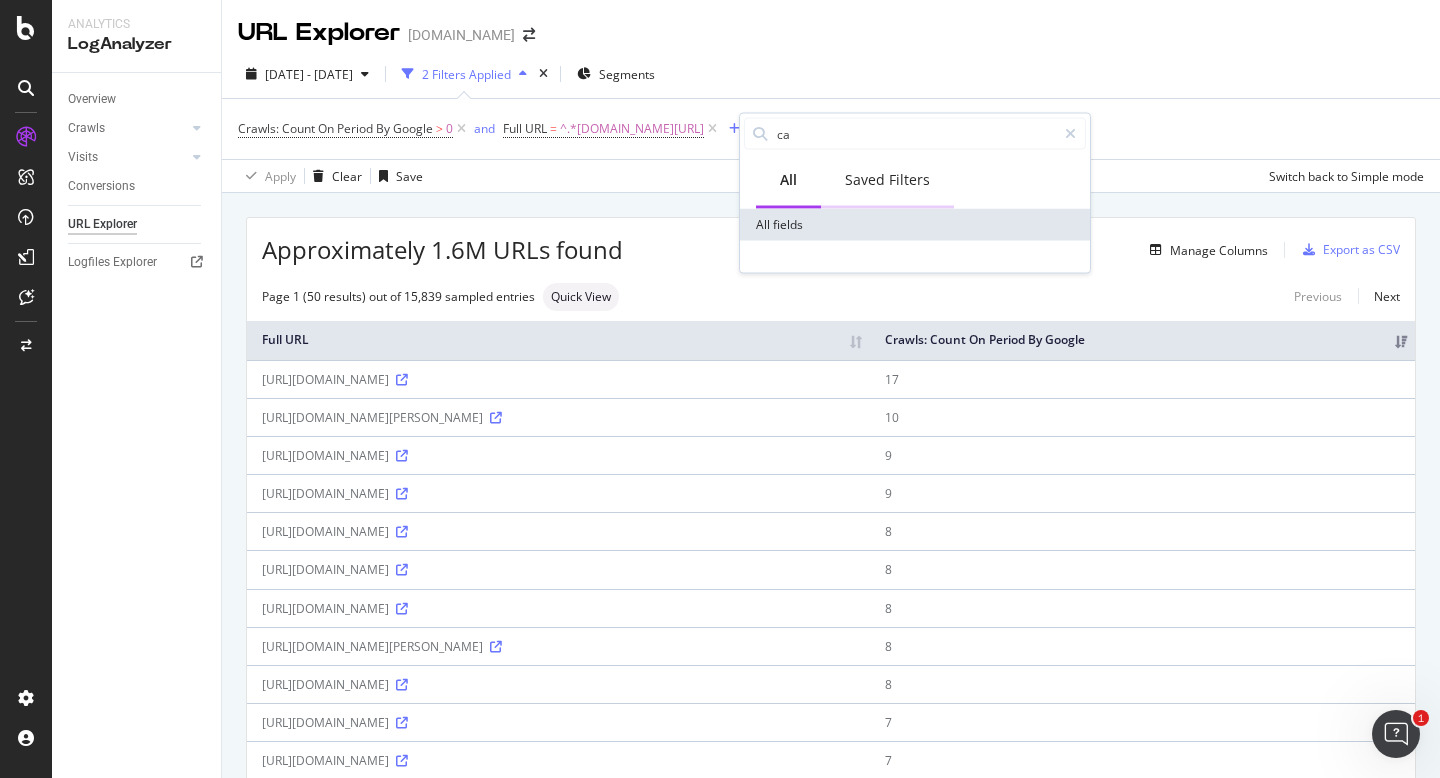 type on "c" 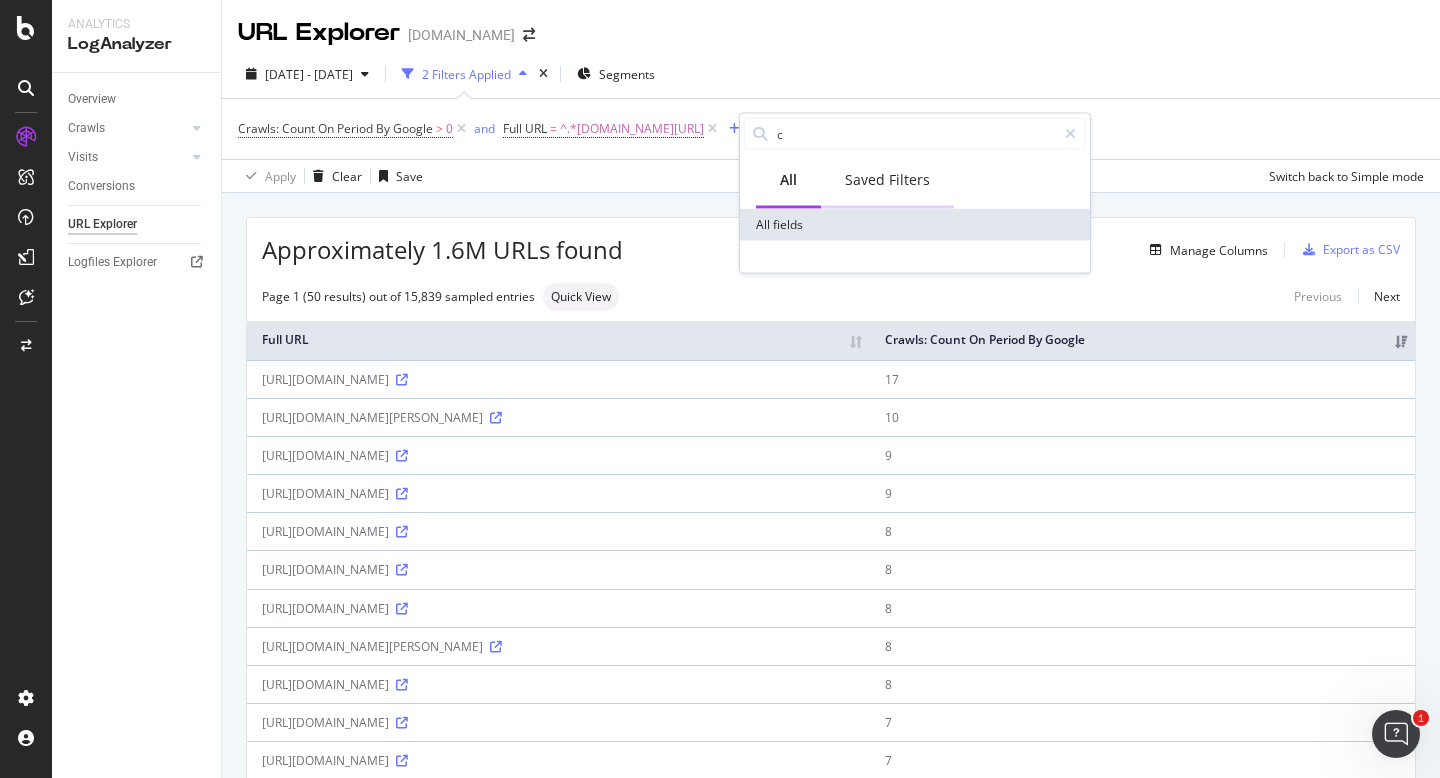 type 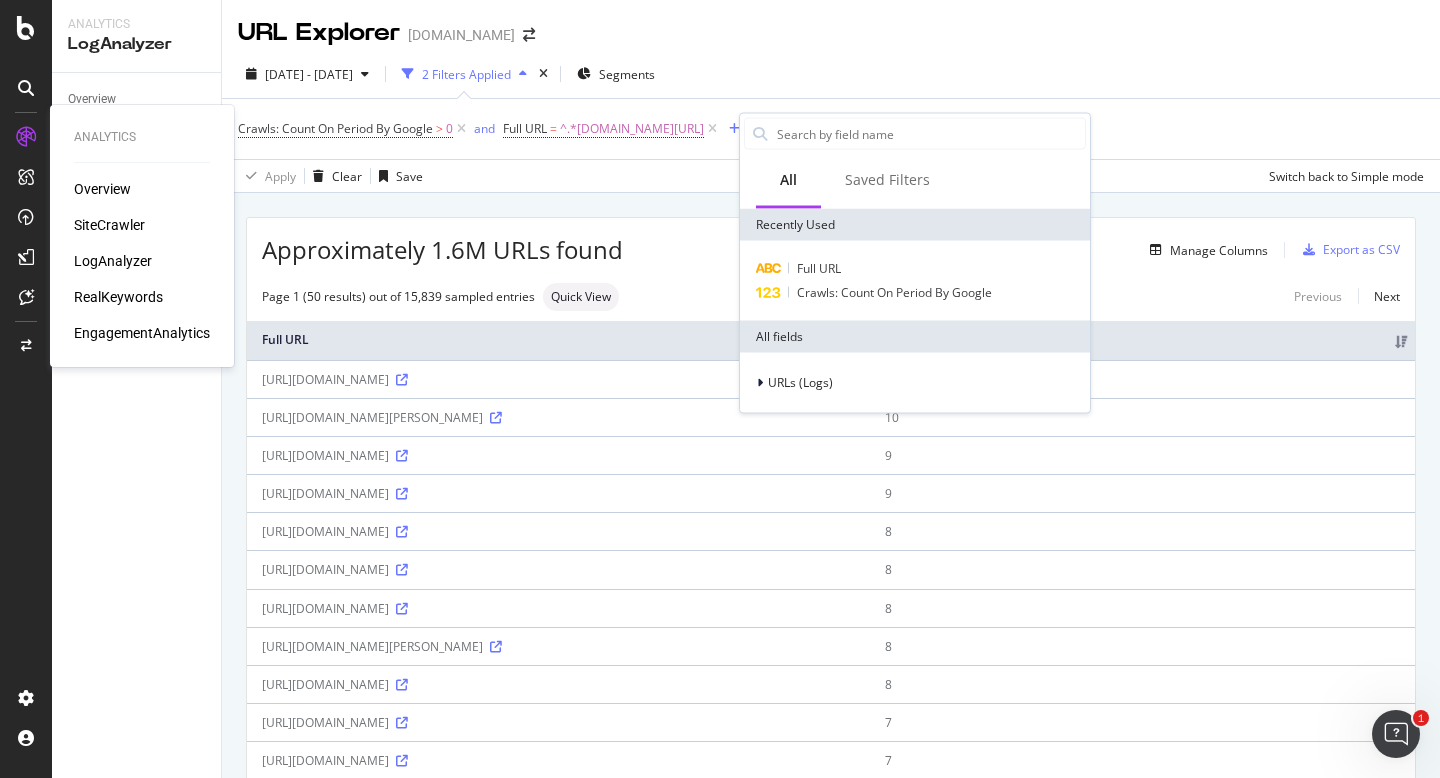 click on "SiteCrawler" at bounding box center (109, 225) 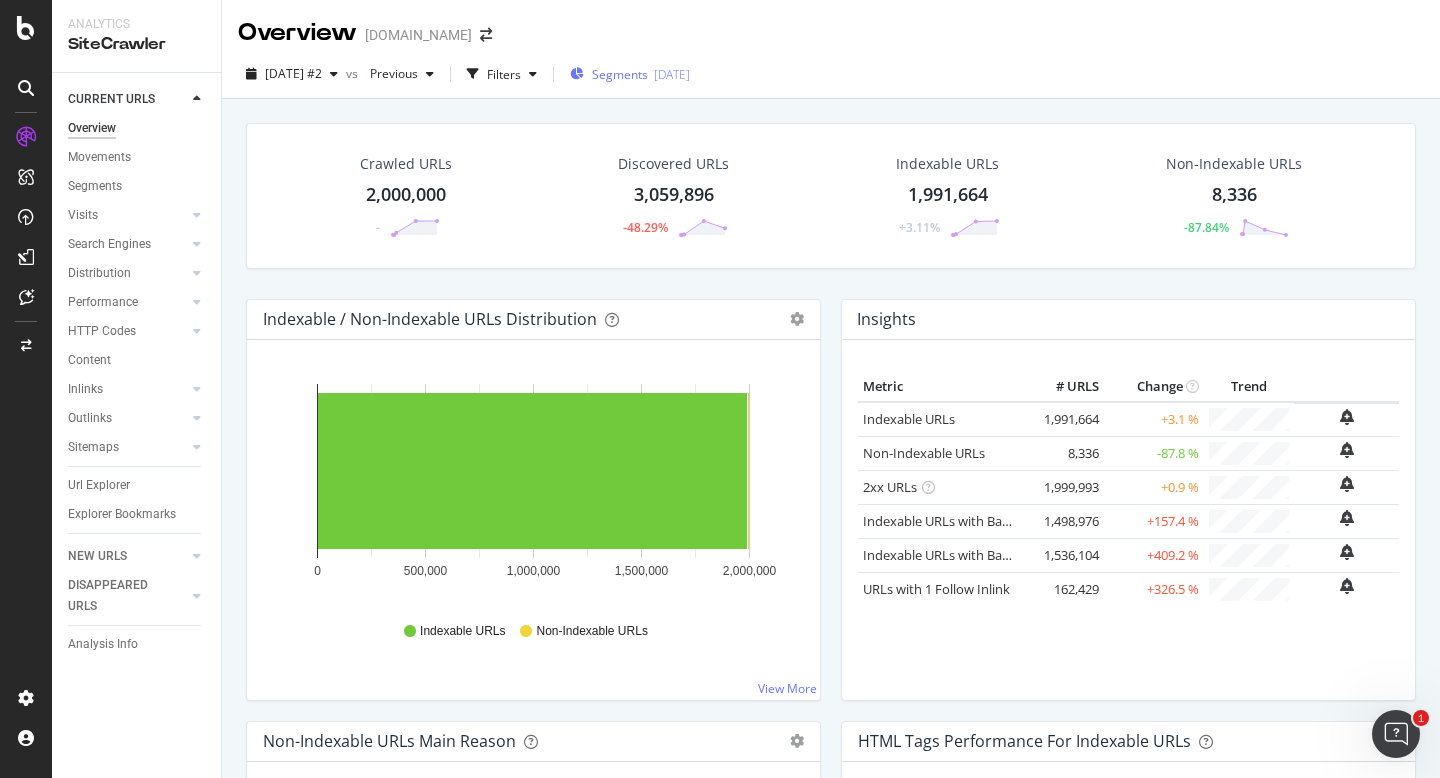 click on "Segments" at bounding box center [620, 74] 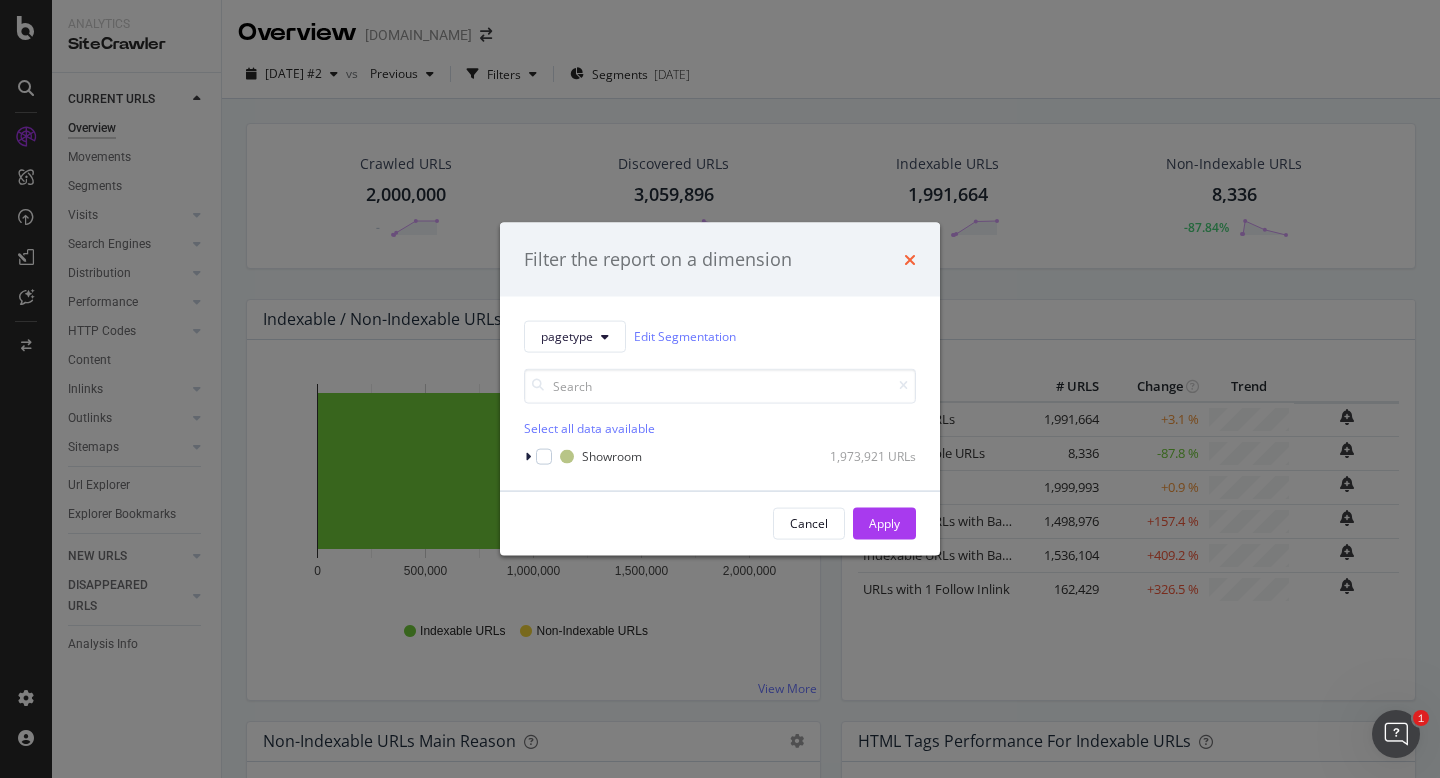 click 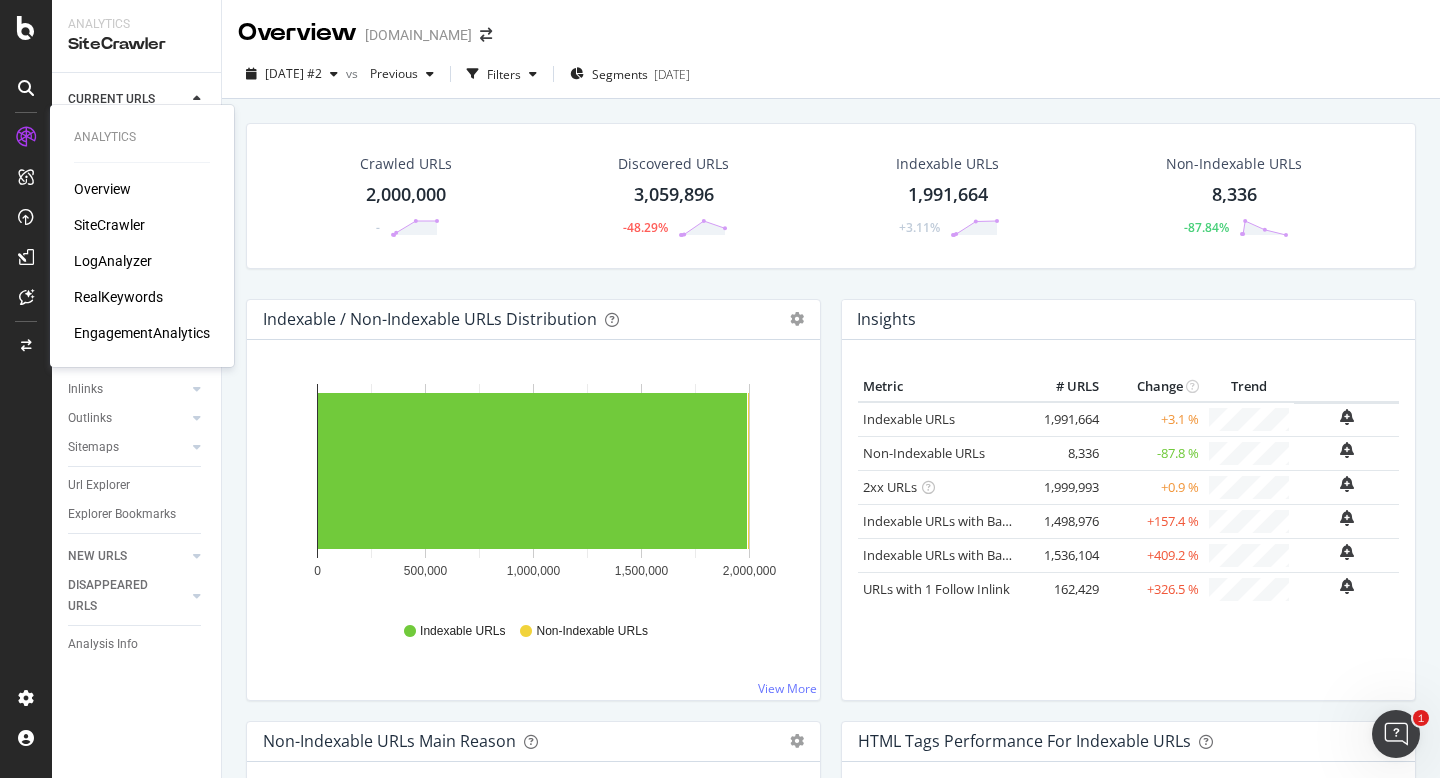 click on "Overview" at bounding box center (102, 189) 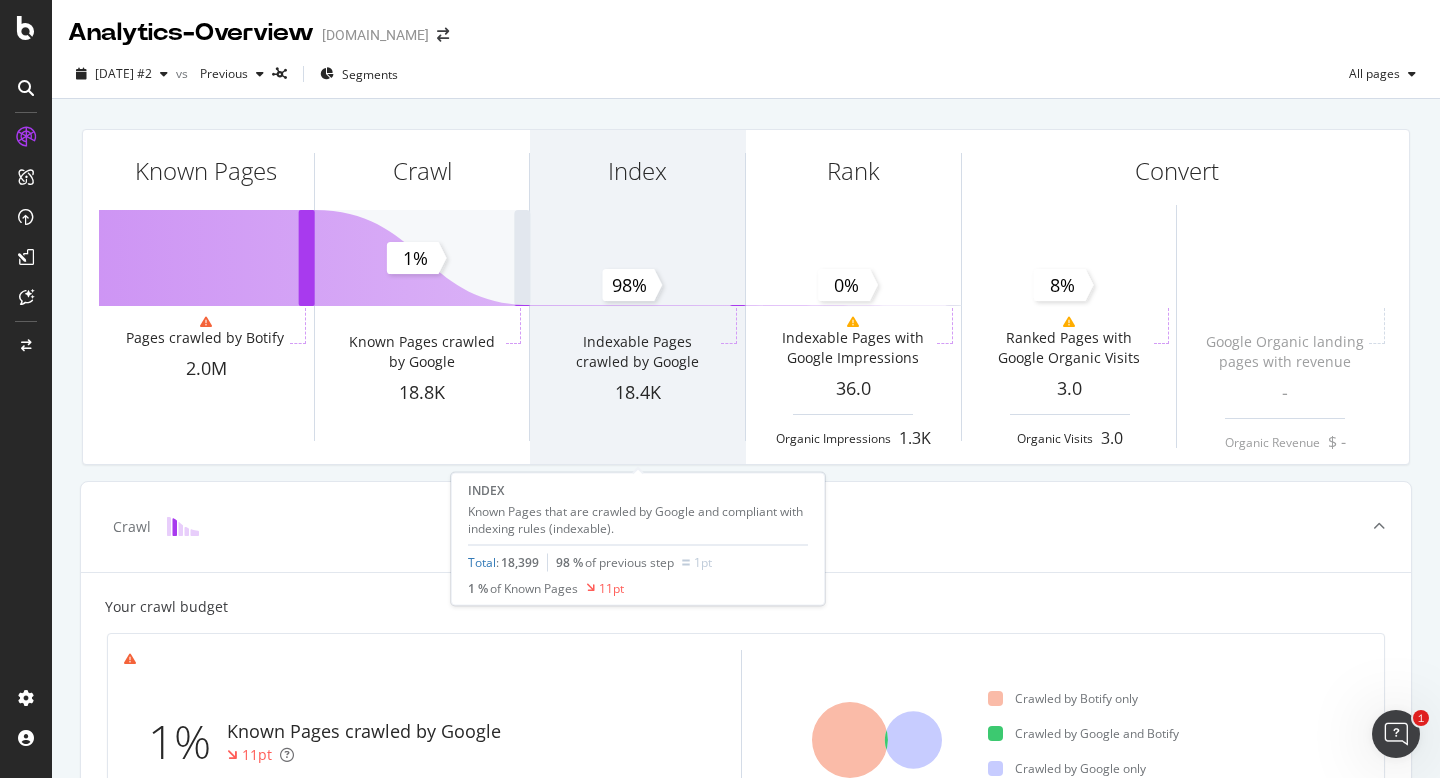 click on "Index Indexable Pages crawled by Google 18.4K" at bounding box center [637, 297] 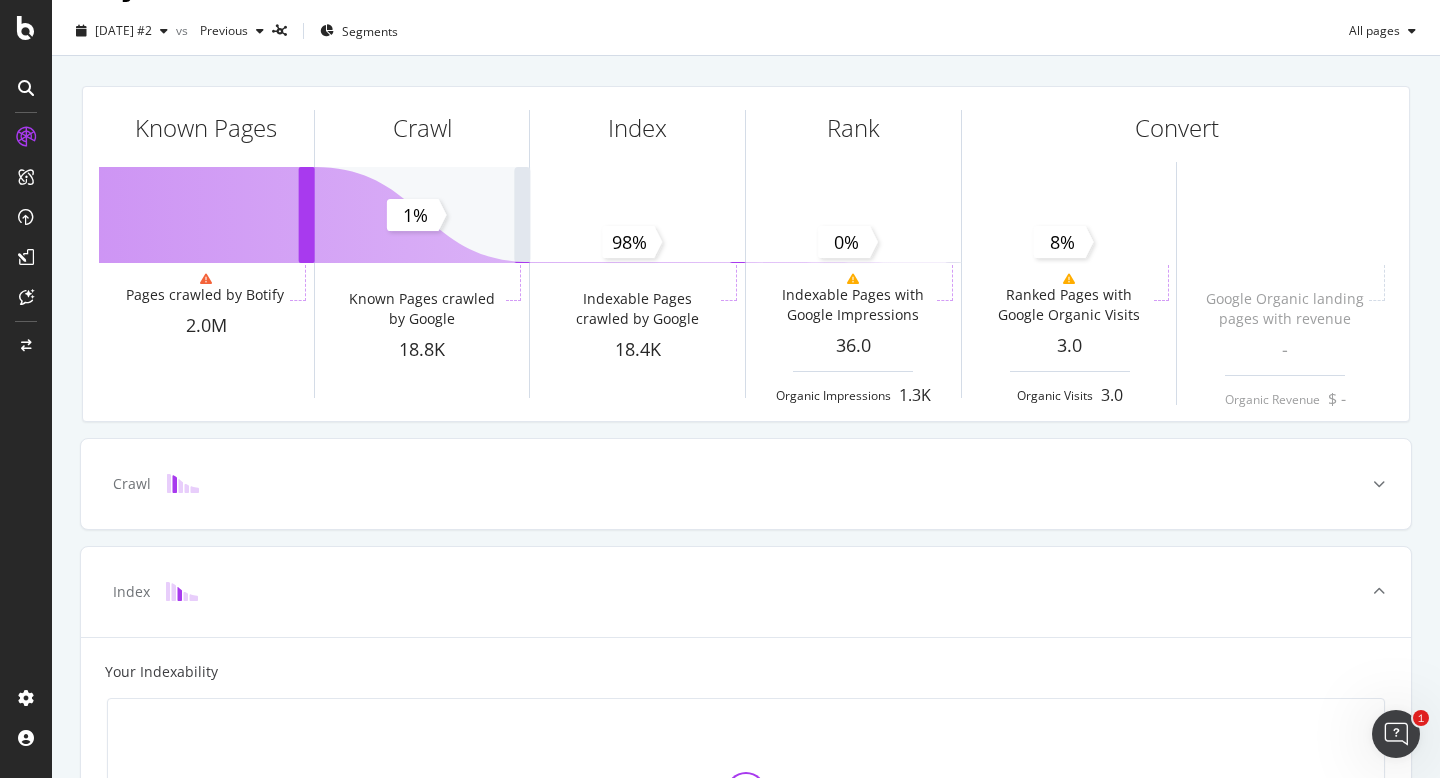 scroll, scrollTop: 0, scrollLeft: 0, axis: both 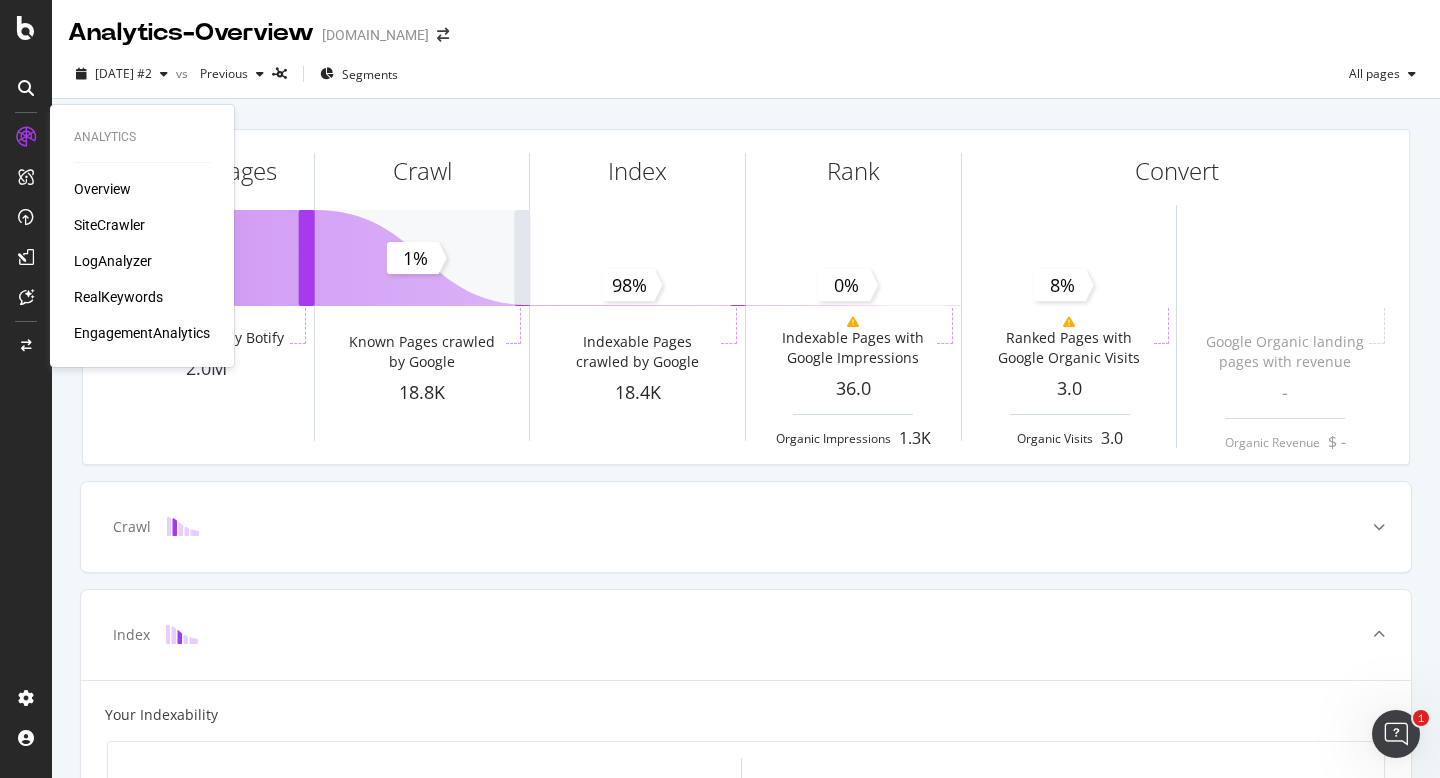 click on "RealKeywords" at bounding box center [118, 297] 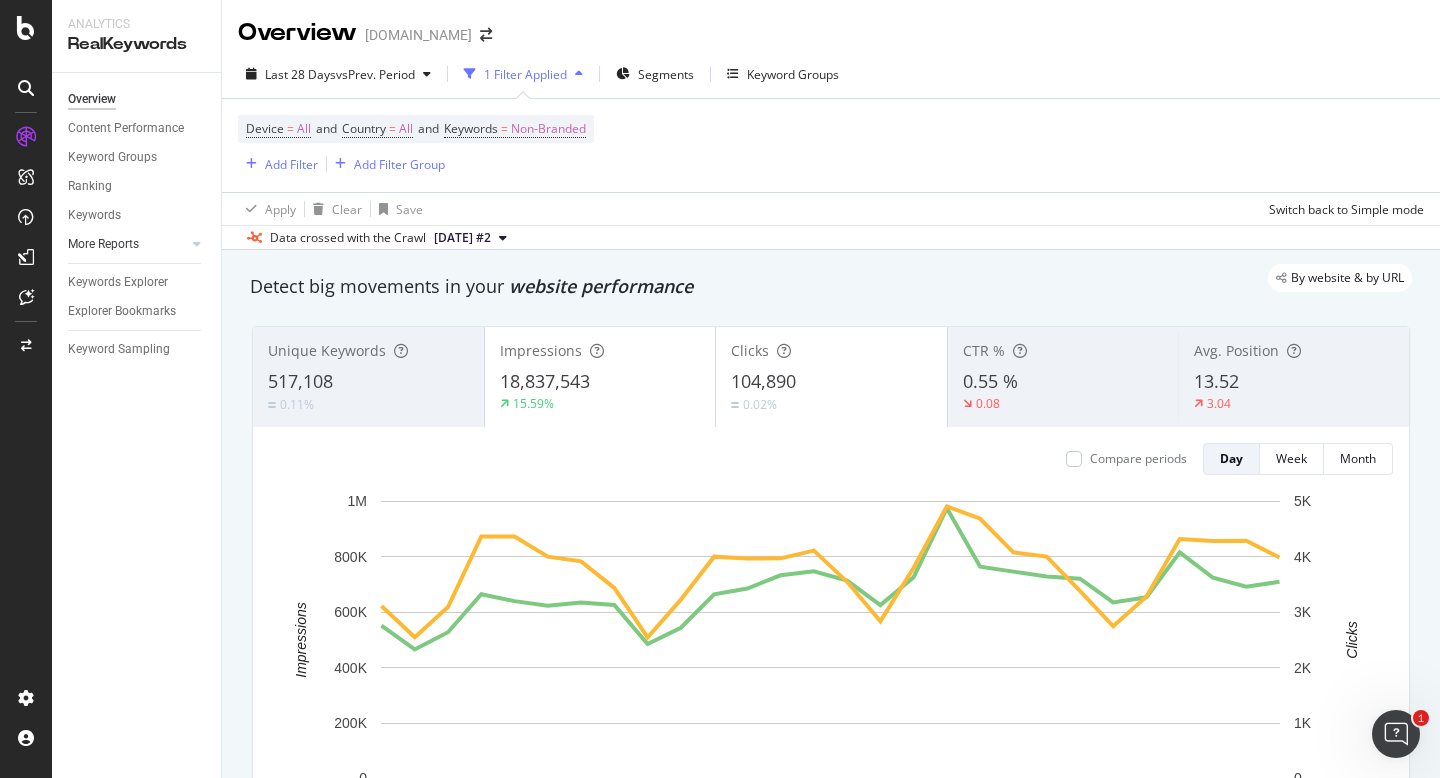 click on "More Reports" at bounding box center (127, 244) 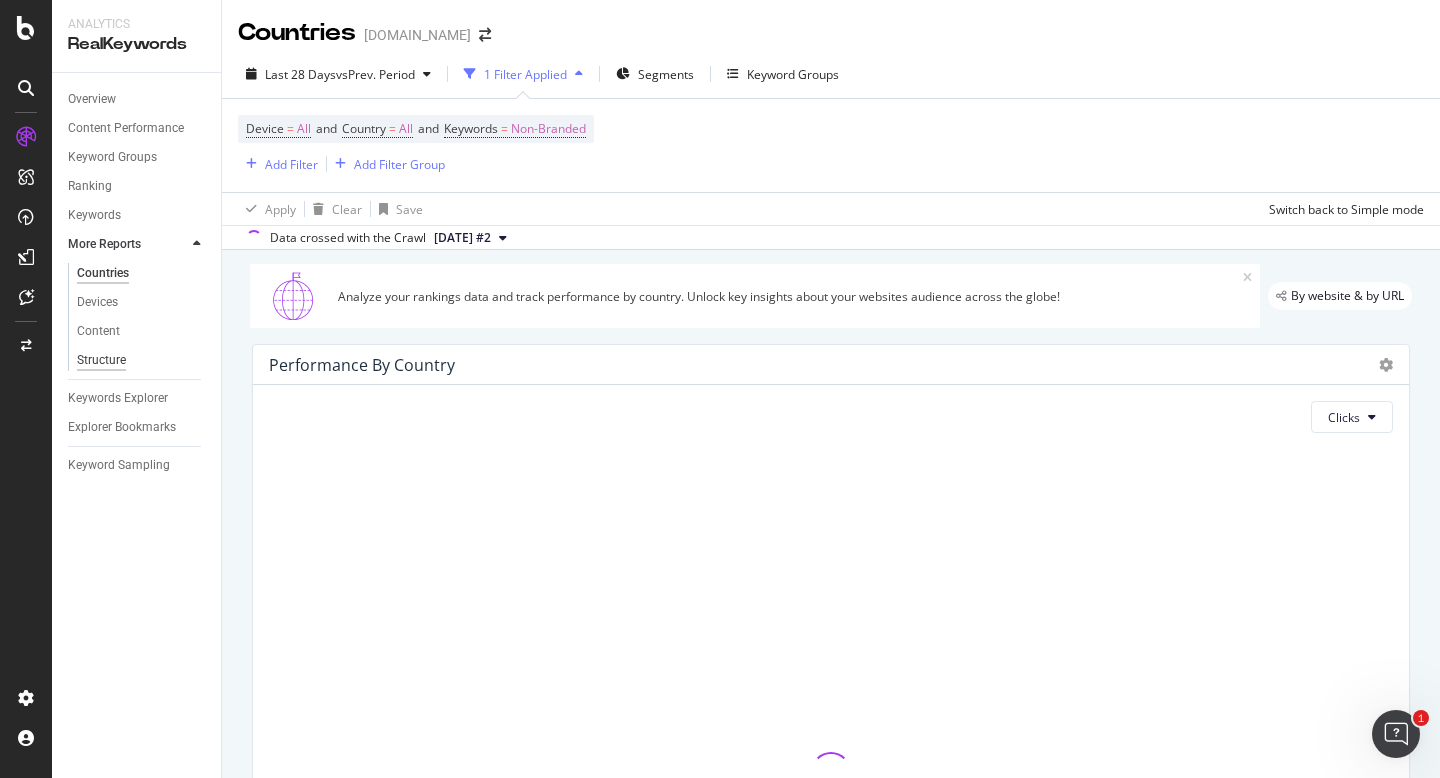 click on "Structure" at bounding box center (101, 360) 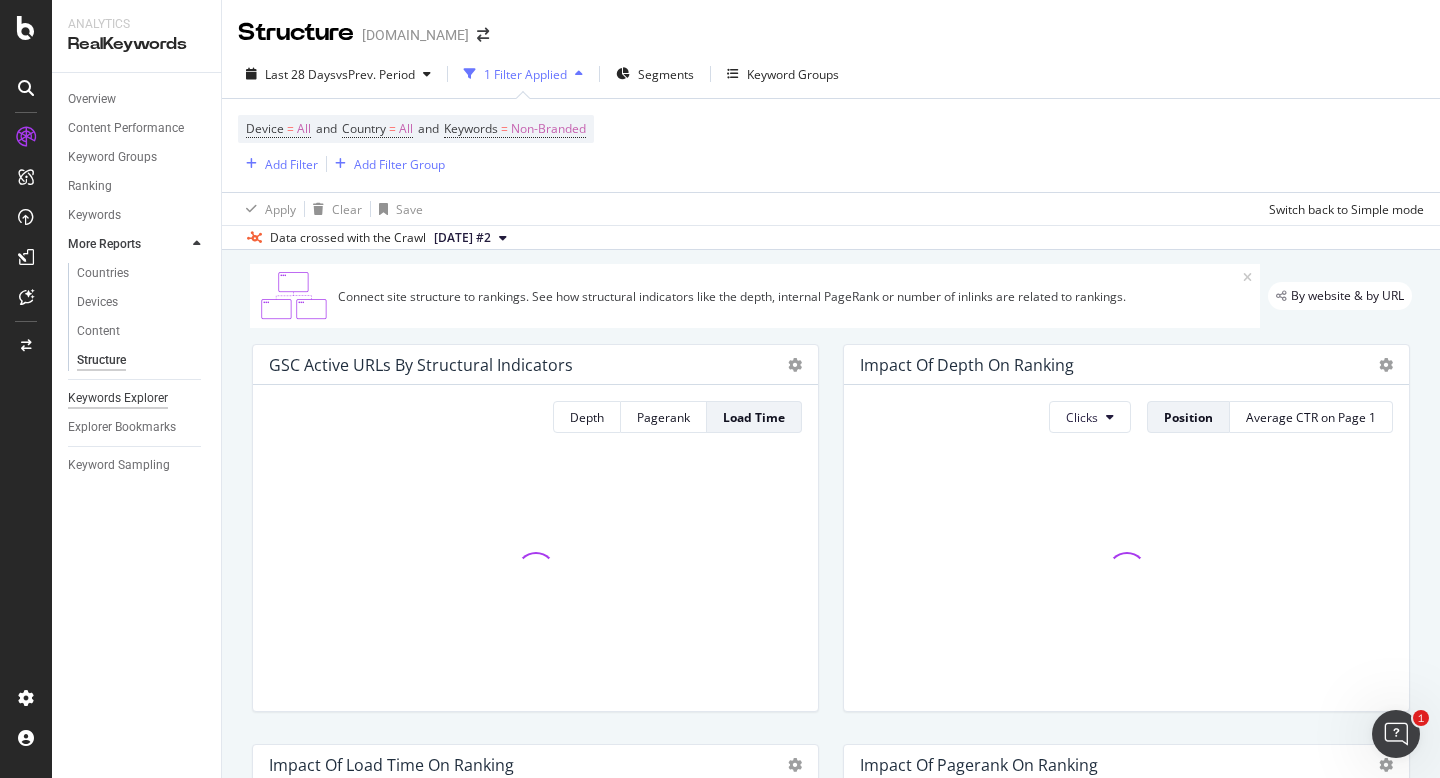 click on "Keywords Explorer" at bounding box center [118, 398] 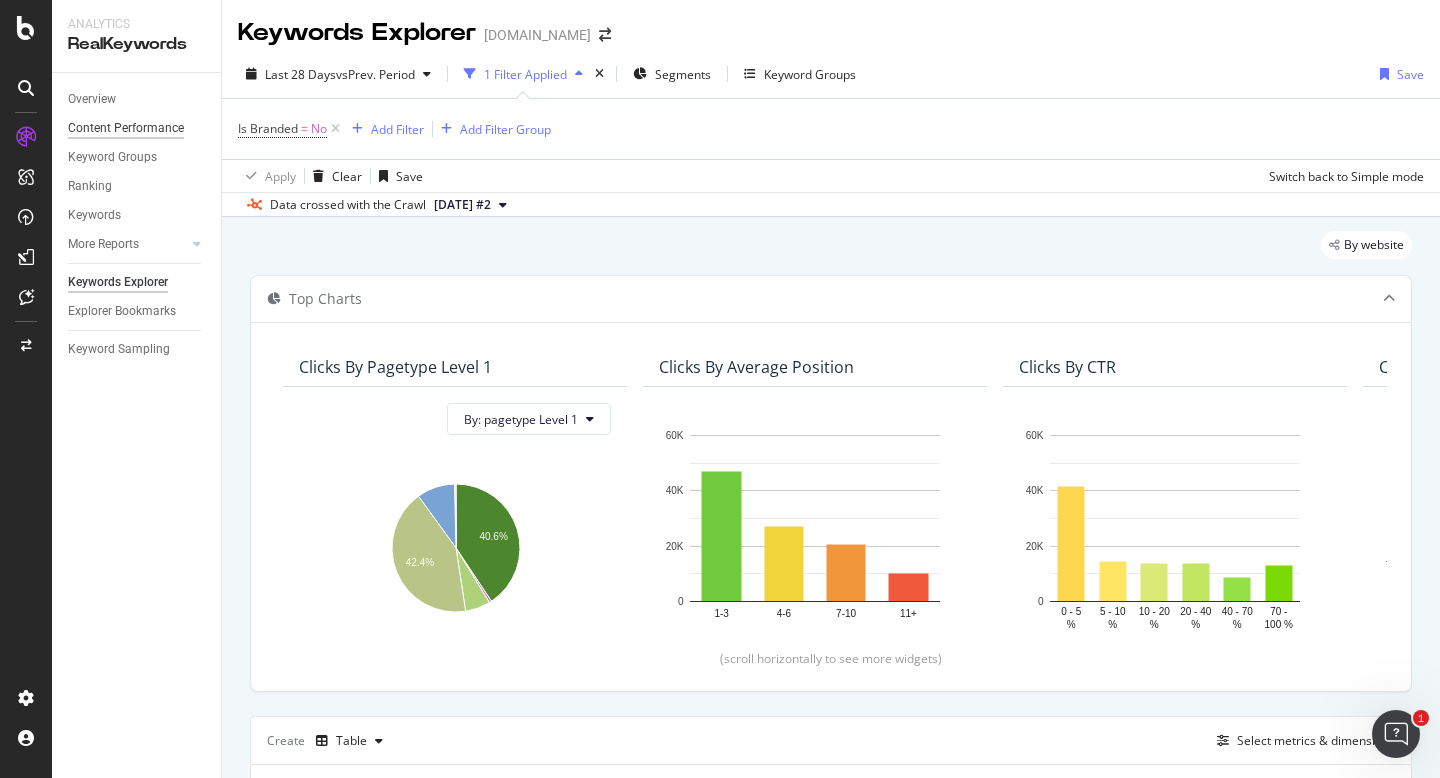 click on "Content Performance" at bounding box center [126, 128] 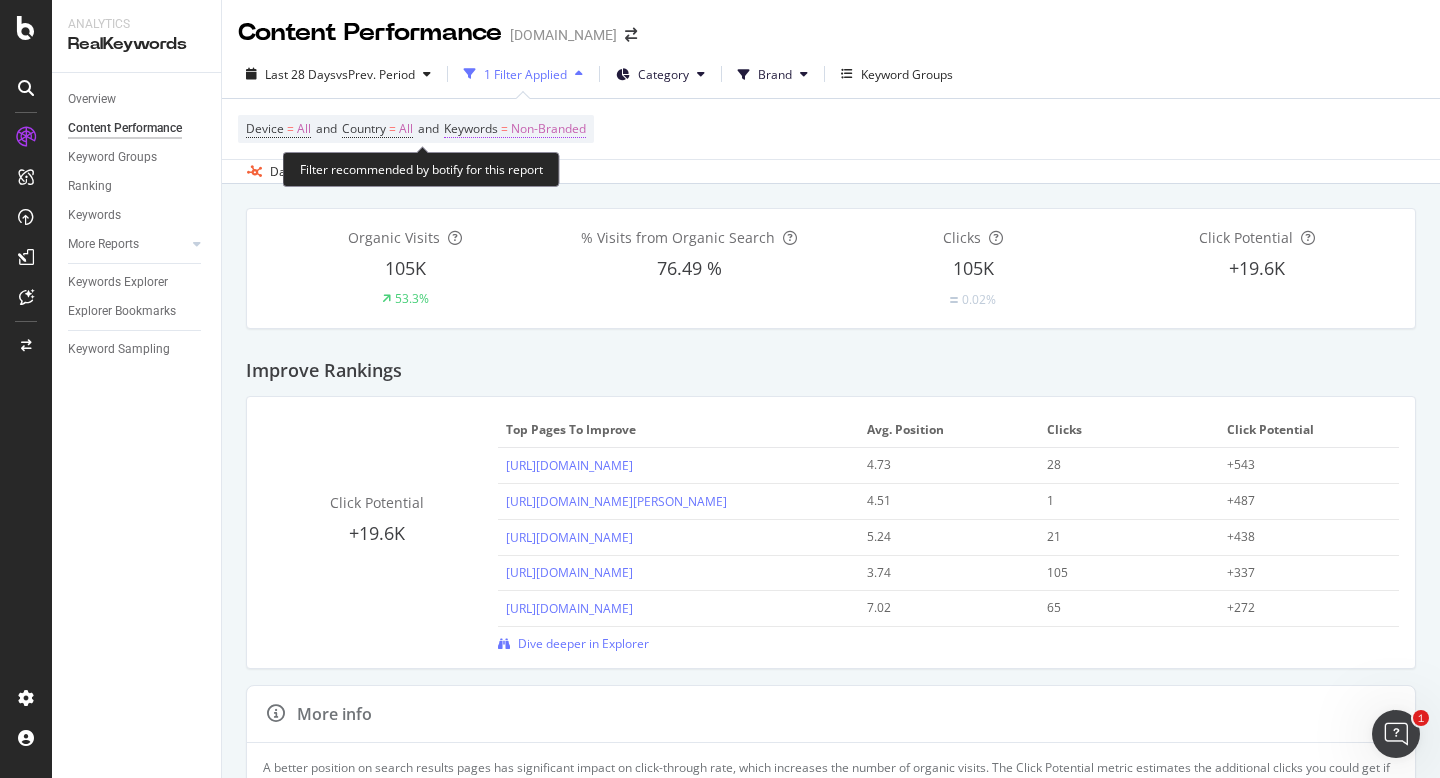 click on "Keywords   =     Non-Branded" at bounding box center [515, 129] 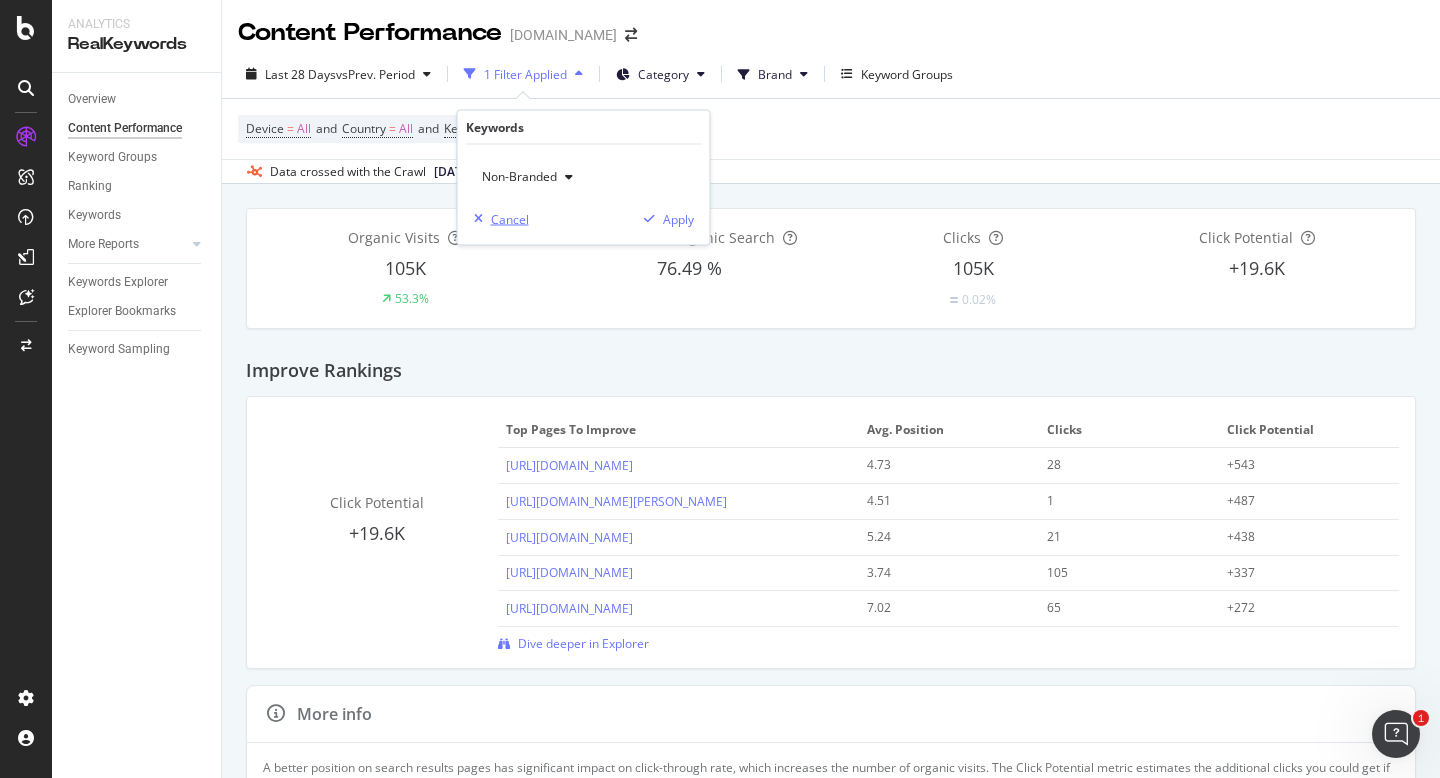 click on "Cancel" at bounding box center (510, 218) 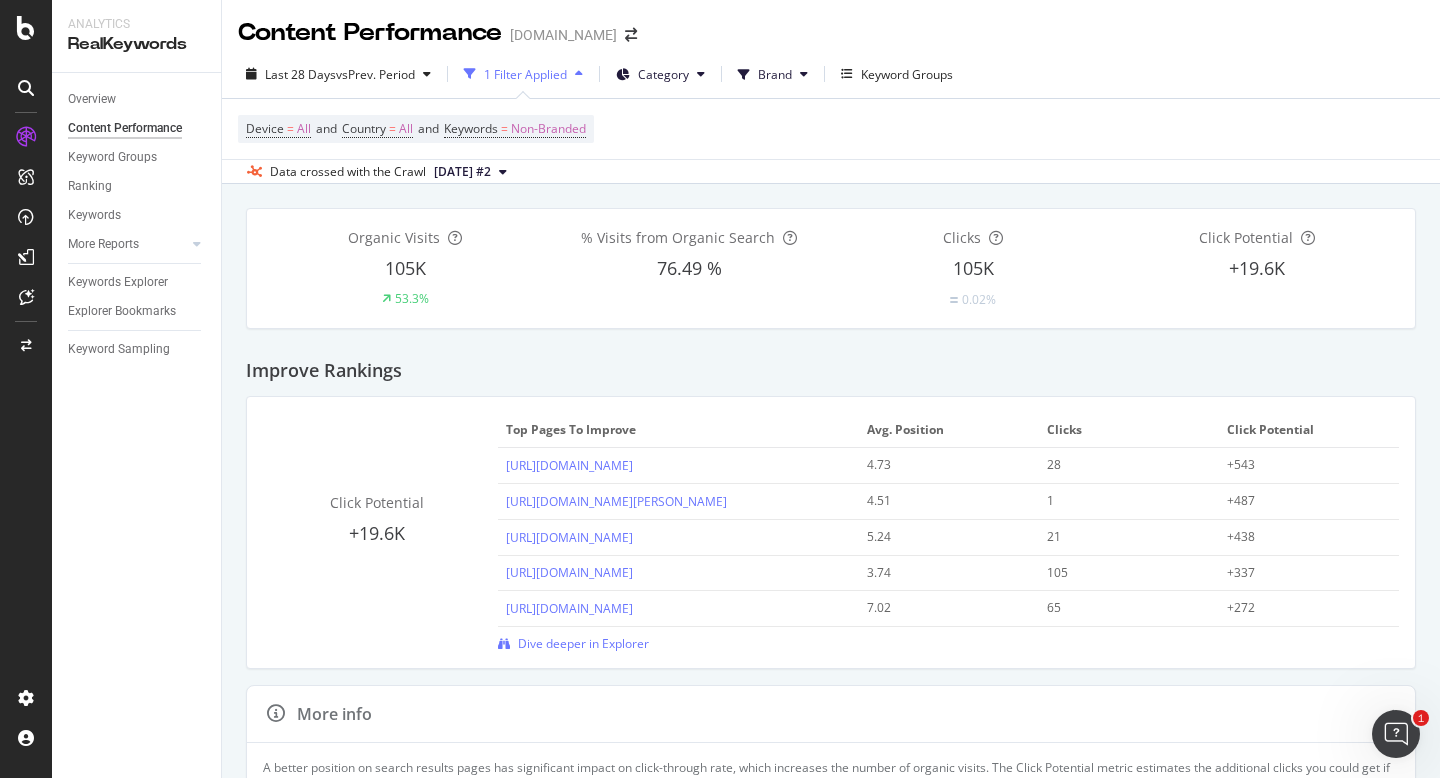 click at bounding box center (579, 74) 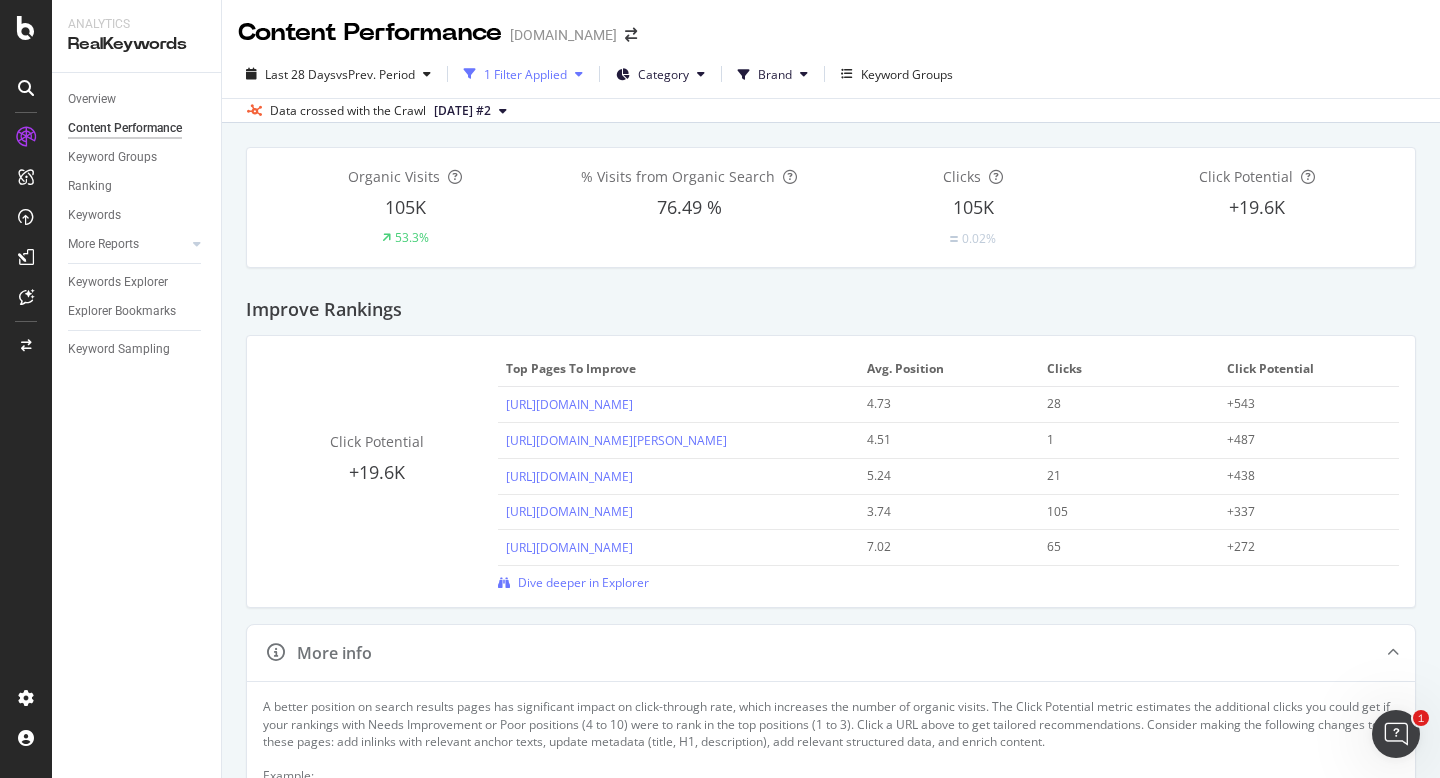 click at bounding box center [579, 74] 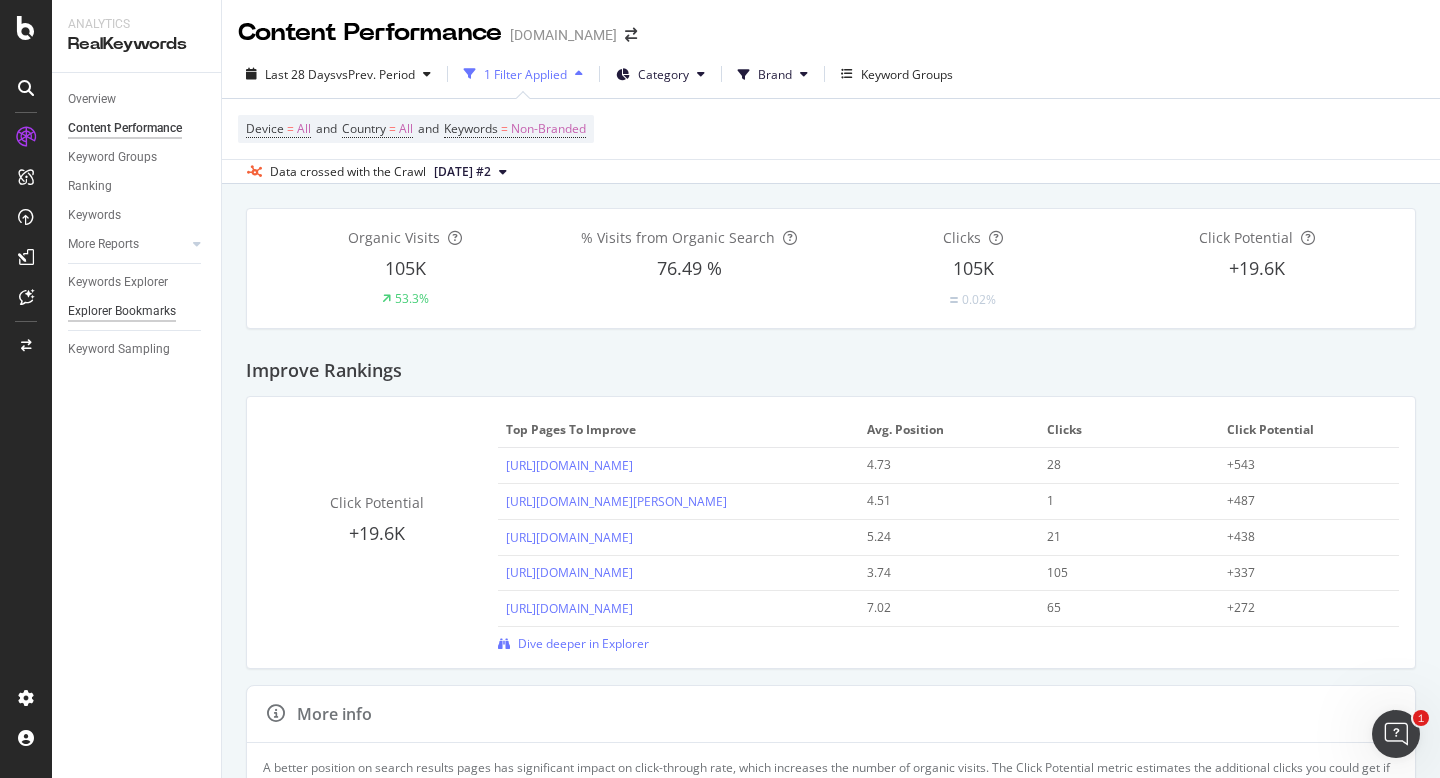 click on "Explorer Bookmarks" at bounding box center (122, 311) 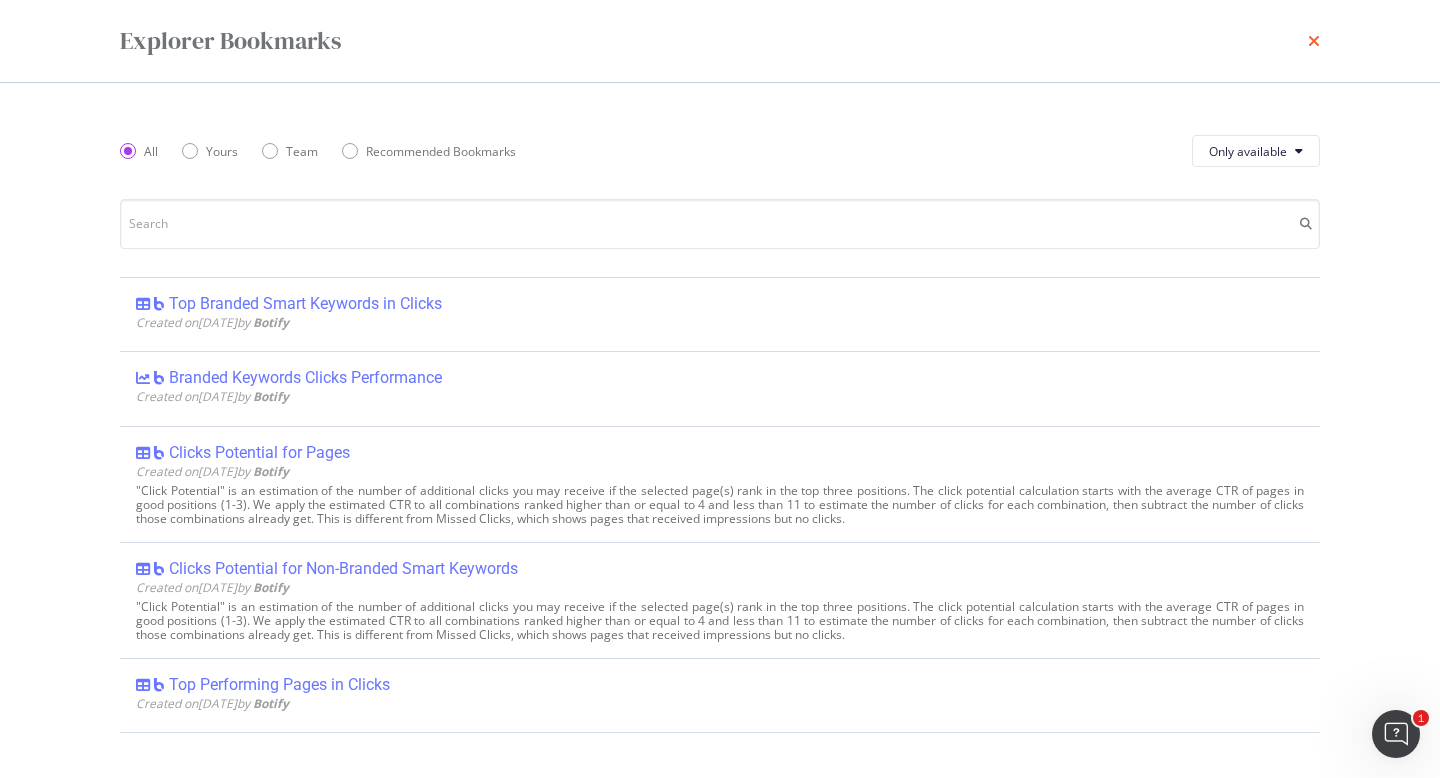 click 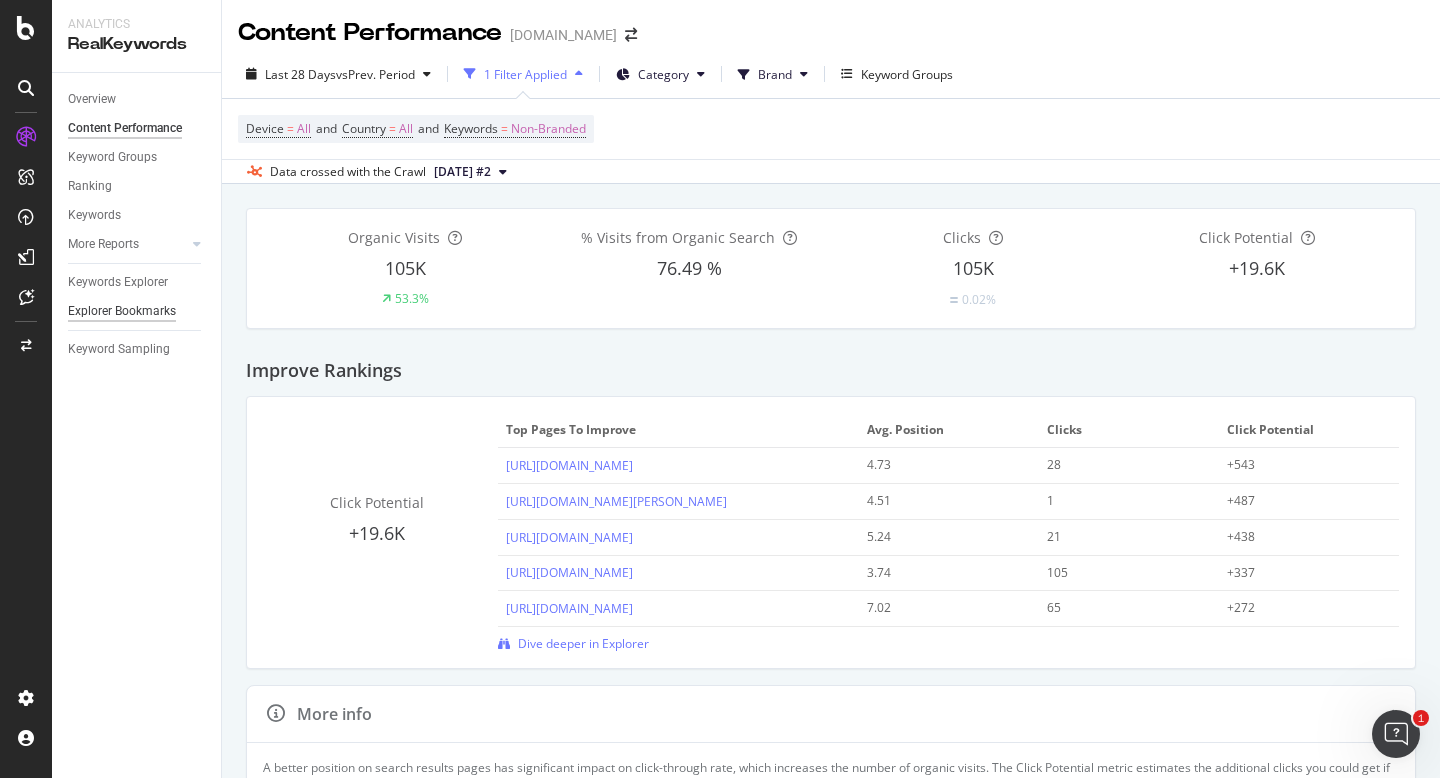 click on "Explorer Bookmarks" at bounding box center (122, 311) 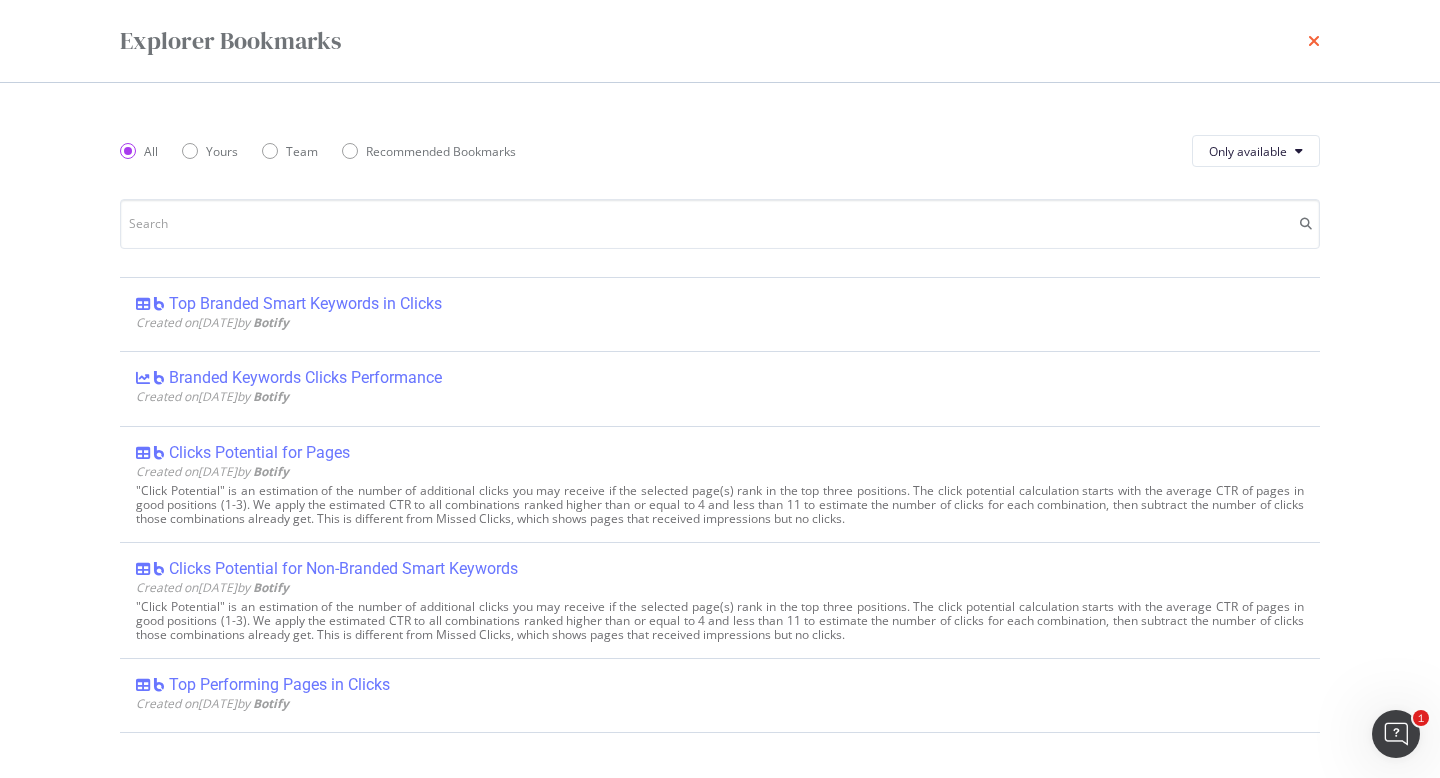 click 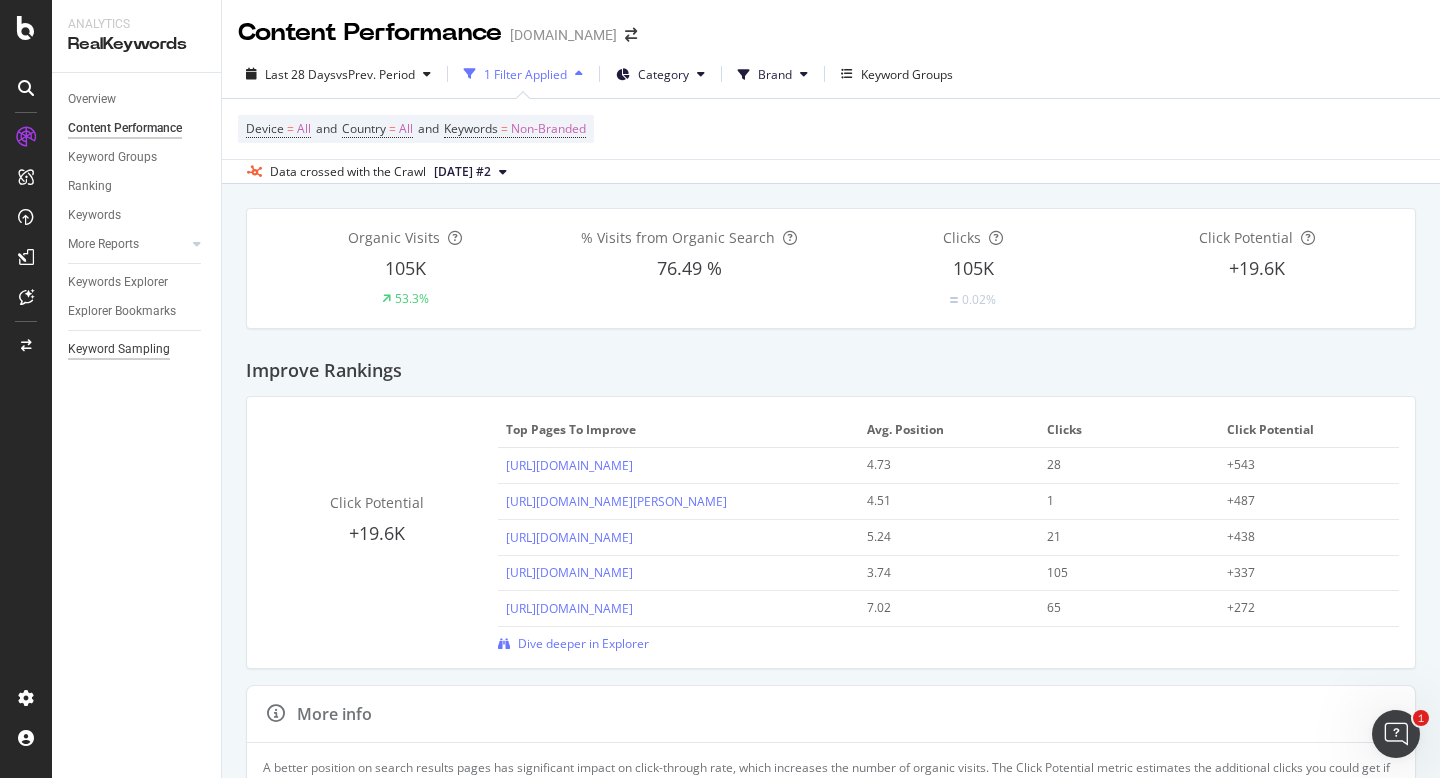click on "Keyword Sampling" at bounding box center [119, 349] 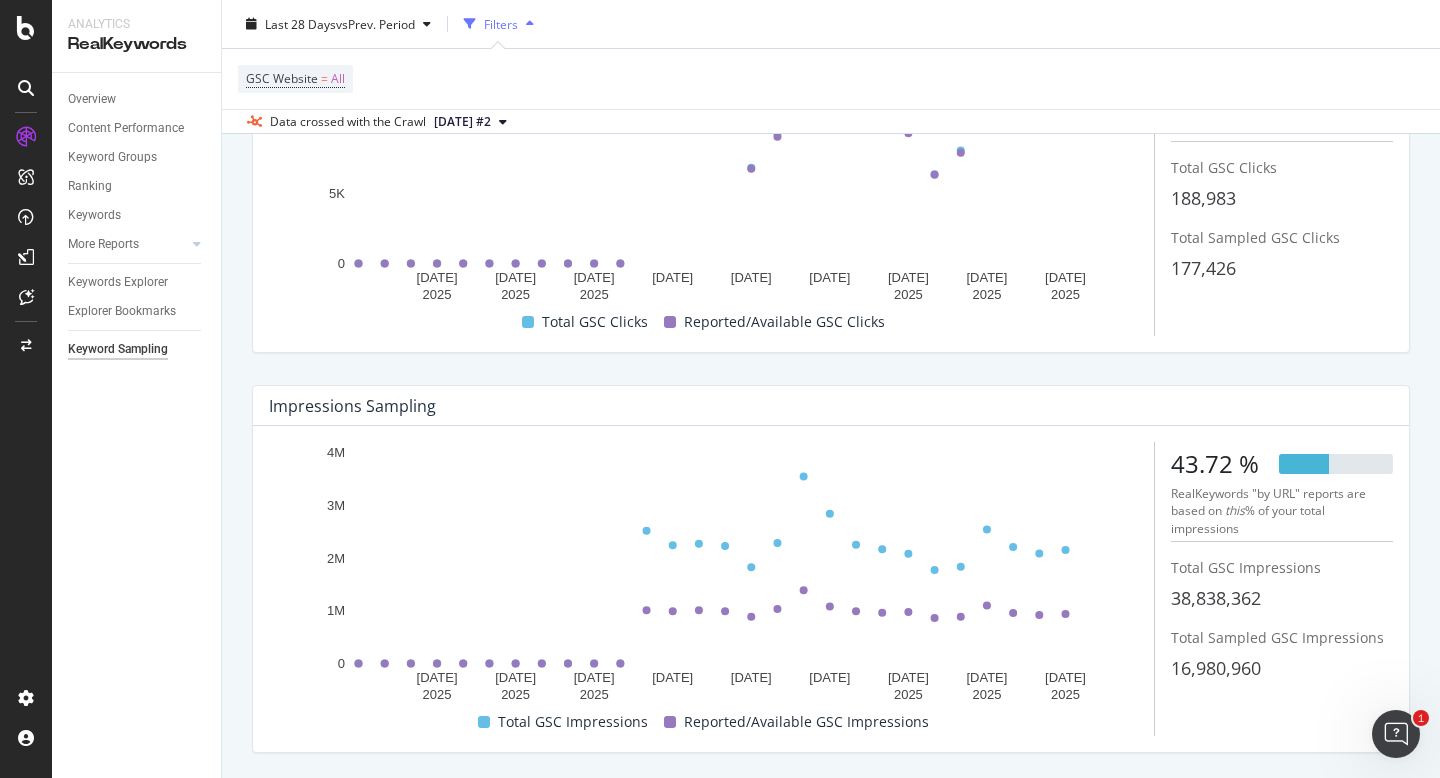scroll, scrollTop: 0, scrollLeft: 0, axis: both 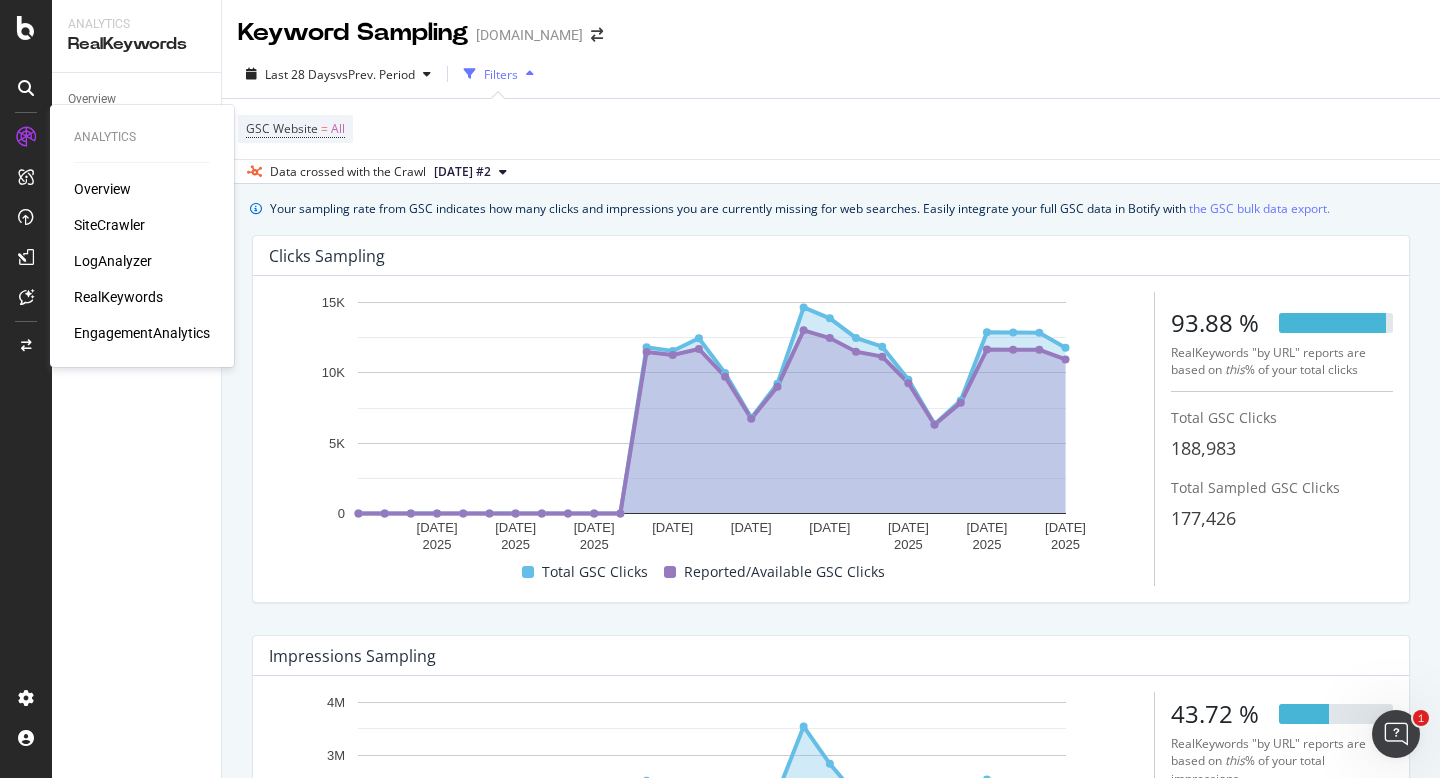 click on "Overview" at bounding box center (102, 189) 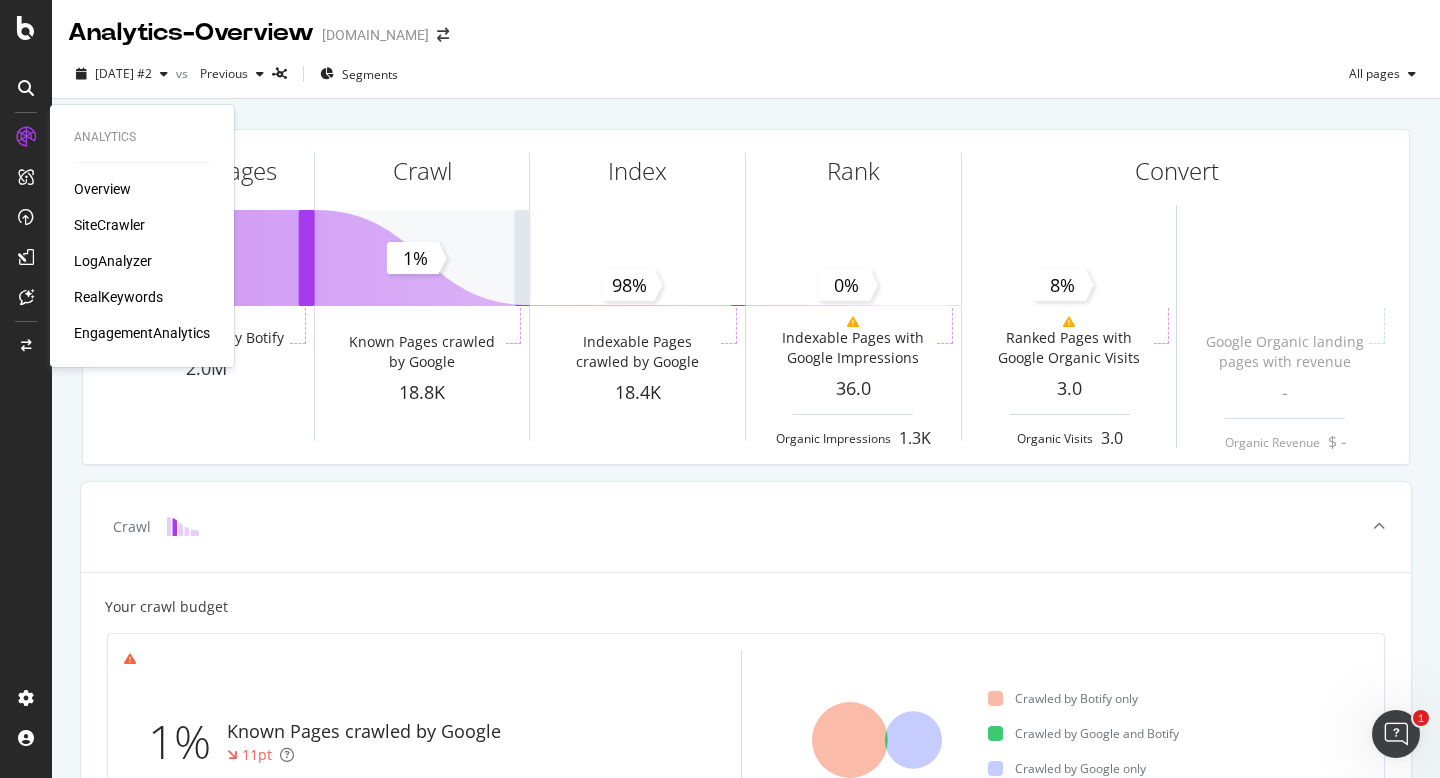 click on "SiteCrawler" at bounding box center [109, 225] 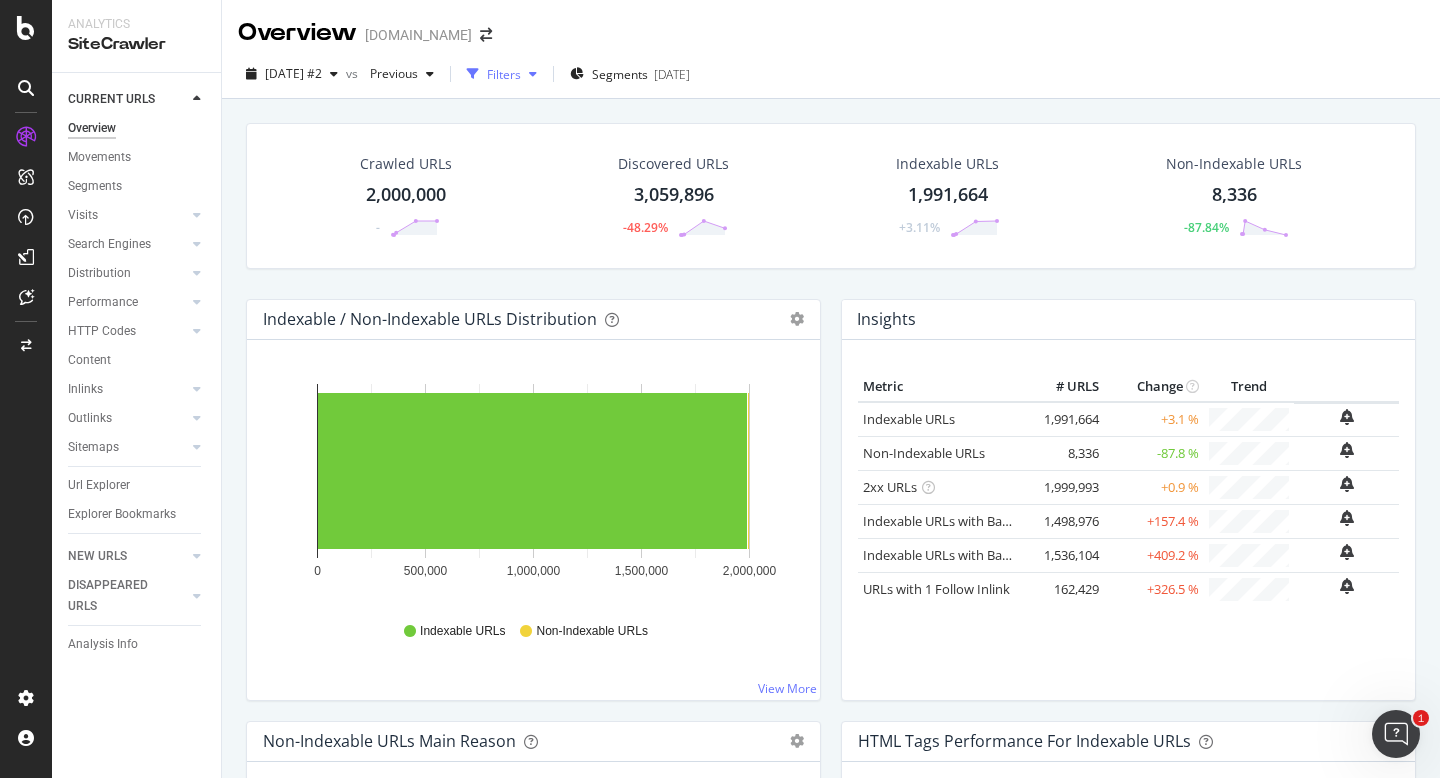 click on "Filters" at bounding box center [502, 74] 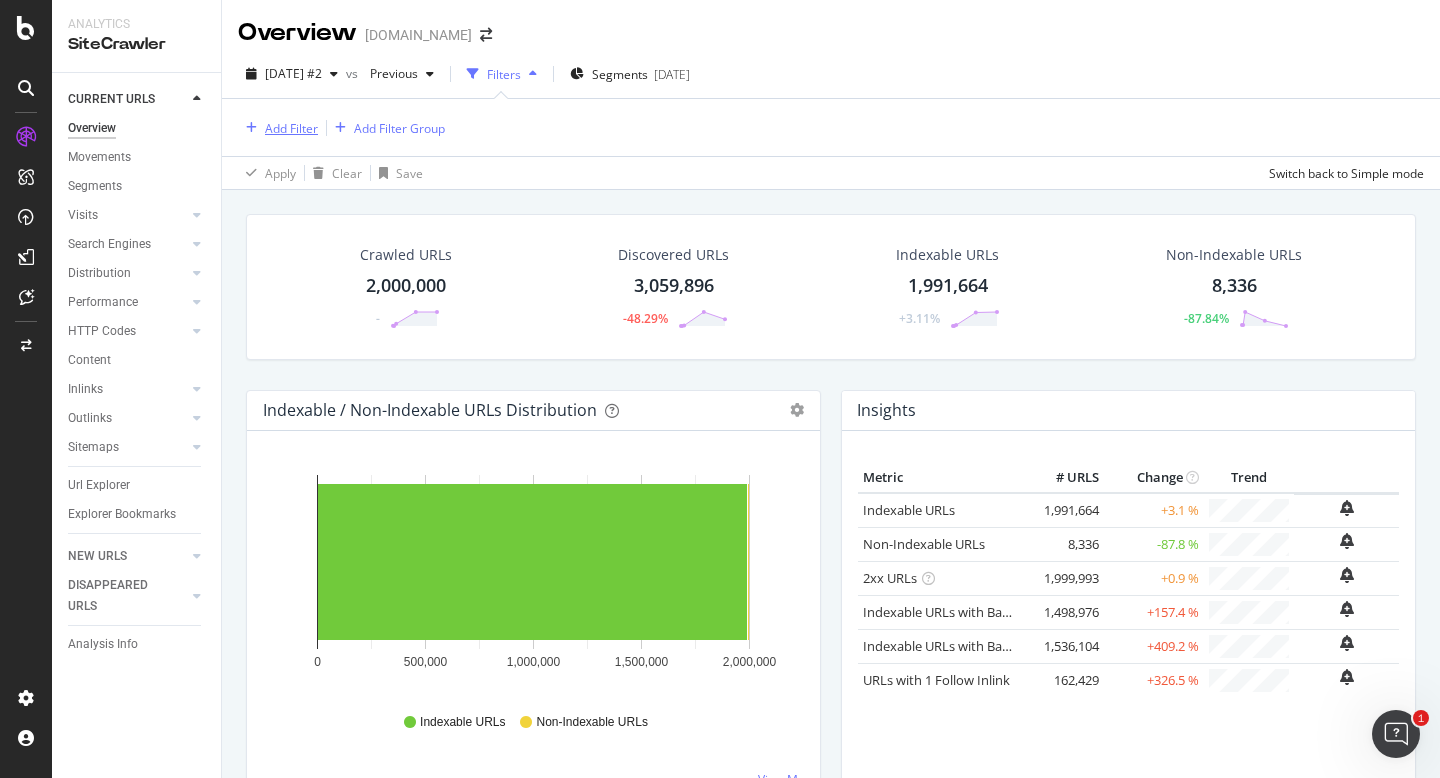 click on "Add Filter" at bounding box center [291, 128] 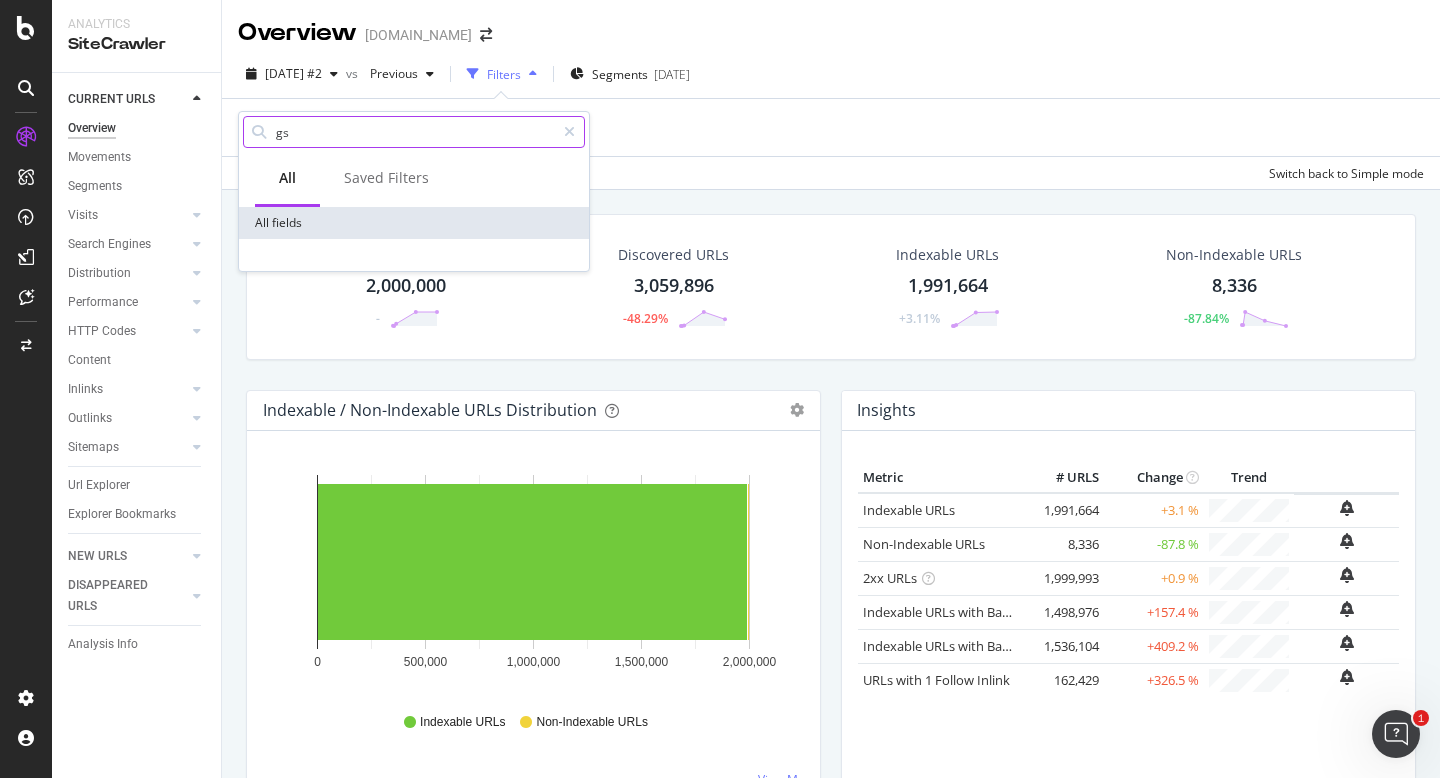 type on "g" 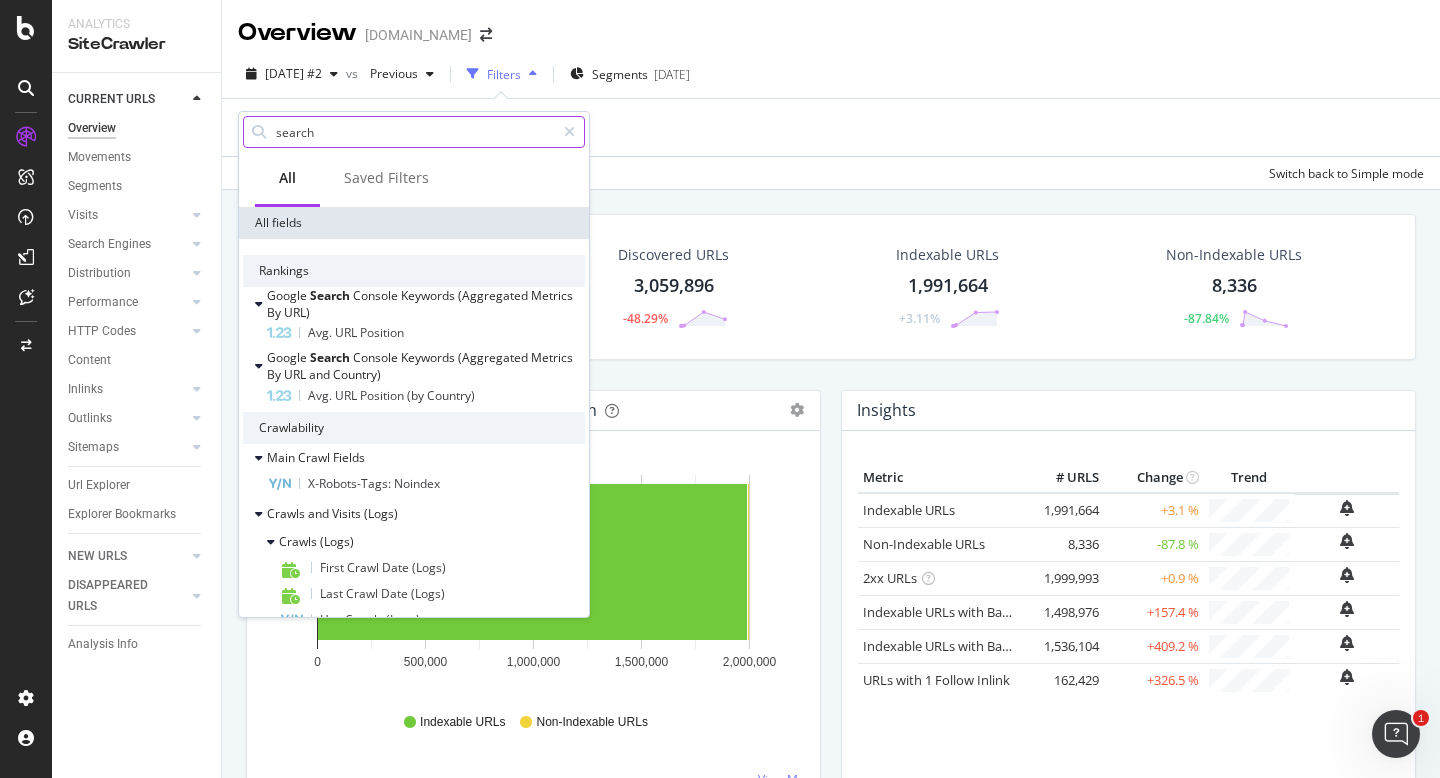 drag, startPoint x: 315, startPoint y: 136, endPoint x: 286, endPoint y: 136, distance: 29 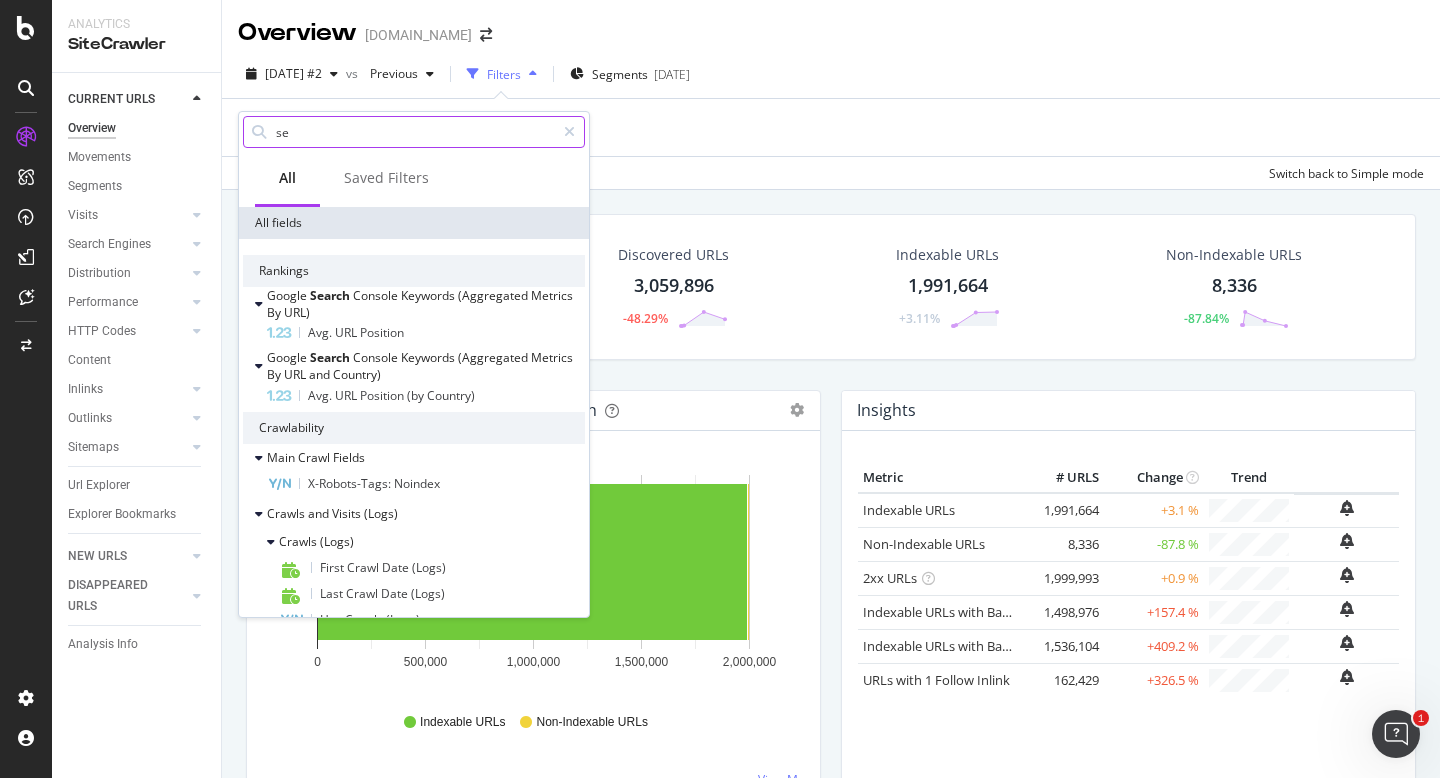 type on "s" 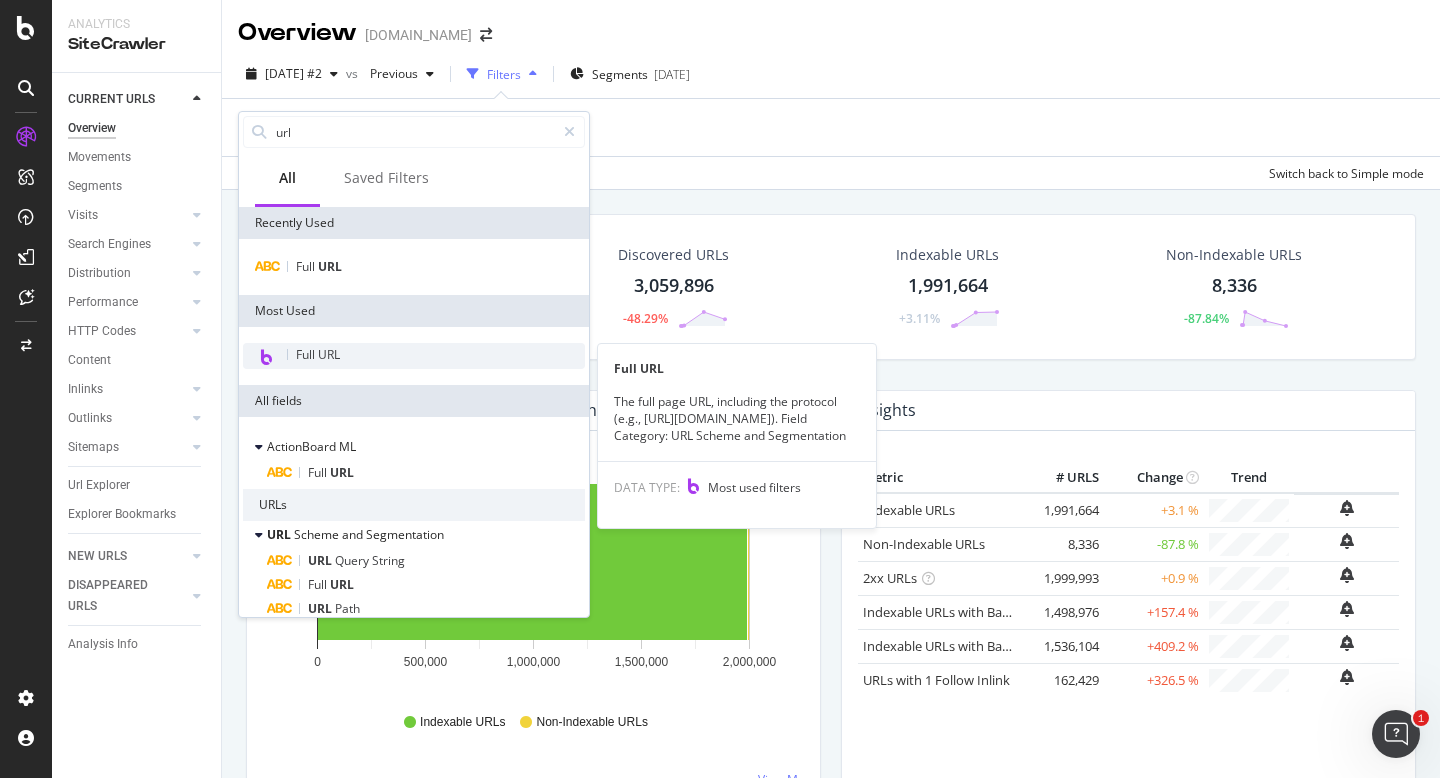 type on "url" 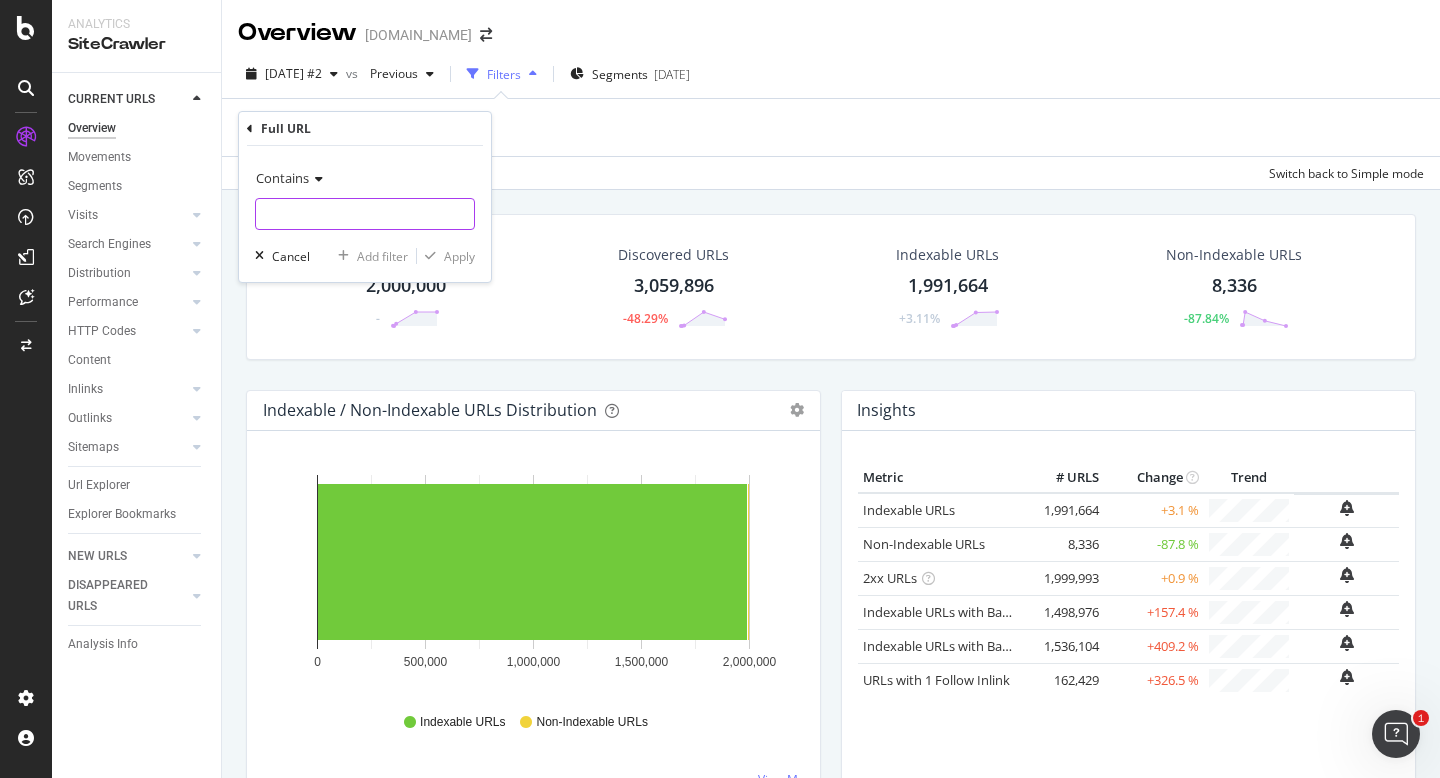 click at bounding box center [365, 214] 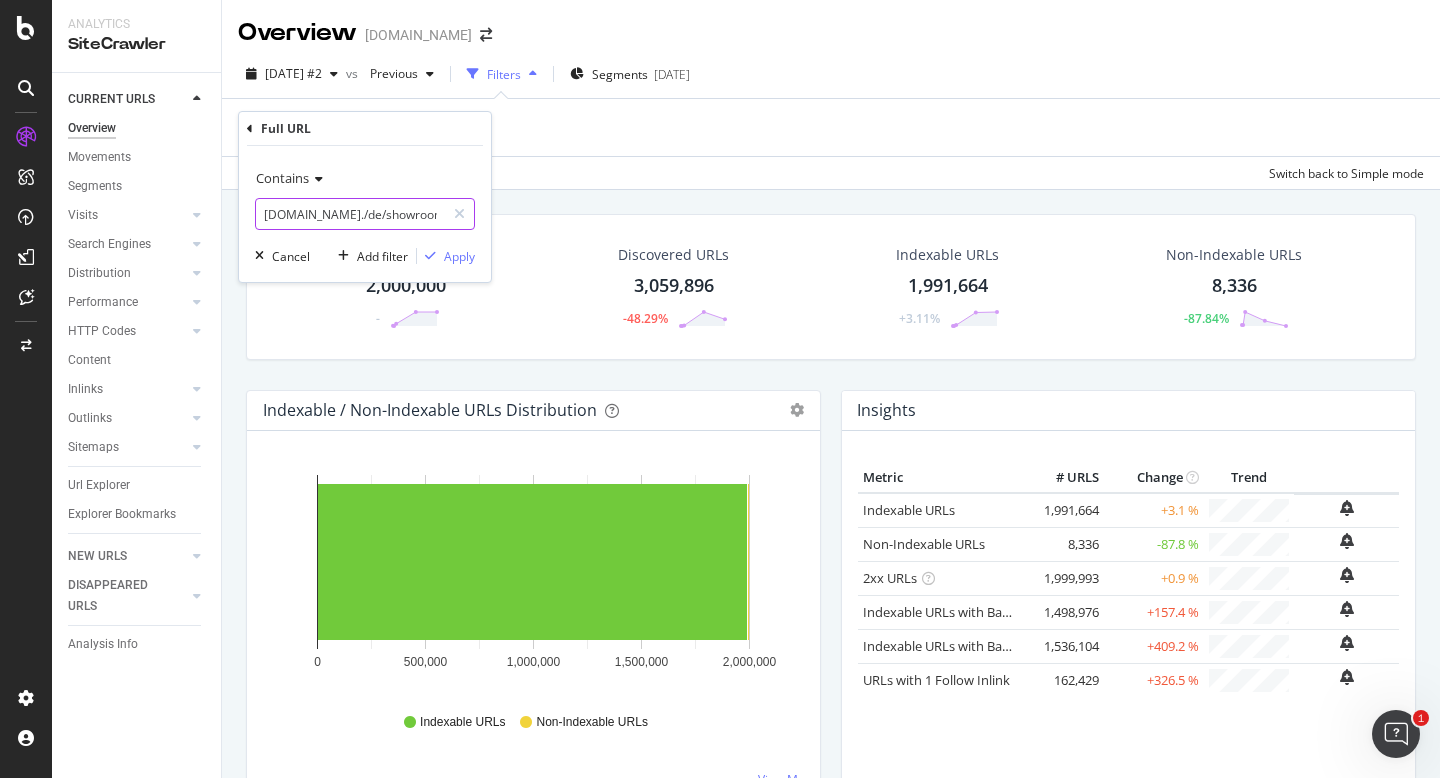 type on "[DOMAIN_NAME]./de/showroom/" 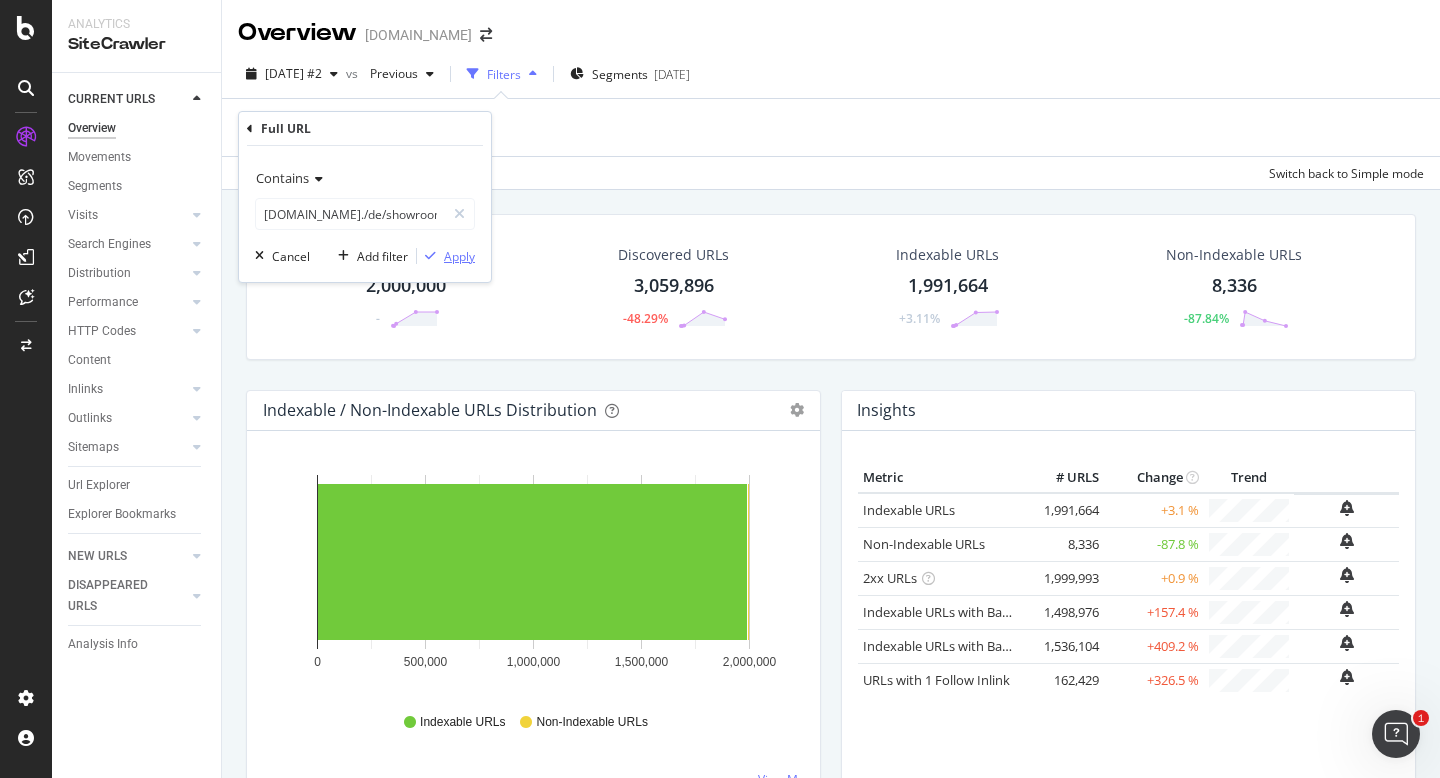 click on "Apply" at bounding box center [459, 256] 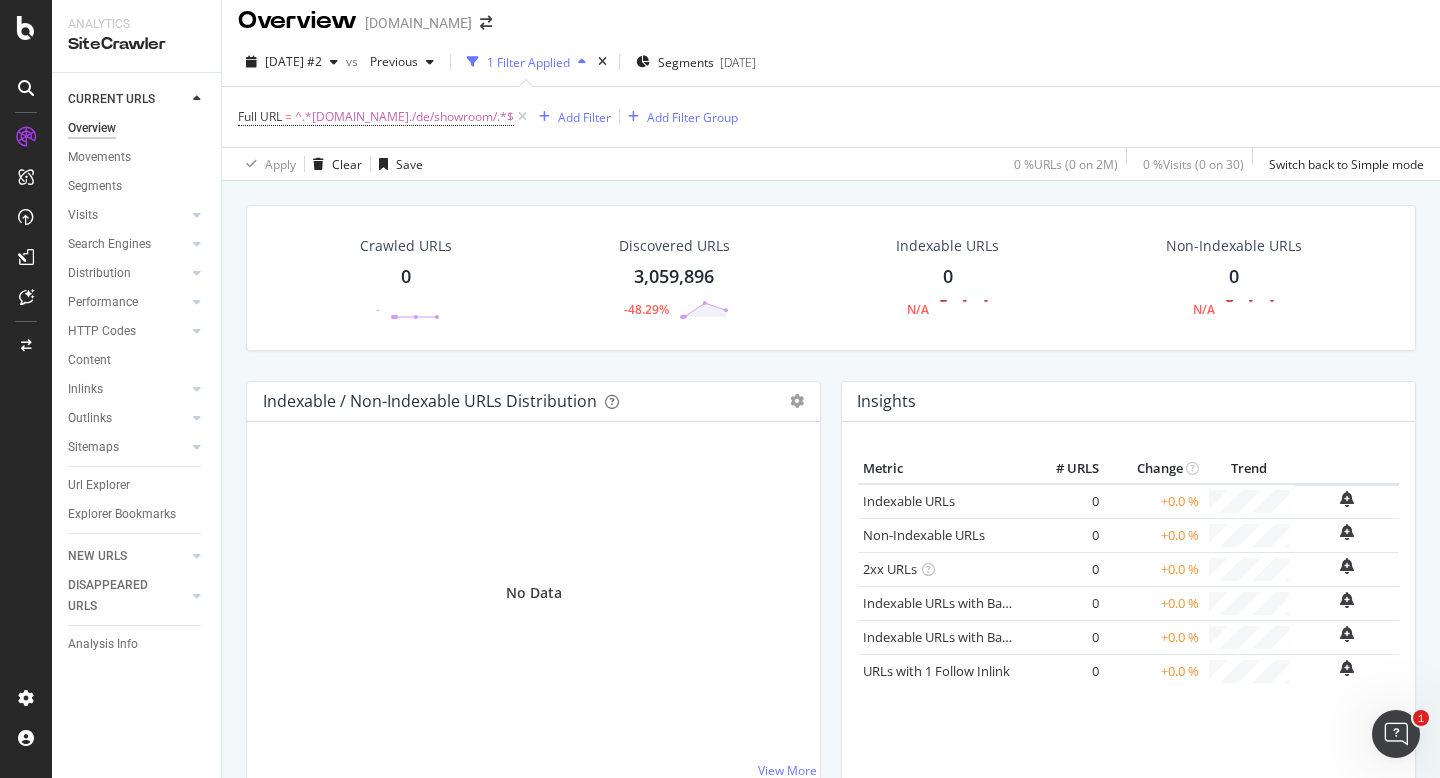 scroll, scrollTop: 0, scrollLeft: 0, axis: both 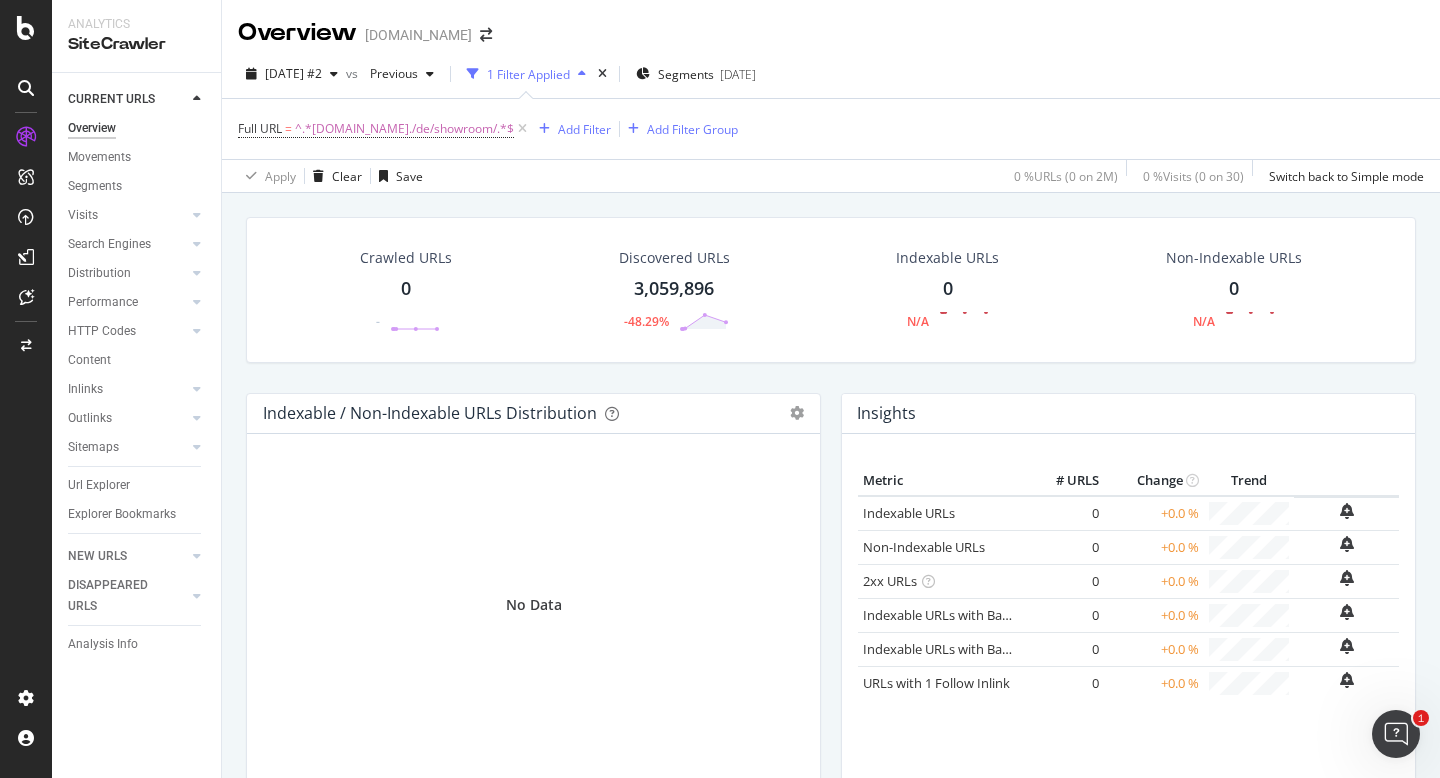 click on "3,059,896" at bounding box center [674, 289] 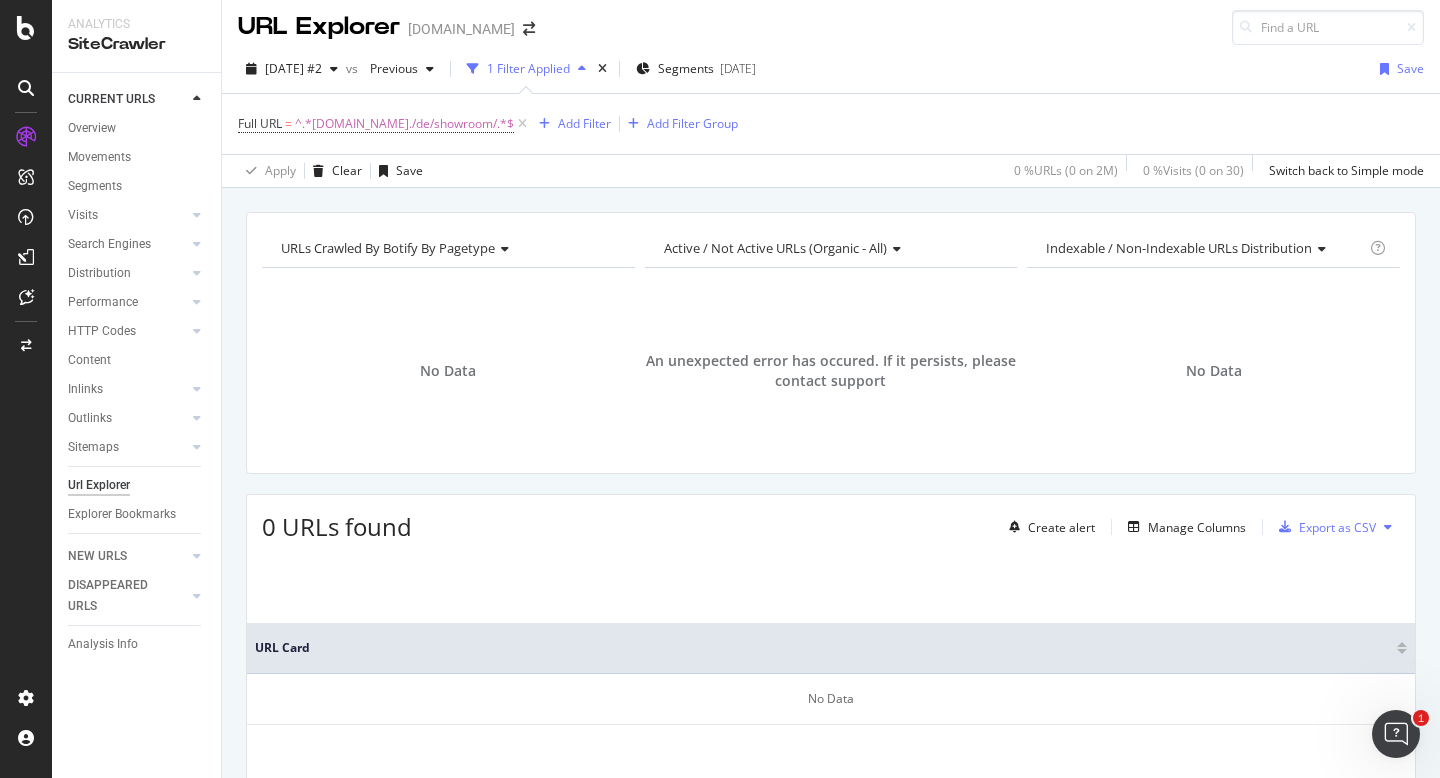 scroll, scrollTop: 0, scrollLeft: 0, axis: both 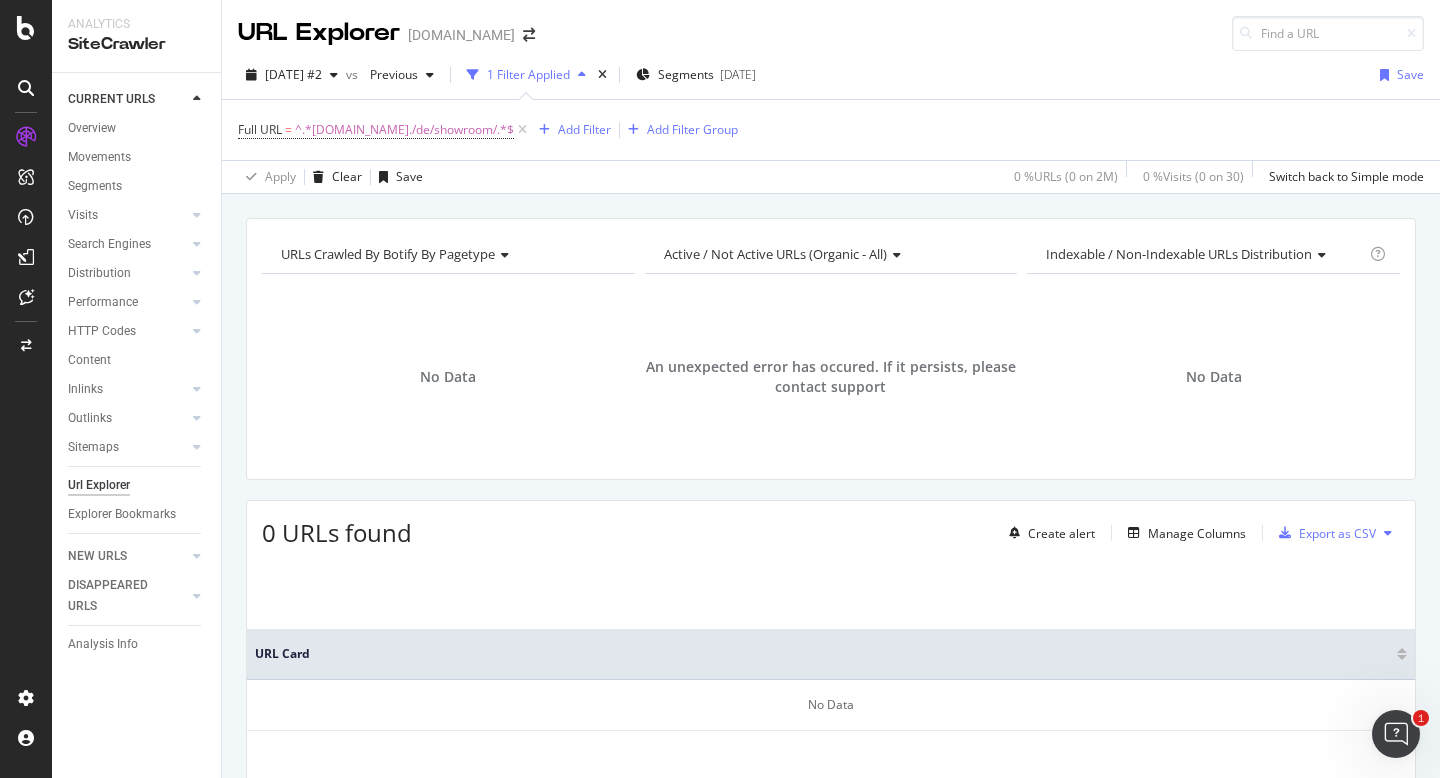 click on "Url Explorer" at bounding box center (99, 485) 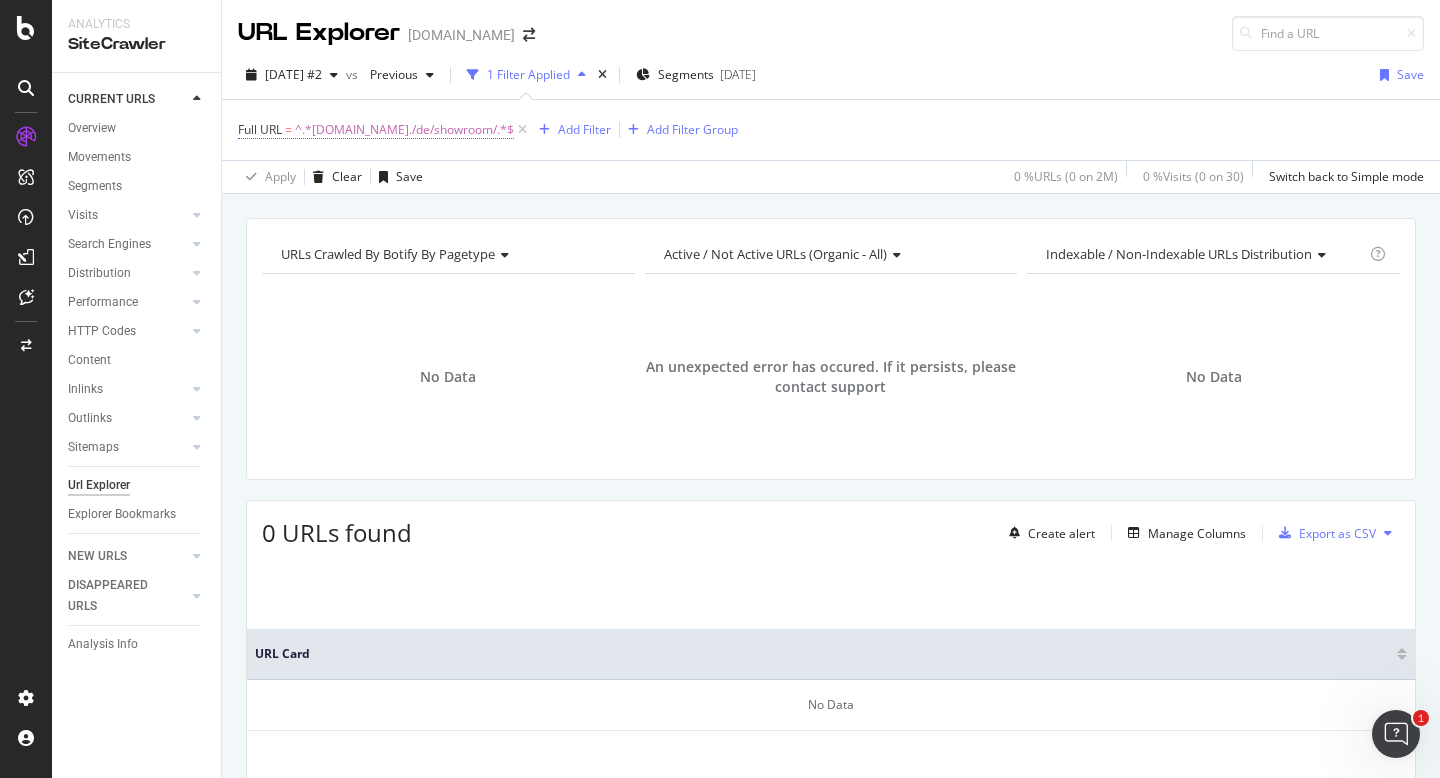 click on "^.*[DOMAIN_NAME]./de/showroom/.*$" at bounding box center (404, 130) 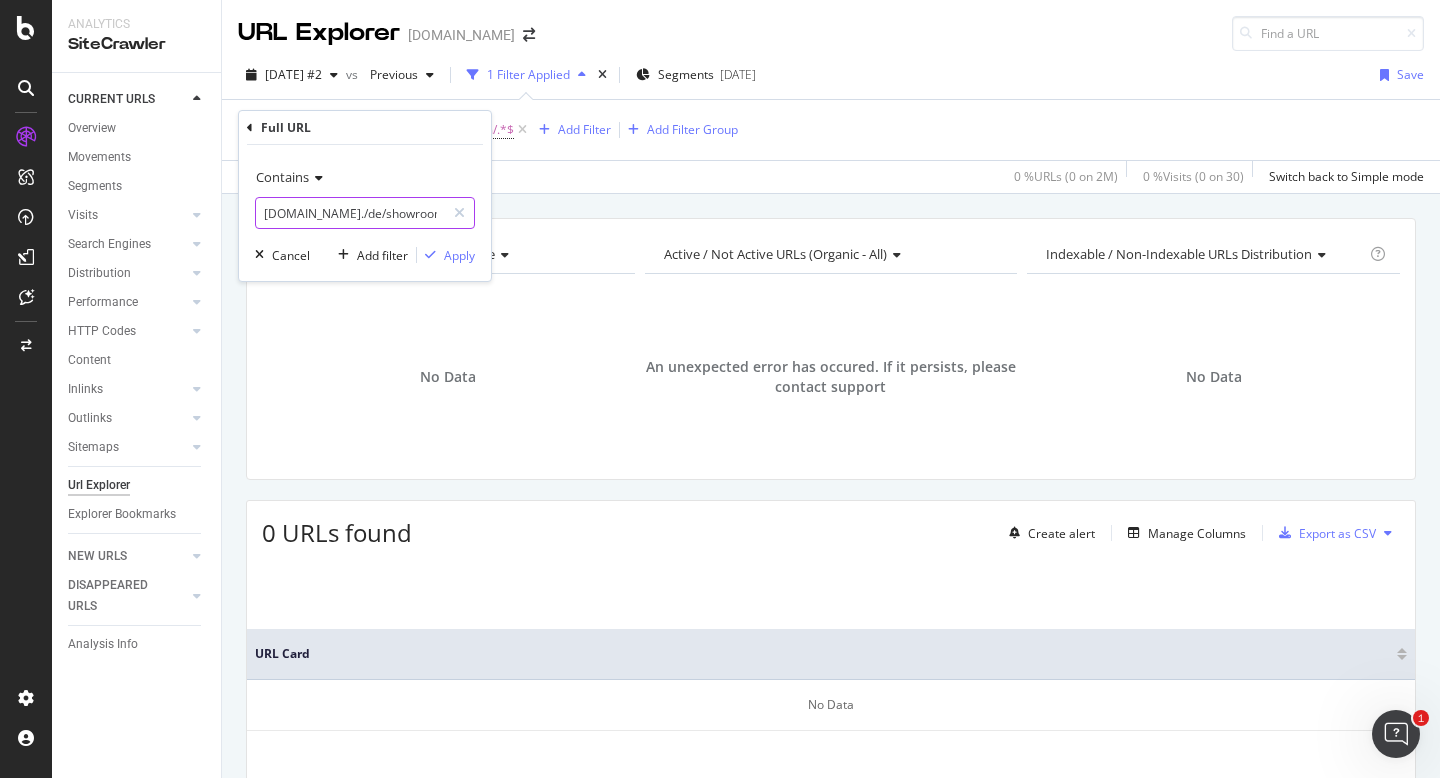 click on "[DOMAIN_NAME]./de/showroom/" at bounding box center [350, 213] 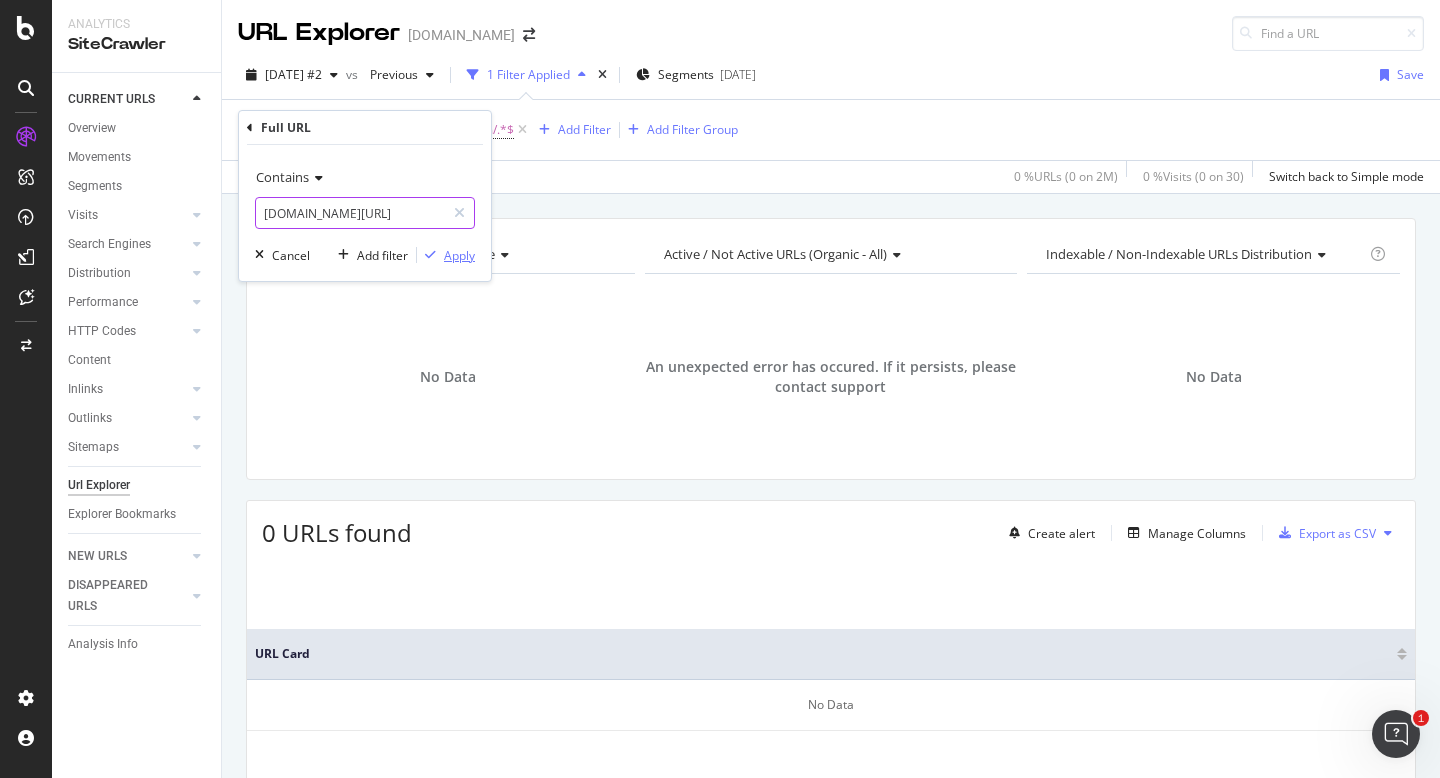 type on "[DOMAIN_NAME][URL]" 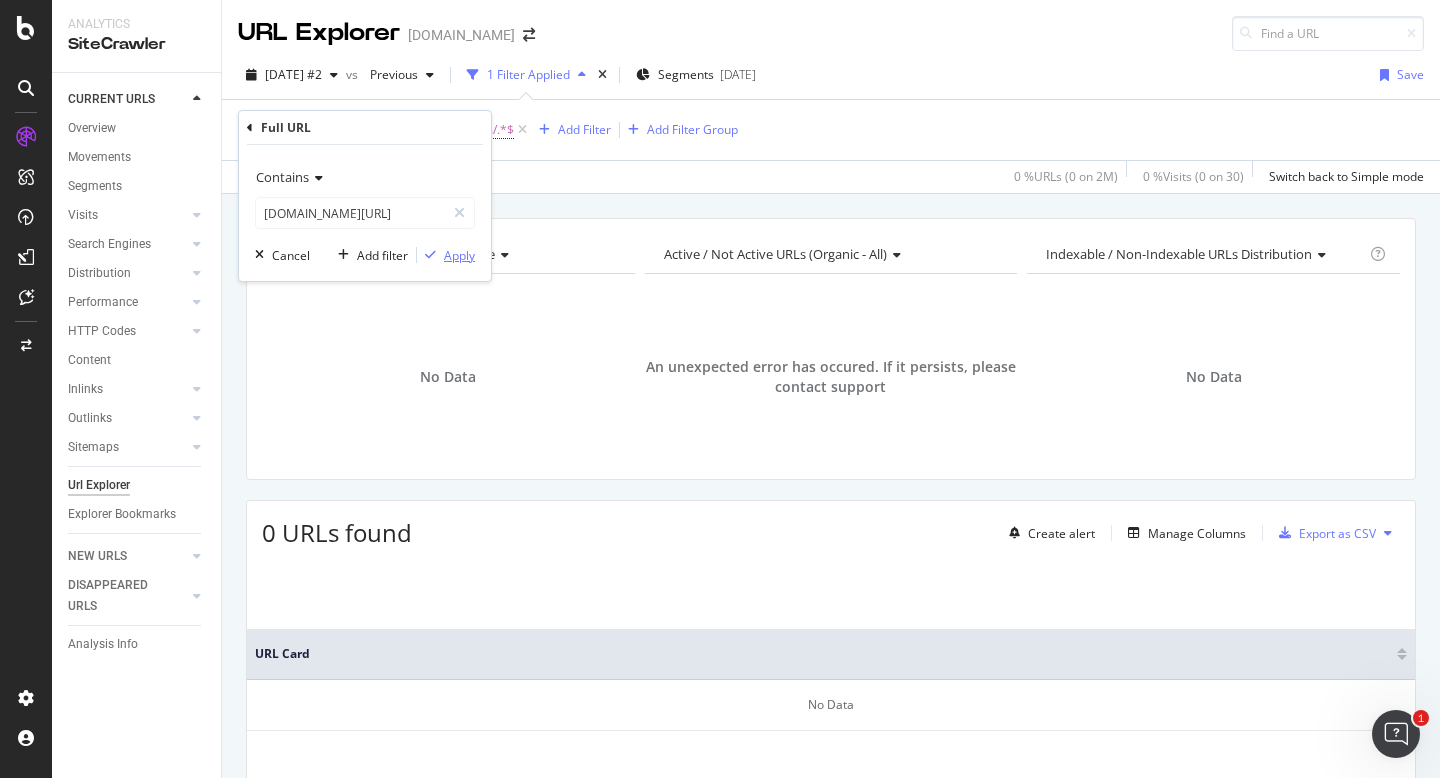 click on "Apply" at bounding box center [446, 255] 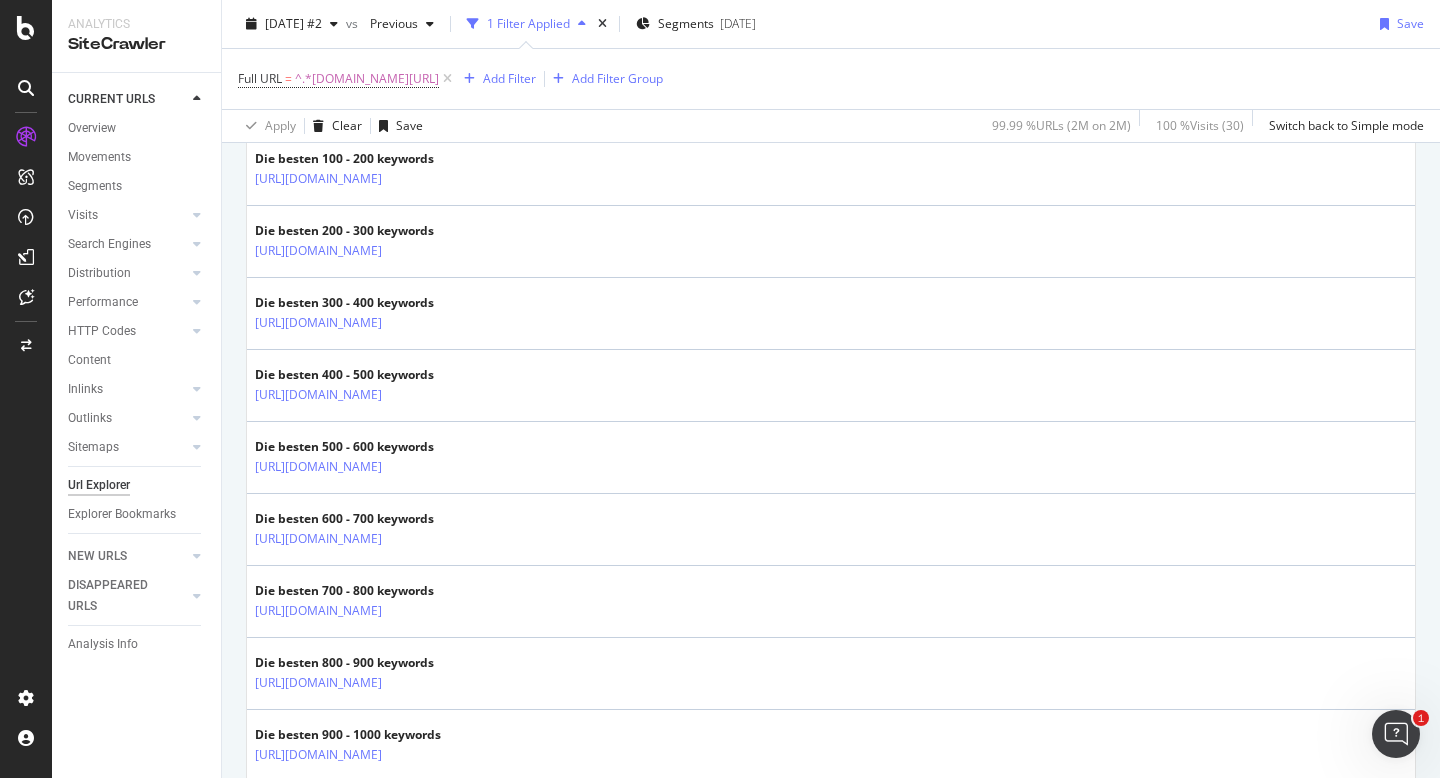scroll, scrollTop: 403, scrollLeft: 0, axis: vertical 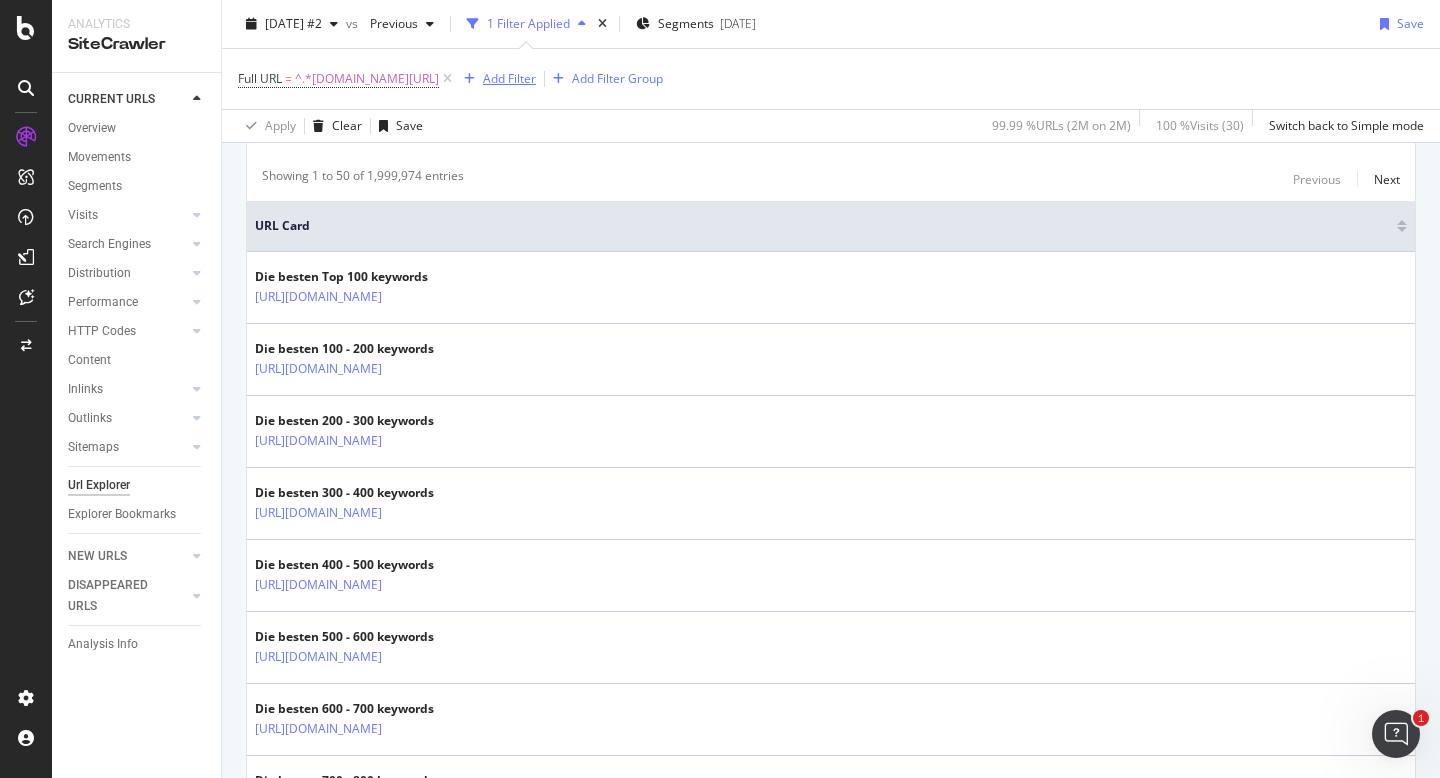 click on "Add Filter" at bounding box center [509, 78] 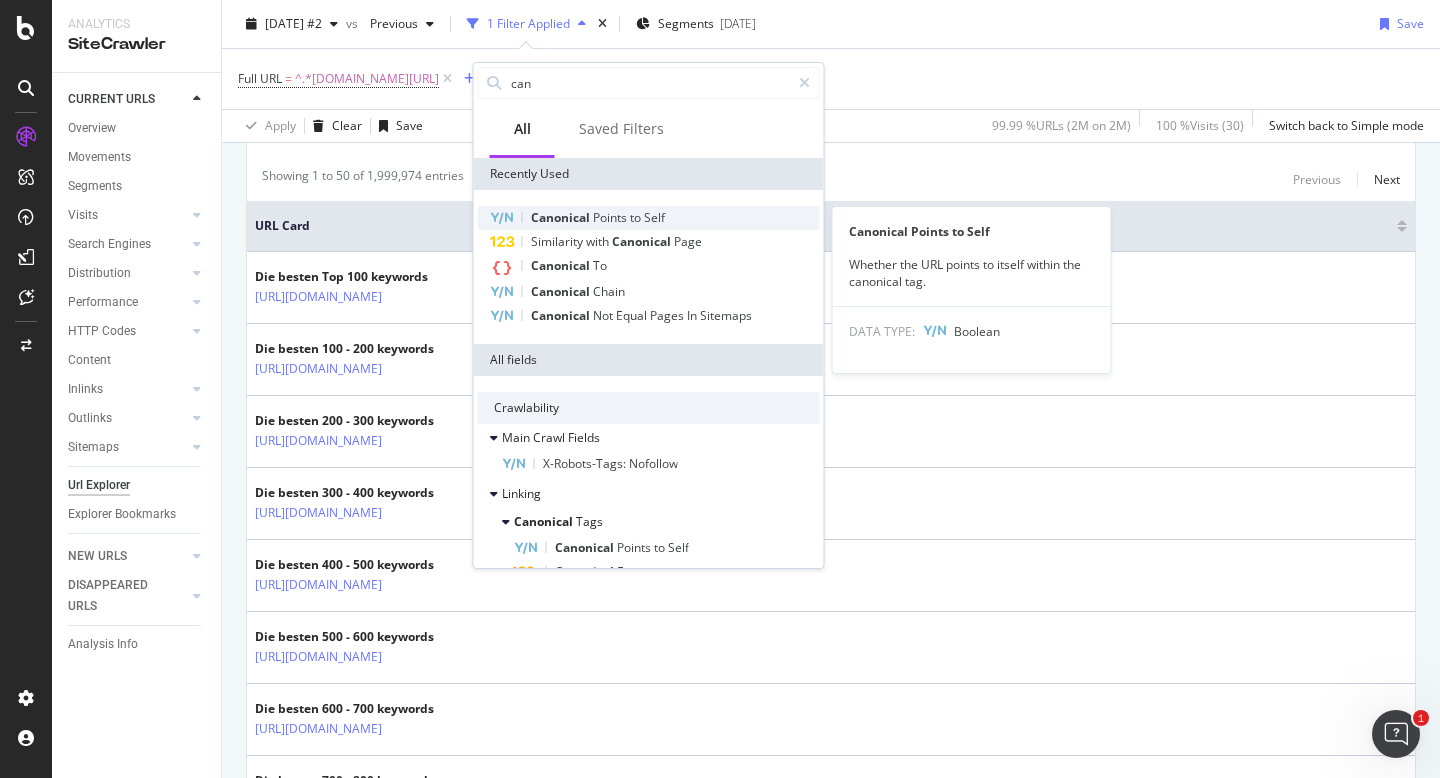 type on "can" 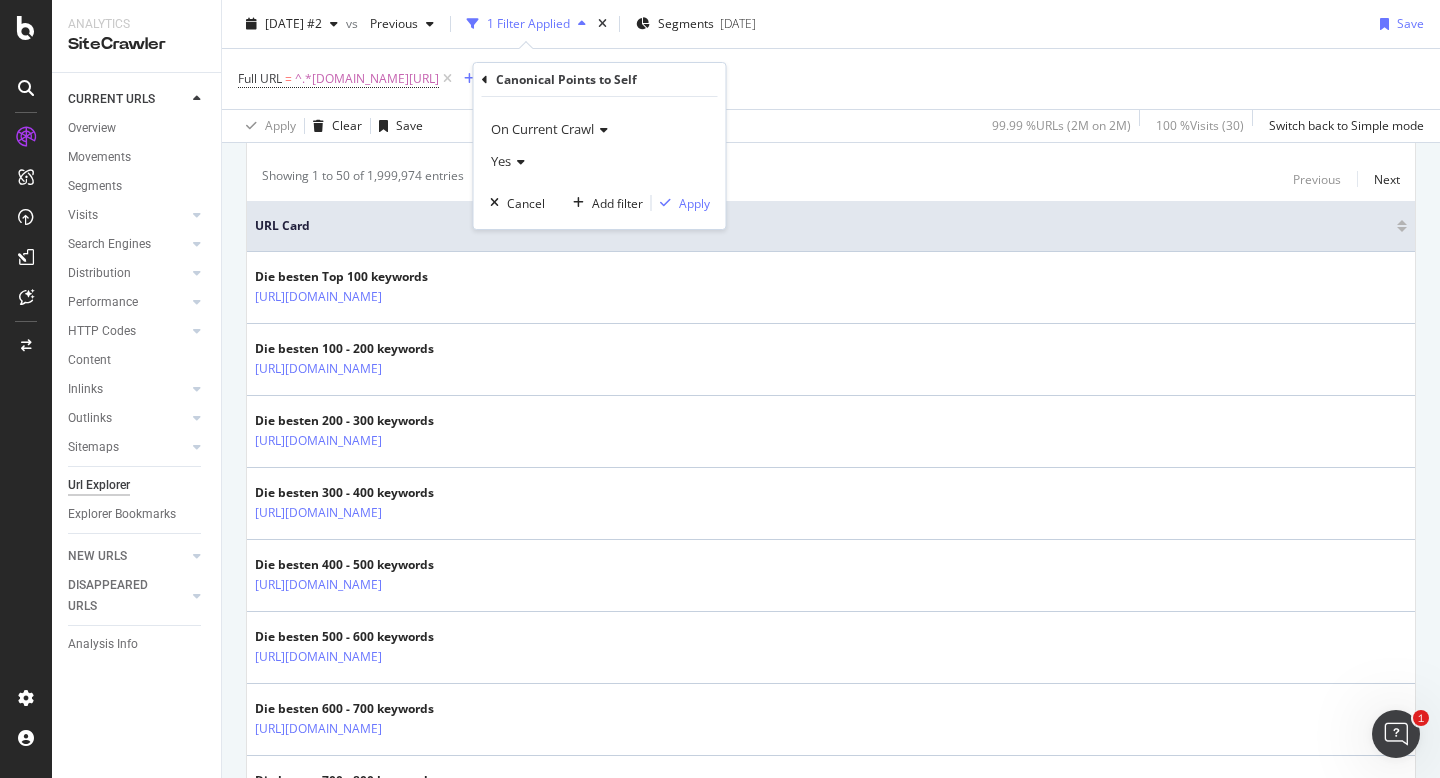 click at bounding box center [518, 162] 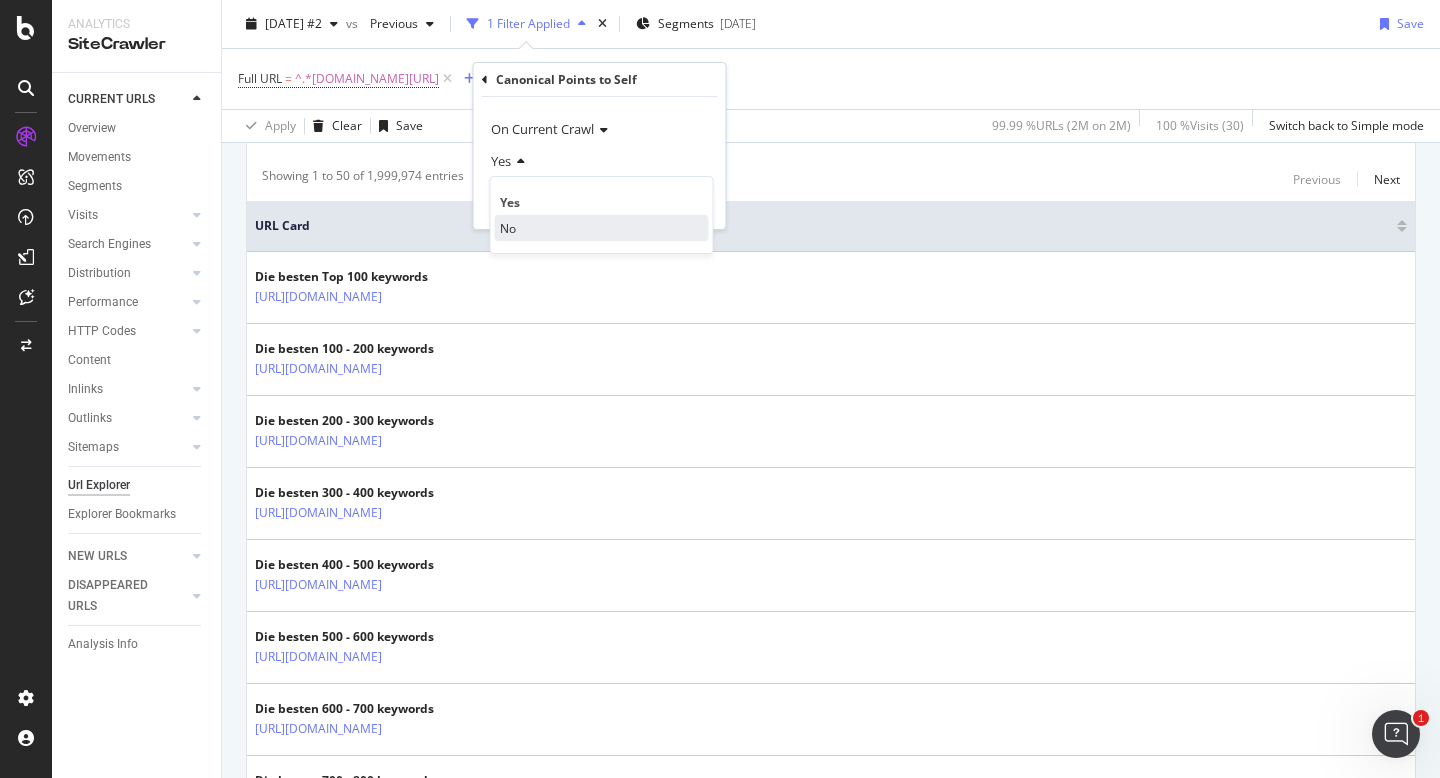 click on "No" at bounding box center (602, 228) 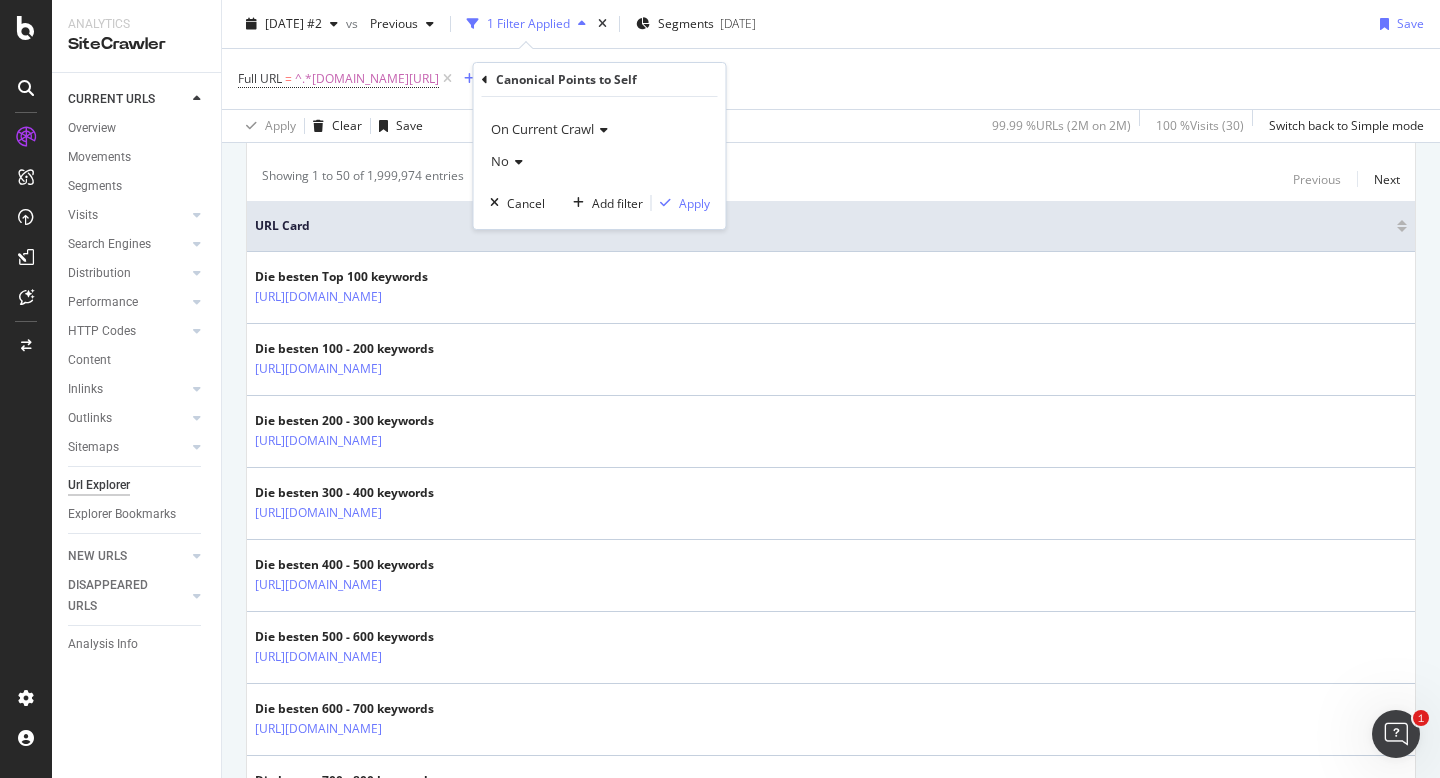 click at bounding box center [601, 130] 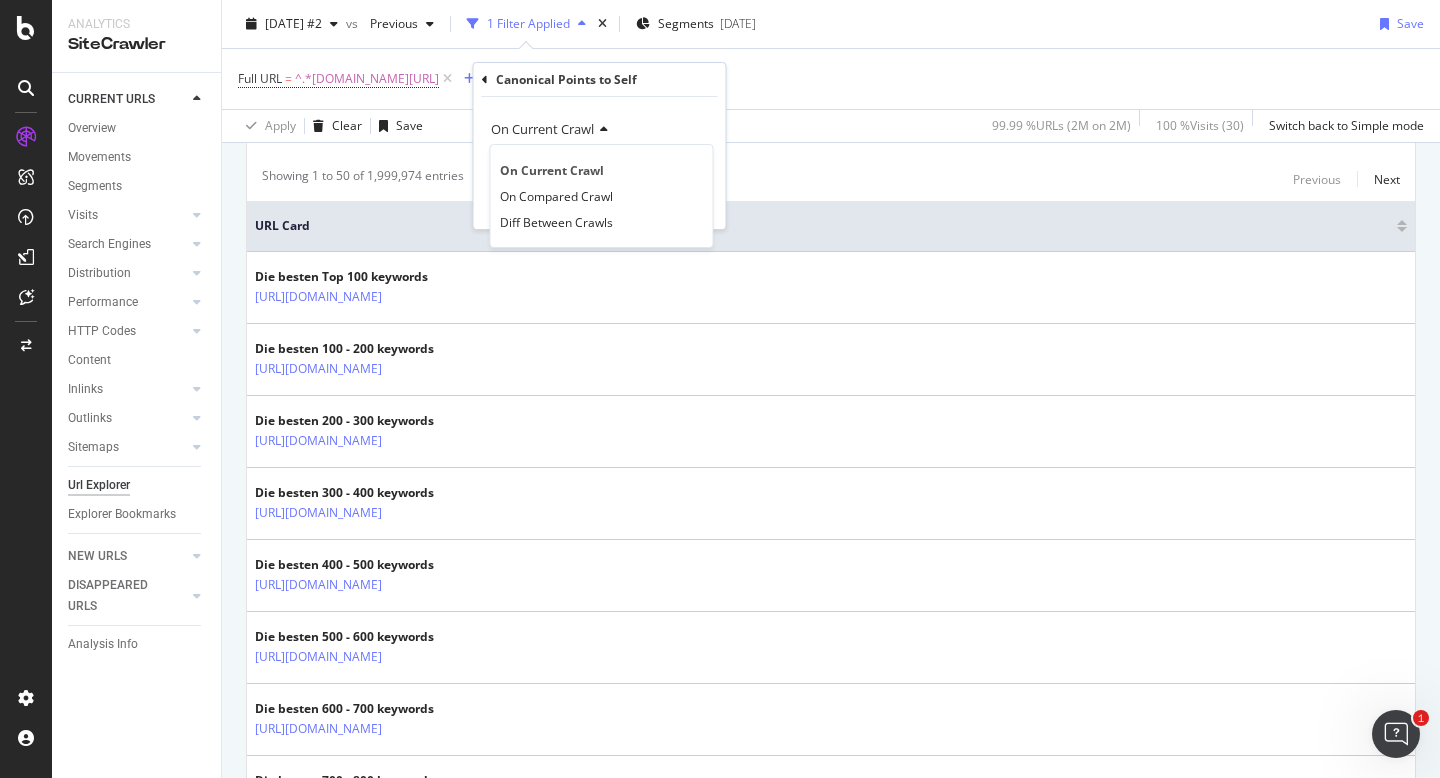 click at bounding box center [601, 130] 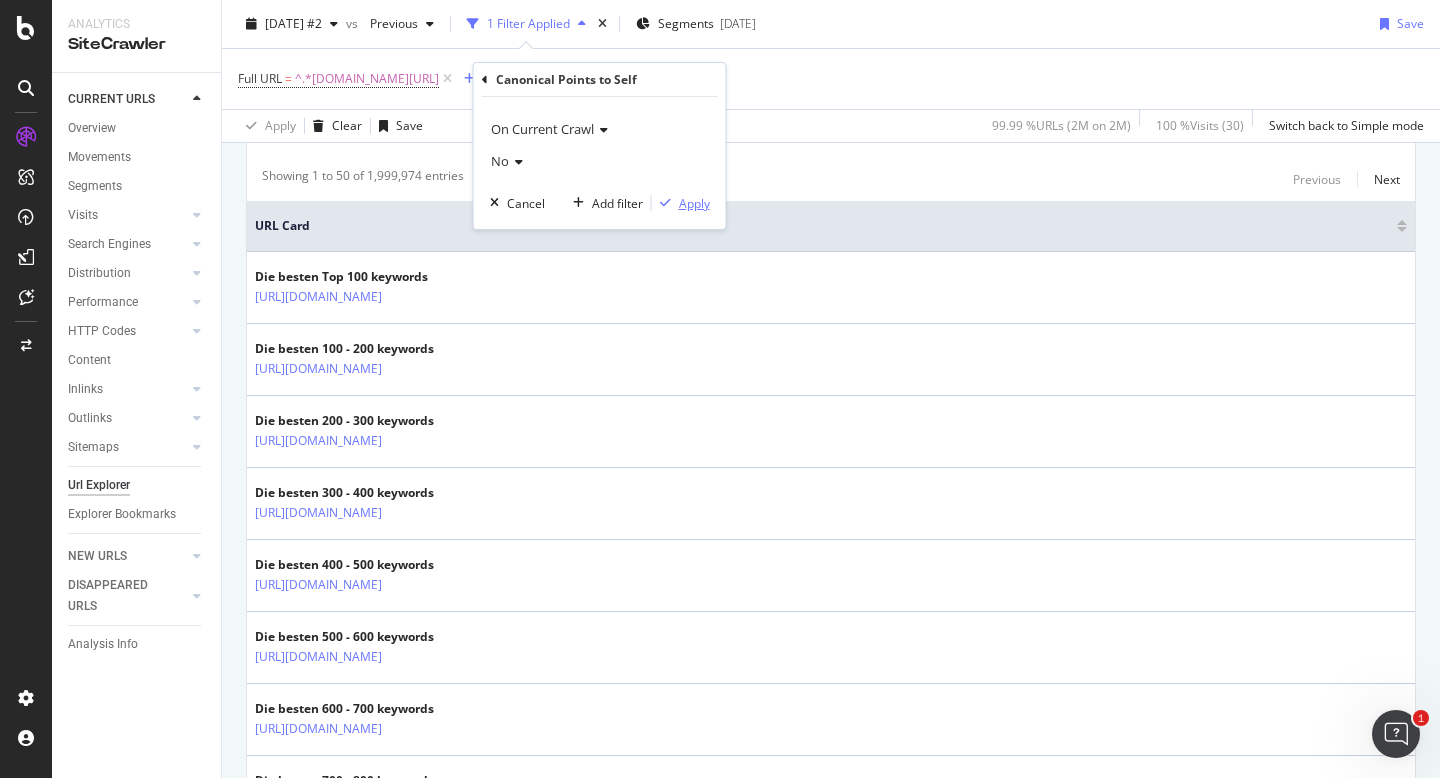 click on "Apply" at bounding box center (694, 203) 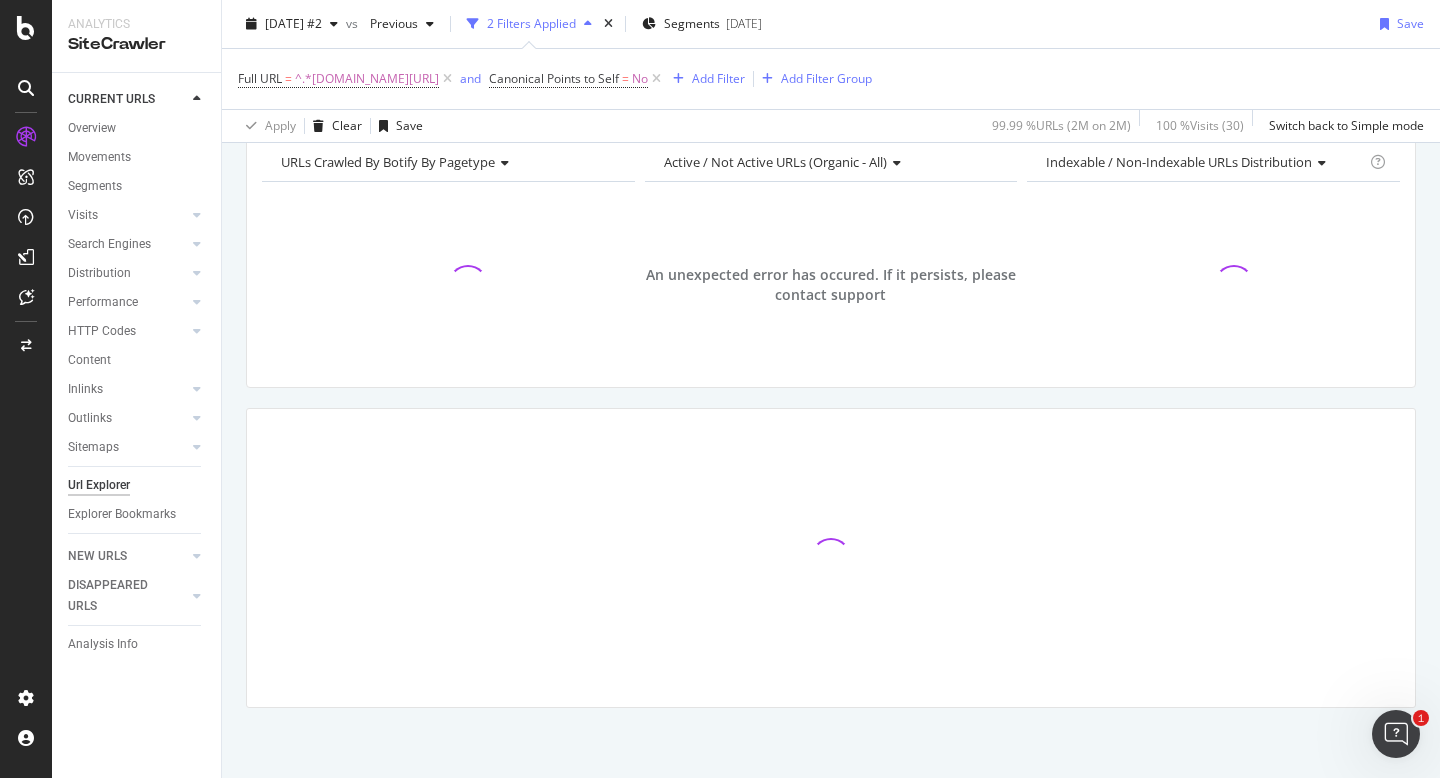 scroll, scrollTop: 92, scrollLeft: 0, axis: vertical 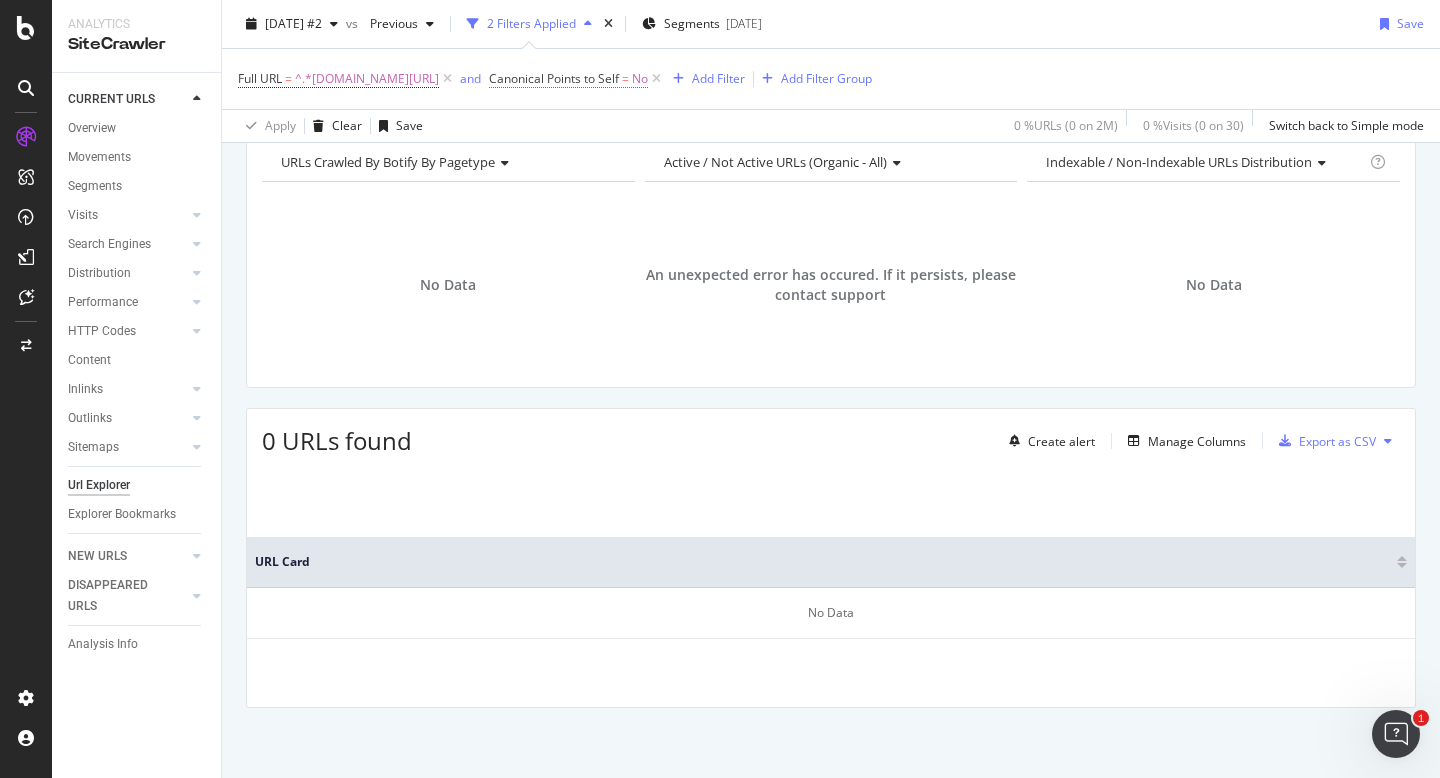 click on "Canonical Points to Self" at bounding box center [554, 78] 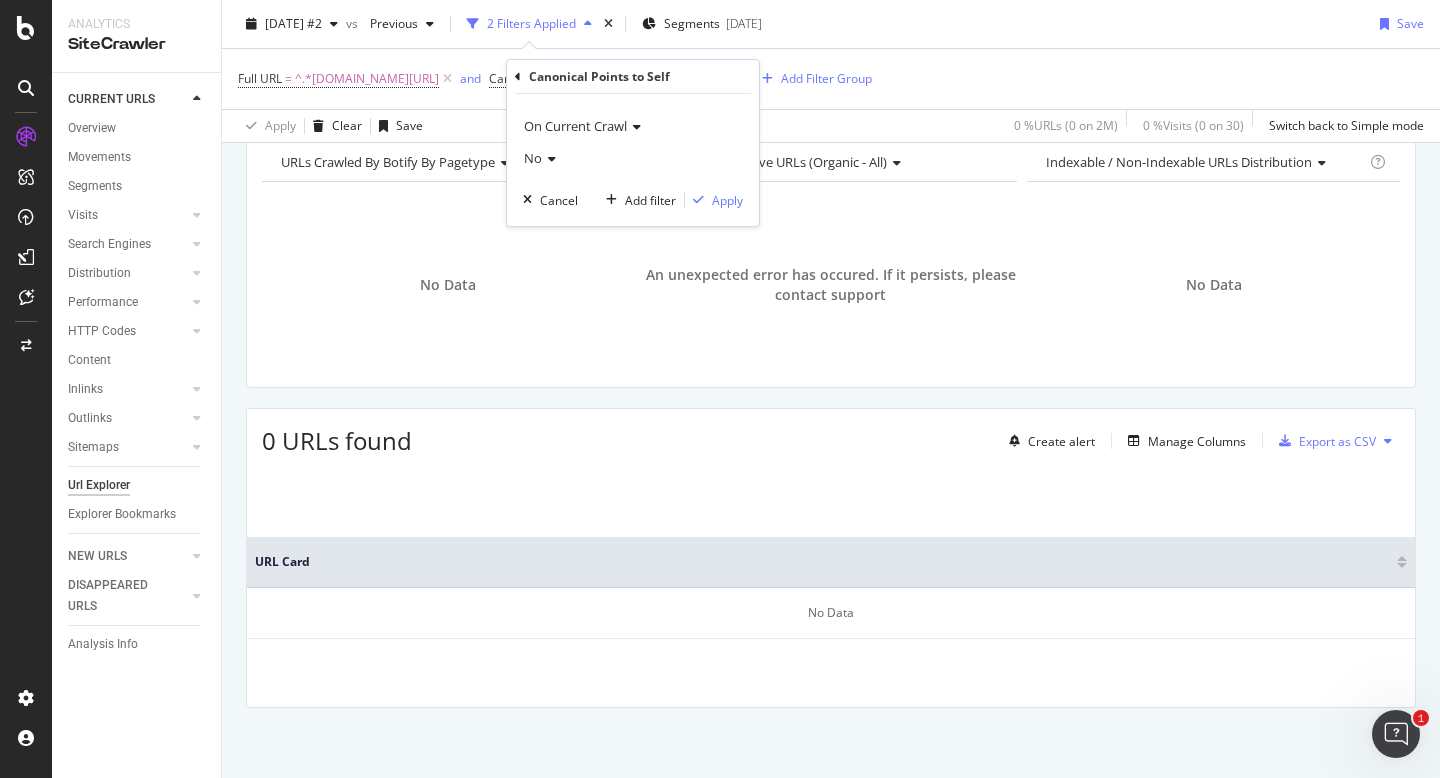click on "On Current Crawl" at bounding box center (633, 126) 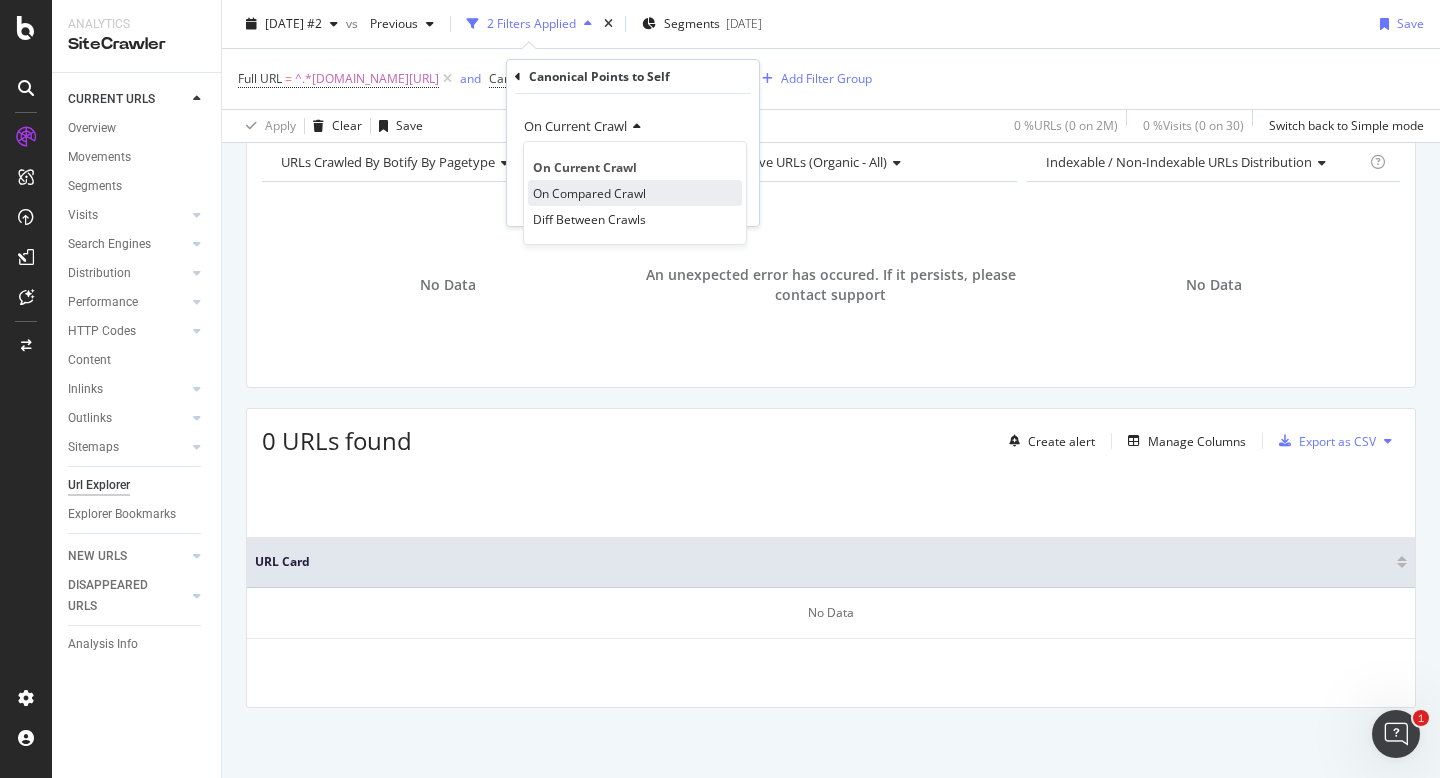 click on "On Compared Crawl" at bounding box center [589, 193] 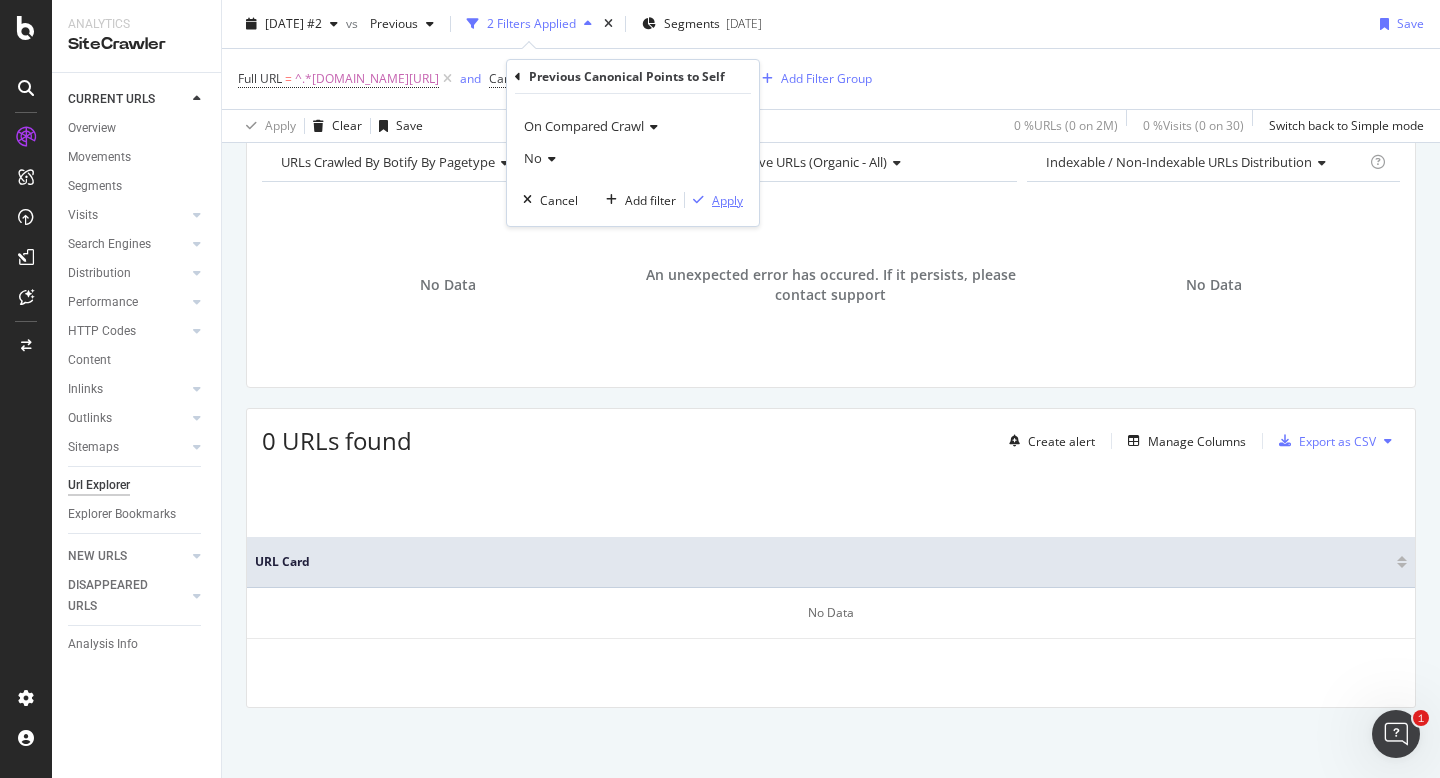 click on "Apply" at bounding box center [727, 200] 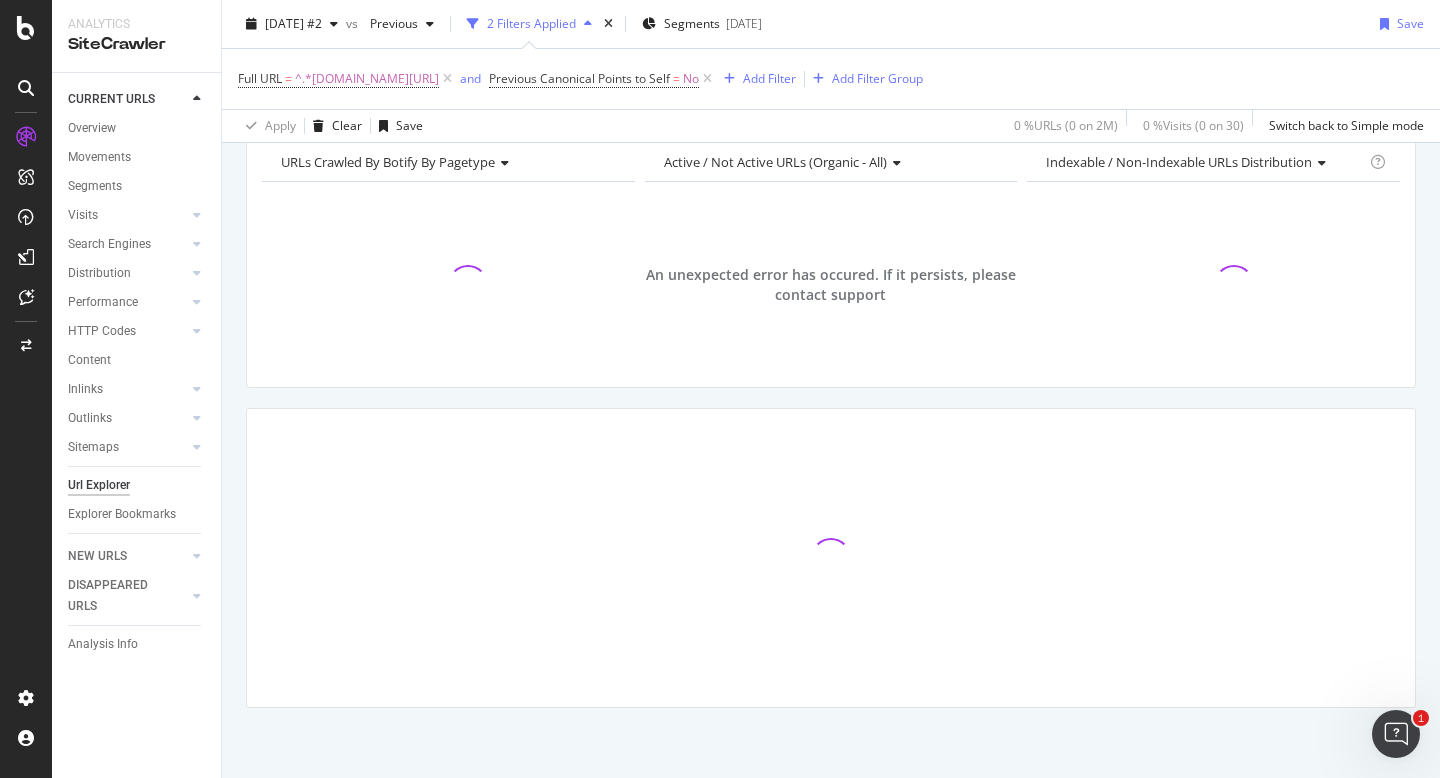 scroll, scrollTop: 0, scrollLeft: 0, axis: both 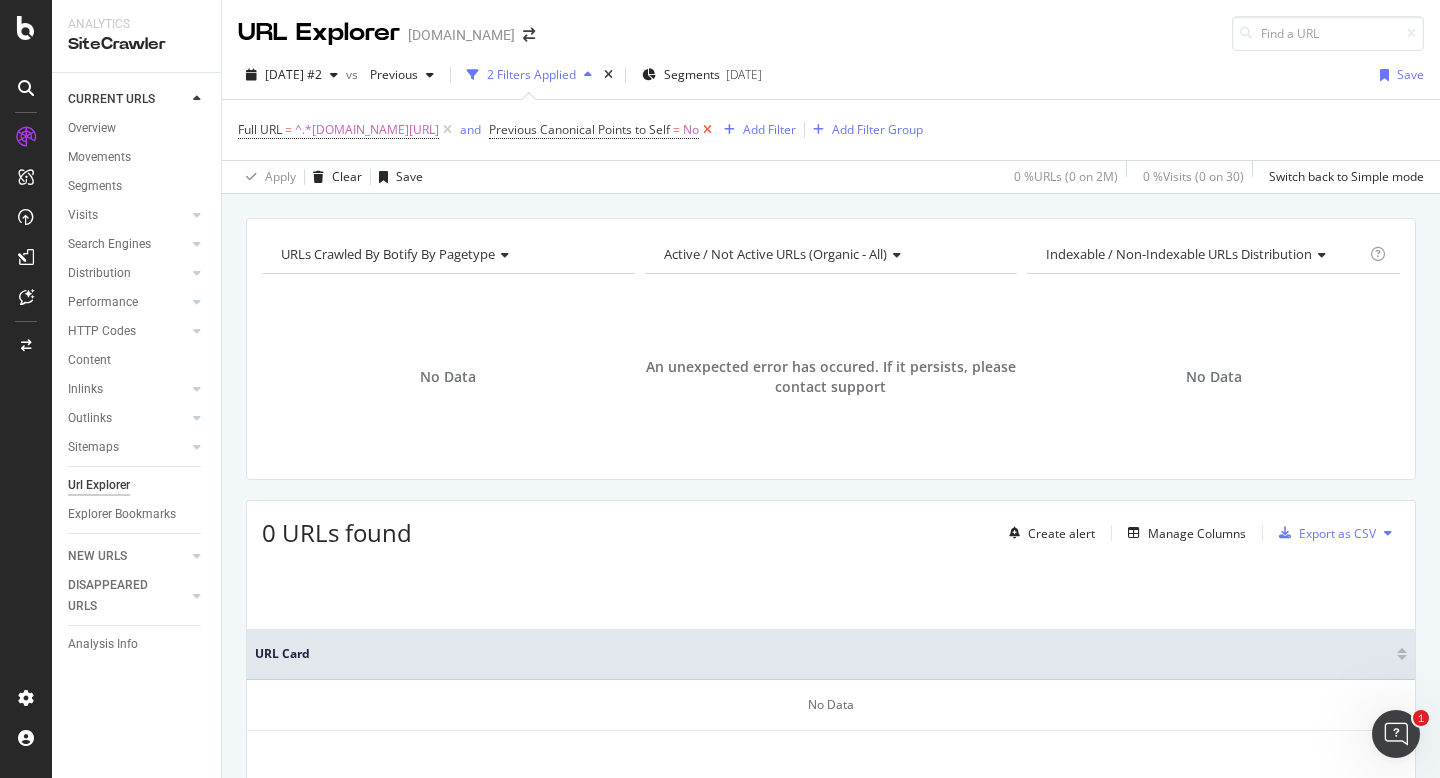 click at bounding box center [707, 130] 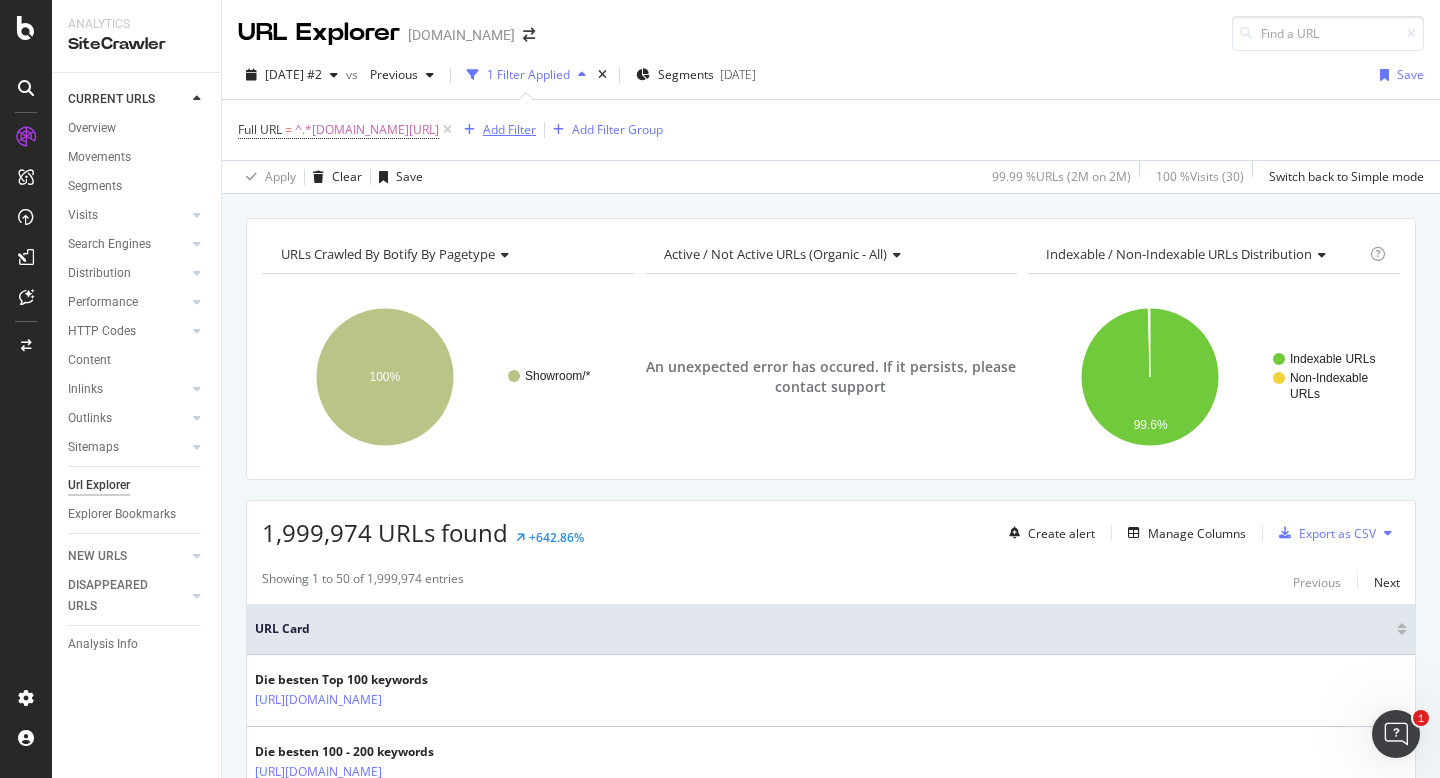click on "Add Filter" at bounding box center (509, 129) 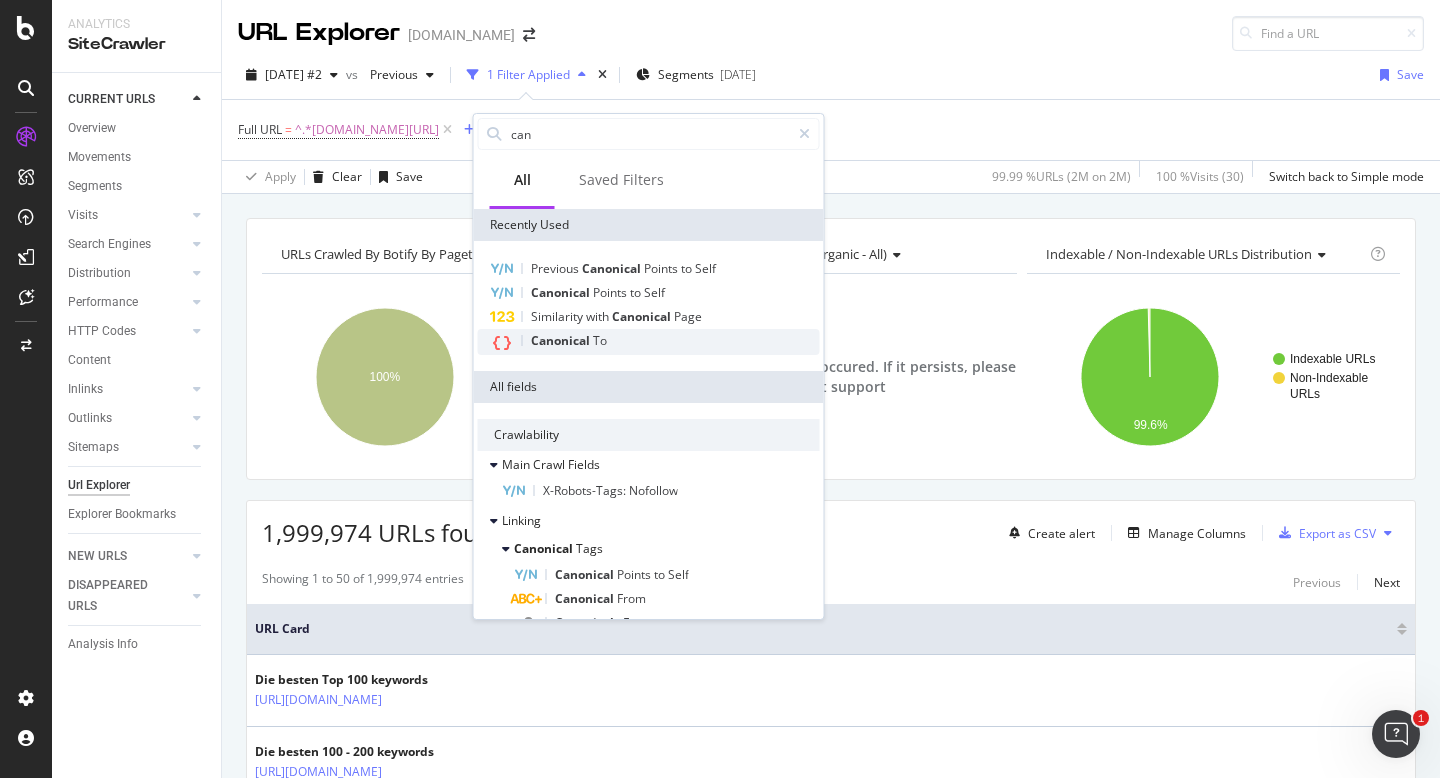 click on "Canonical" at bounding box center [562, 340] 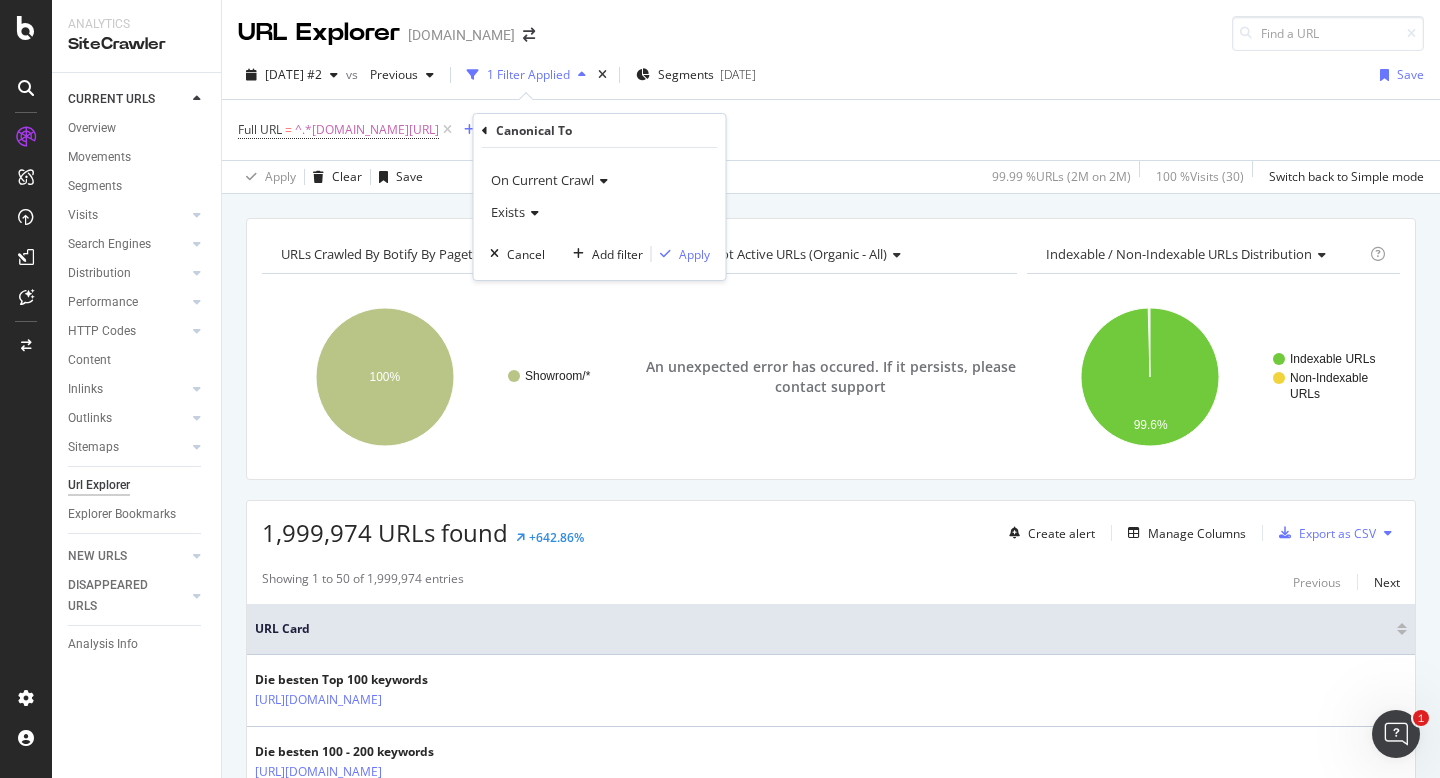 click on "Exists" at bounding box center [600, 212] 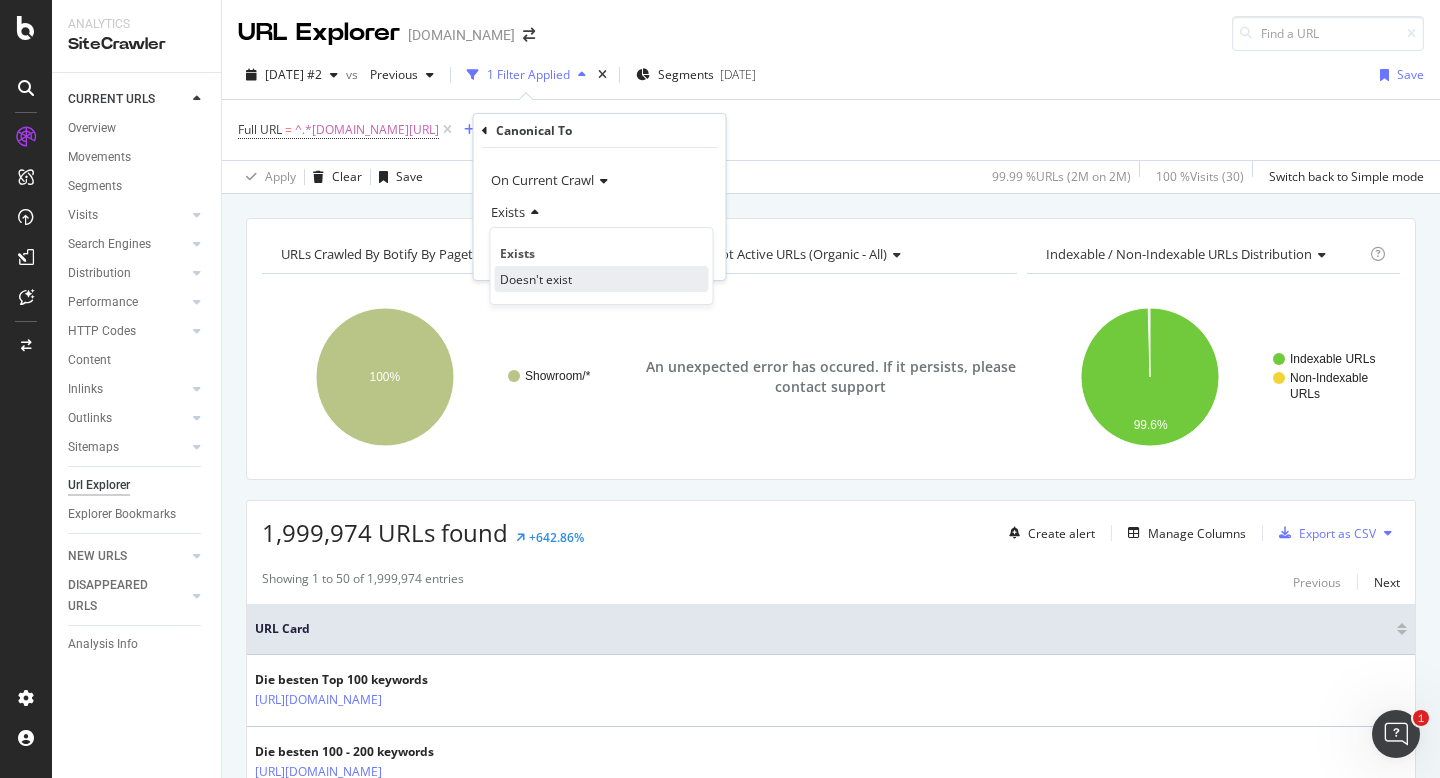 click on "Doesn't exist" at bounding box center (536, 279) 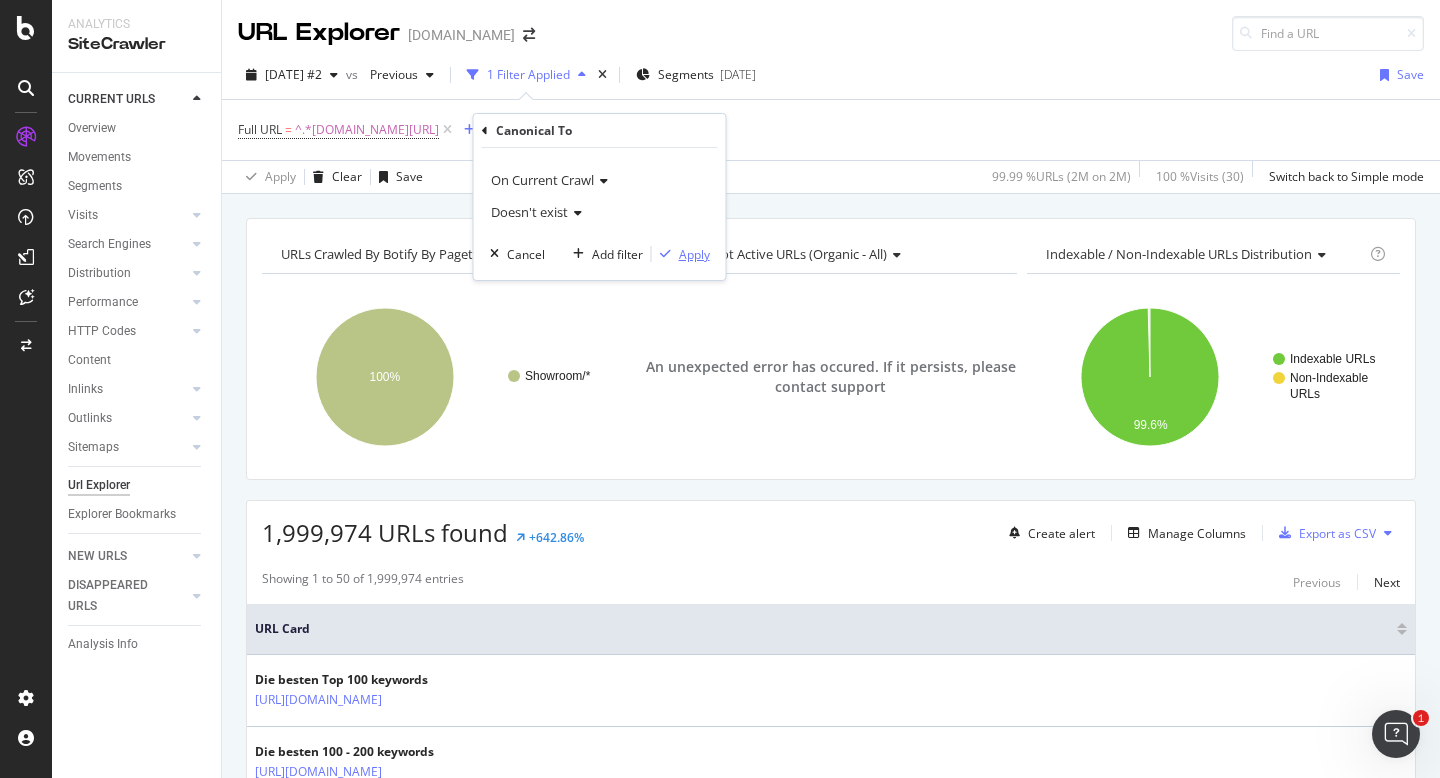 click on "Apply" at bounding box center [694, 254] 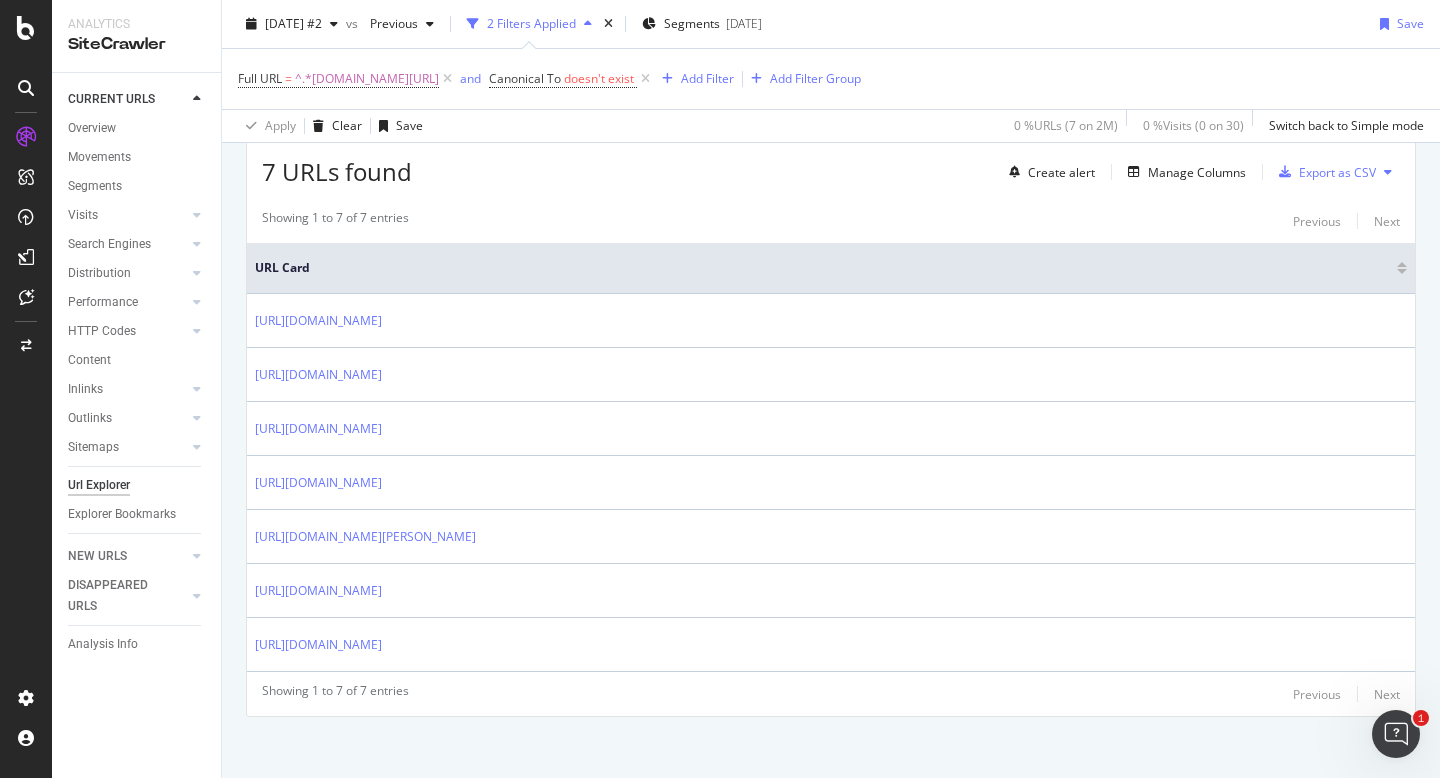 scroll, scrollTop: 365, scrollLeft: 0, axis: vertical 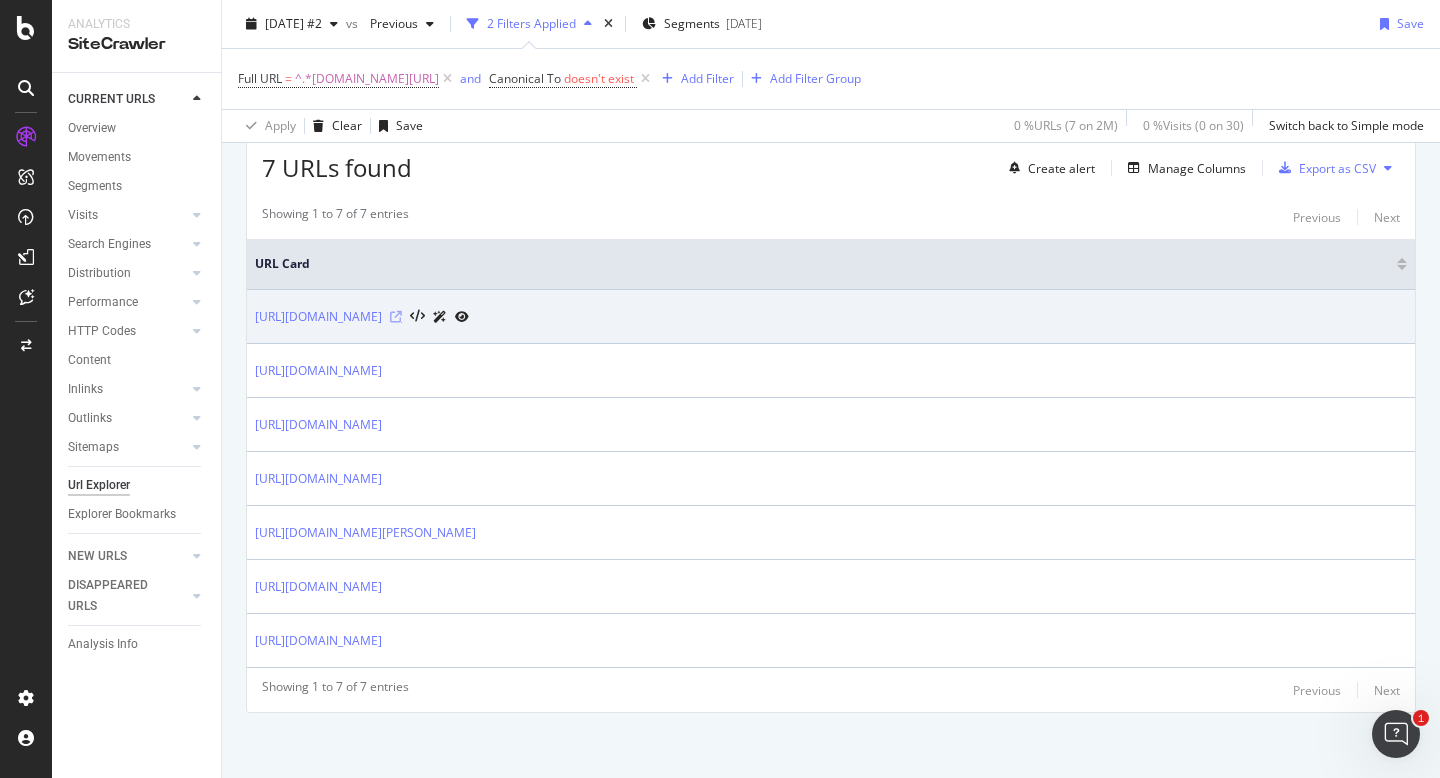 click at bounding box center [396, 317] 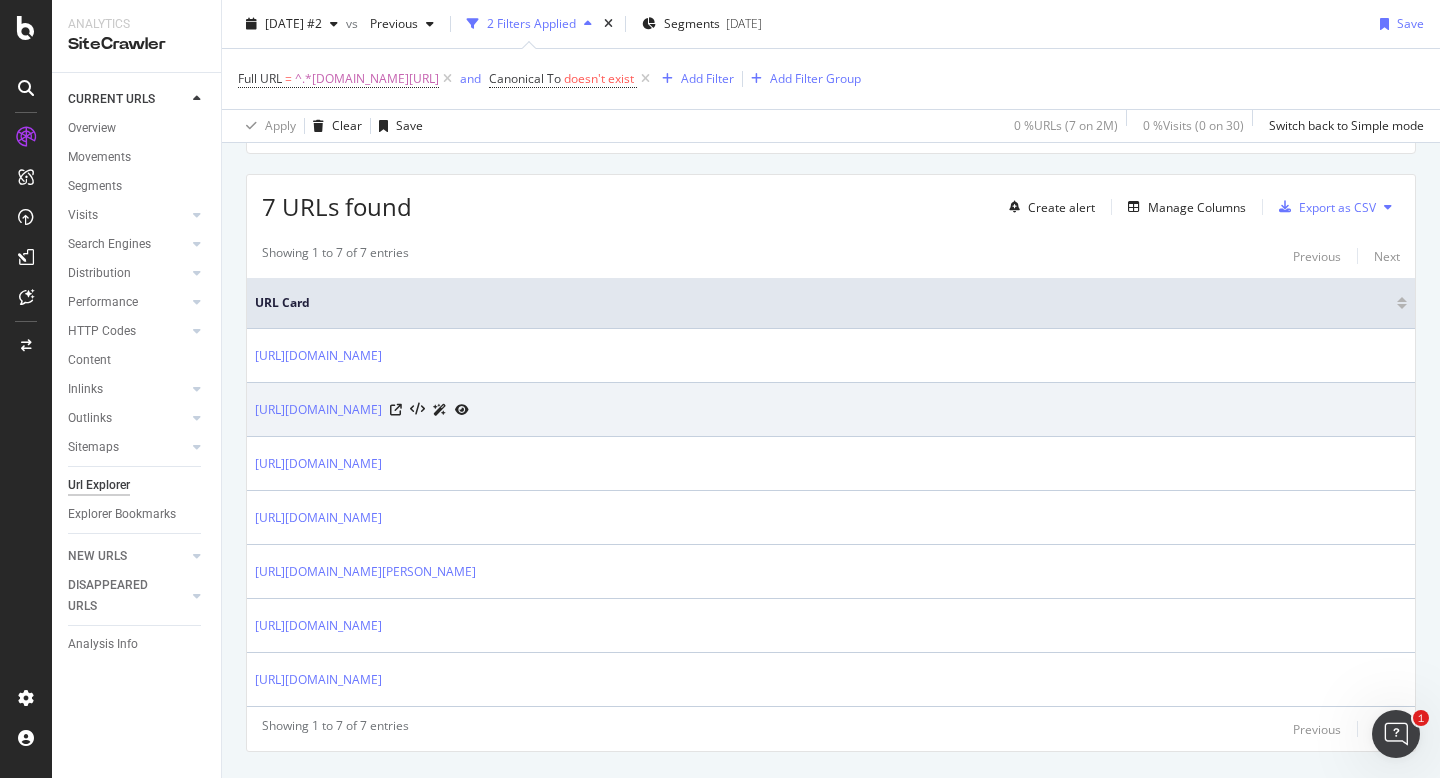 scroll, scrollTop: 334, scrollLeft: 0, axis: vertical 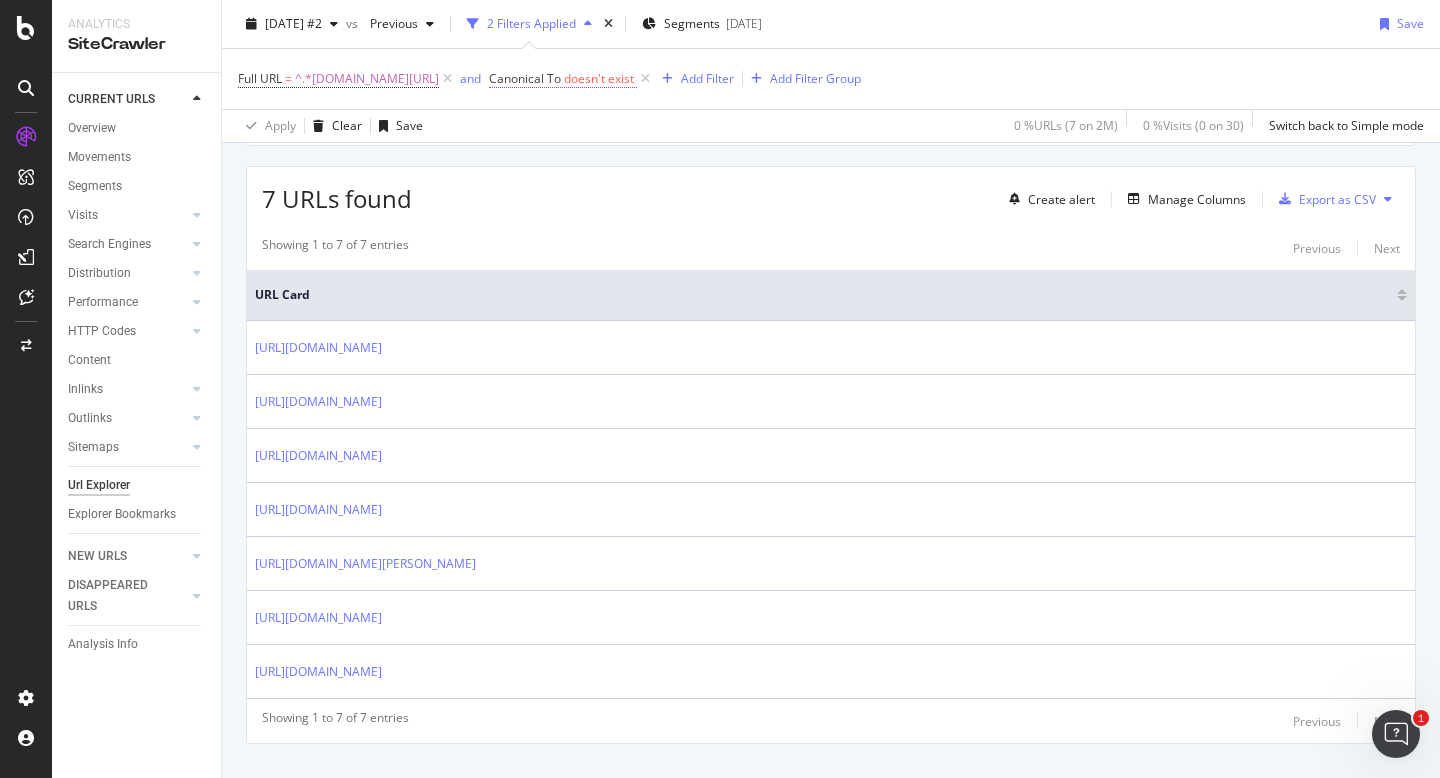 click on "doesn't exist" at bounding box center (599, 78) 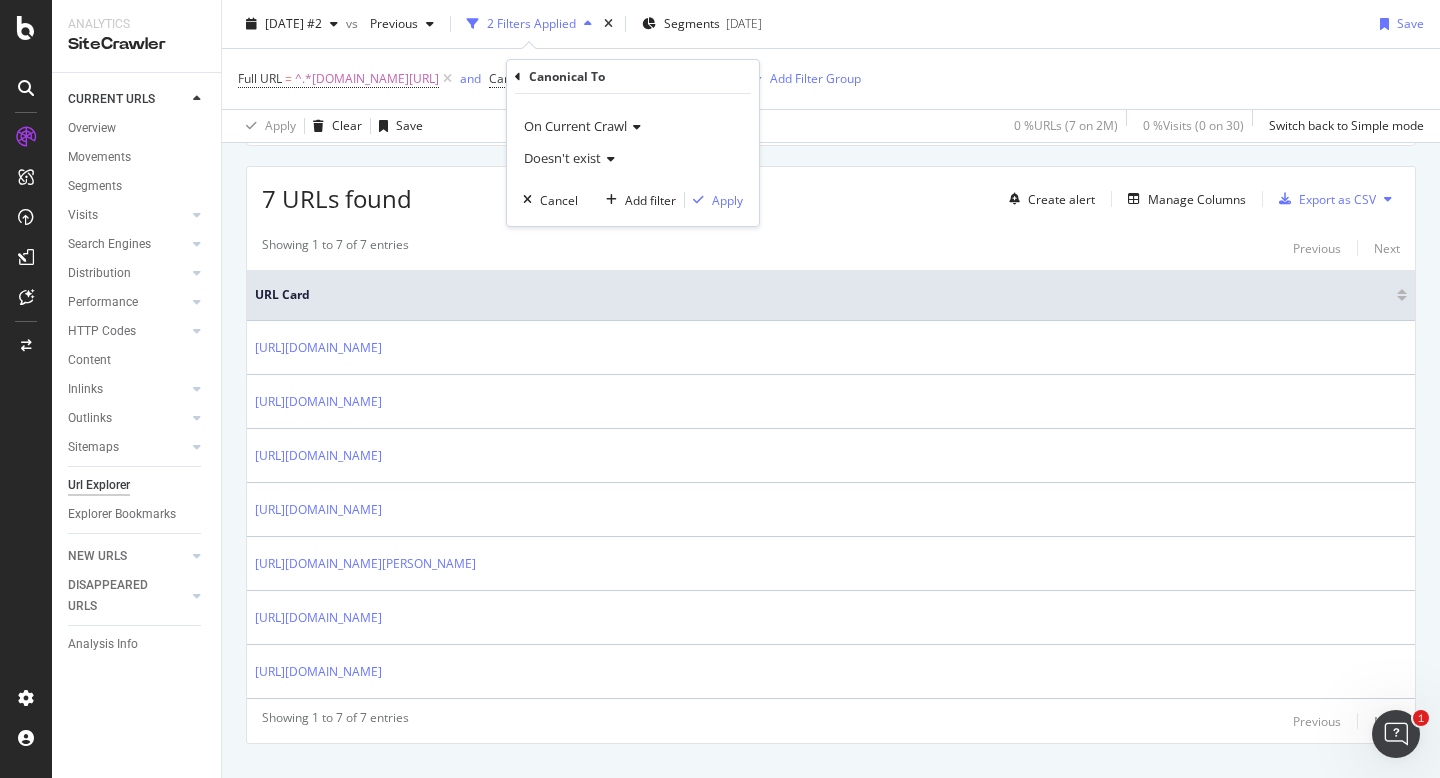click on "On Current Crawl" at bounding box center (575, 126) 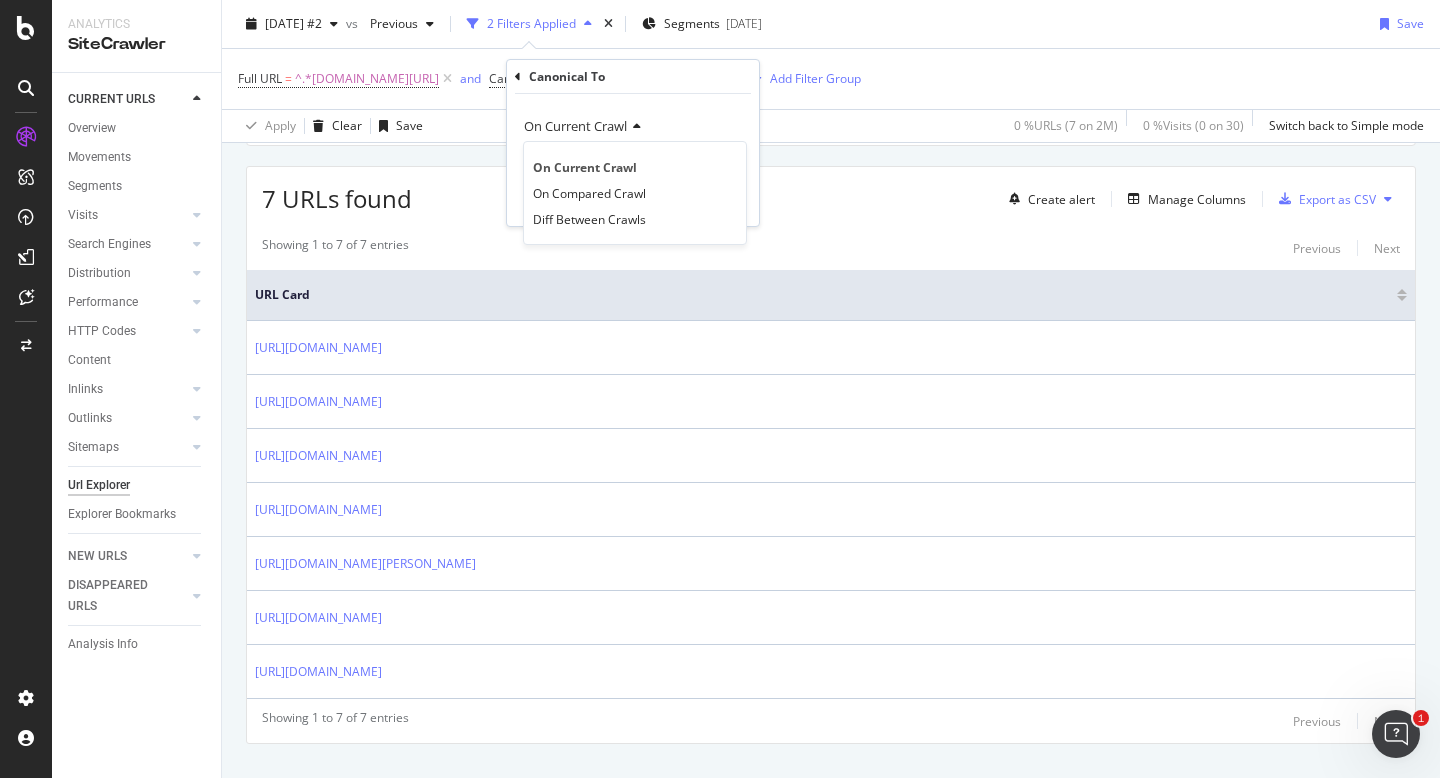 click on "On Current Crawl" at bounding box center (575, 126) 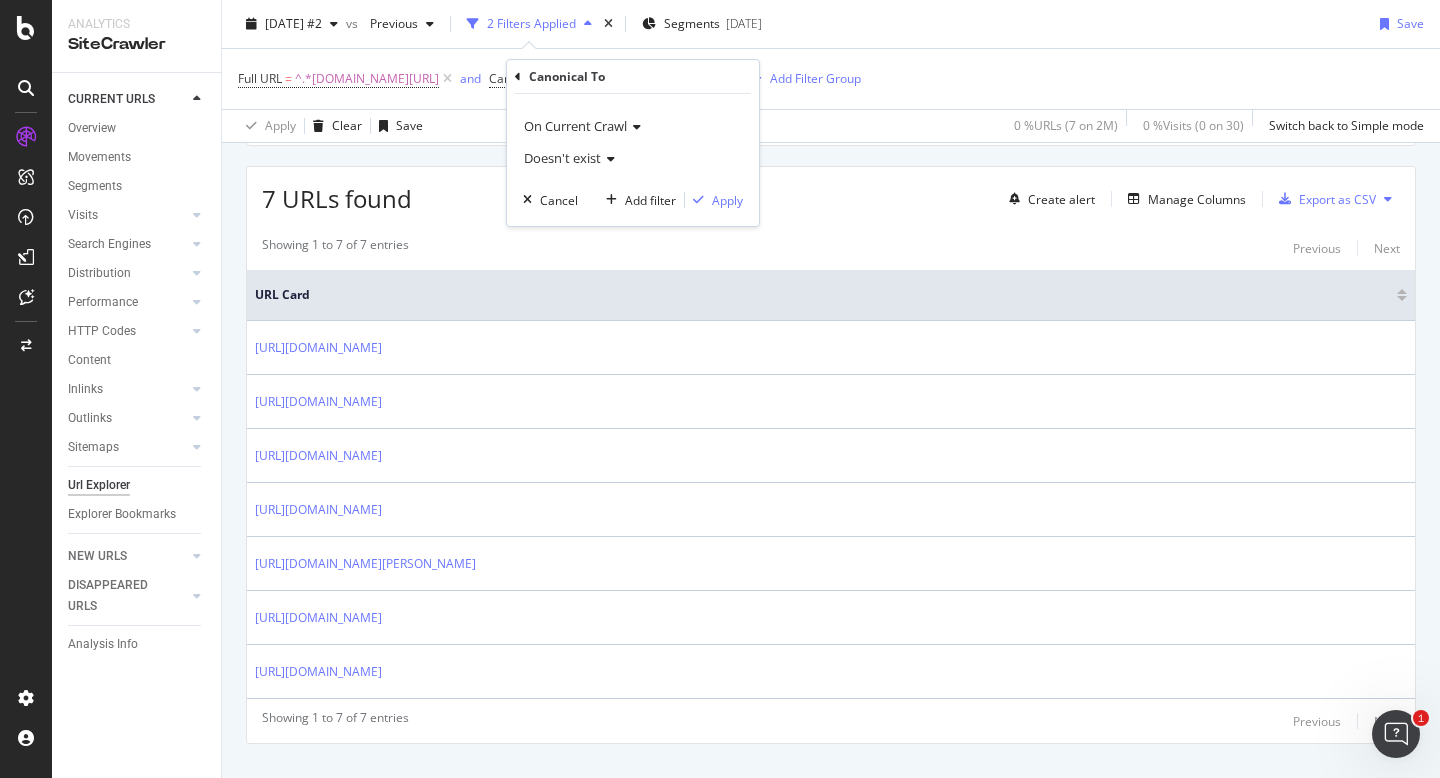 click at bounding box center [608, 159] 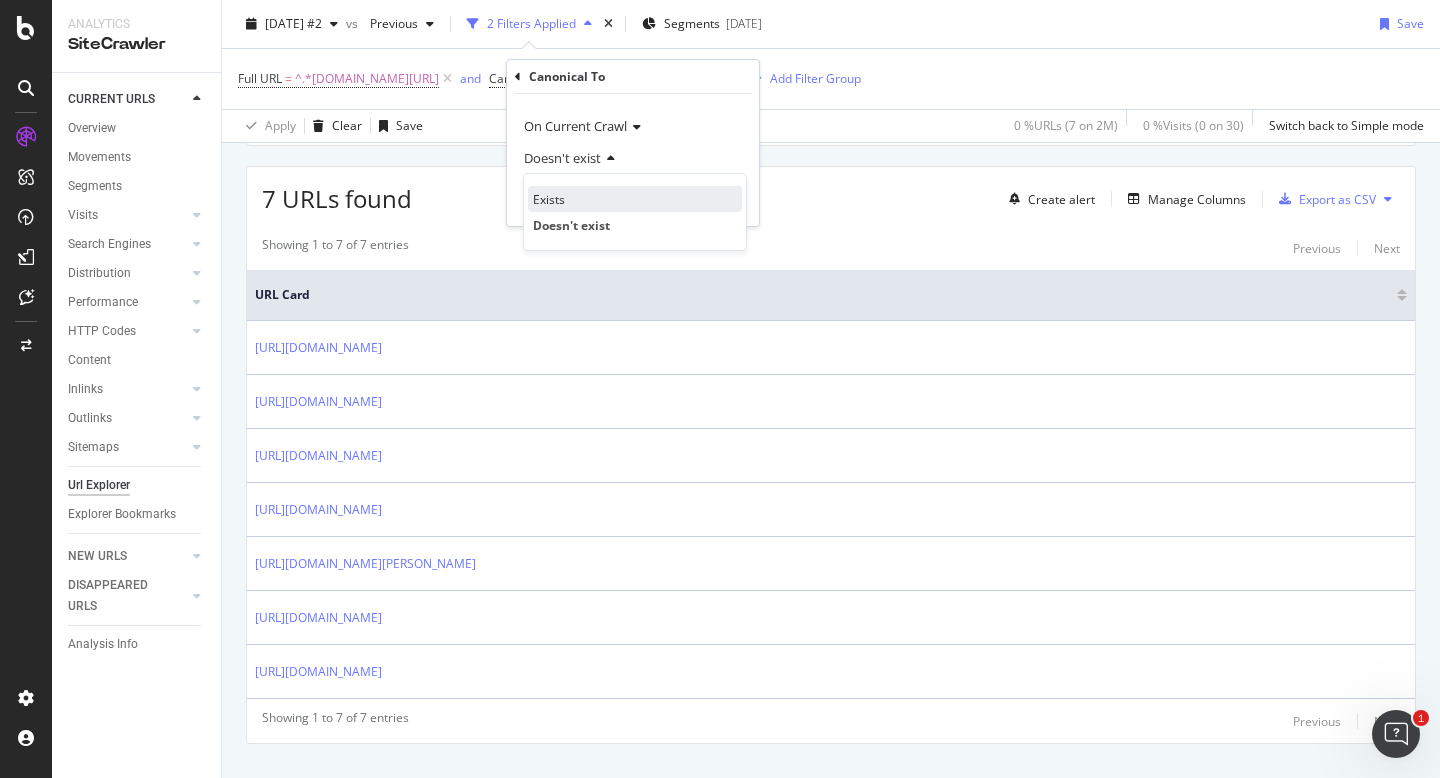 click on "Exists" at bounding box center (635, 199) 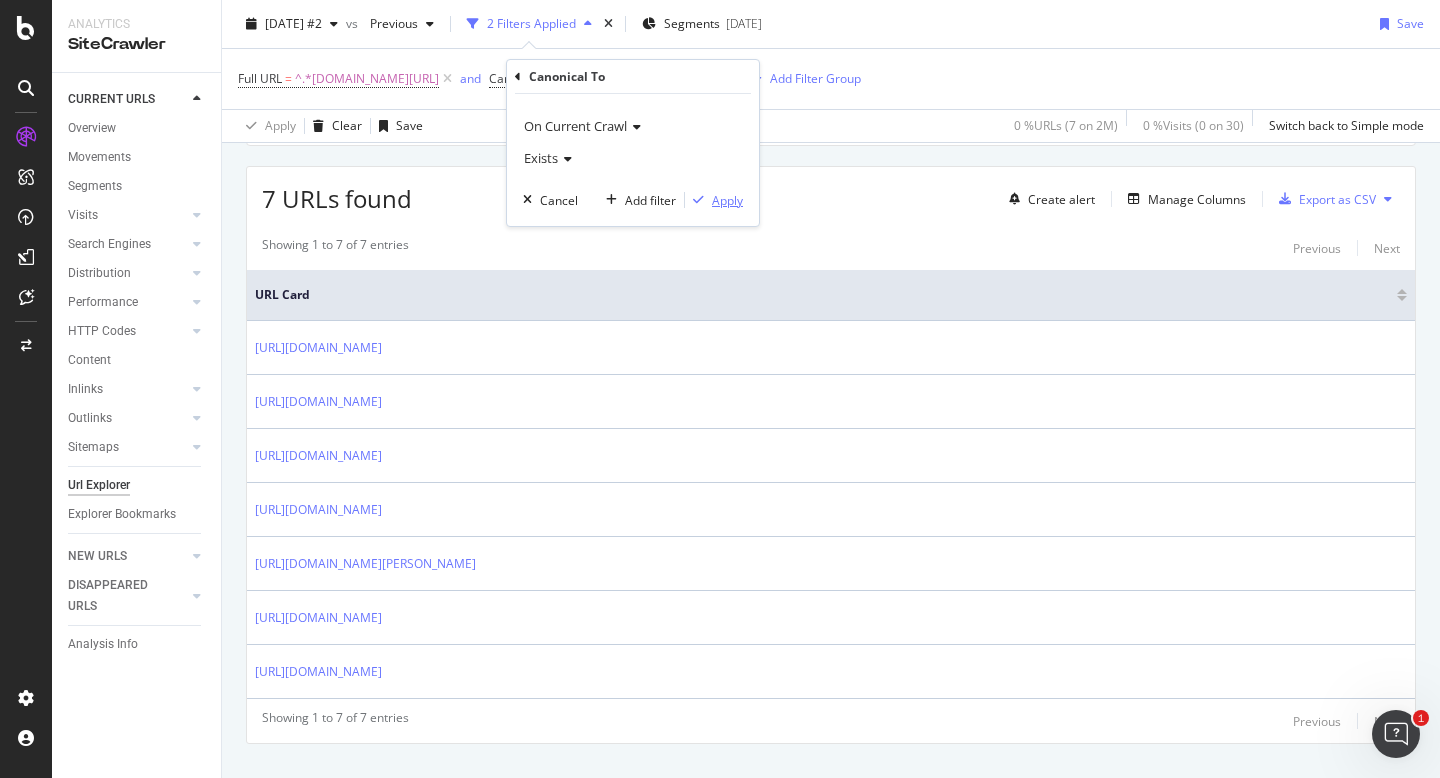 click on "Apply" at bounding box center [727, 200] 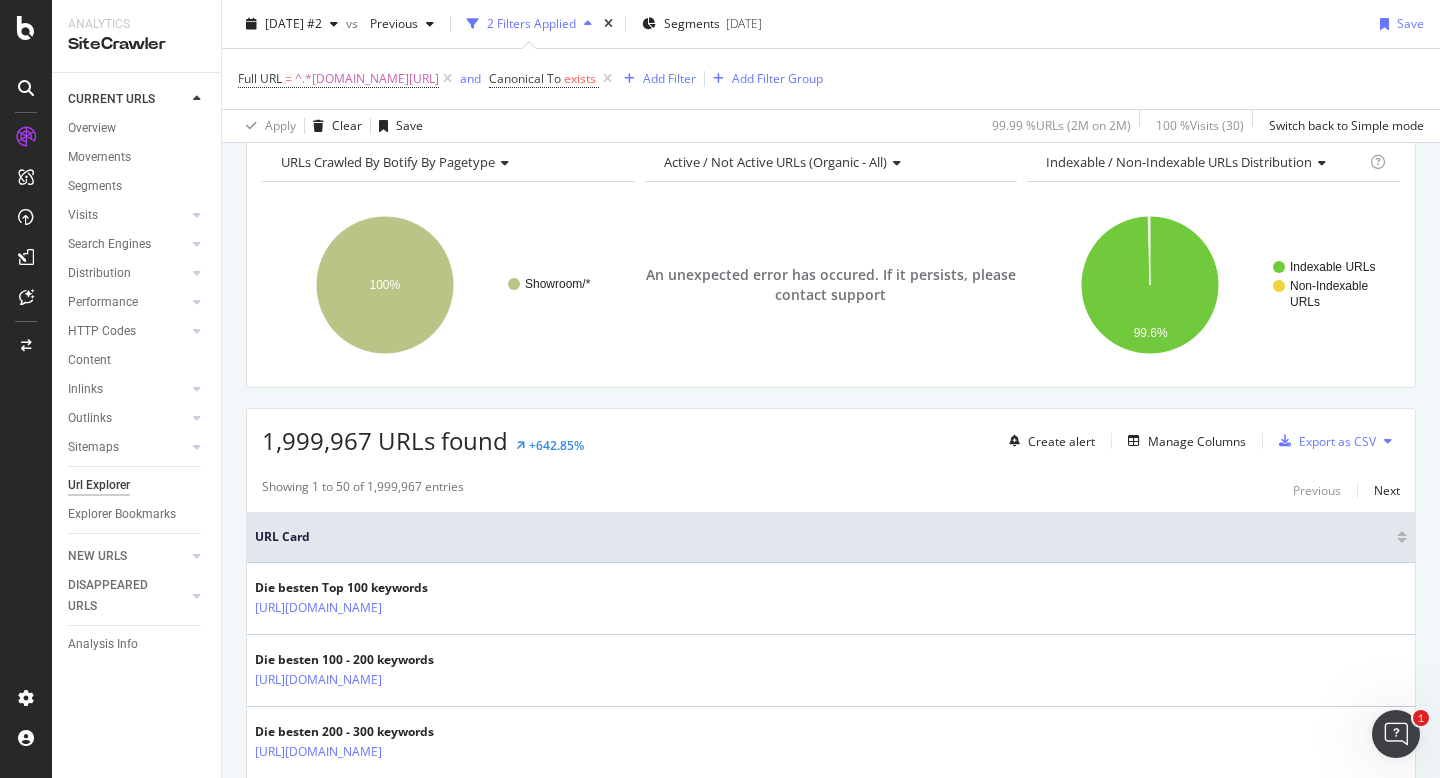 scroll, scrollTop: 334, scrollLeft: 0, axis: vertical 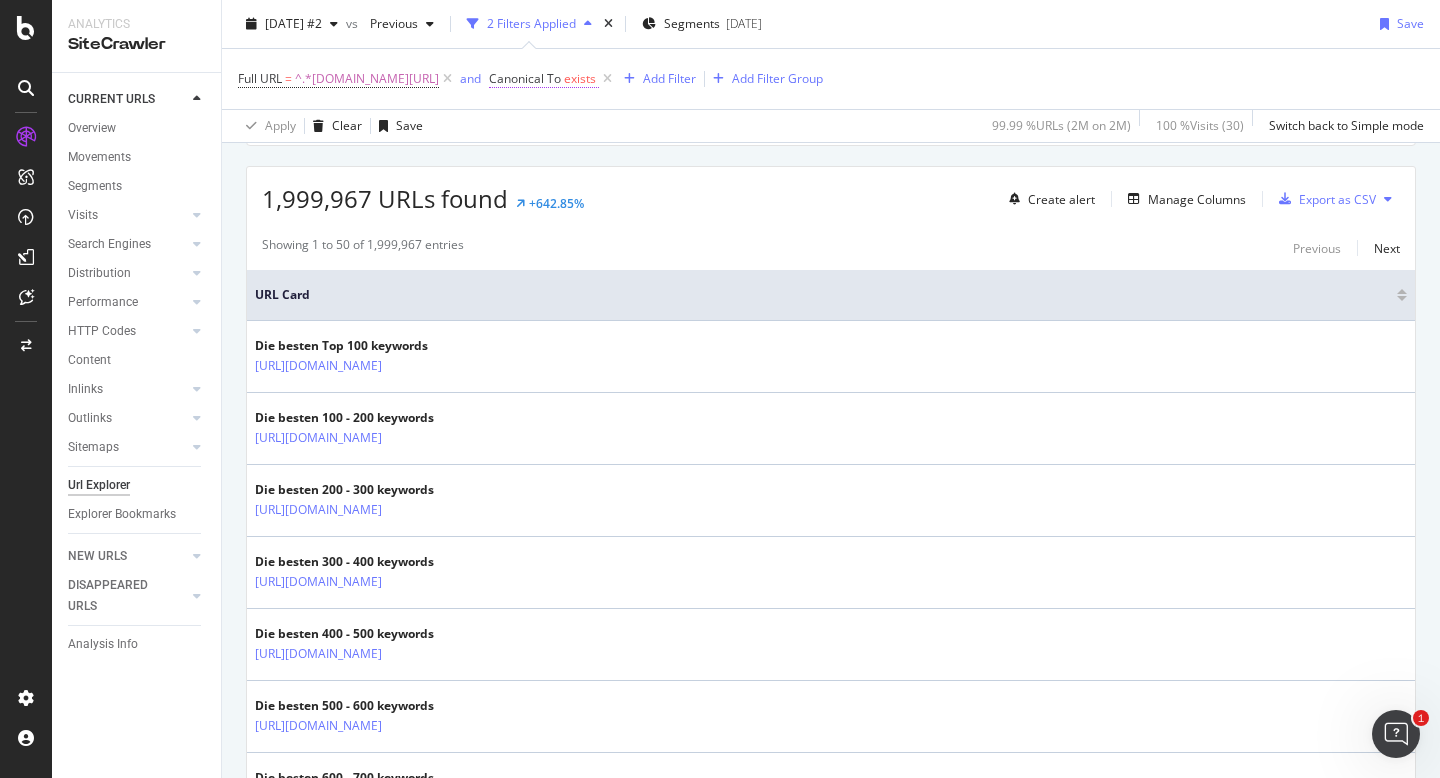 click on "exists" at bounding box center [580, 78] 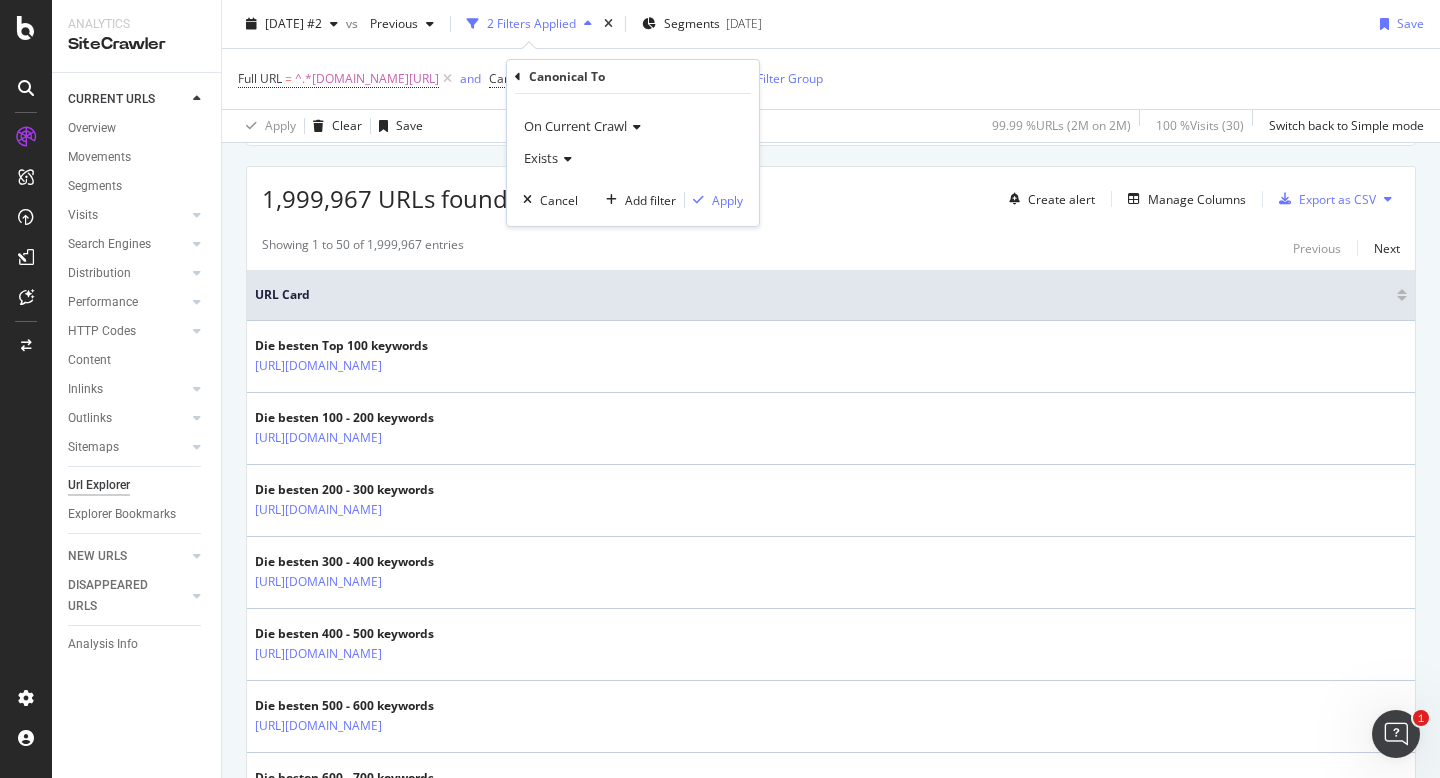 click on "Exists" at bounding box center [633, 158] 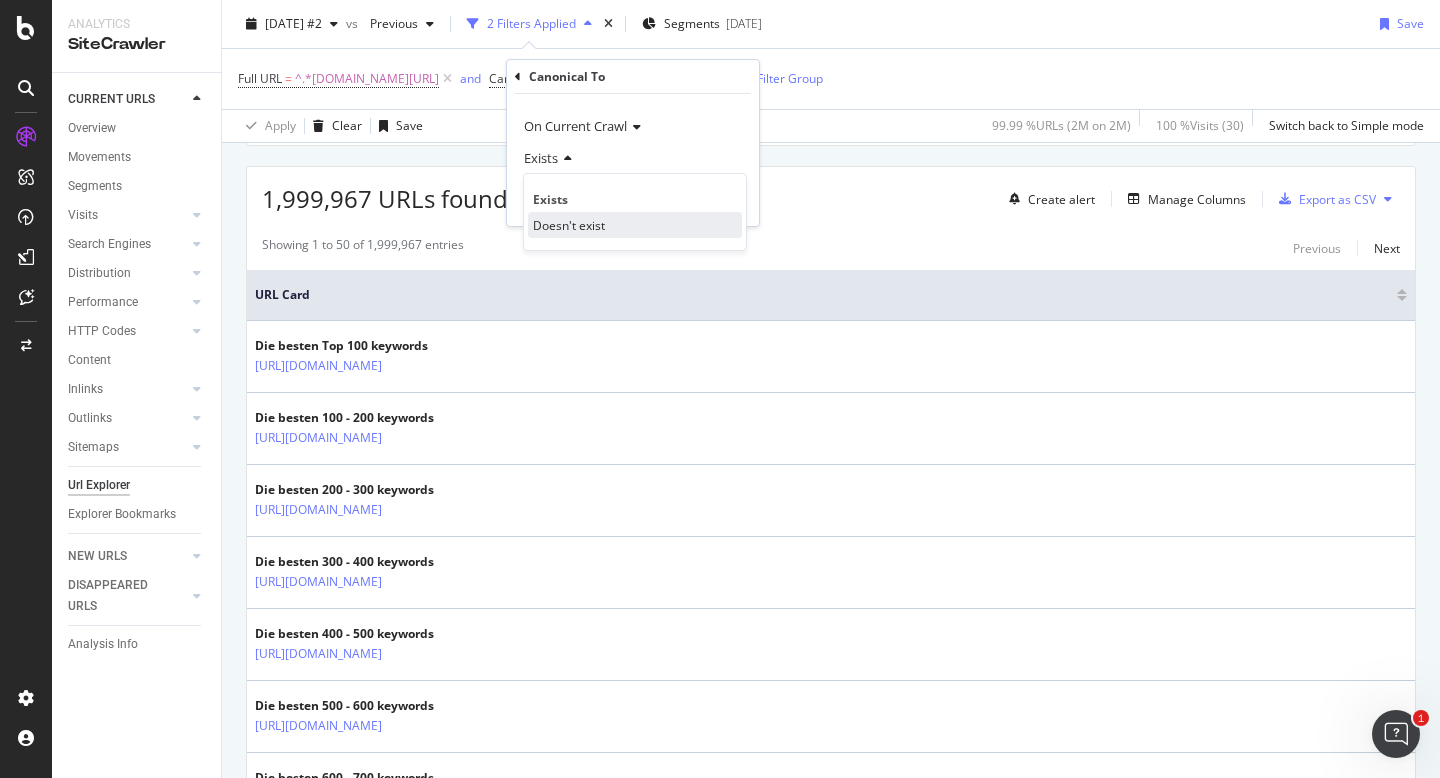 click on "Doesn't exist" at bounding box center (569, 225) 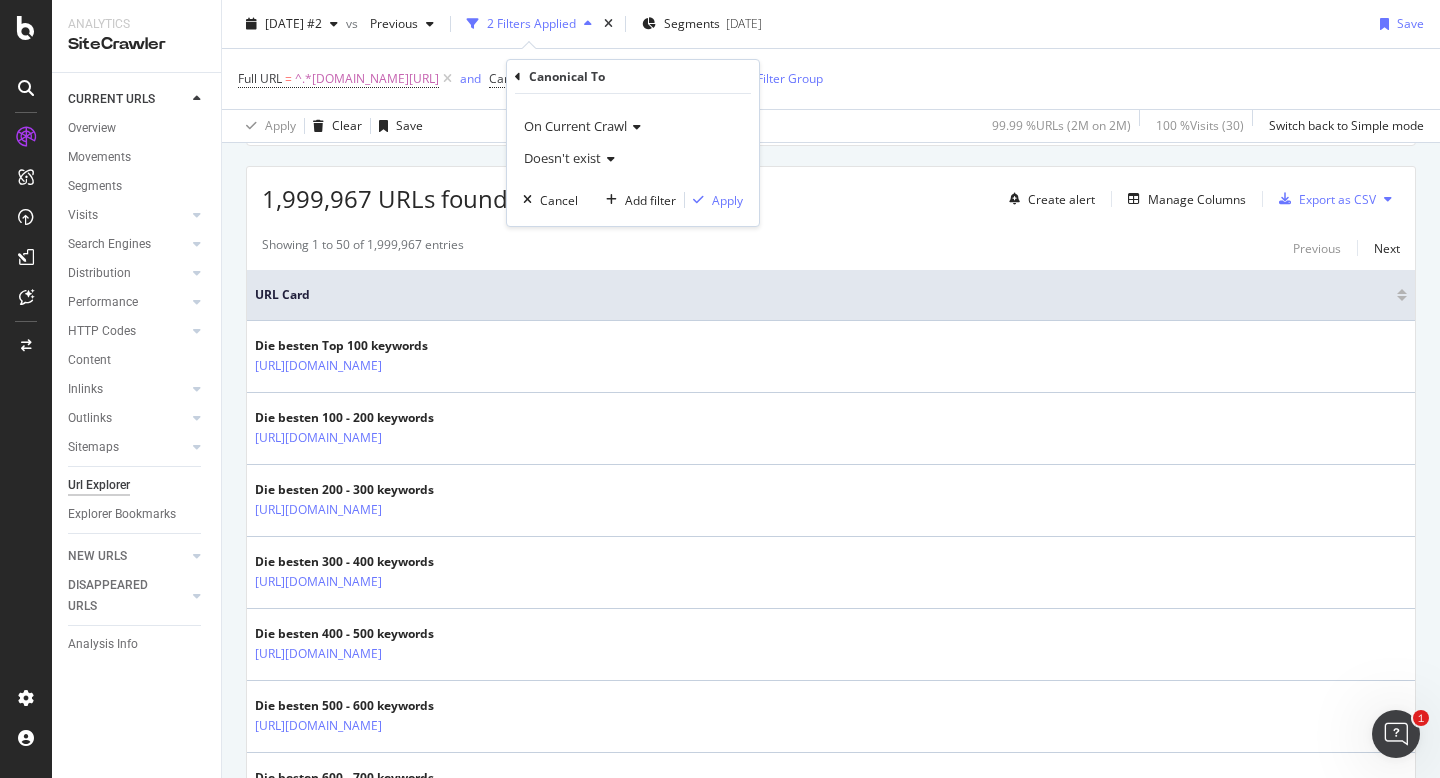 click at bounding box center [518, 77] 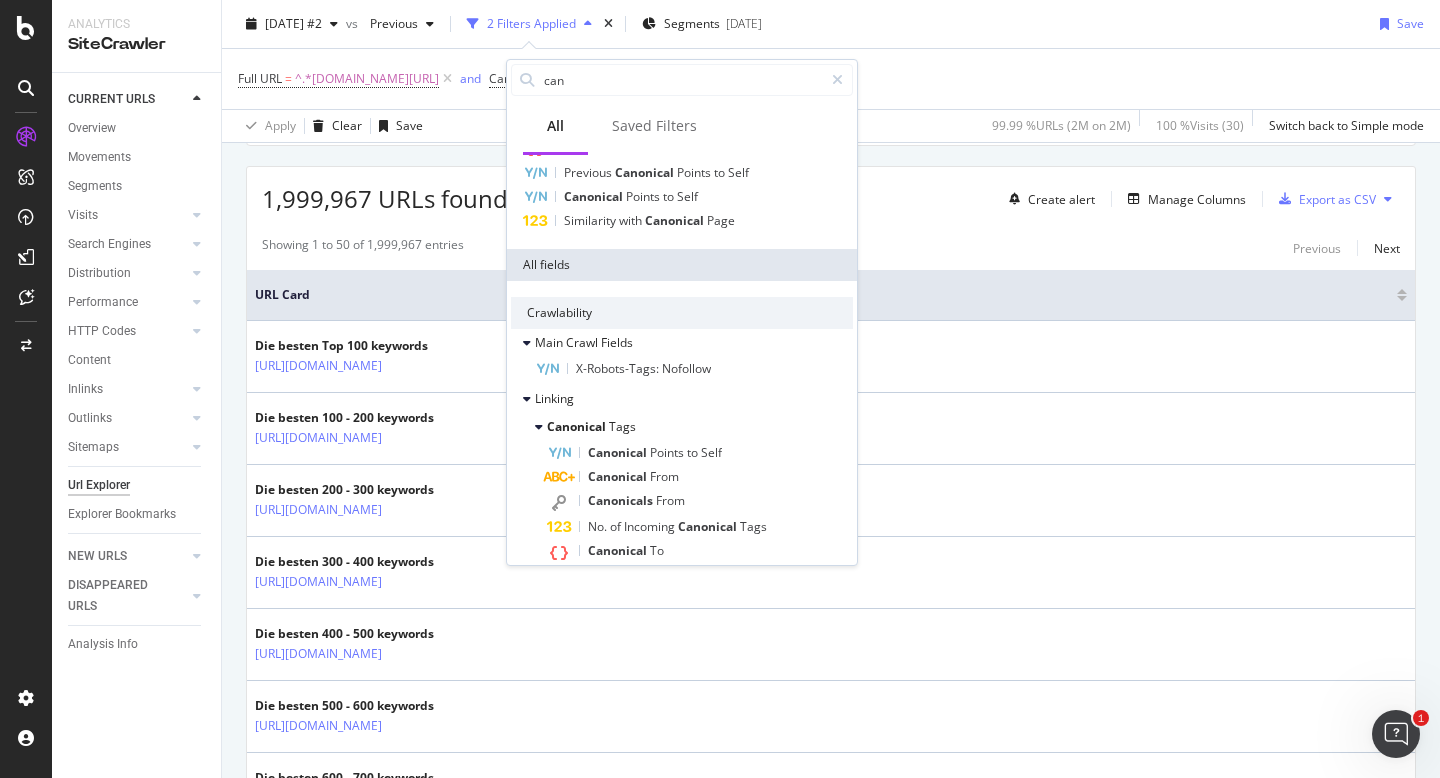 scroll, scrollTop: 114, scrollLeft: 0, axis: vertical 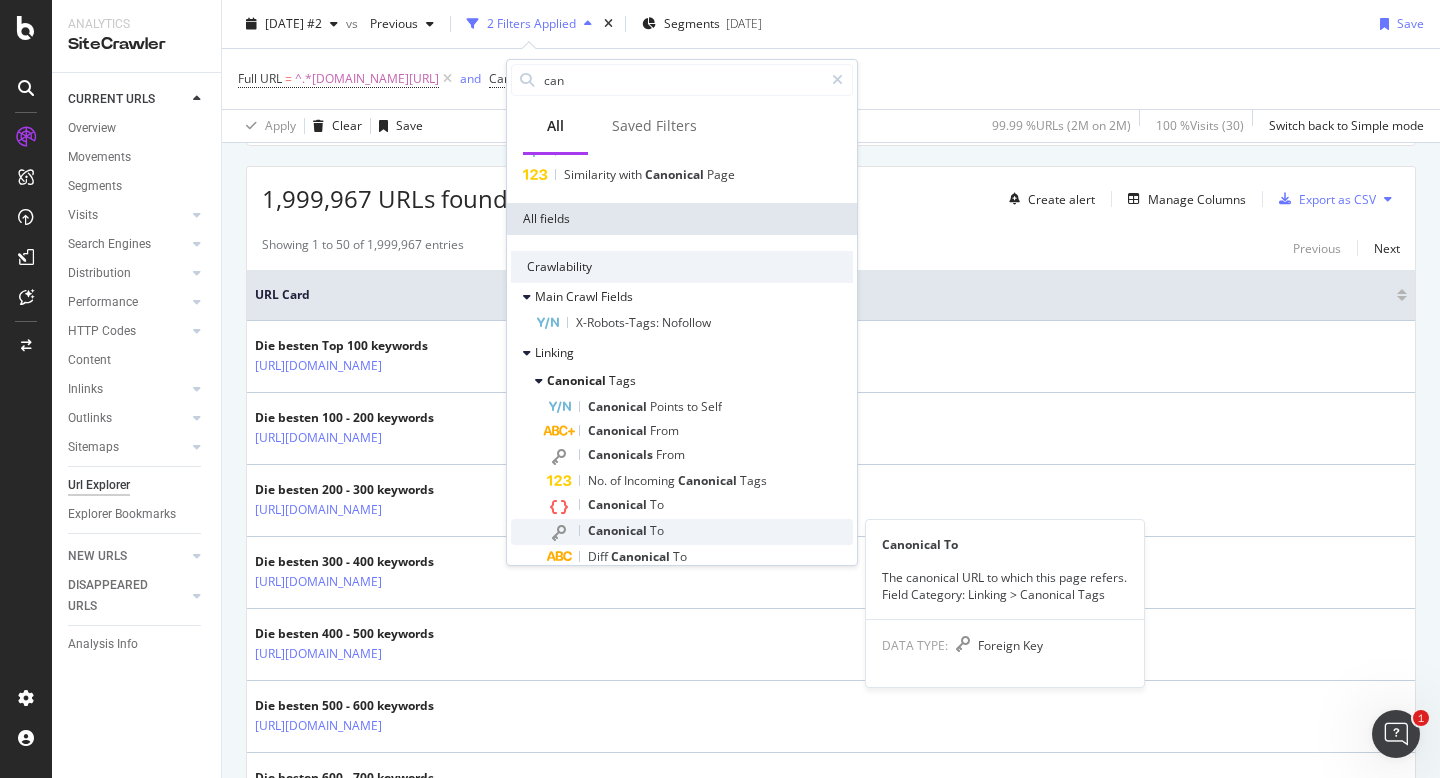 click on "Canonical" at bounding box center (619, 530) 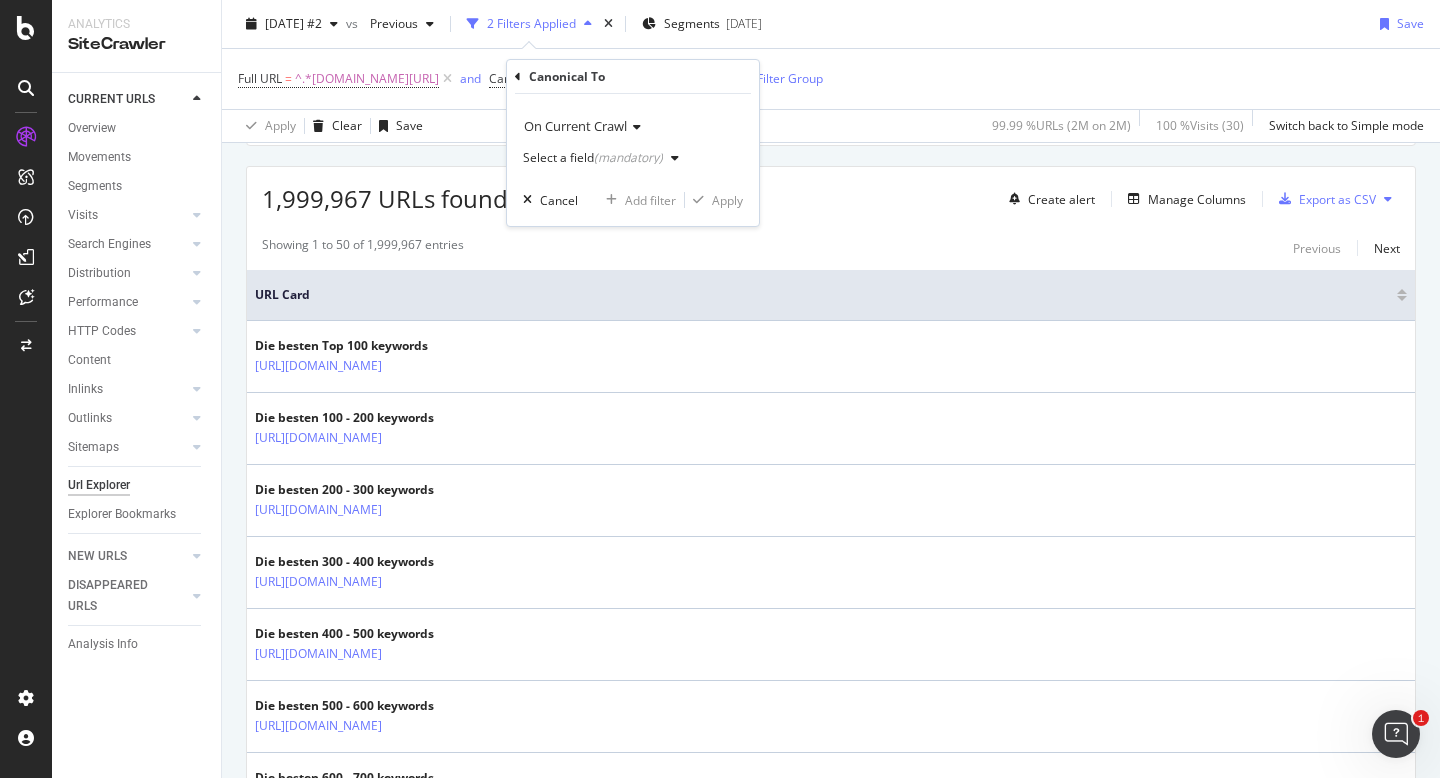 click on "(mandatory)" at bounding box center (628, 157) 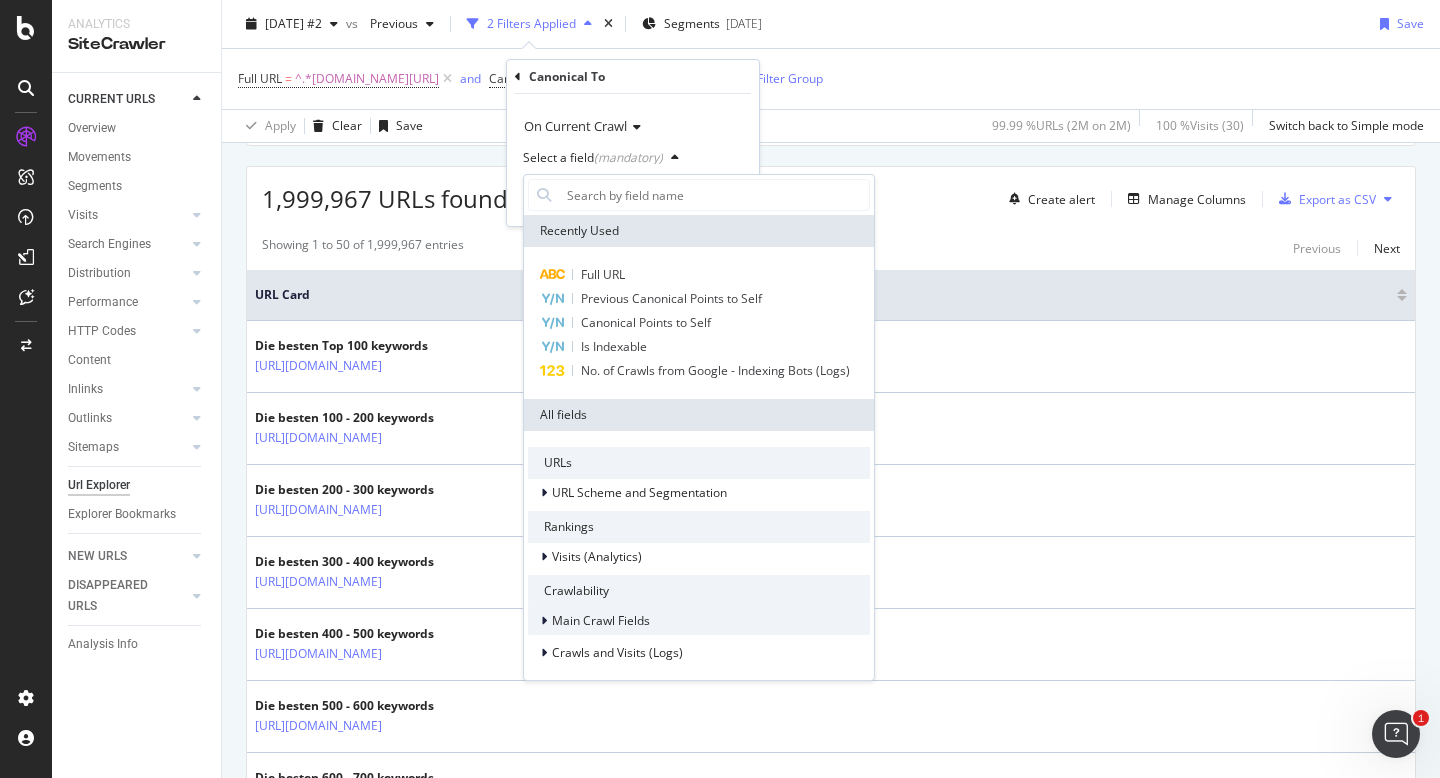 click at bounding box center [544, 621] 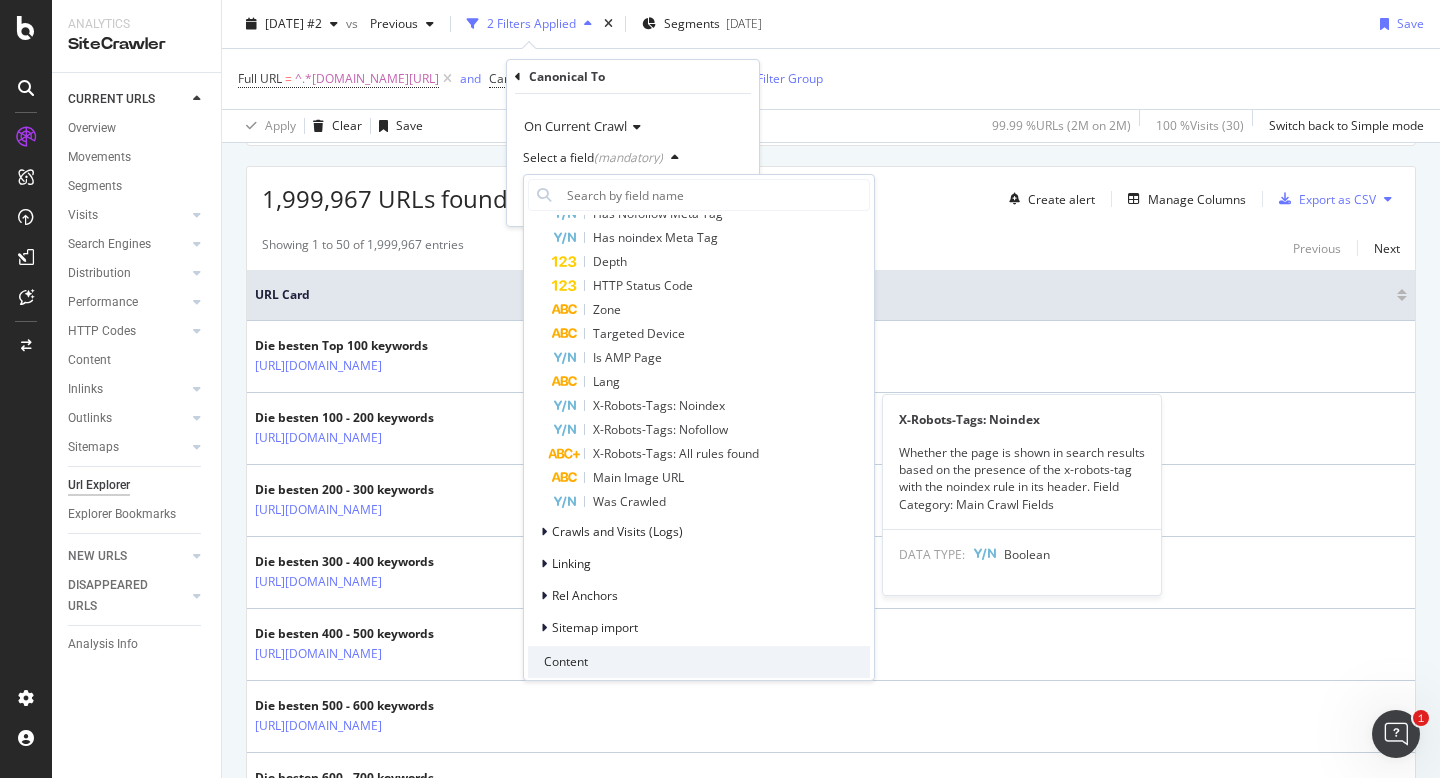scroll, scrollTop: 772, scrollLeft: 0, axis: vertical 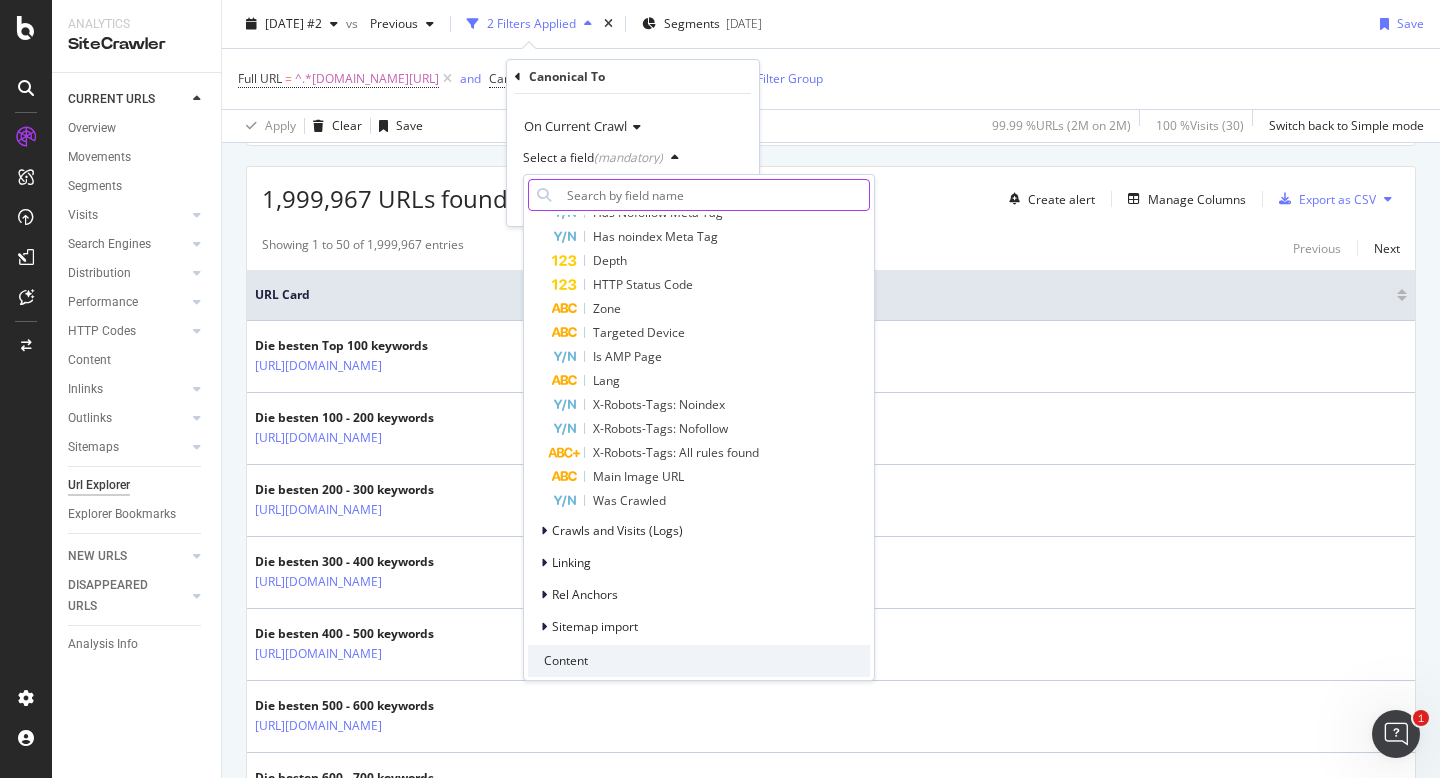 click at bounding box center [714, 195] 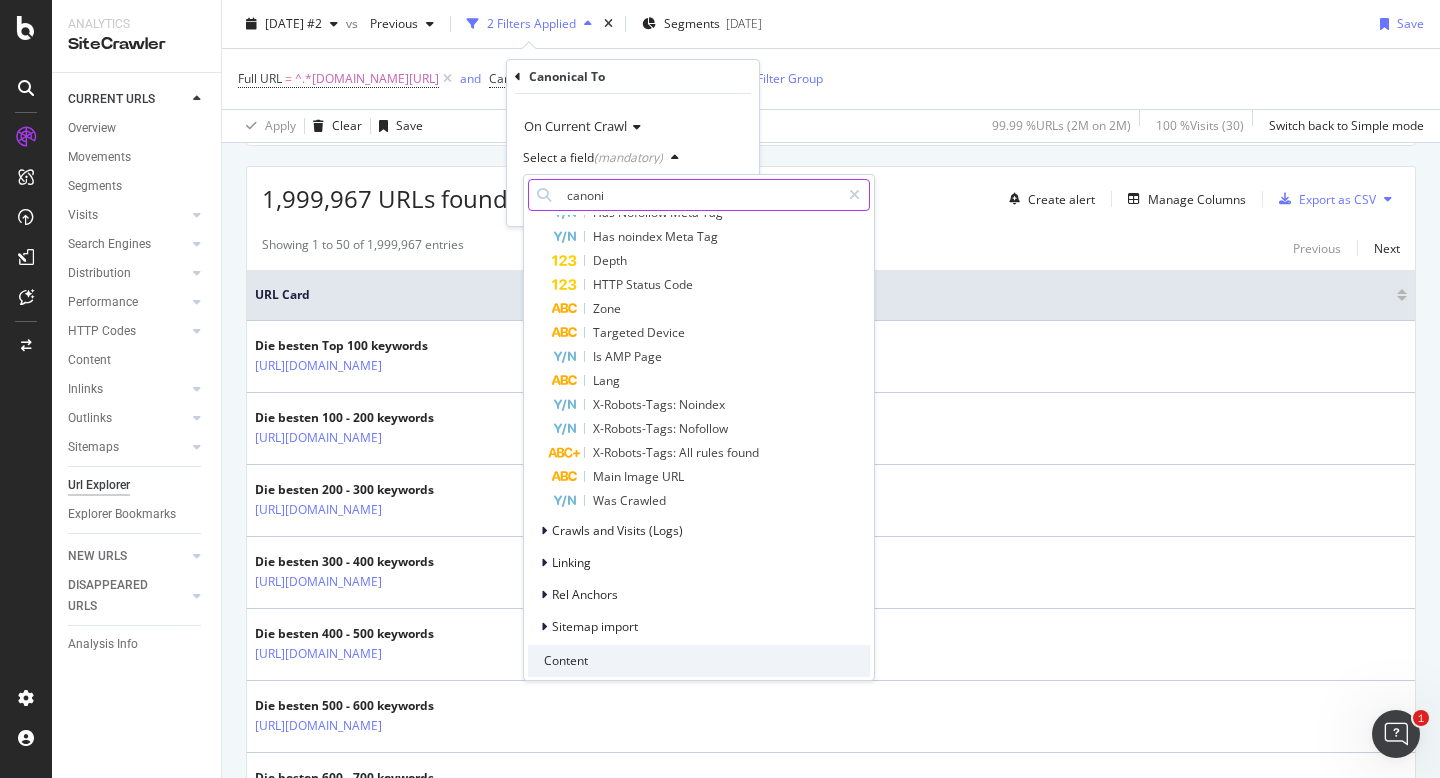 type on "canonic" 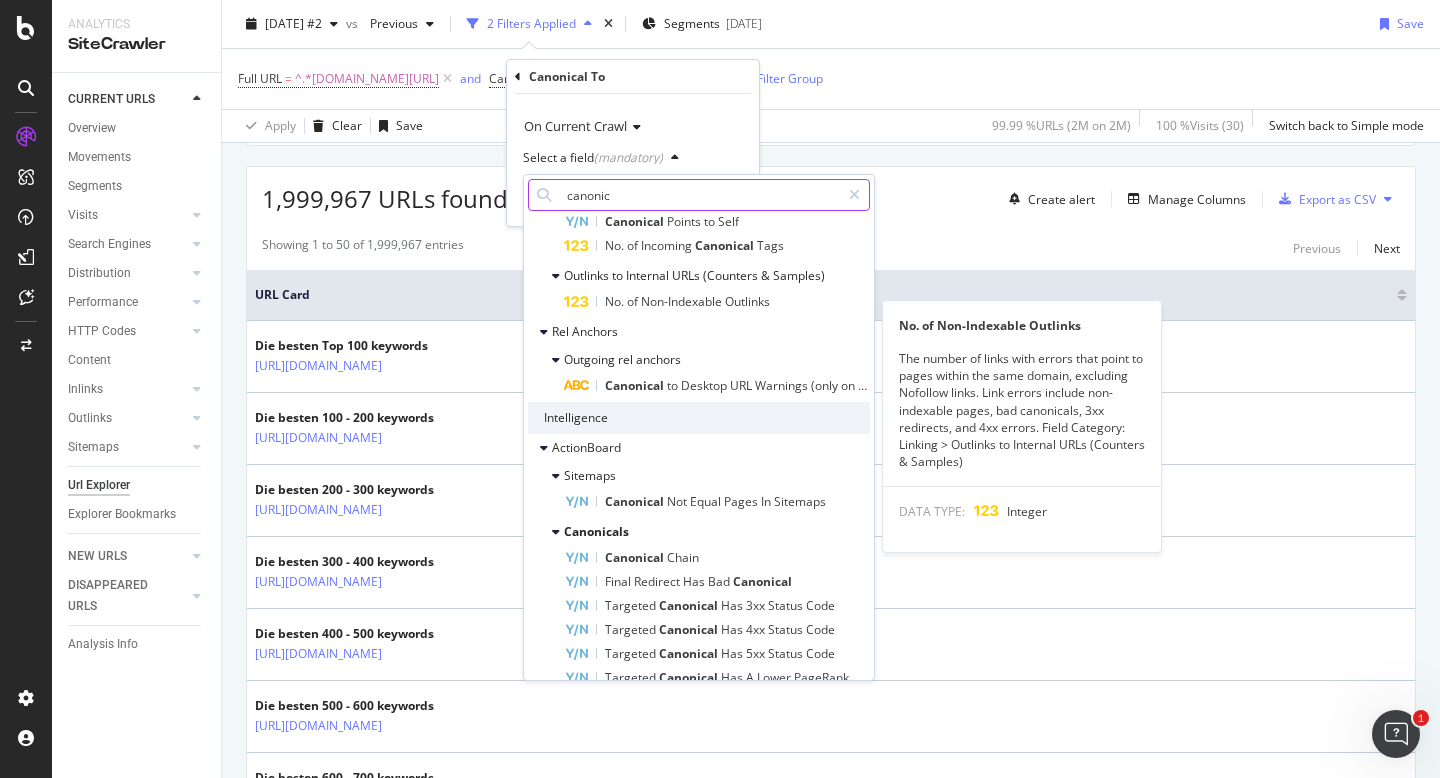 scroll, scrollTop: 256, scrollLeft: 0, axis: vertical 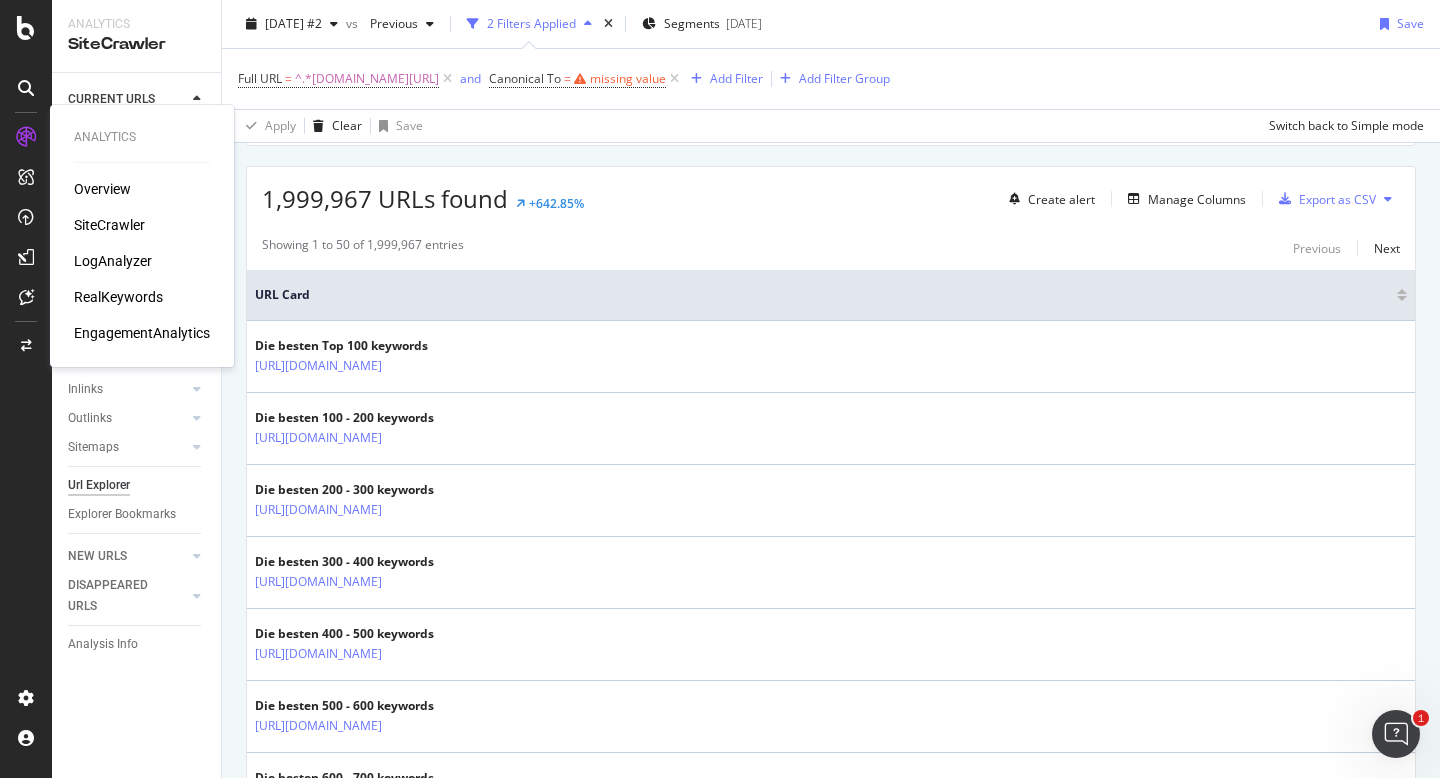 click on "SiteCrawler" at bounding box center [109, 225] 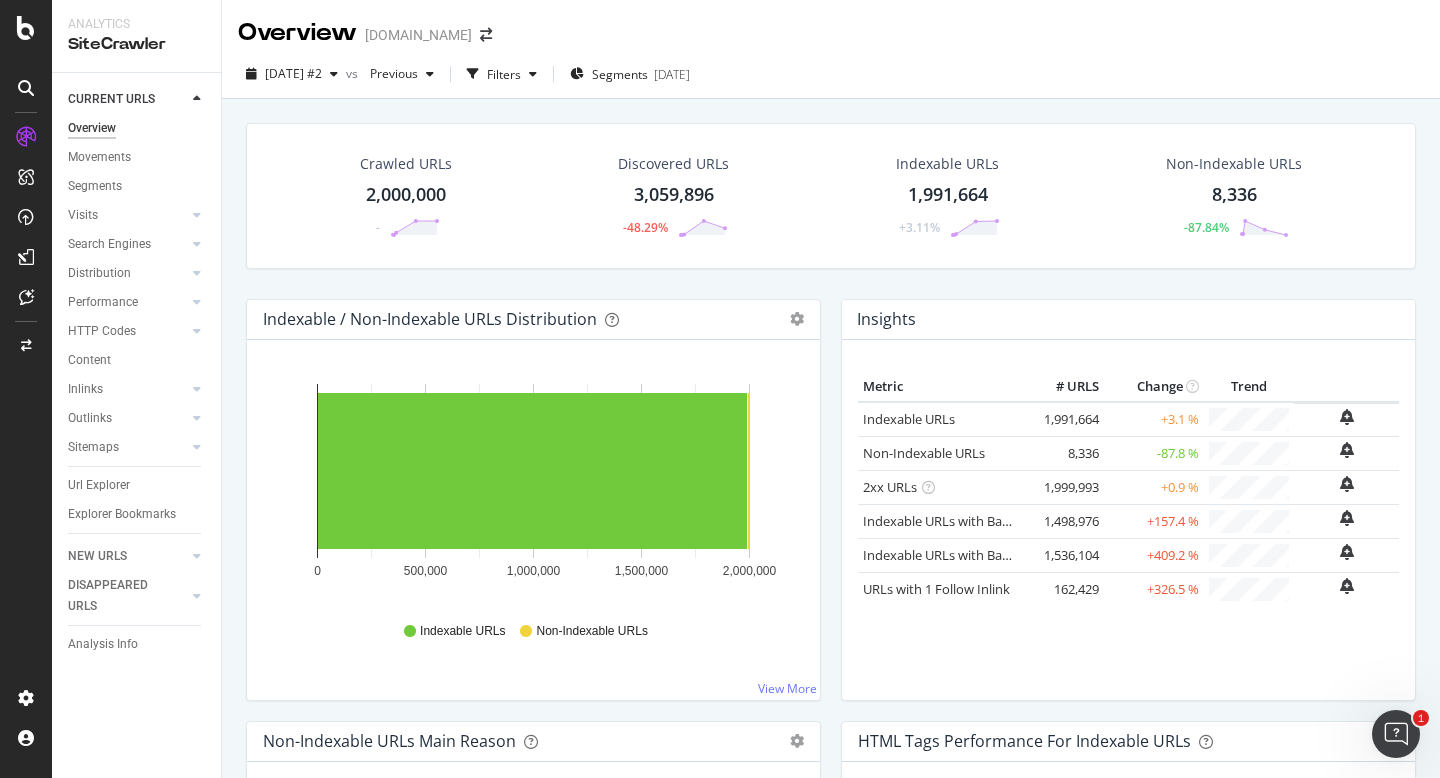 click on "Url Explorer" at bounding box center [144, 485] 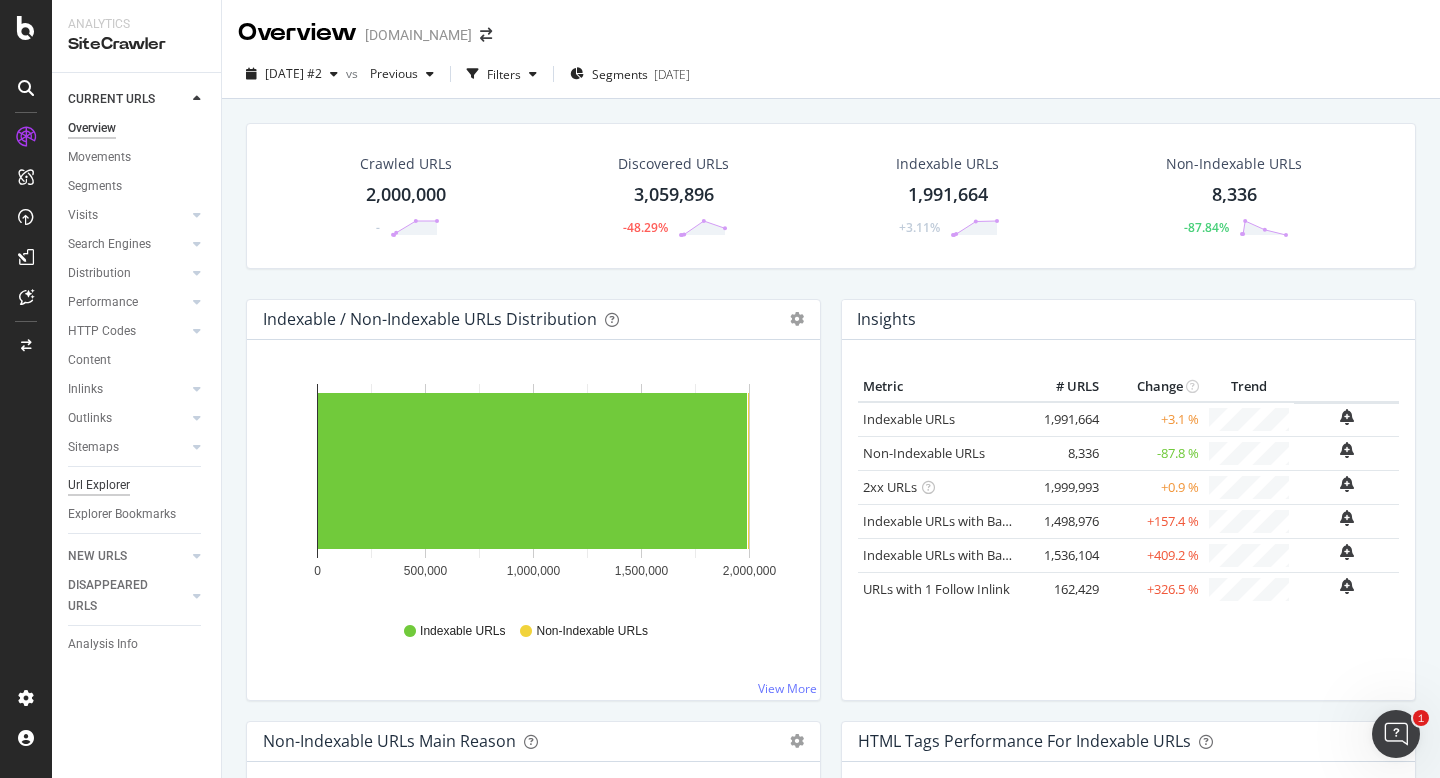 click on "Url Explorer" at bounding box center [99, 485] 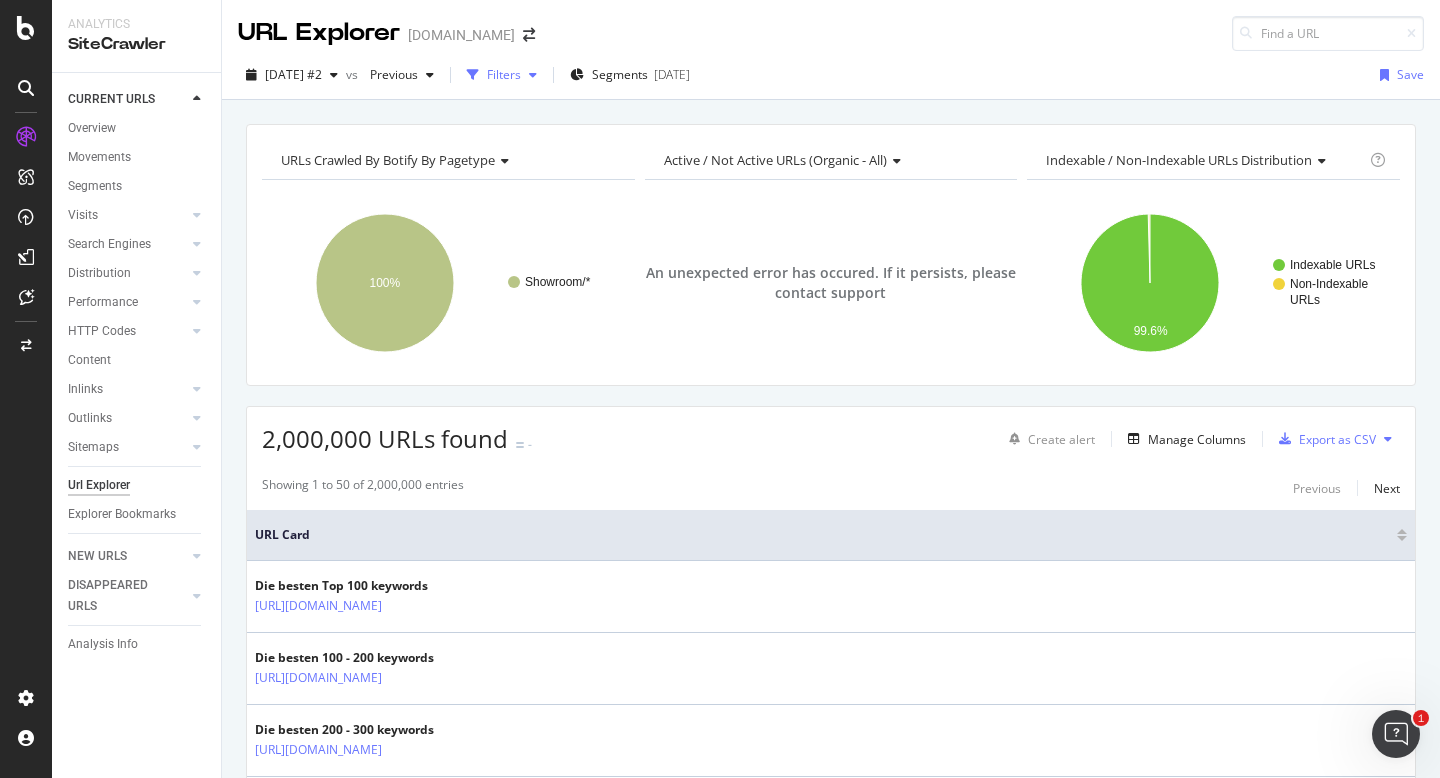 click at bounding box center (533, 75) 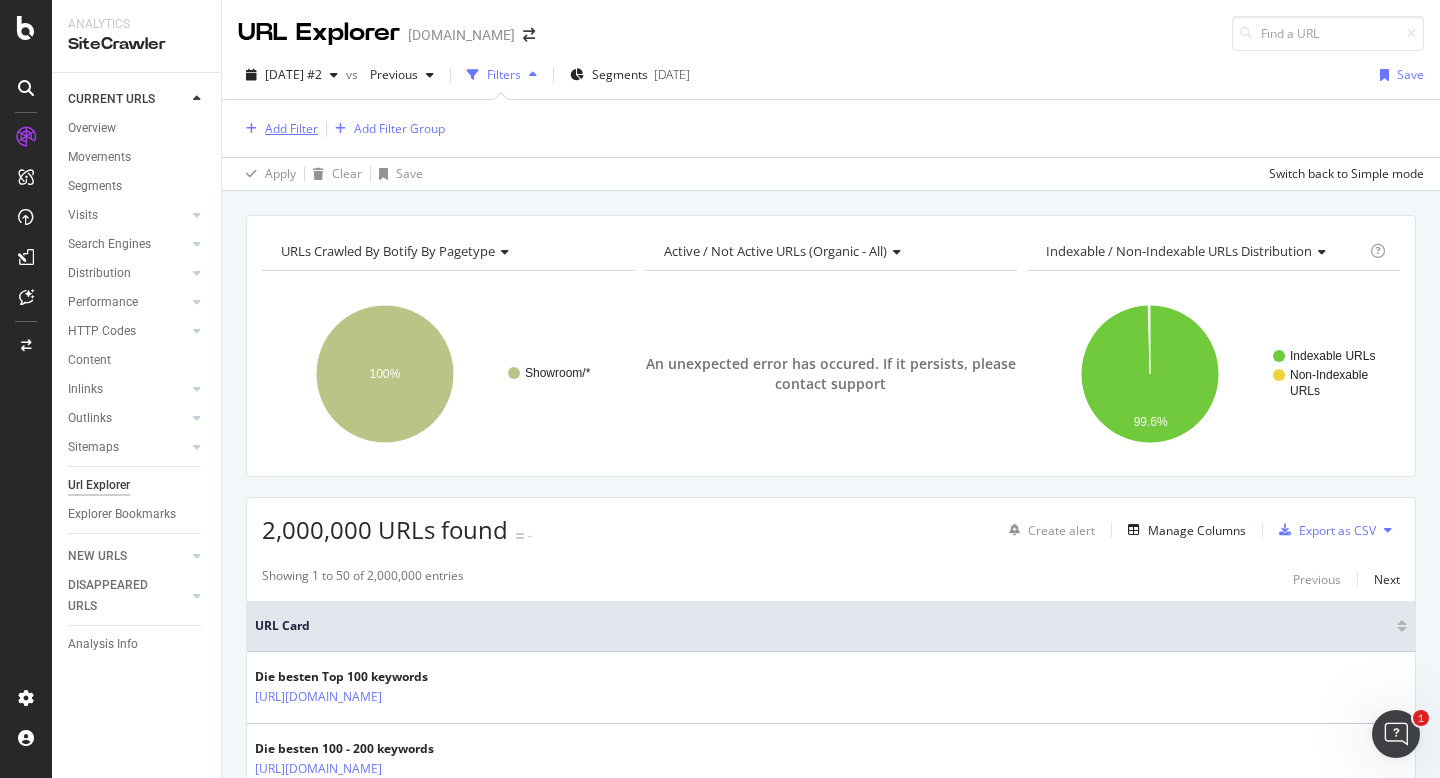 click on "Add Filter" at bounding box center (291, 128) 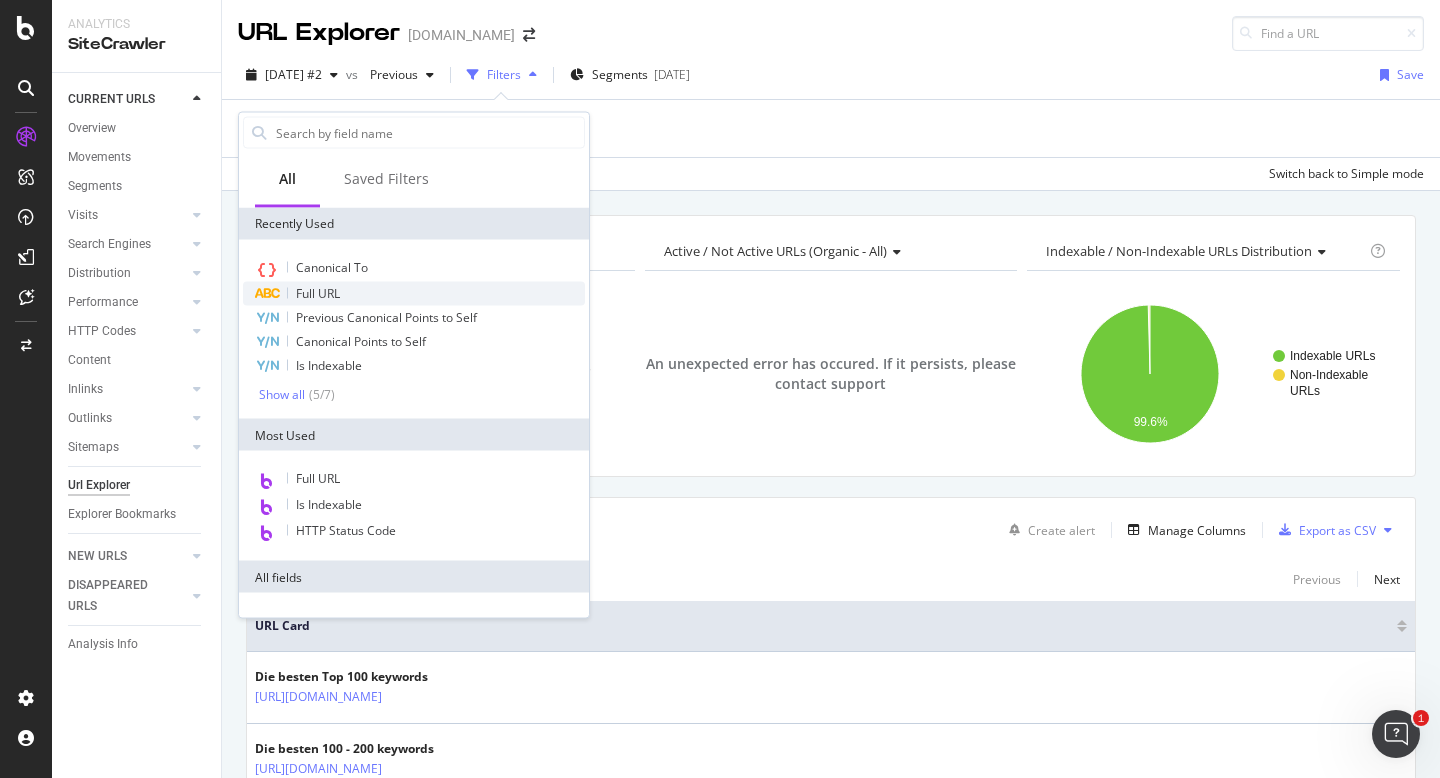 click on "Full URL" at bounding box center (318, 293) 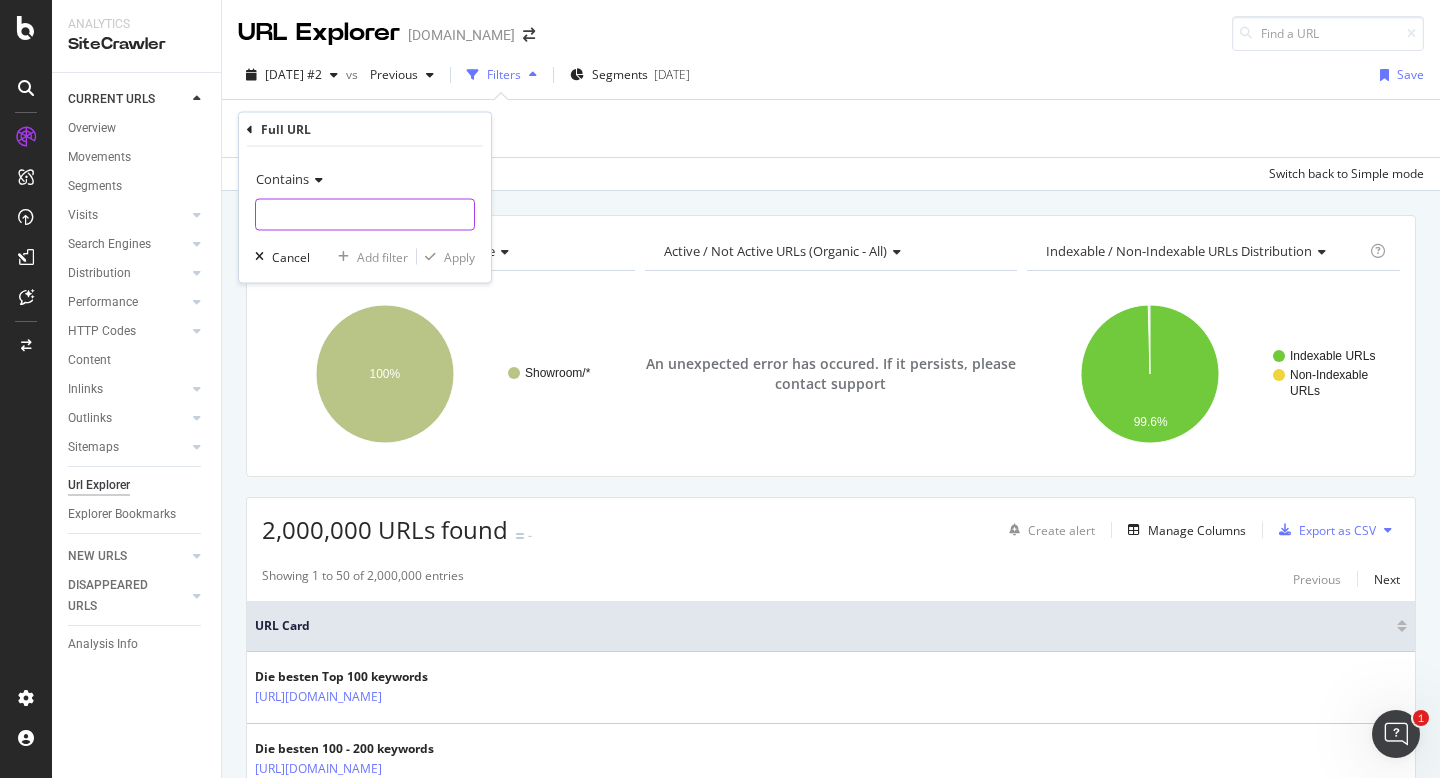 click at bounding box center (365, 215) 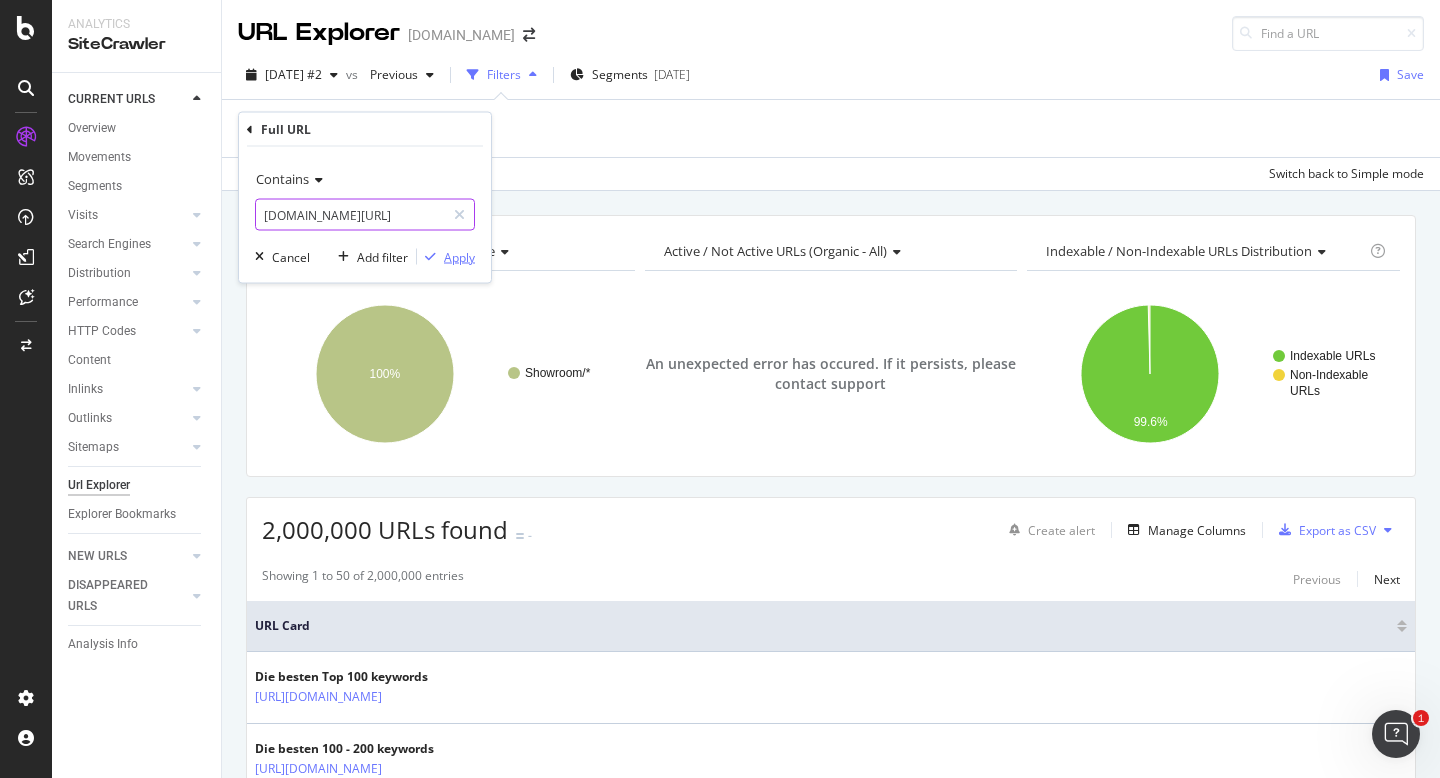 type on "[DOMAIN_NAME][URL]" 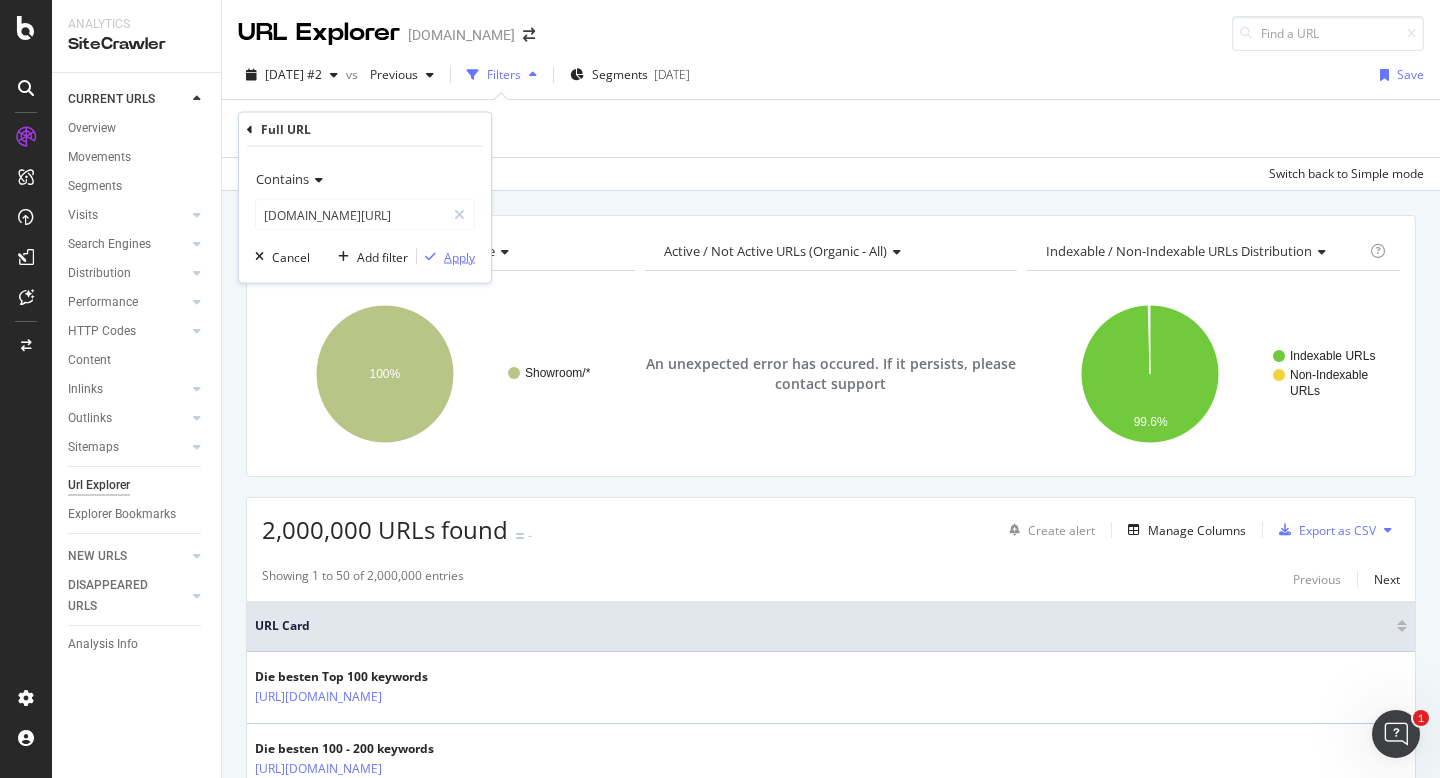 click on "Apply" at bounding box center [459, 256] 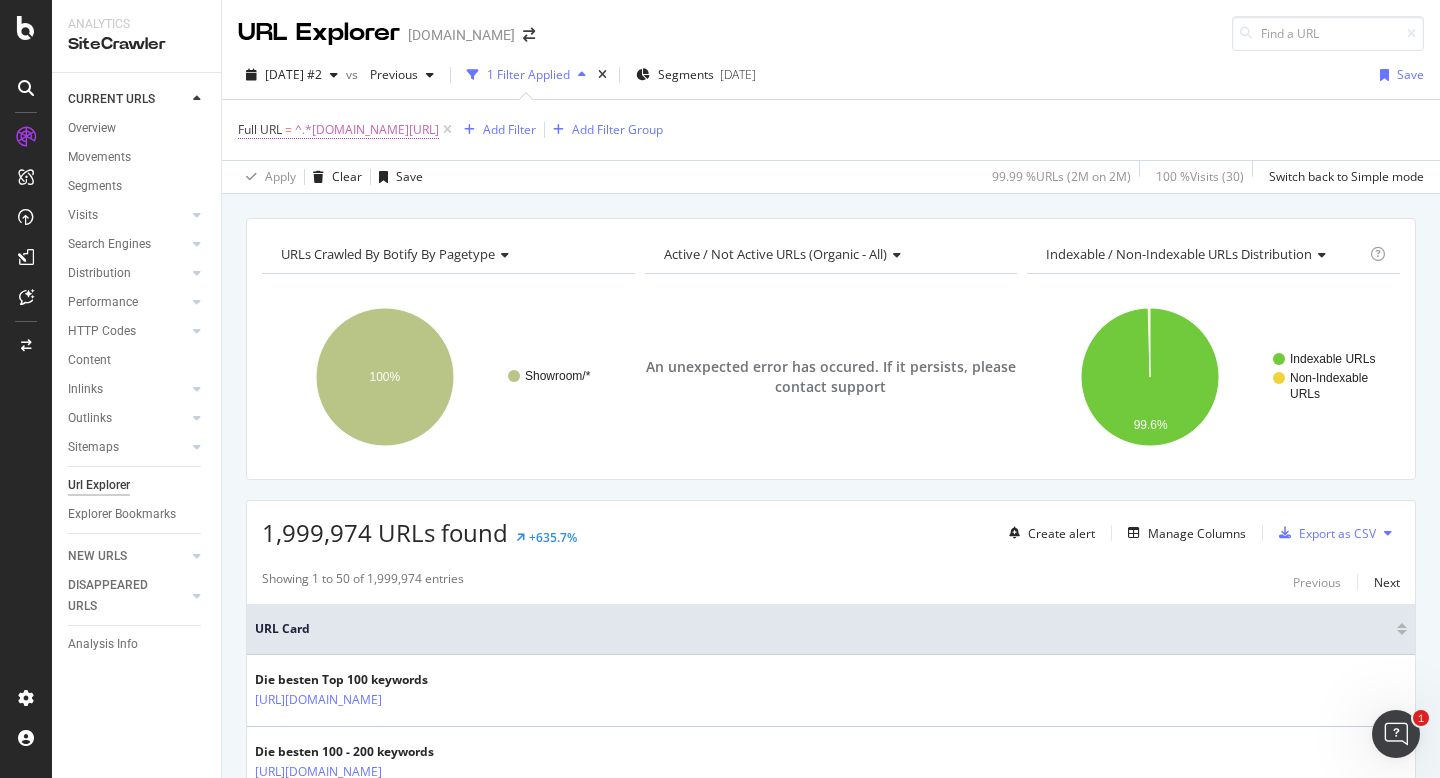 click on "^.*[DOMAIN_NAME][URL]" at bounding box center (367, 130) 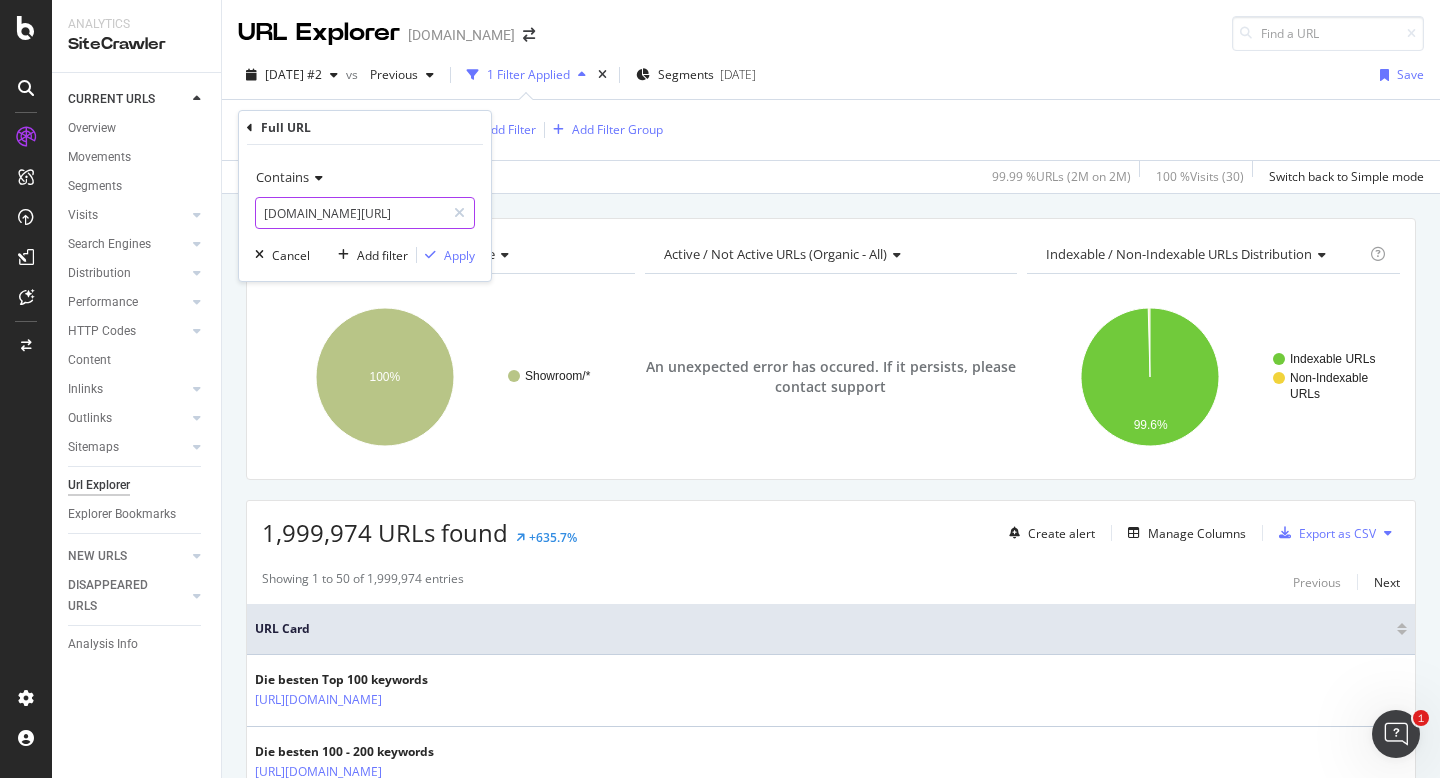 click on "[DOMAIN_NAME][URL]" at bounding box center [350, 213] 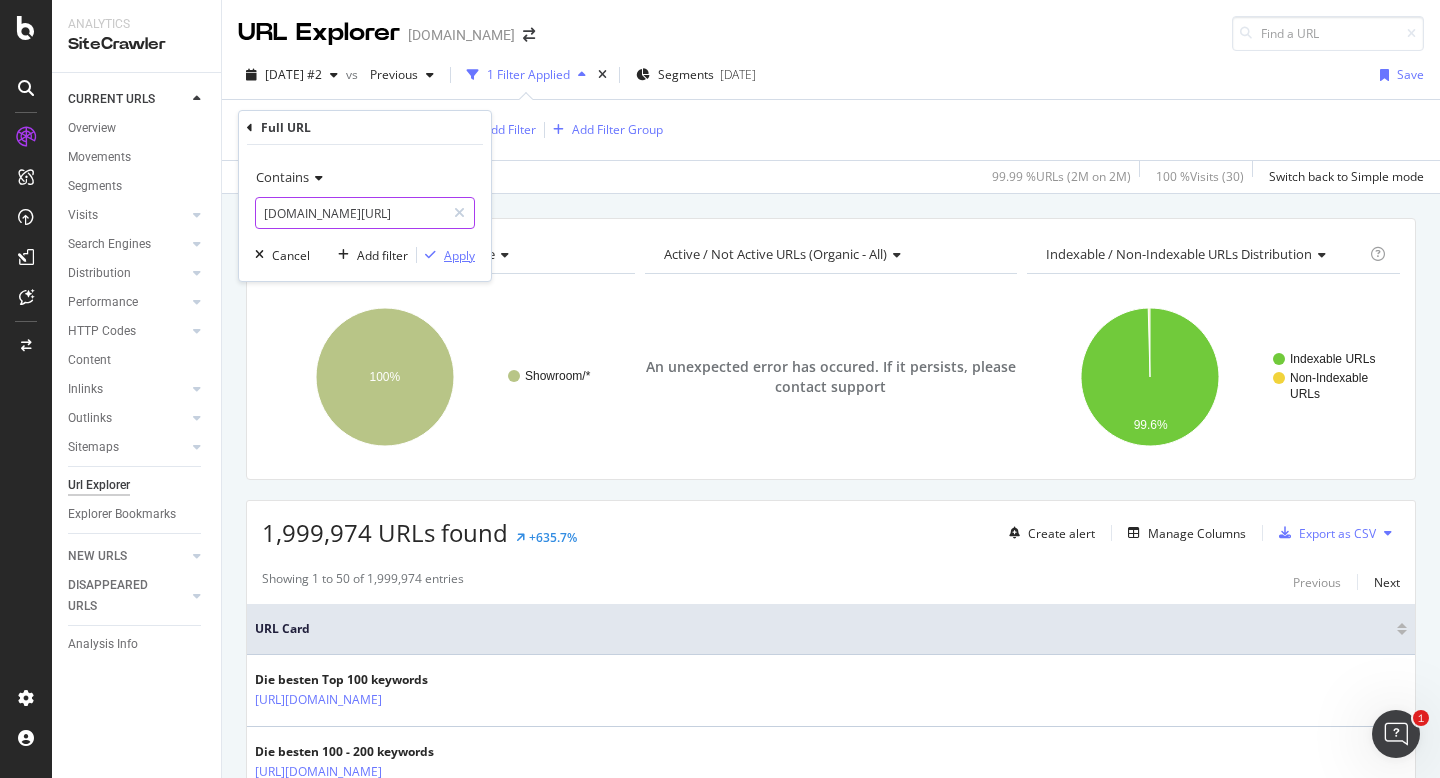 type on "[DOMAIN_NAME][URL]" 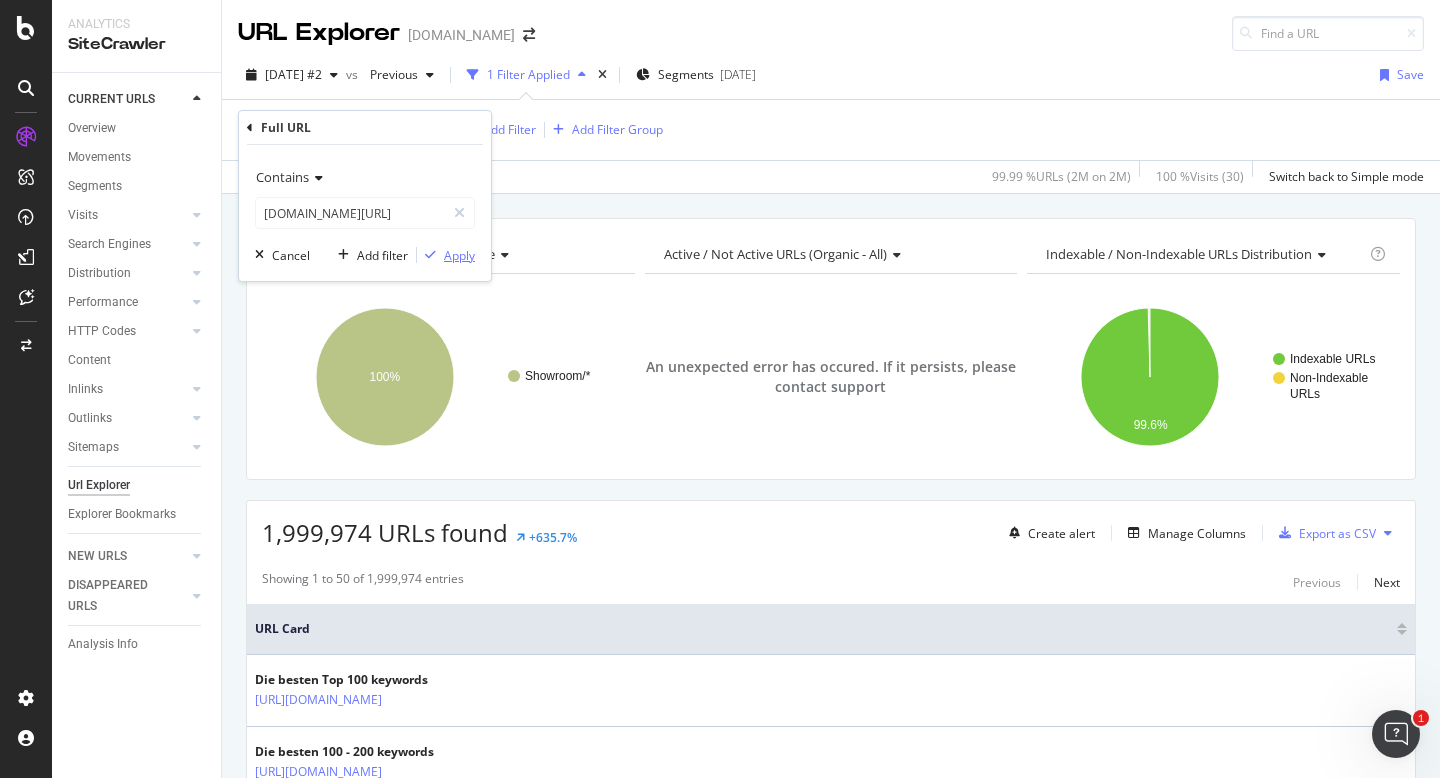 click on "Apply" at bounding box center (459, 255) 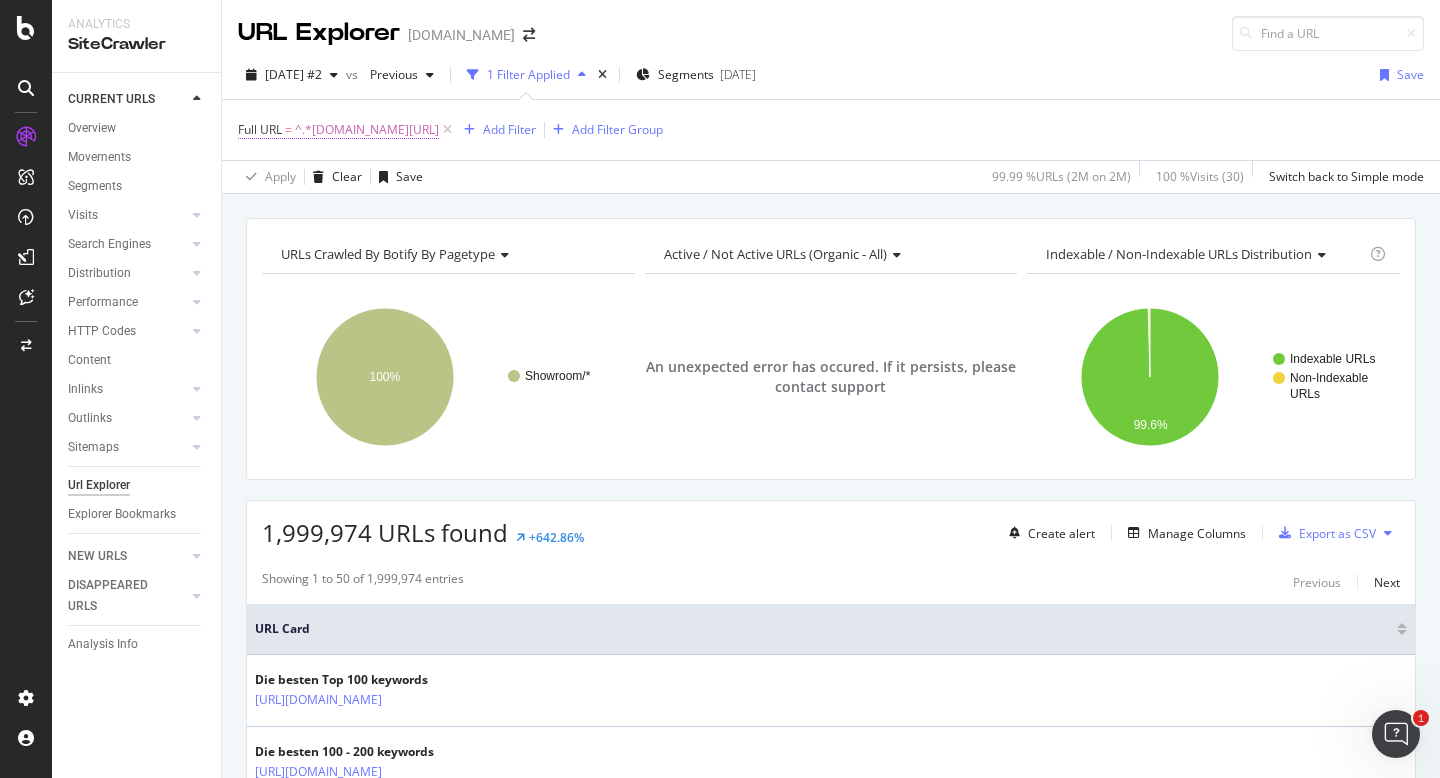 click on "^.*[DOMAIN_NAME][URL]" at bounding box center [367, 130] 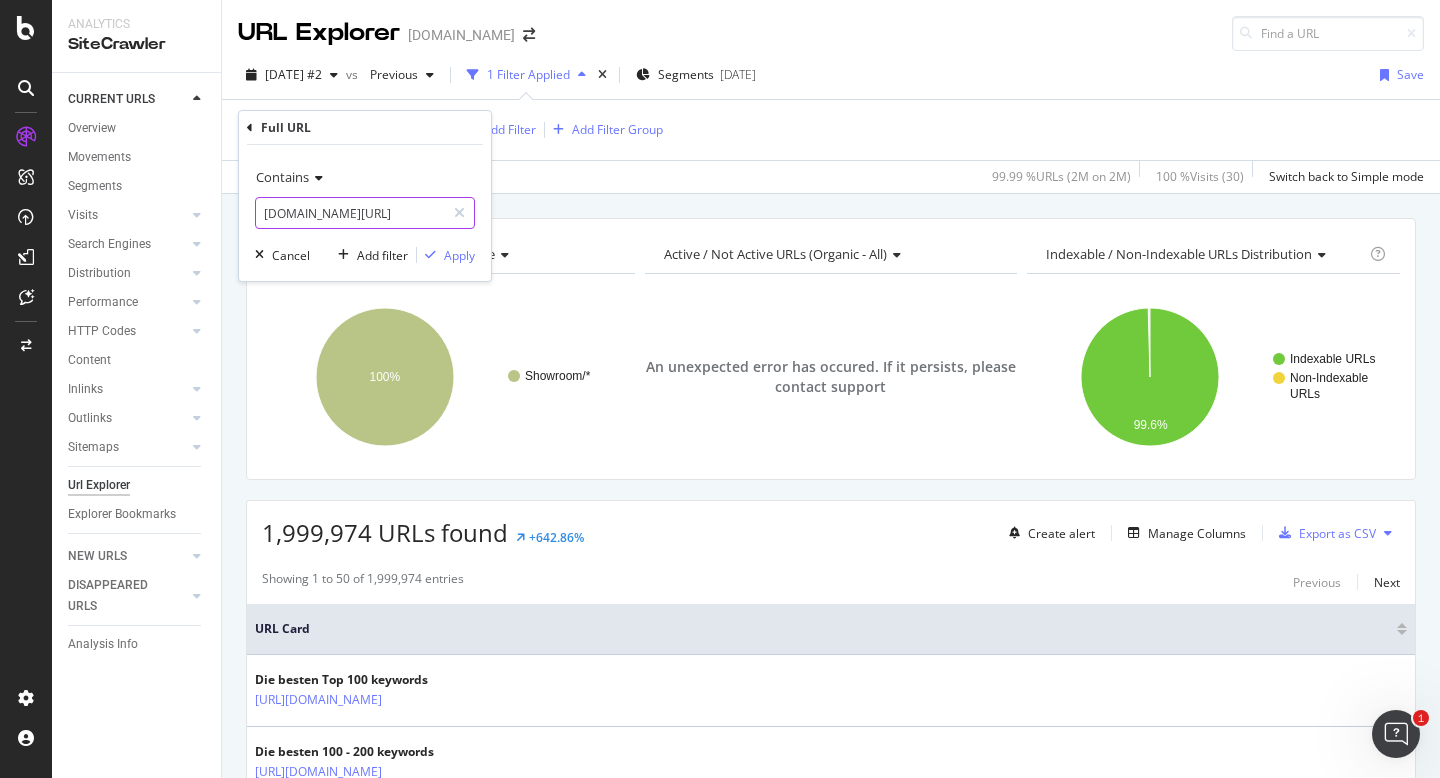 drag, startPoint x: 430, startPoint y: 214, endPoint x: 232, endPoint y: 214, distance: 198 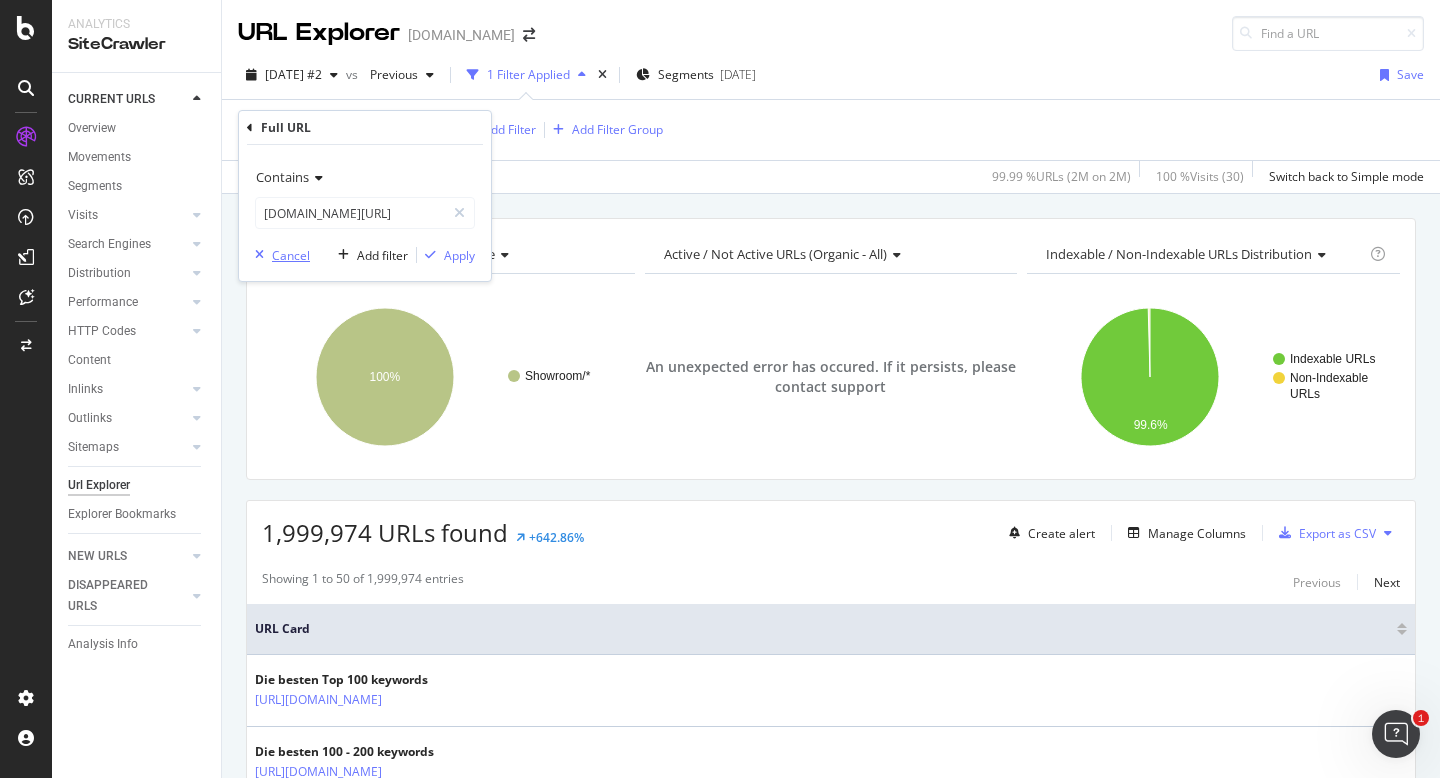 click on "Cancel" at bounding box center (291, 255) 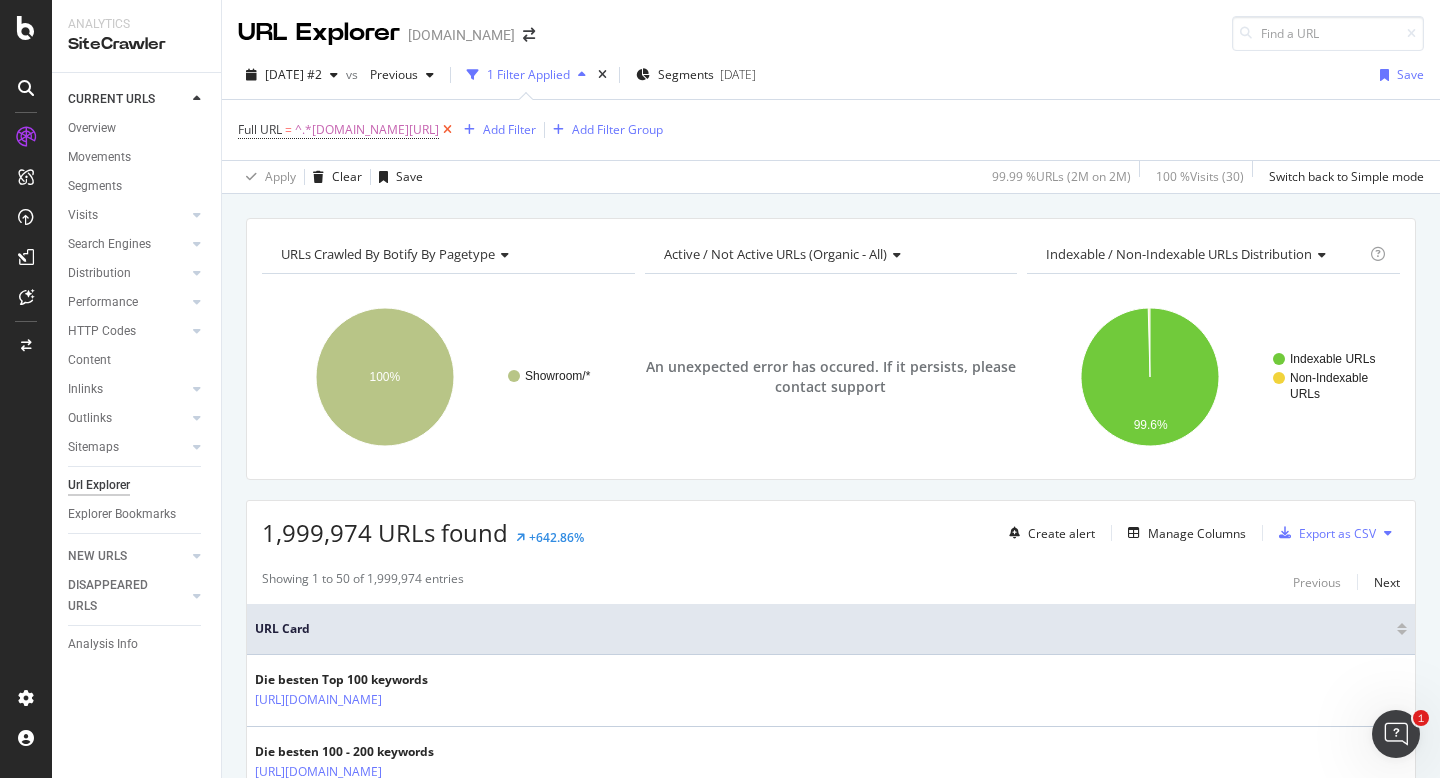 click at bounding box center [447, 130] 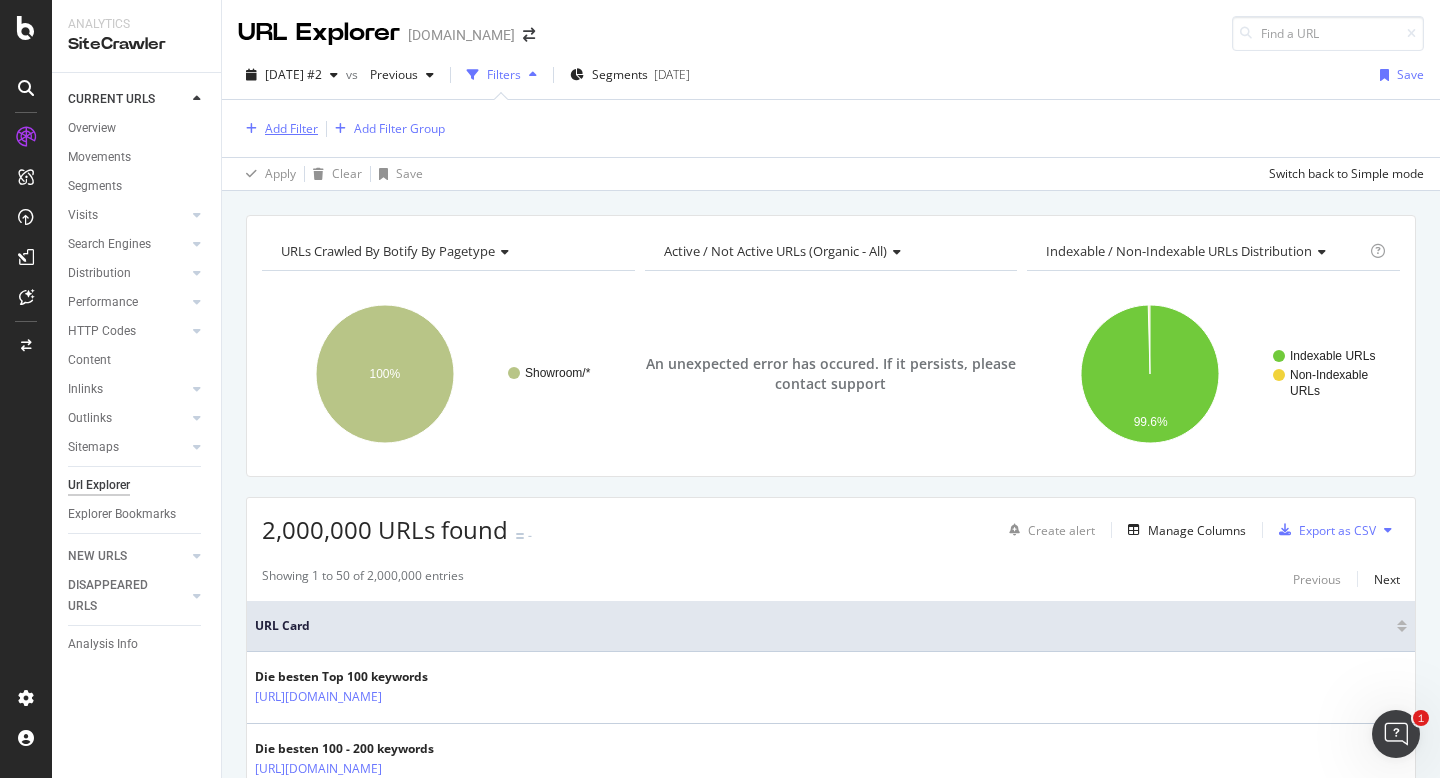 click on "Add Filter" at bounding box center [278, 129] 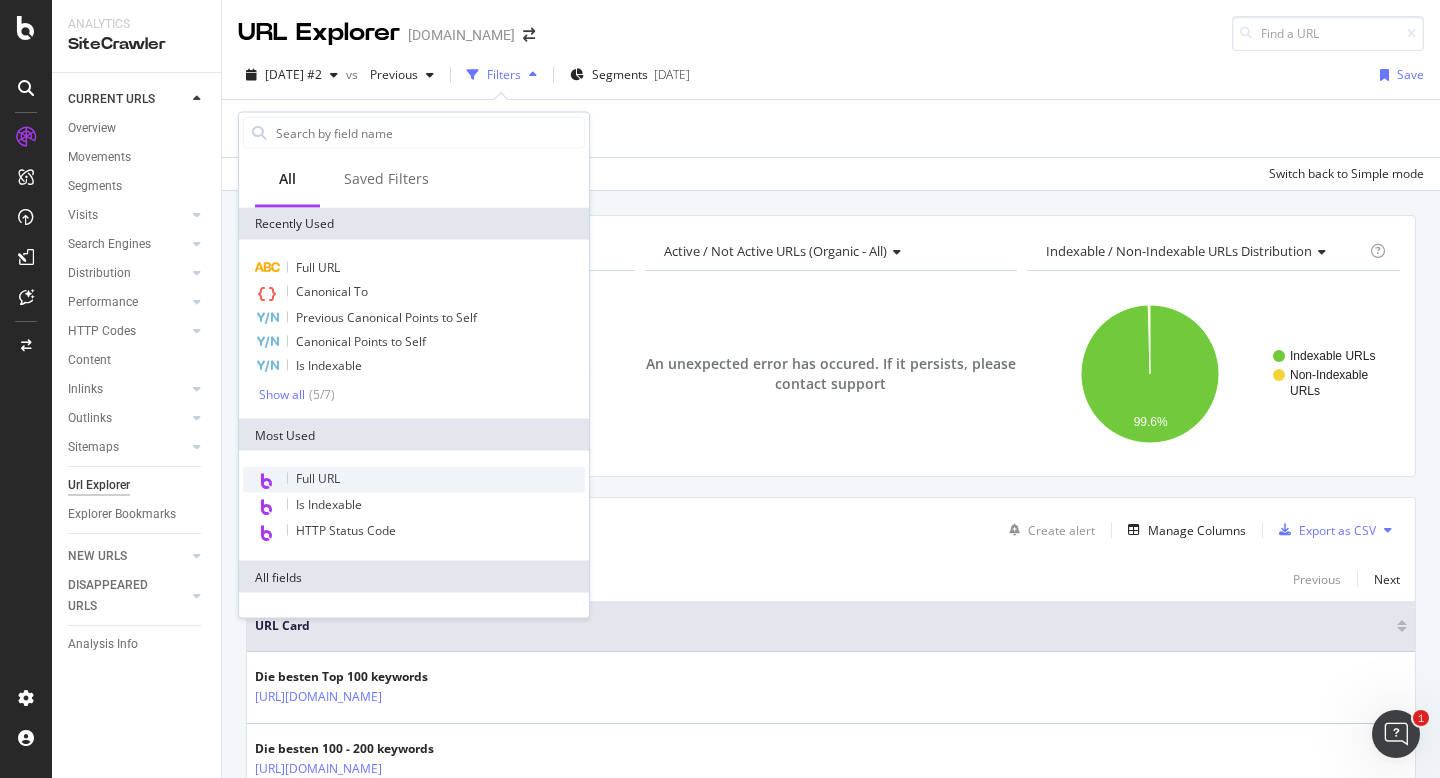 click on "Full URL" at bounding box center (318, 478) 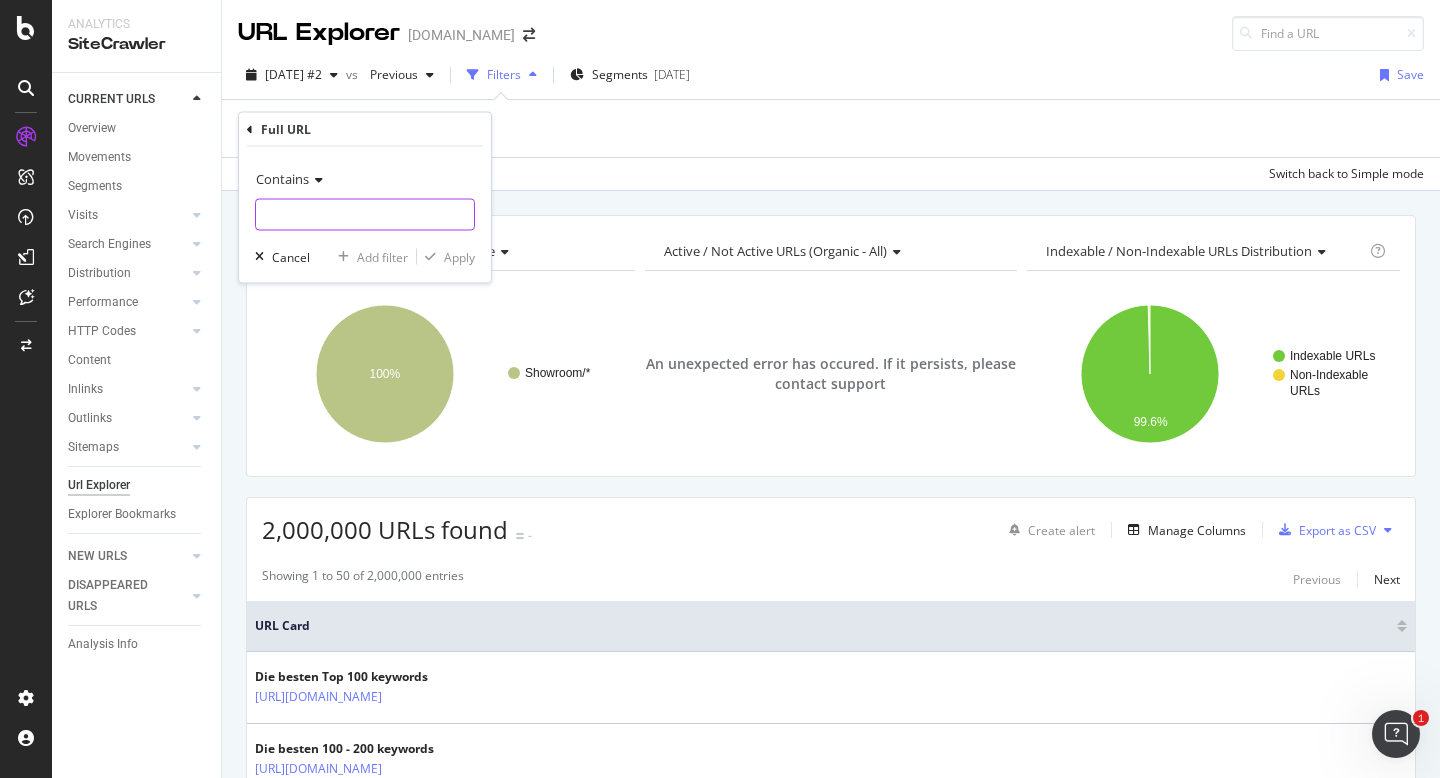 click at bounding box center [365, 215] 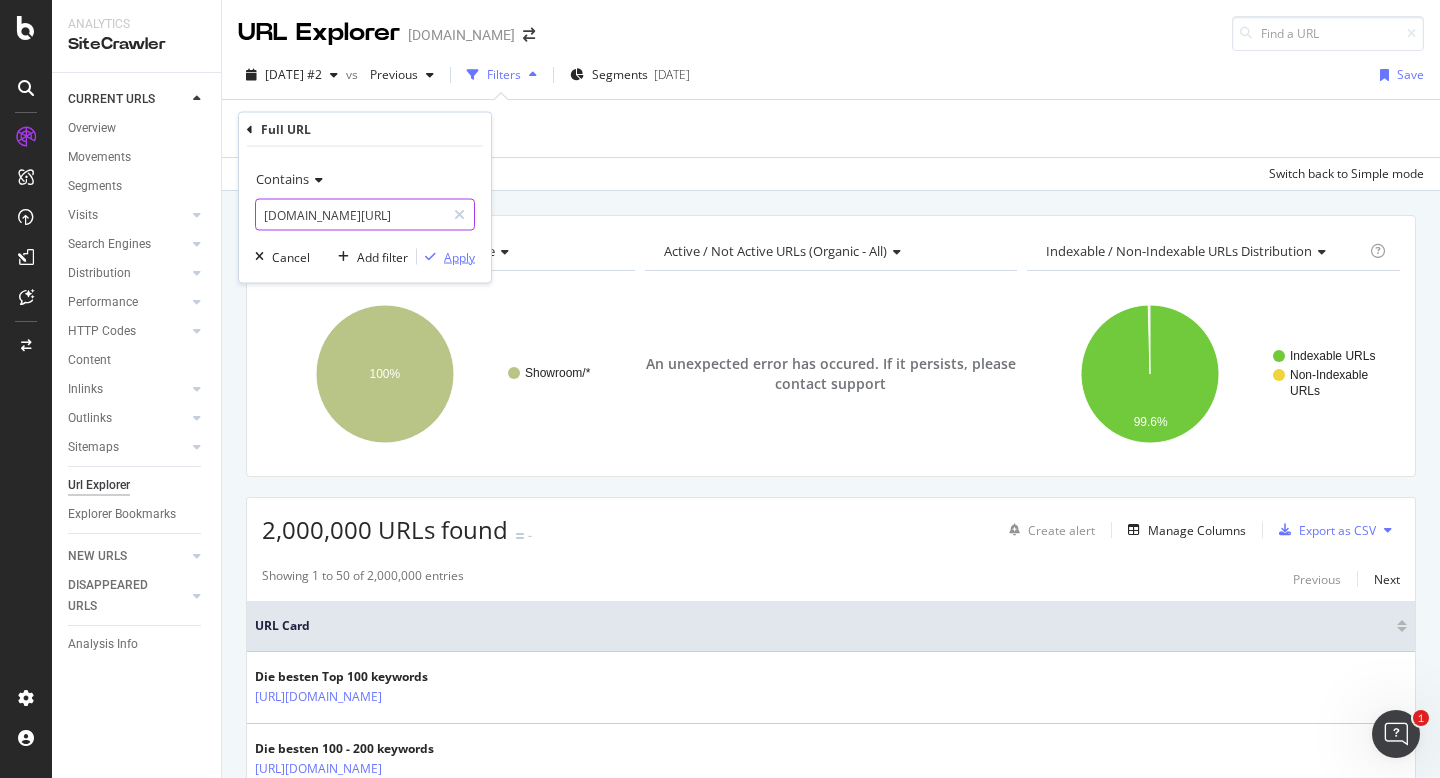 type on "[DOMAIN_NAME][URL]" 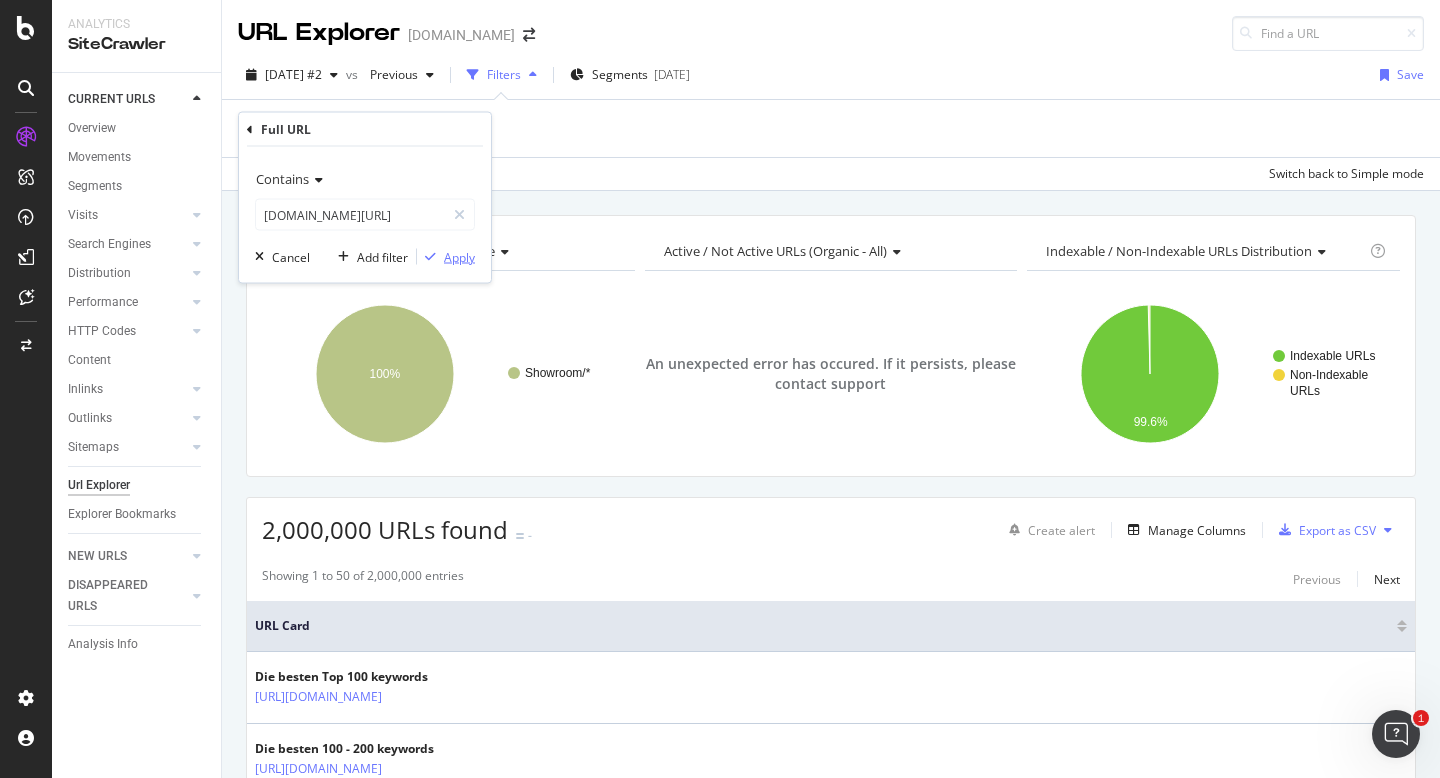 click on "Apply" at bounding box center (459, 256) 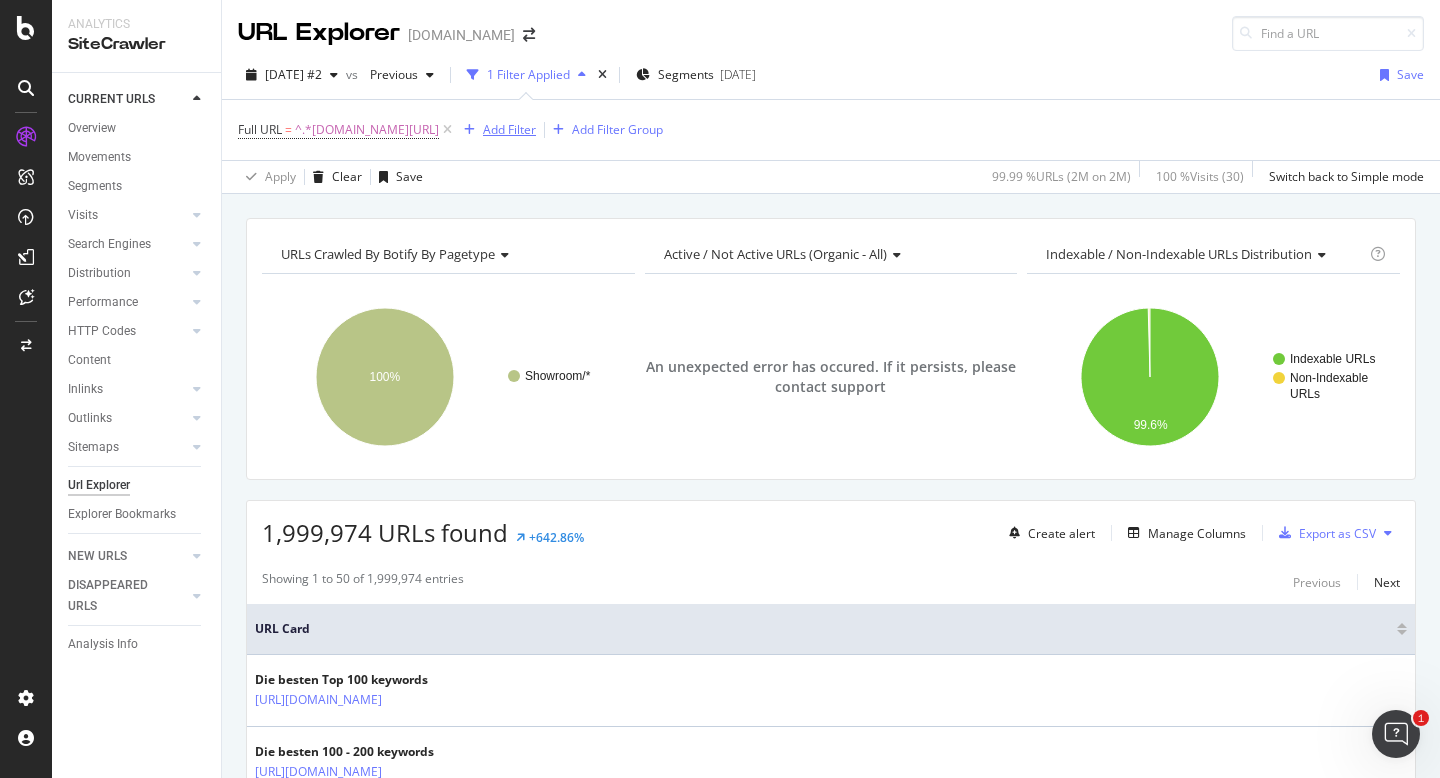 click on "Add Filter" at bounding box center [509, 129] 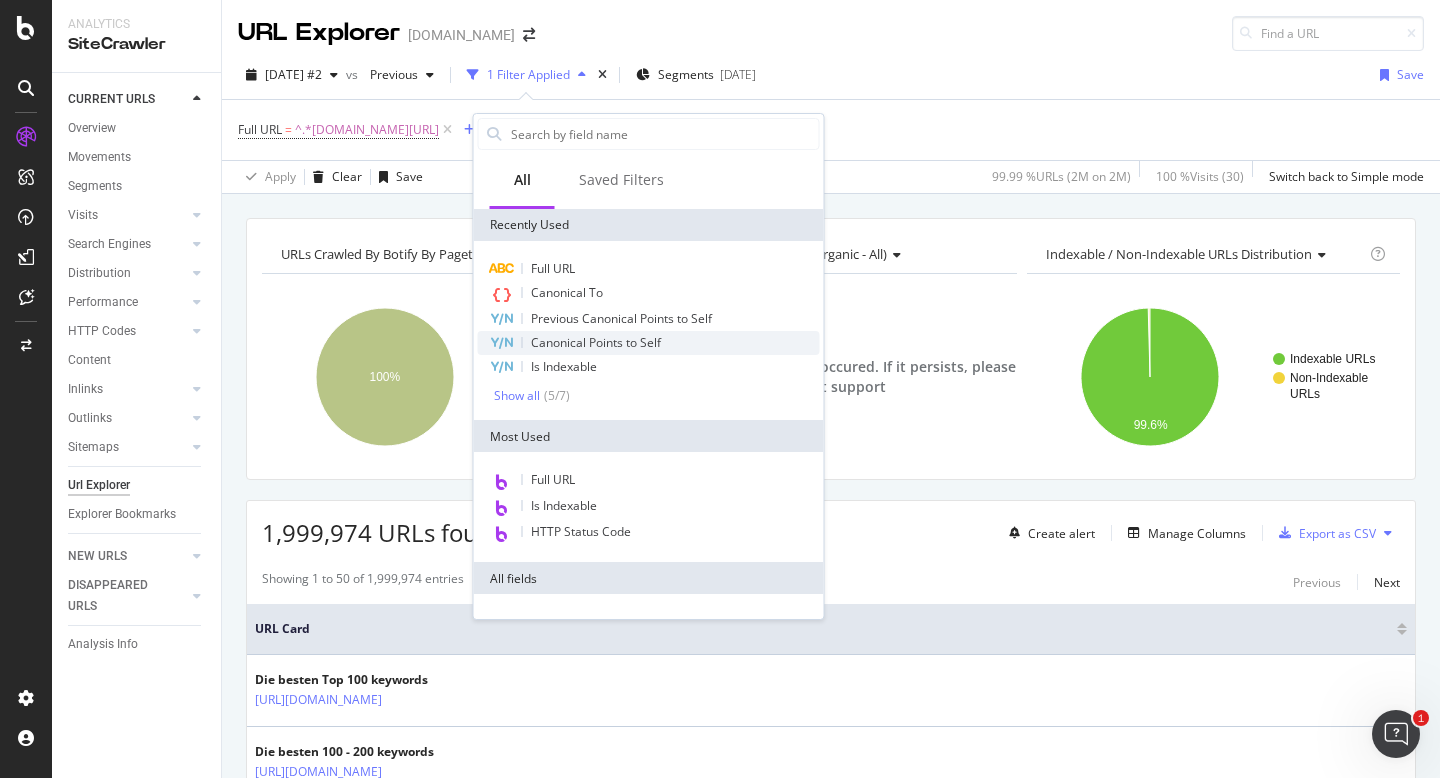 click on "Canonical Points to Self" at bounding box center (596, 342) 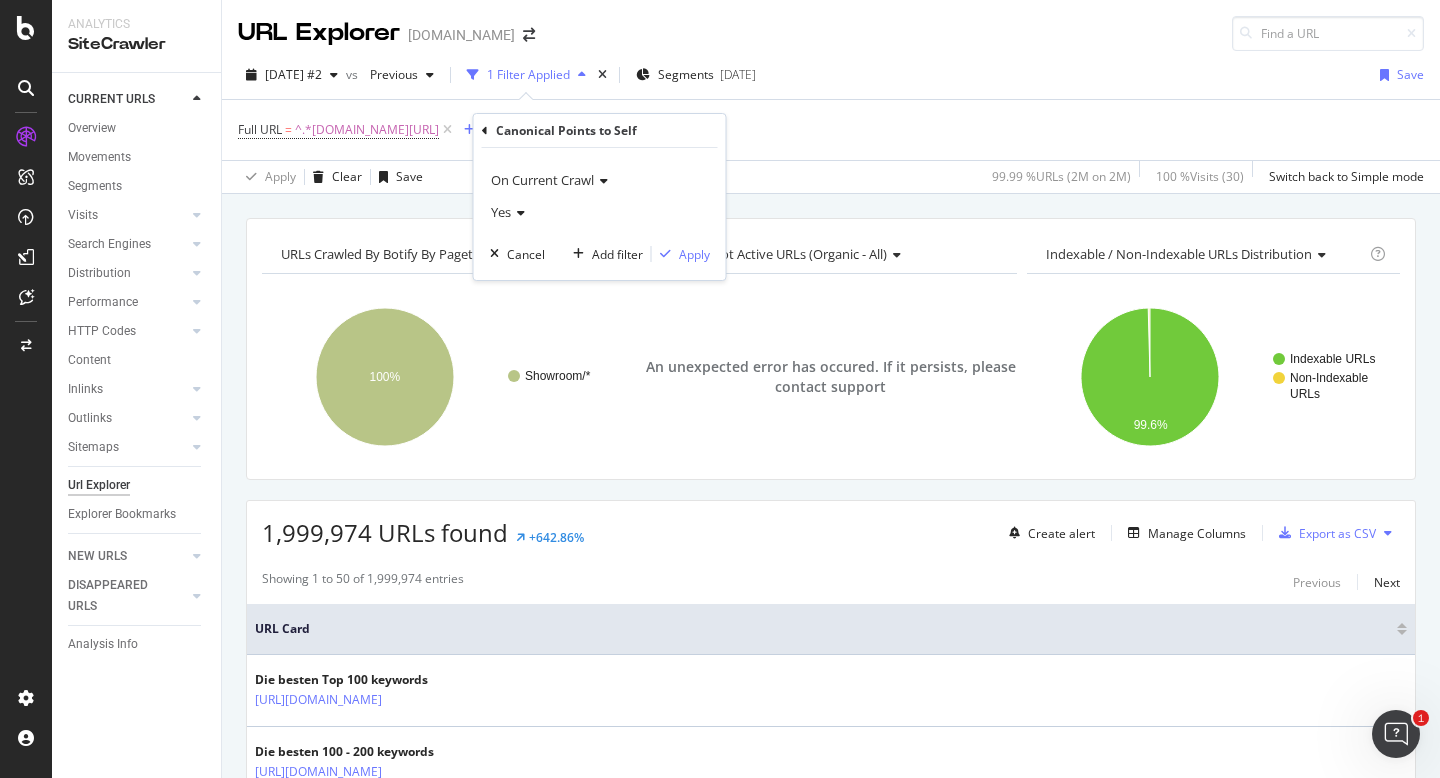 click on "Yes" at bounding box center (600, 212) 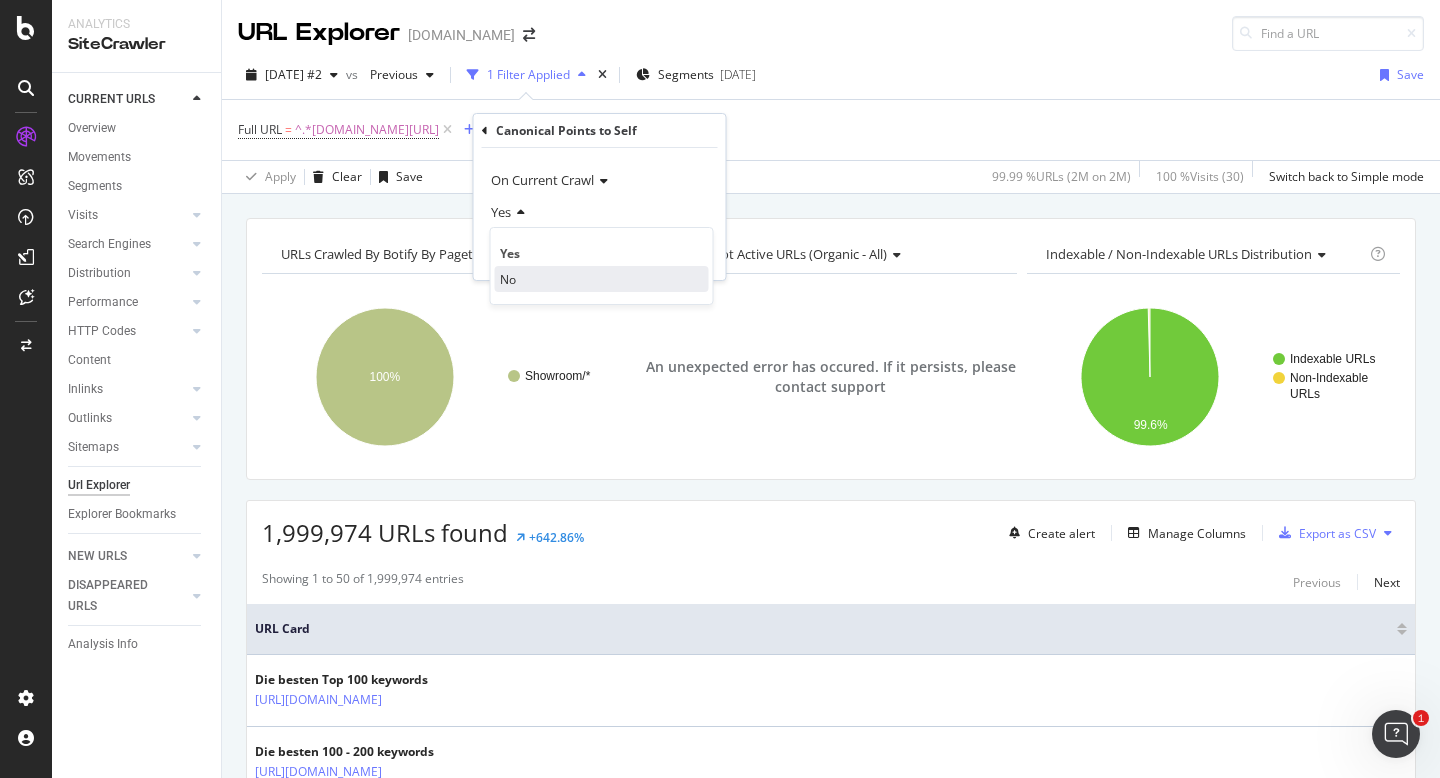 click on "No" at bounding box center [602, 279] 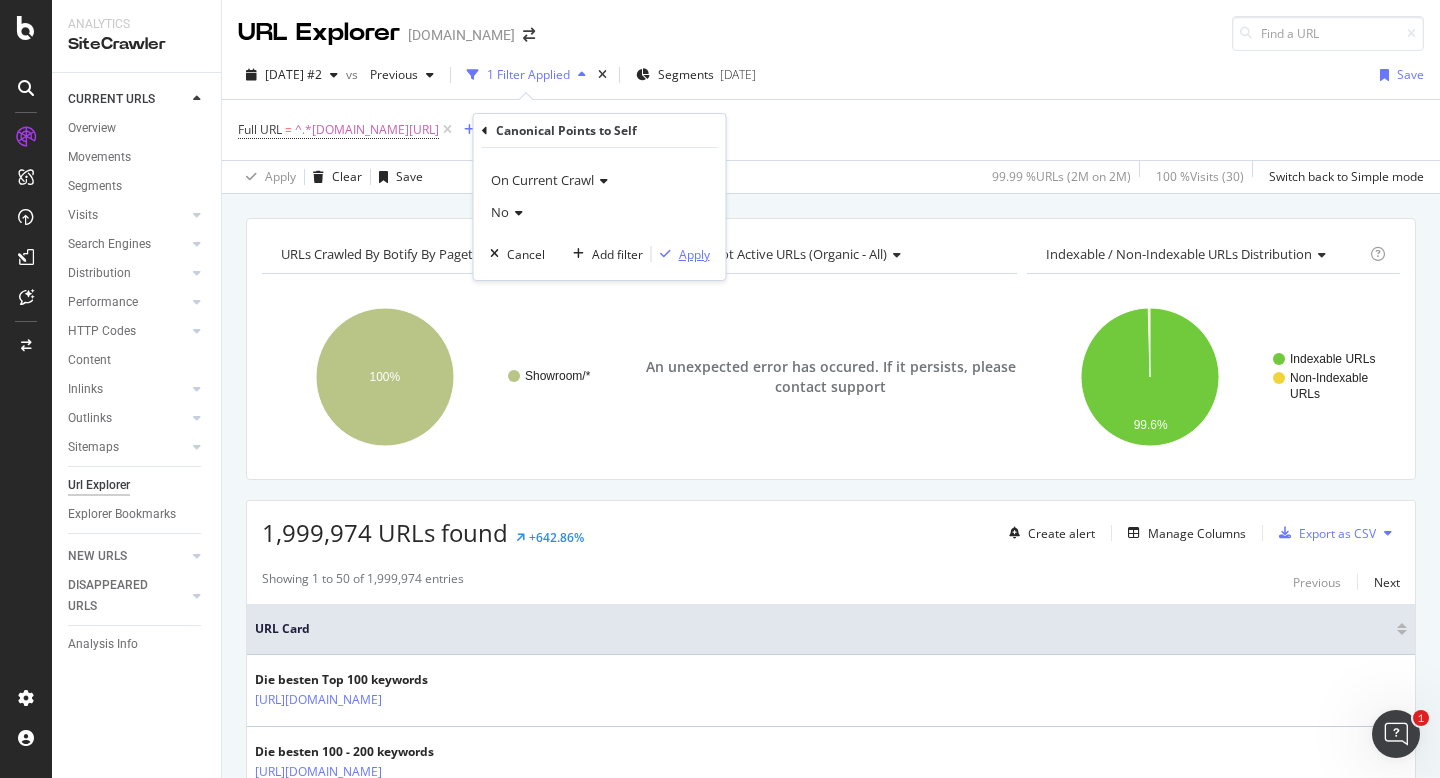 click on "Apply" at bounding box center [694, 254] 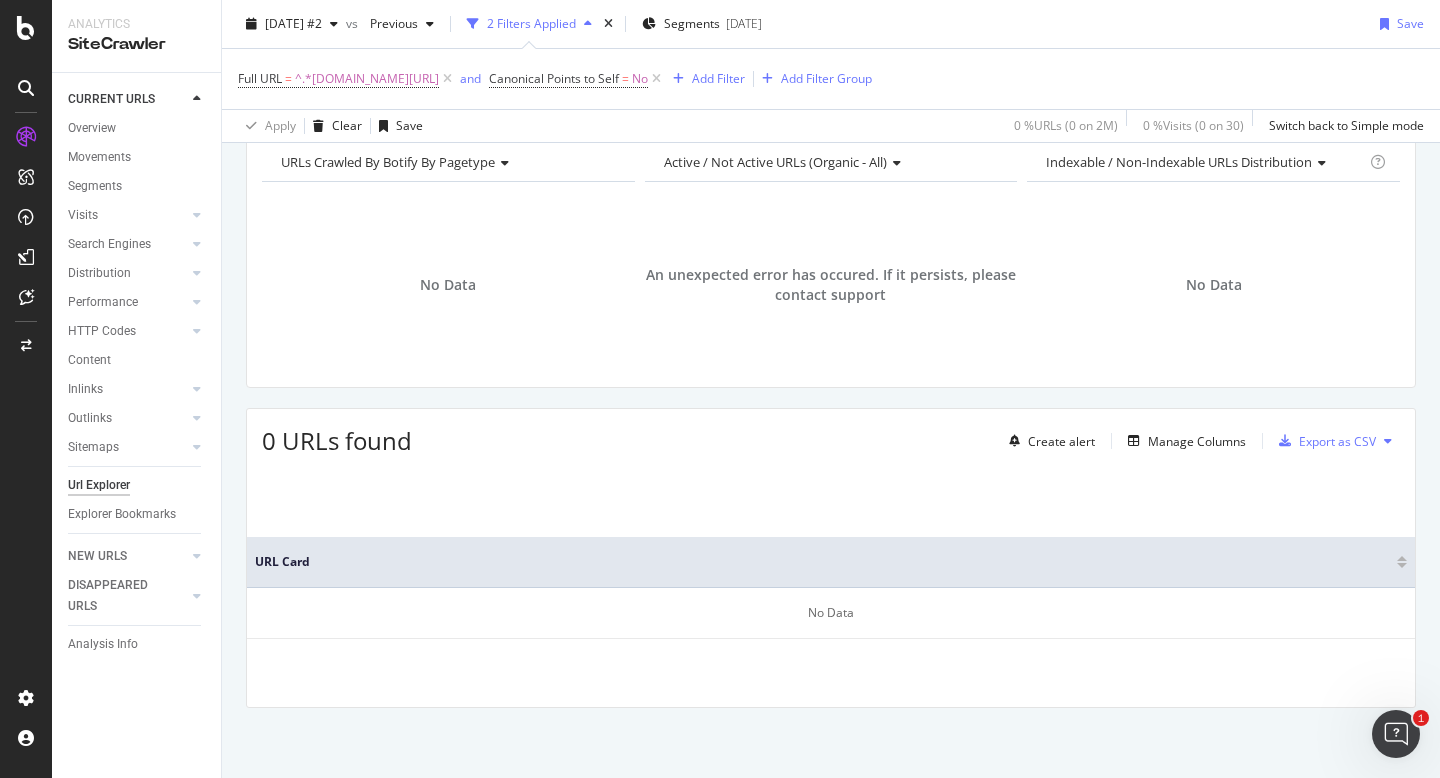 scroll, scrollTop: 0, scrollLeft: 0, axis: both 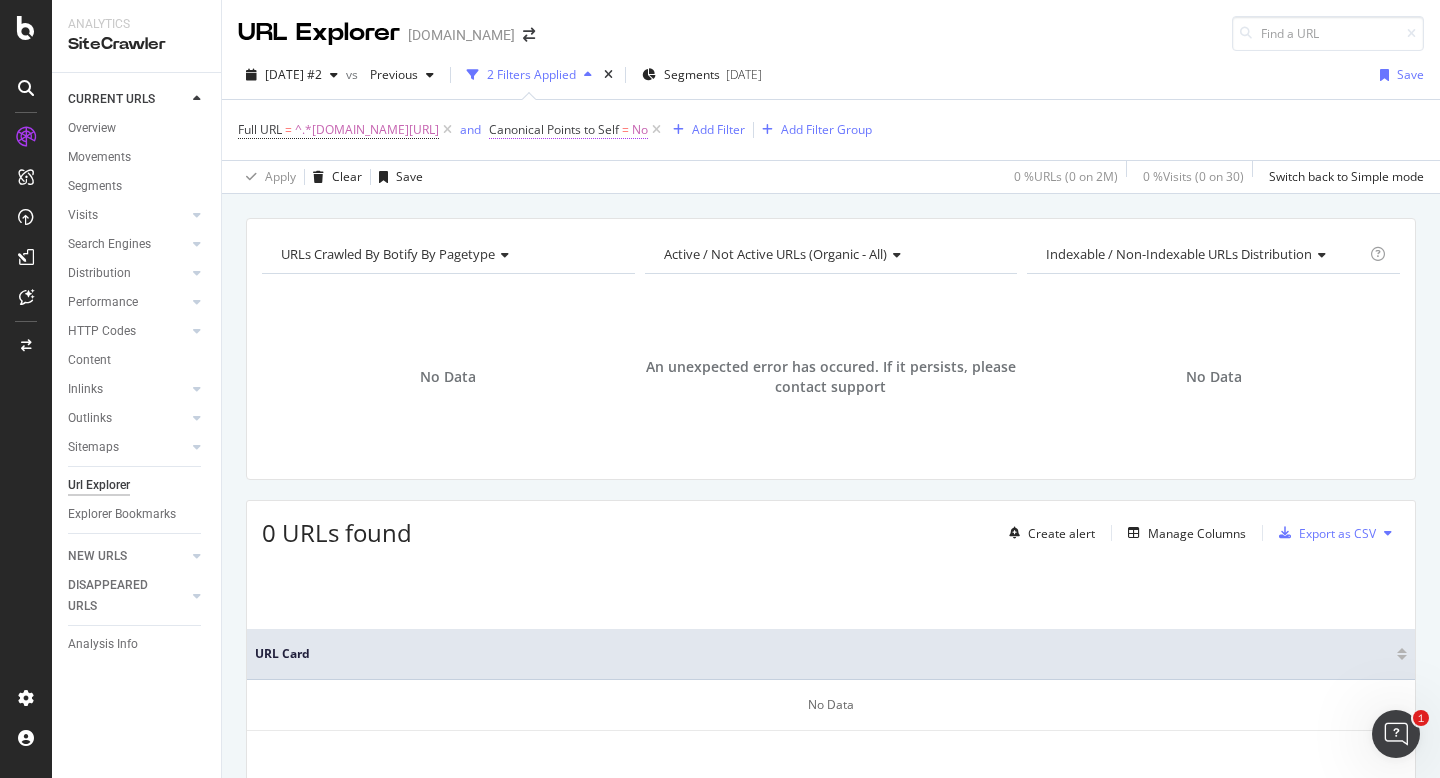 click on "Canonical Points to Self" at bounding box center [554, 129] 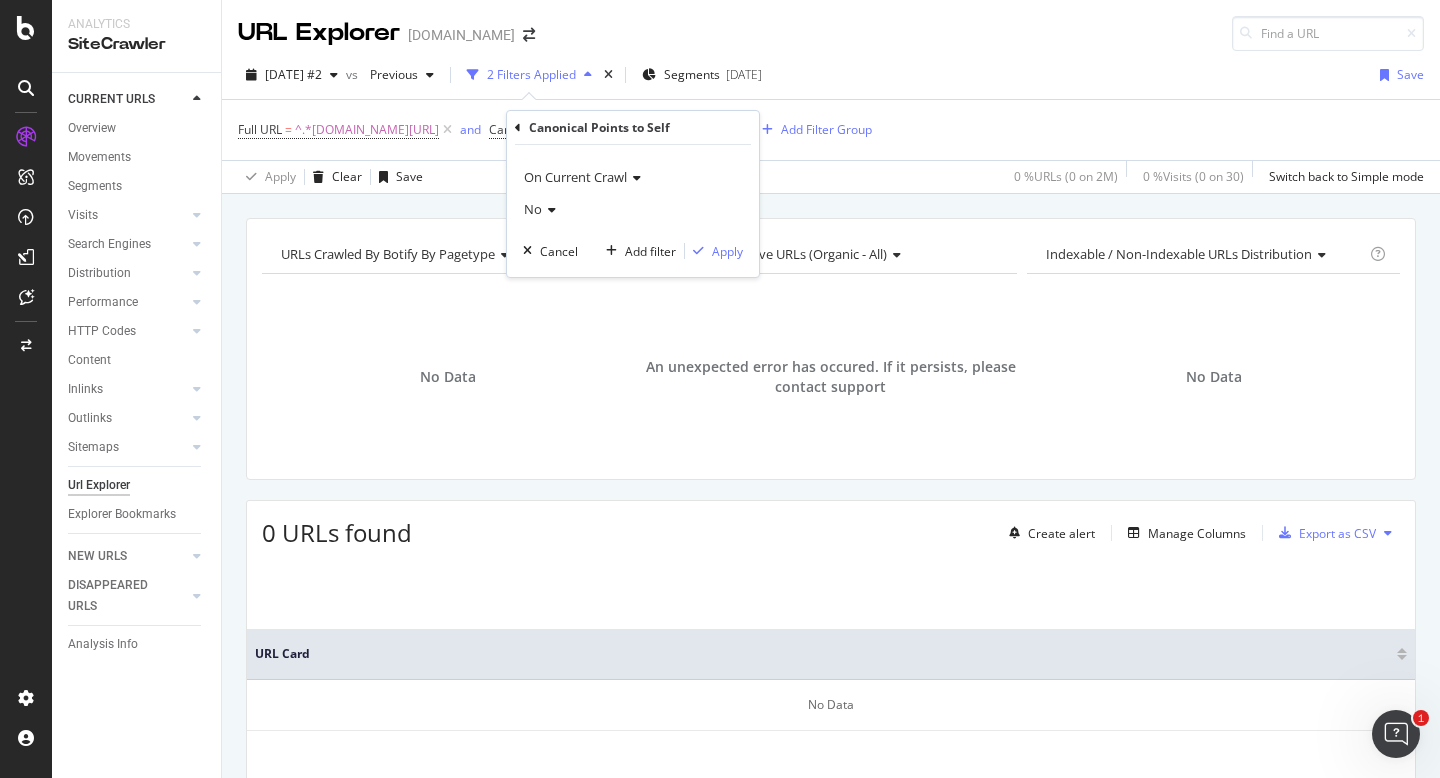 click at bounding box center [634, 178] 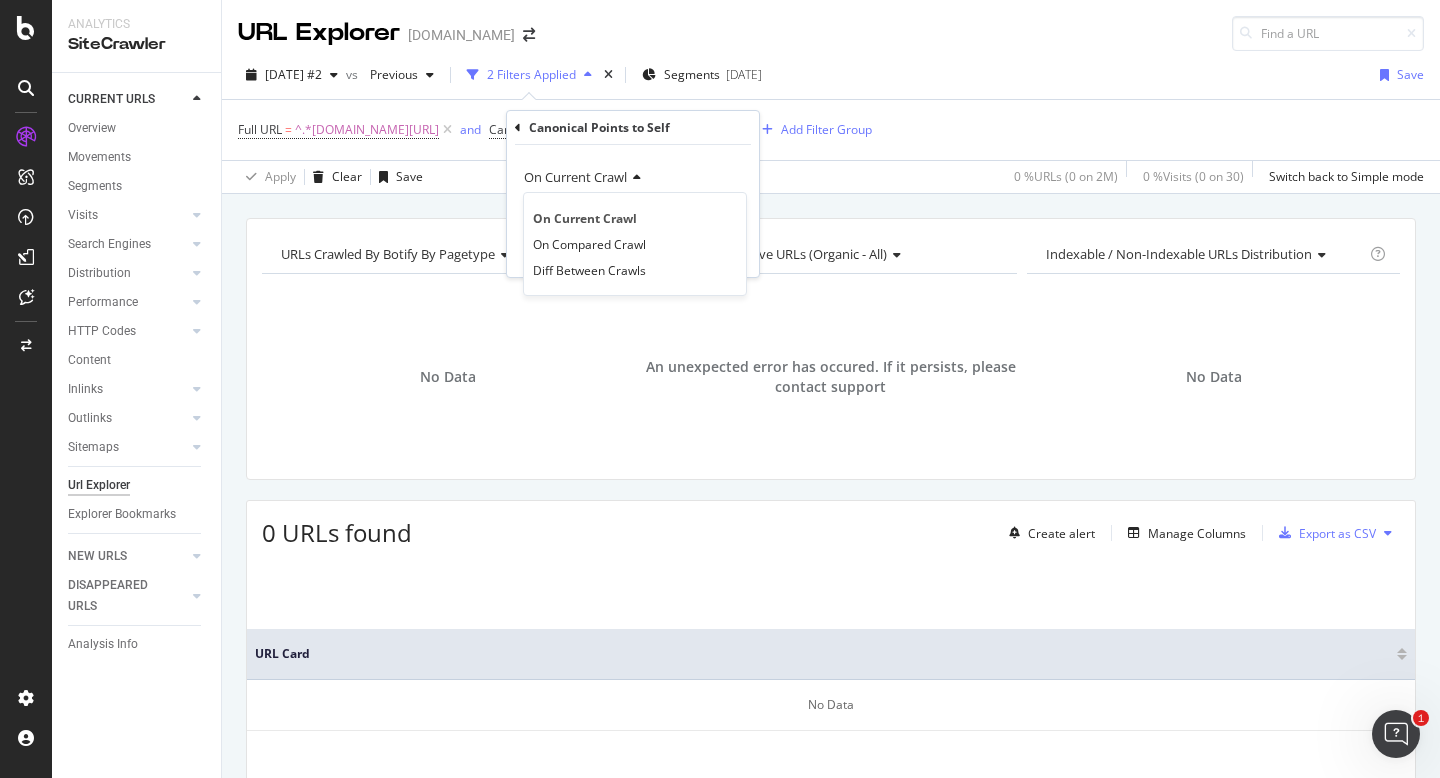 click at bounding box center (634, 178) 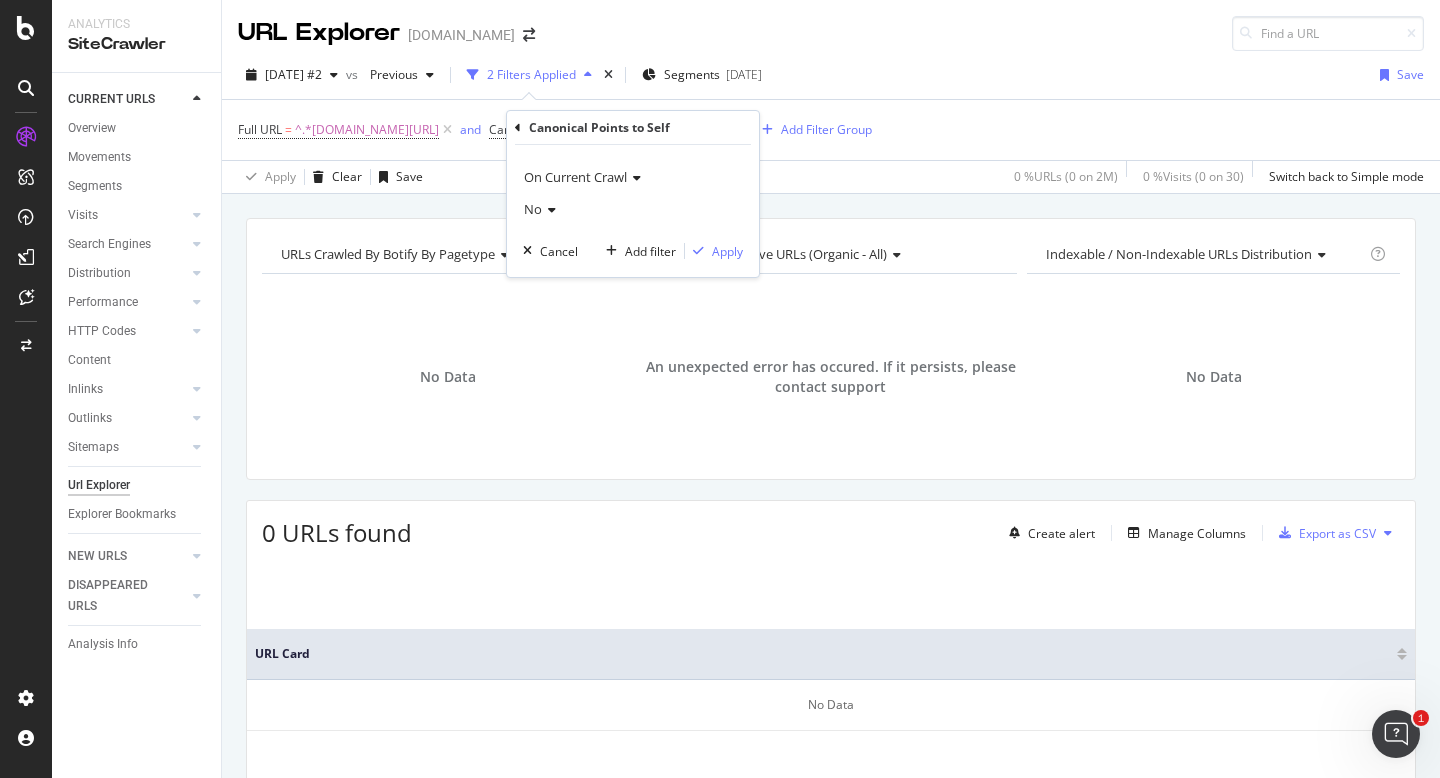 click on "Canonical Points to Self" at bounding box center (633, 128) 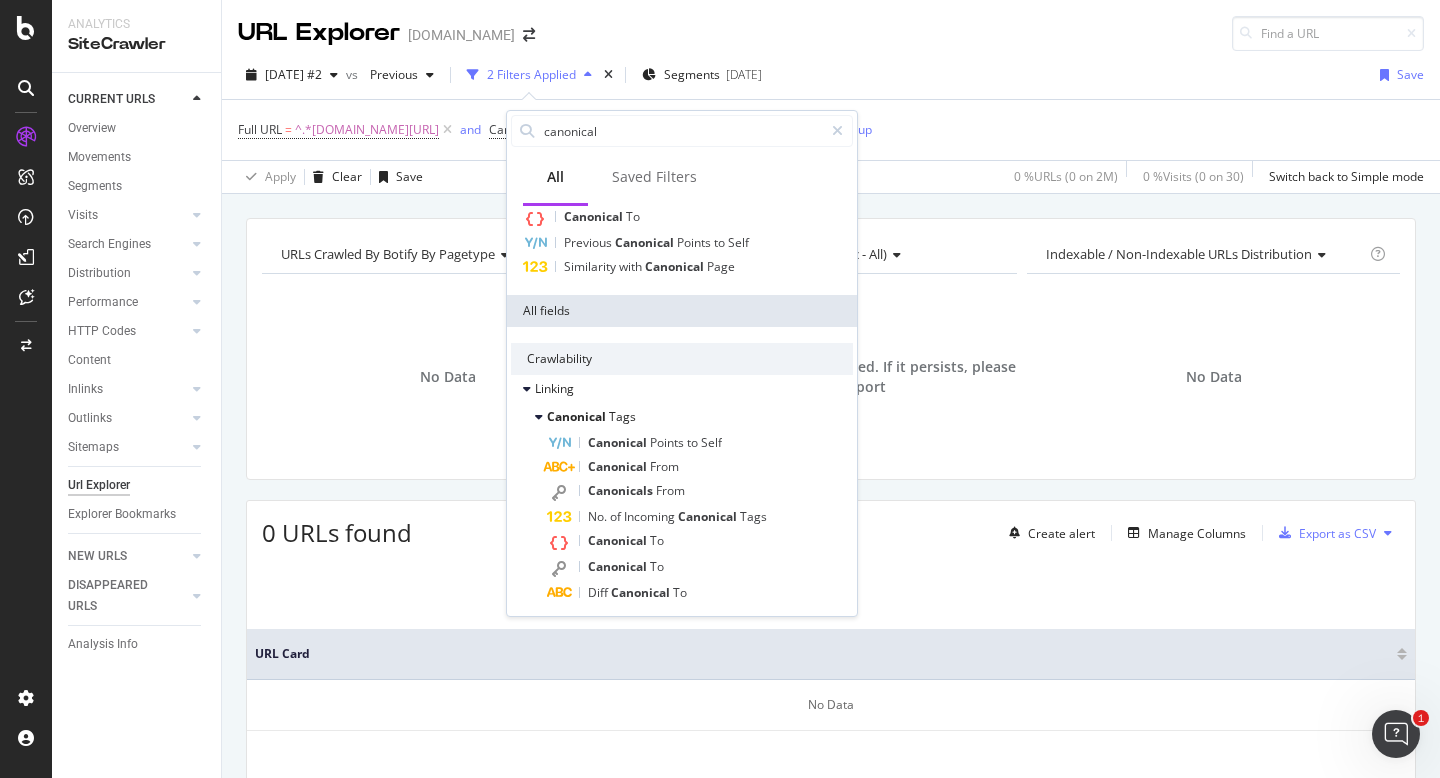 scroll, scrollTop: 76, scrollLeft: 0, axis: vertical 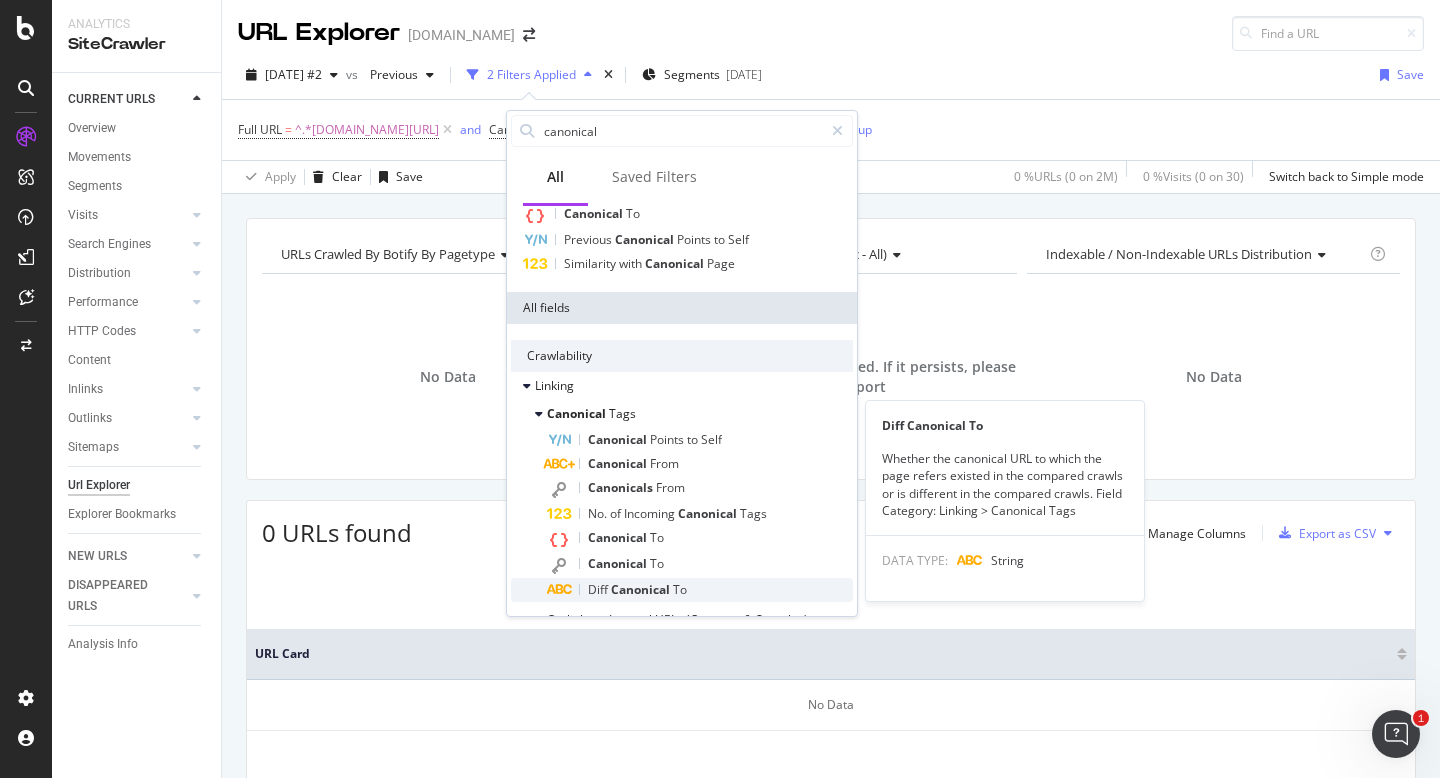 type on "canonical" 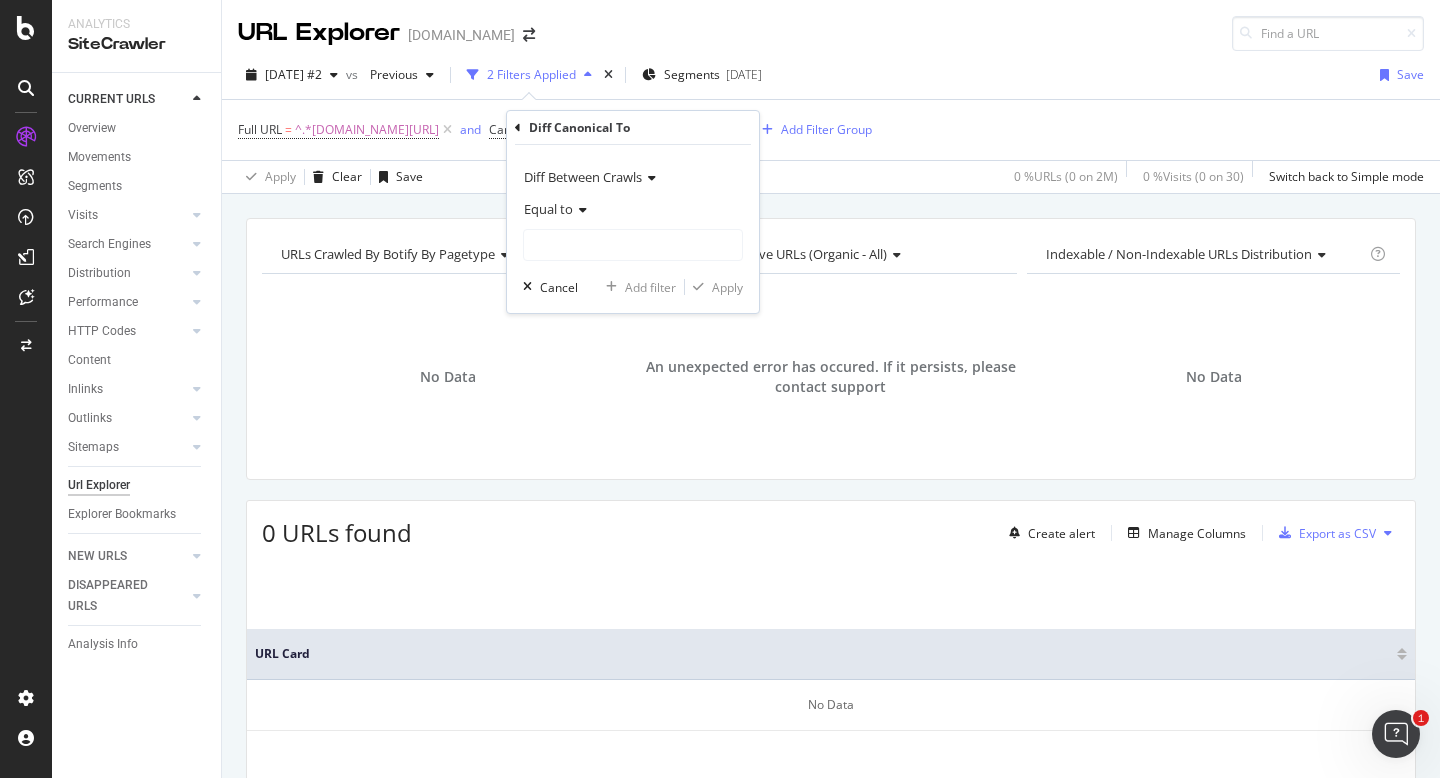 click at bounding box center (580, 210) 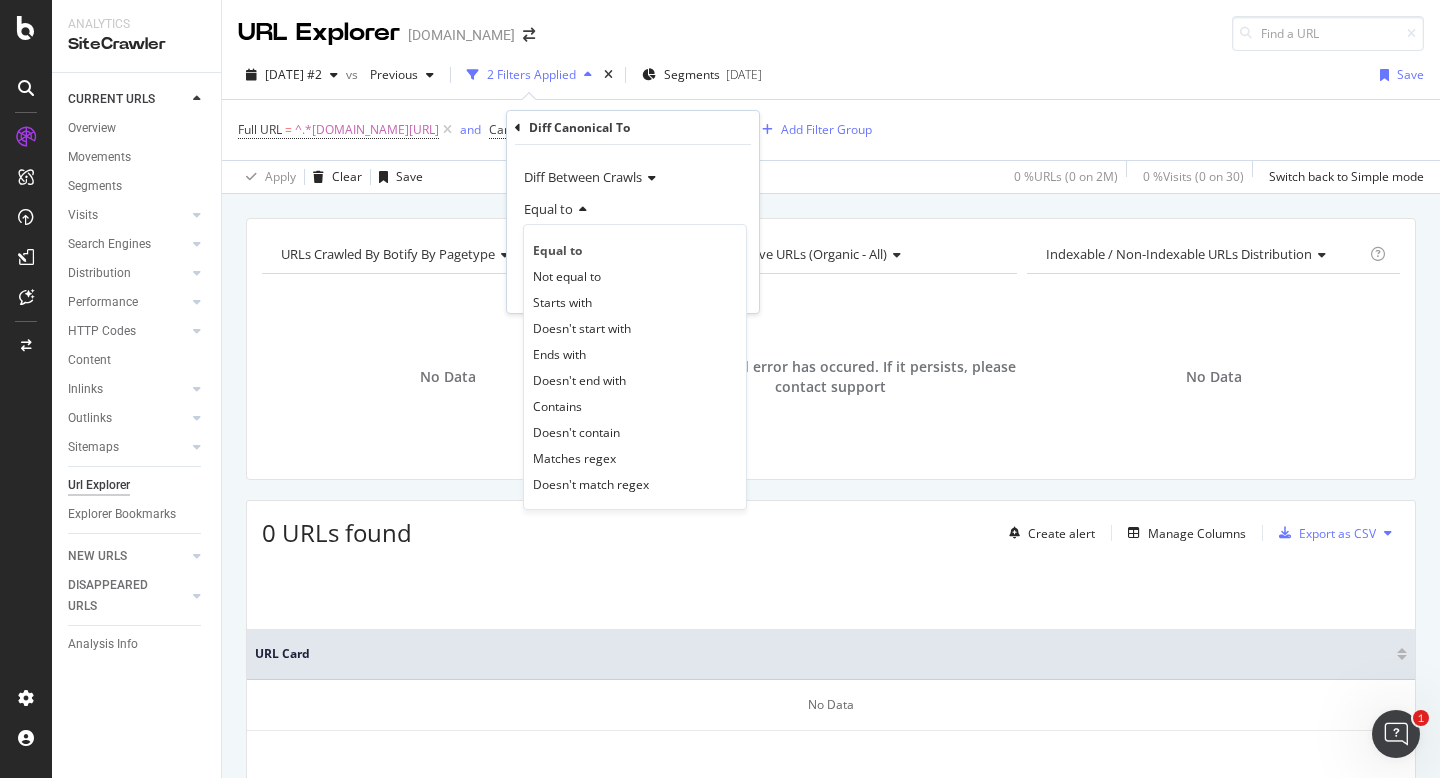 click at bounding box center (518, 128) 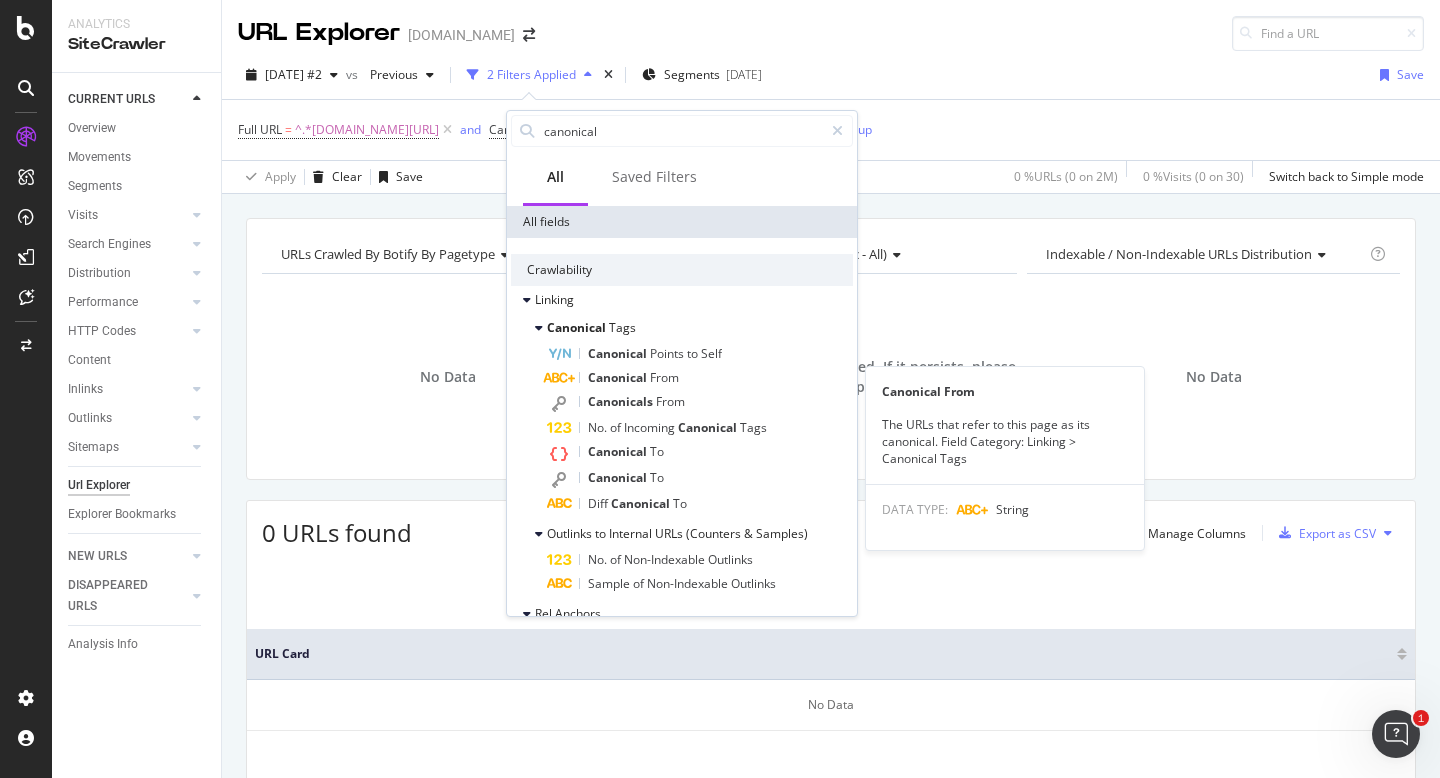 scroll, scrollTop: 170, scrollLeft: 0, axis: vertical 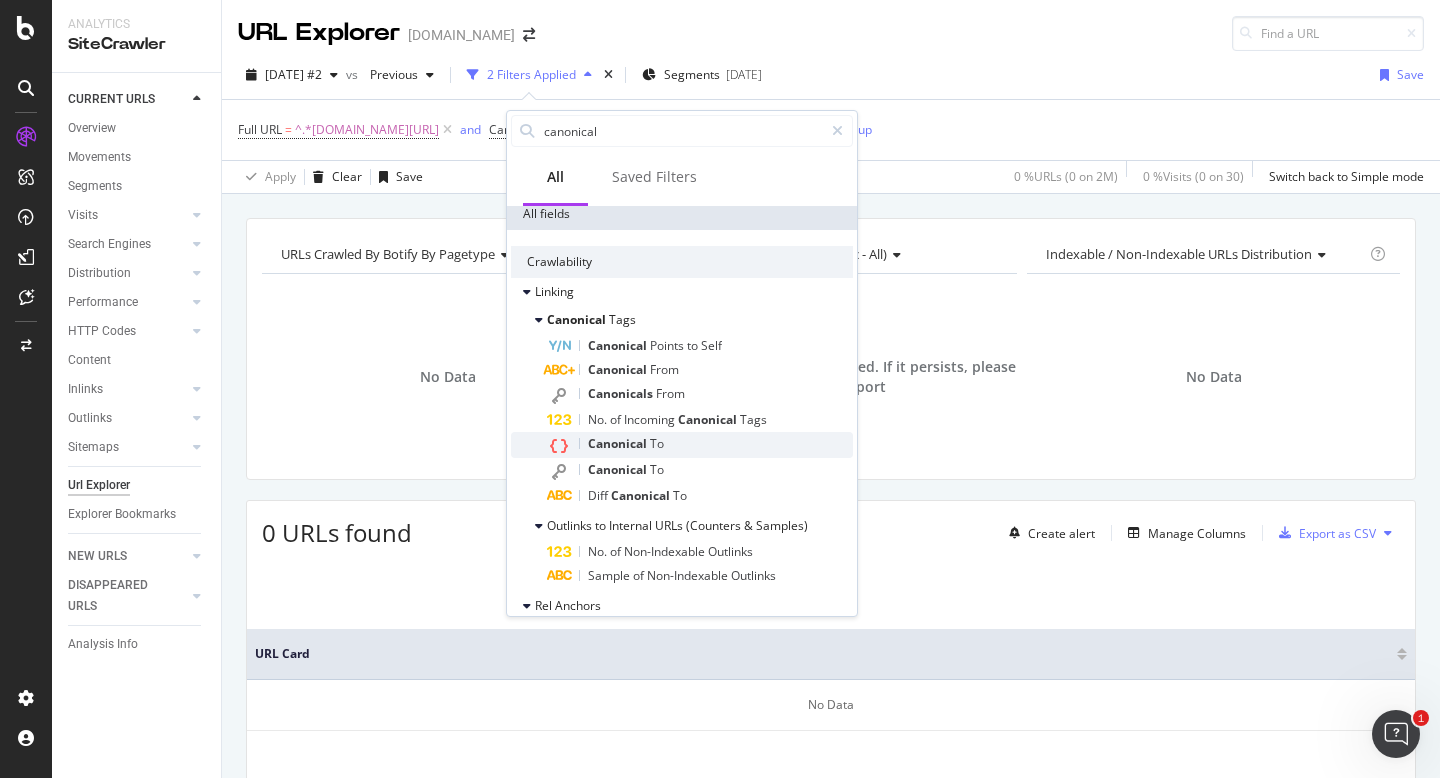 click on "To" at bounding box center [657, 443] 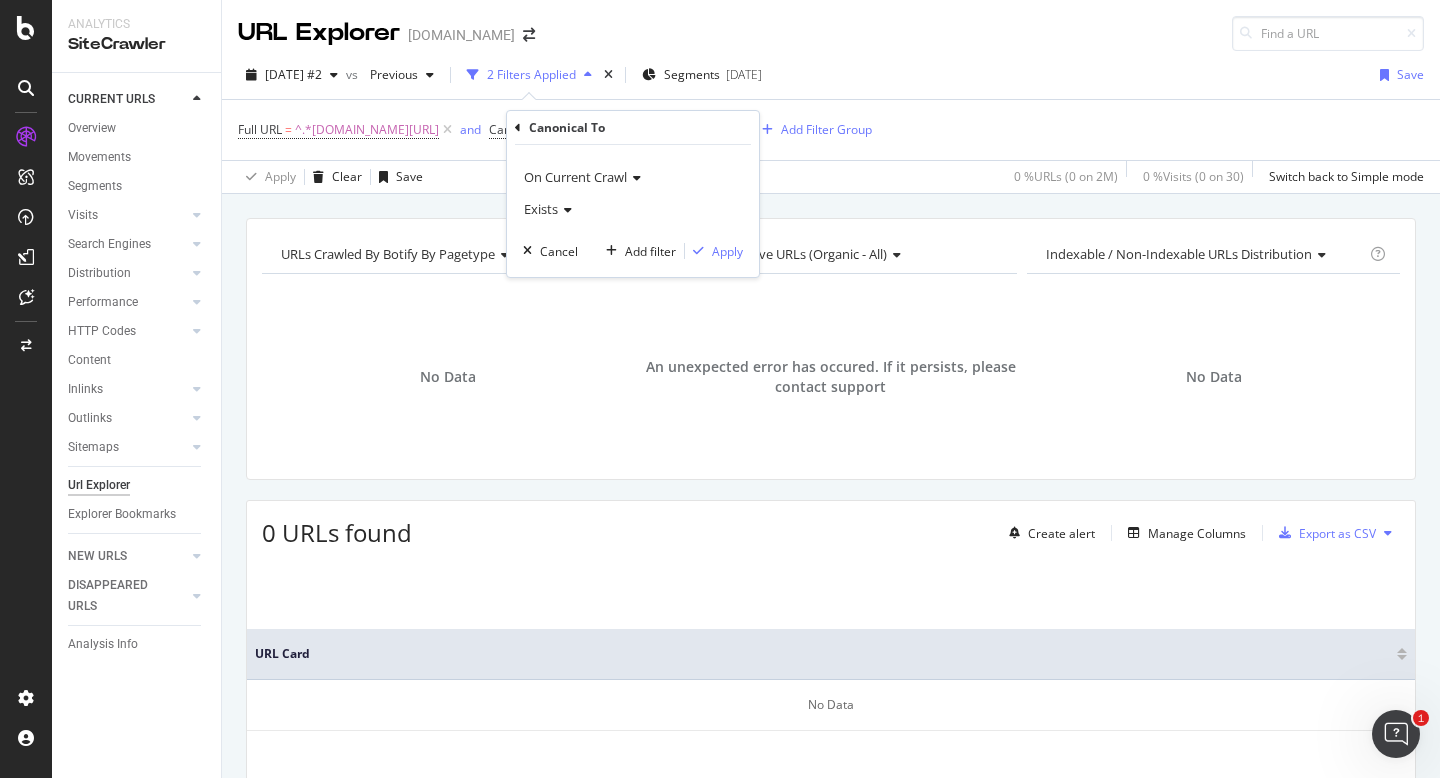 click at bounding box center (565, 210) 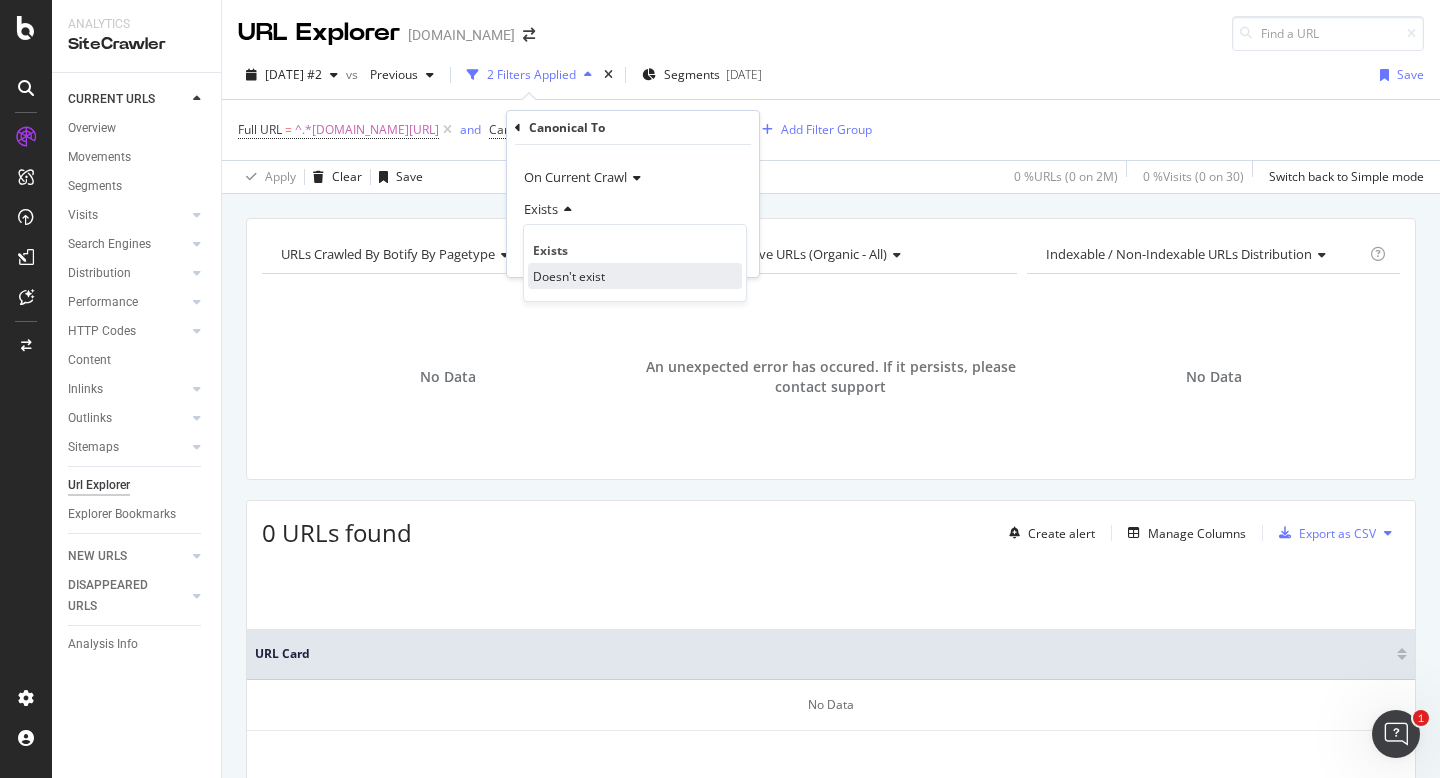 click on "Doesn't exist" at bounding box center (569, 276) 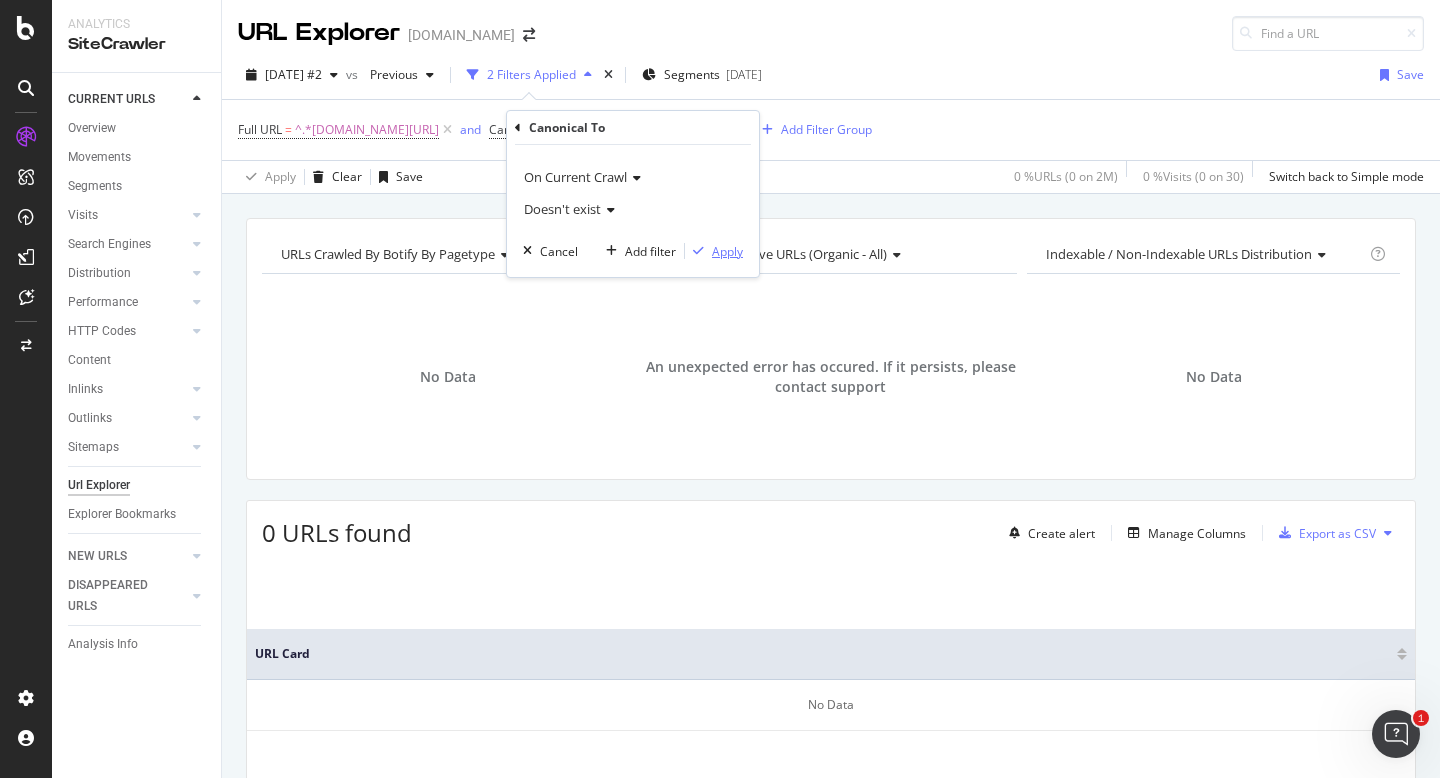 click on "Apply" at bounding box center (727, 251) 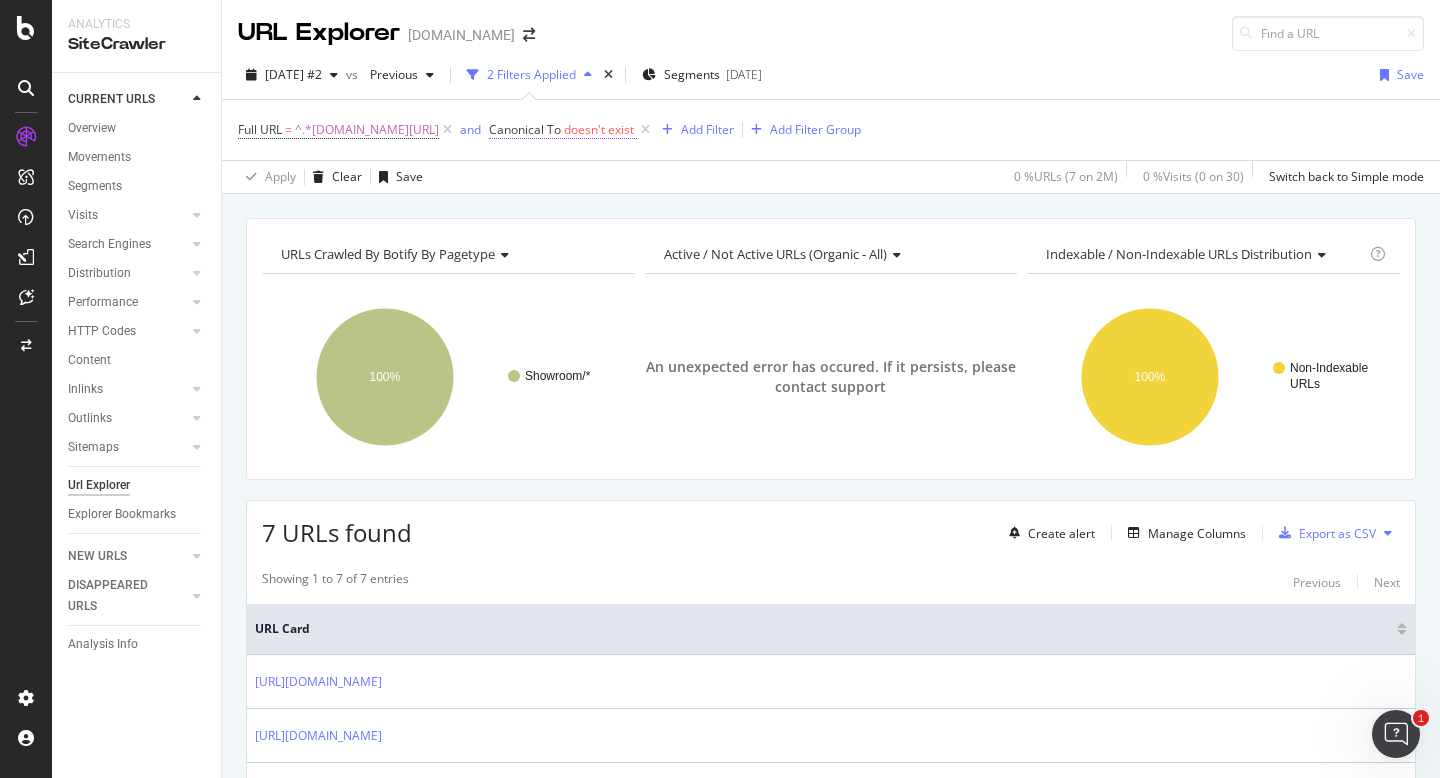 click on "doesn't exist" at bounding box center [599, 129] 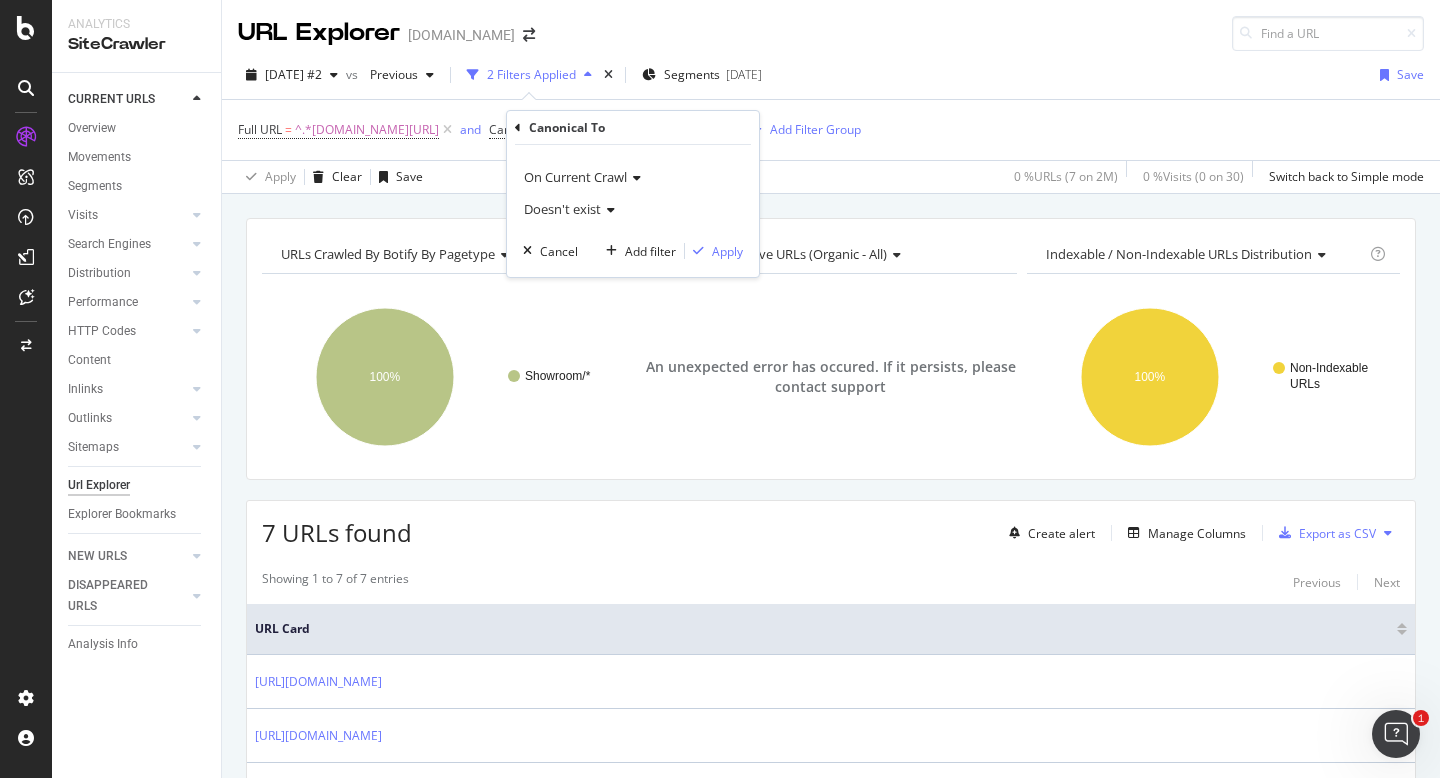 click on "Canonical To On Current Crawl Doesn't exist Cancel Add filter Apply" at bounding box center [633, 194] 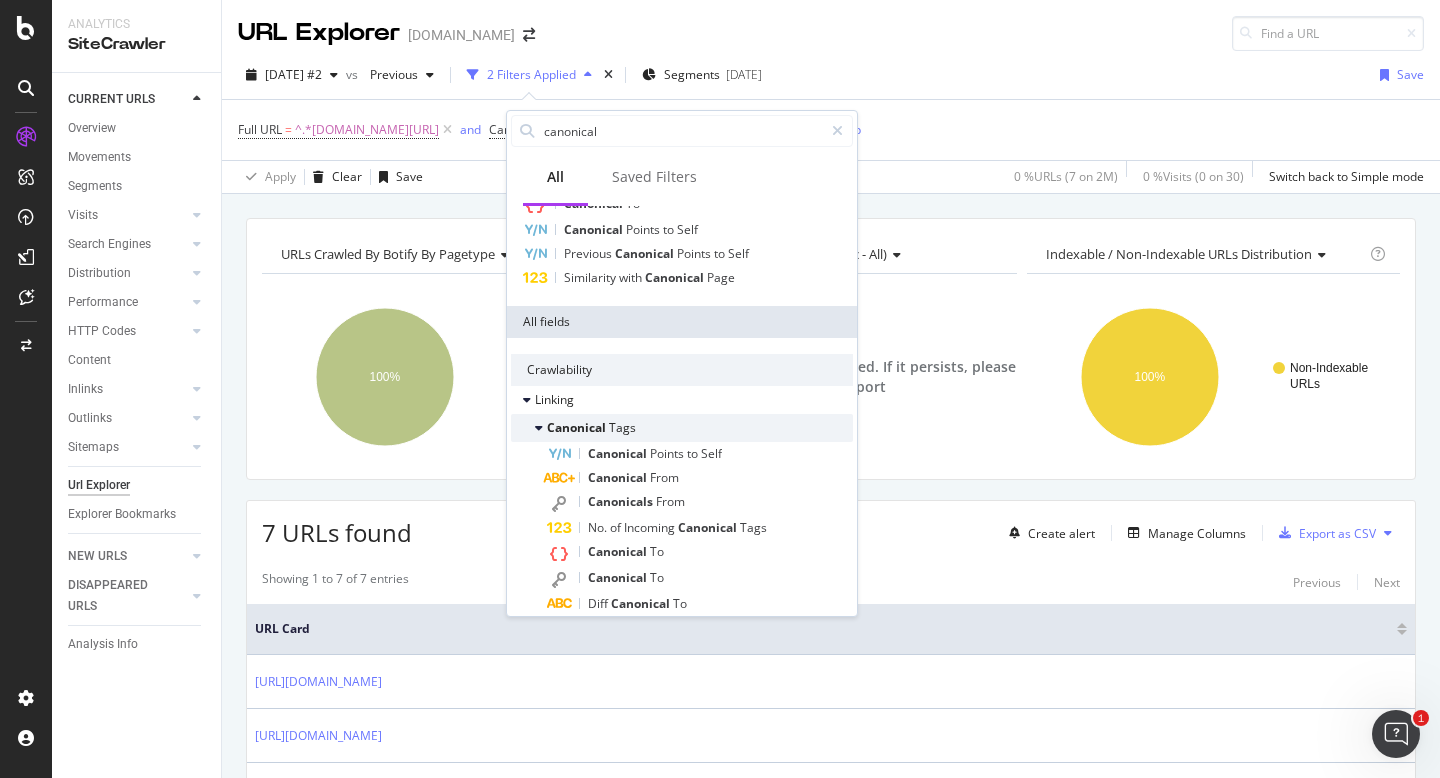 scroll, scrollTop: 68, scrollLeft: 0, axis: vertical 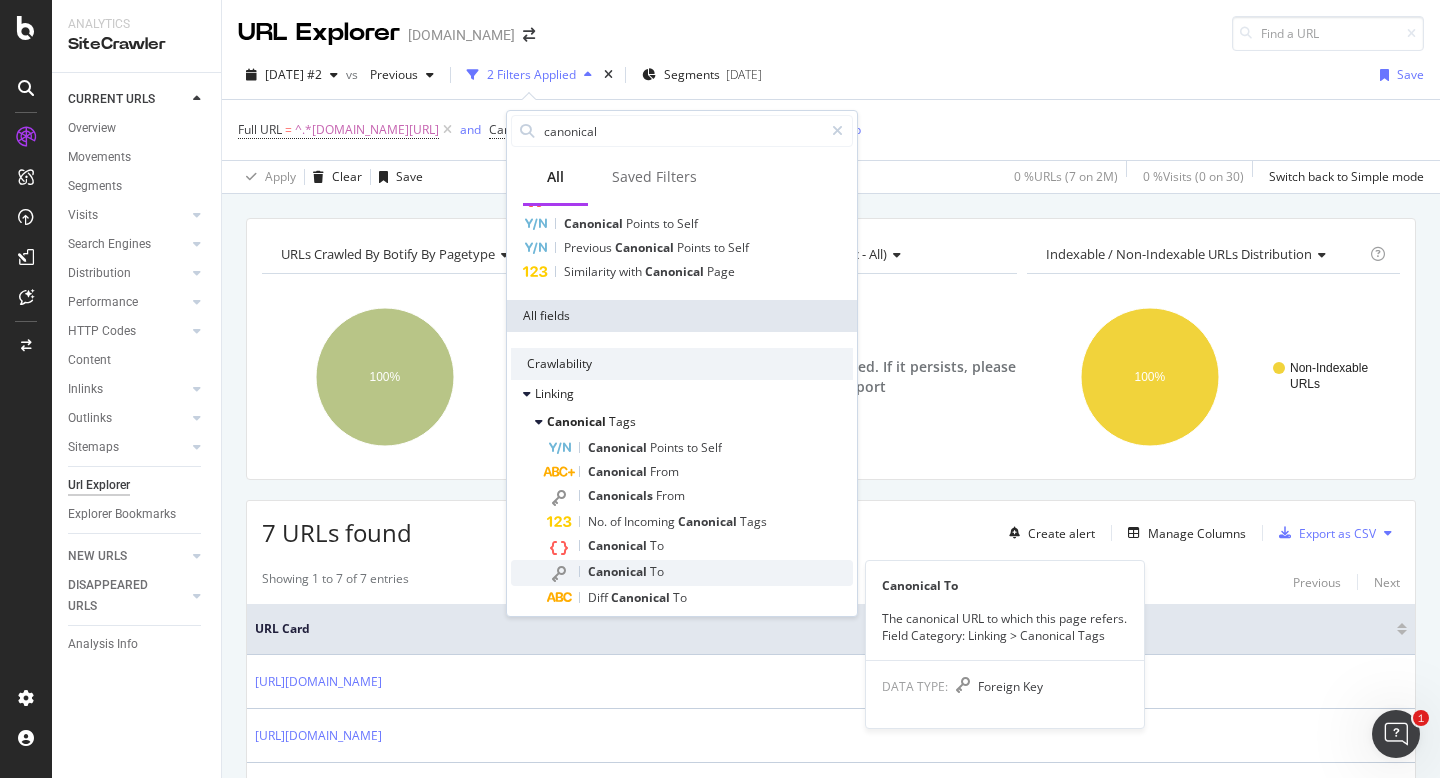 click on "To" at bounding box center (657, 571) 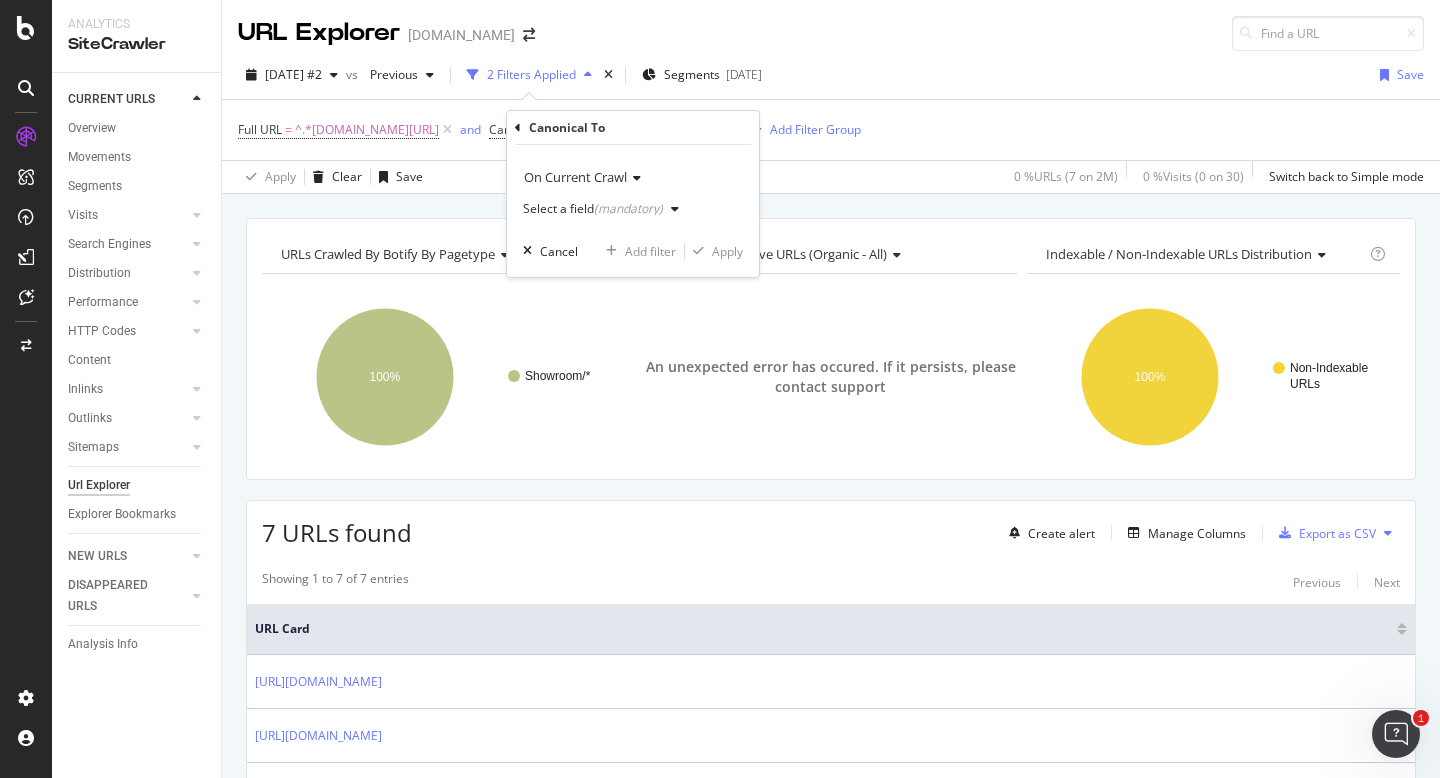 click on "(mandatory)" at bounding box center [628, 208] 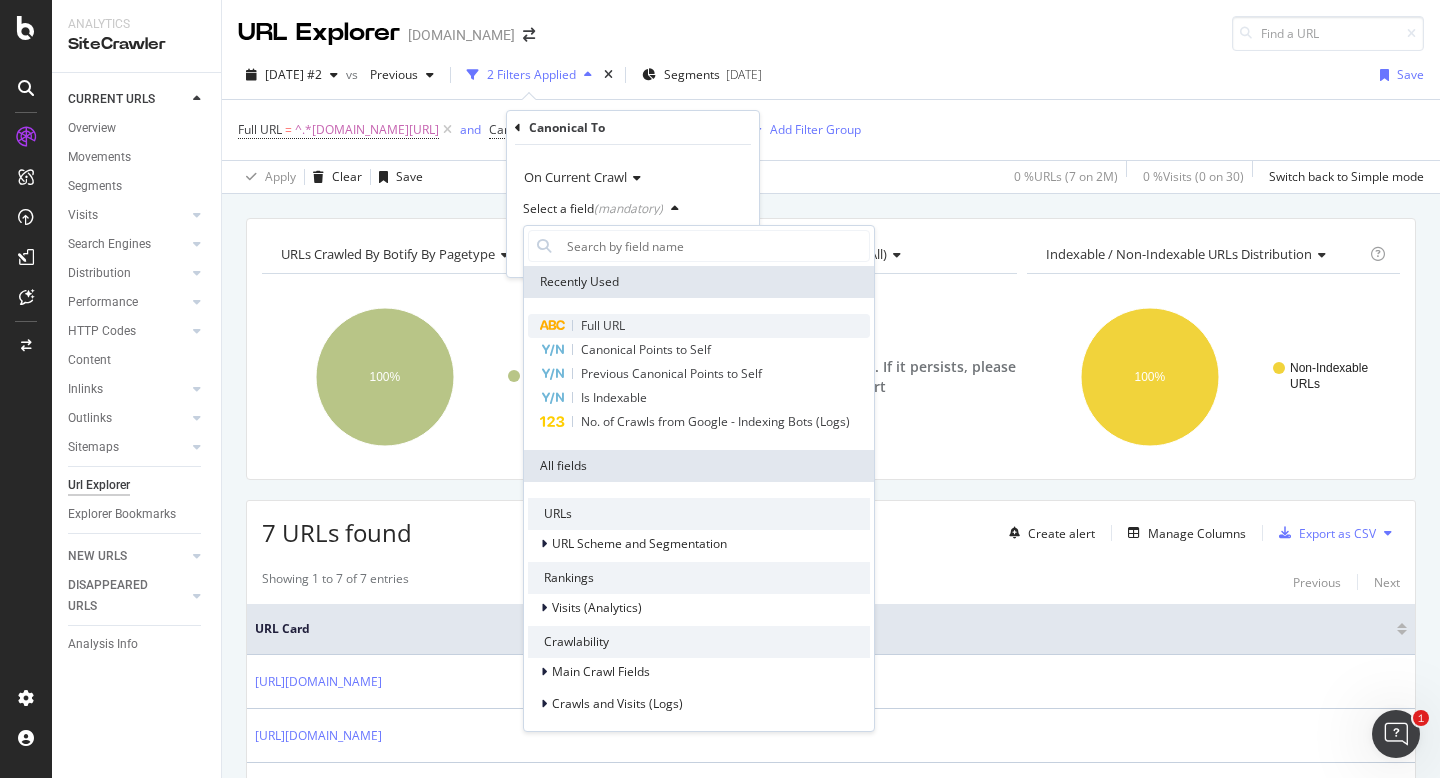 click on "Full URL" at bounding box center [603, 325] 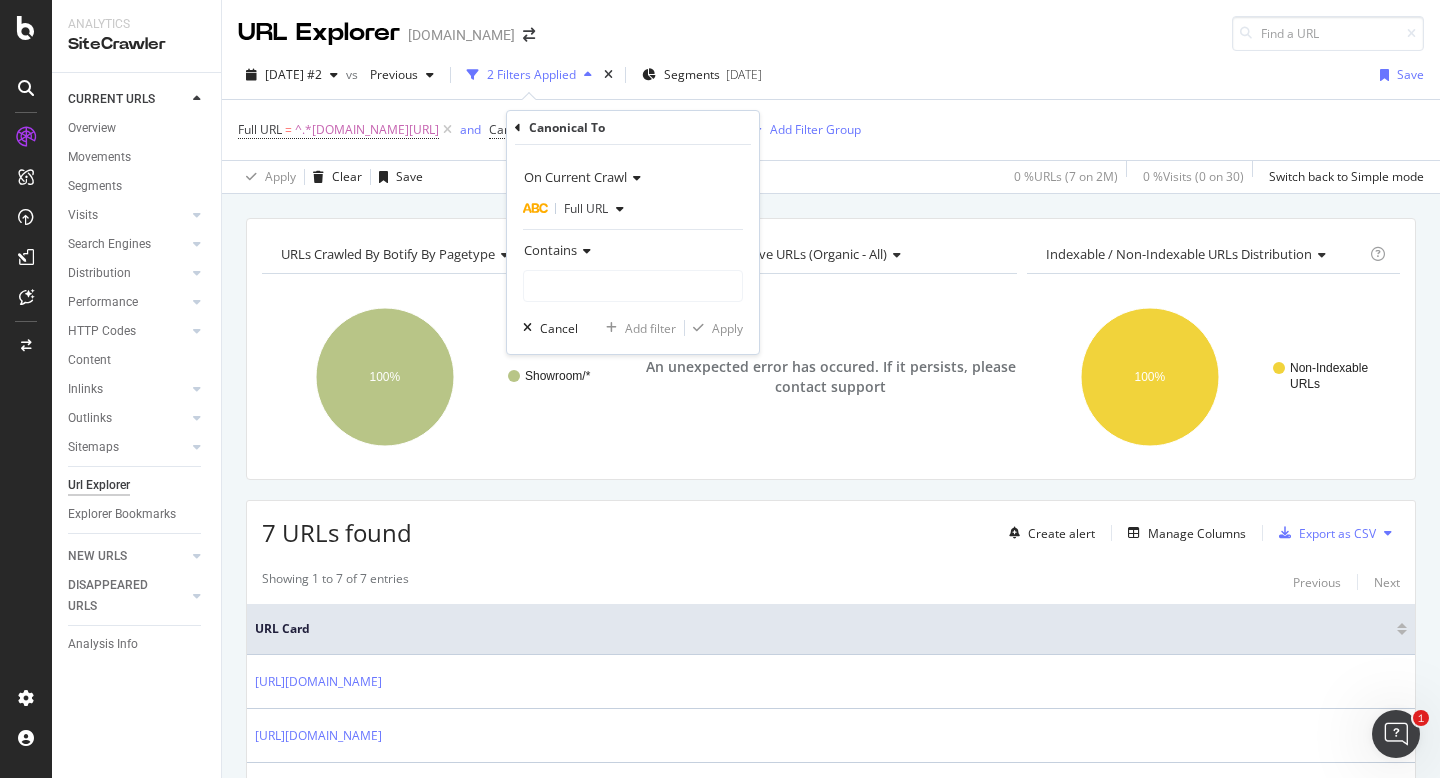 click at bounding box center (584, 251) 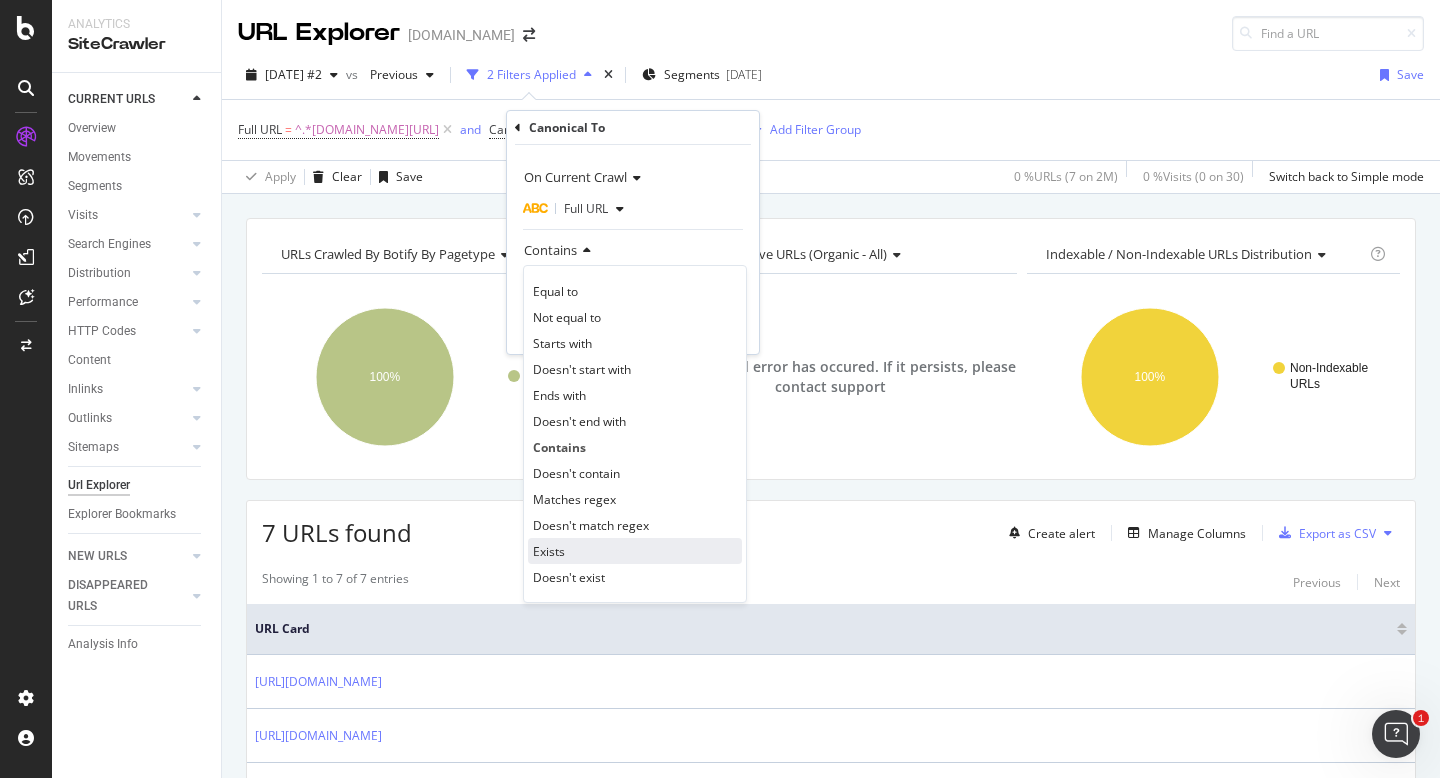 click on "Exists" at bounding box center (635, 551) 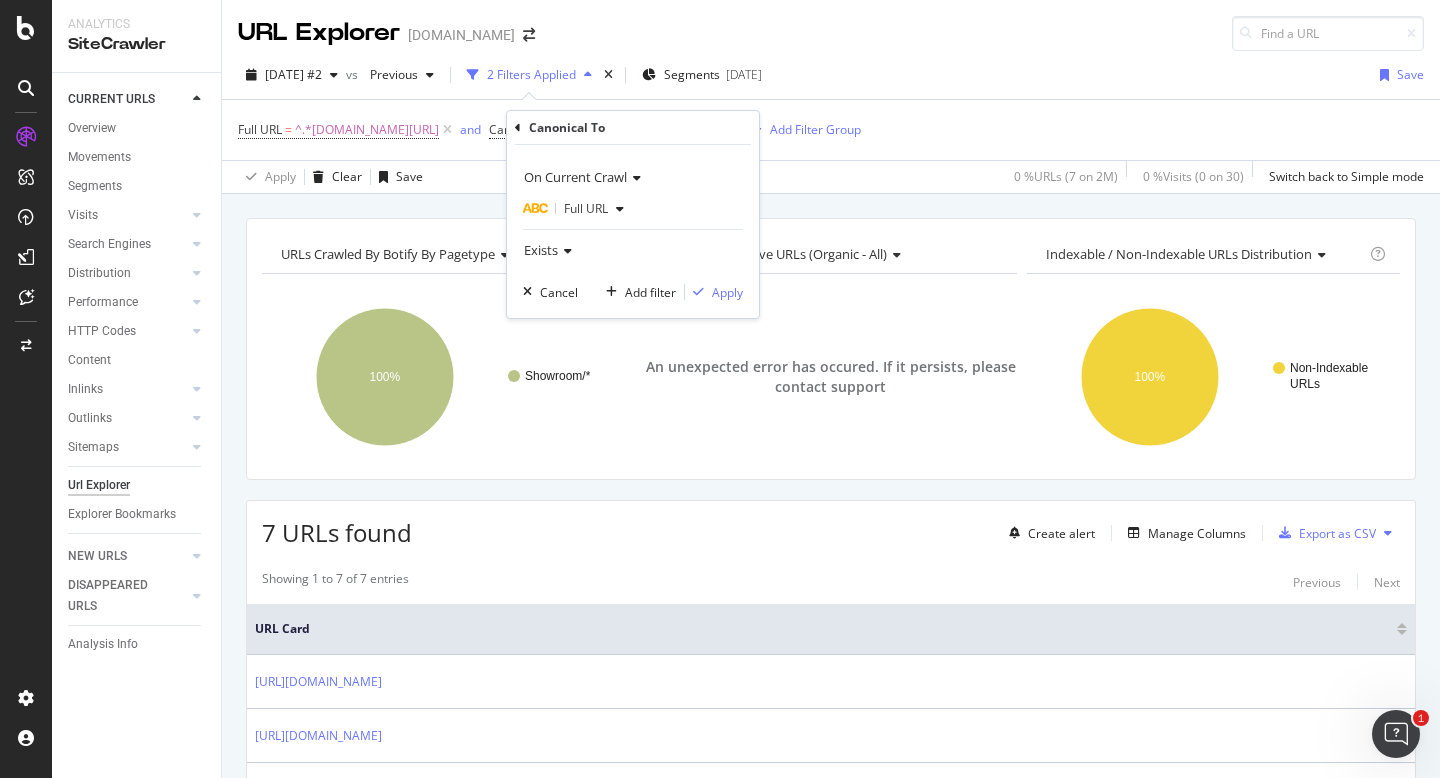 click at bounding box center [565, 251] 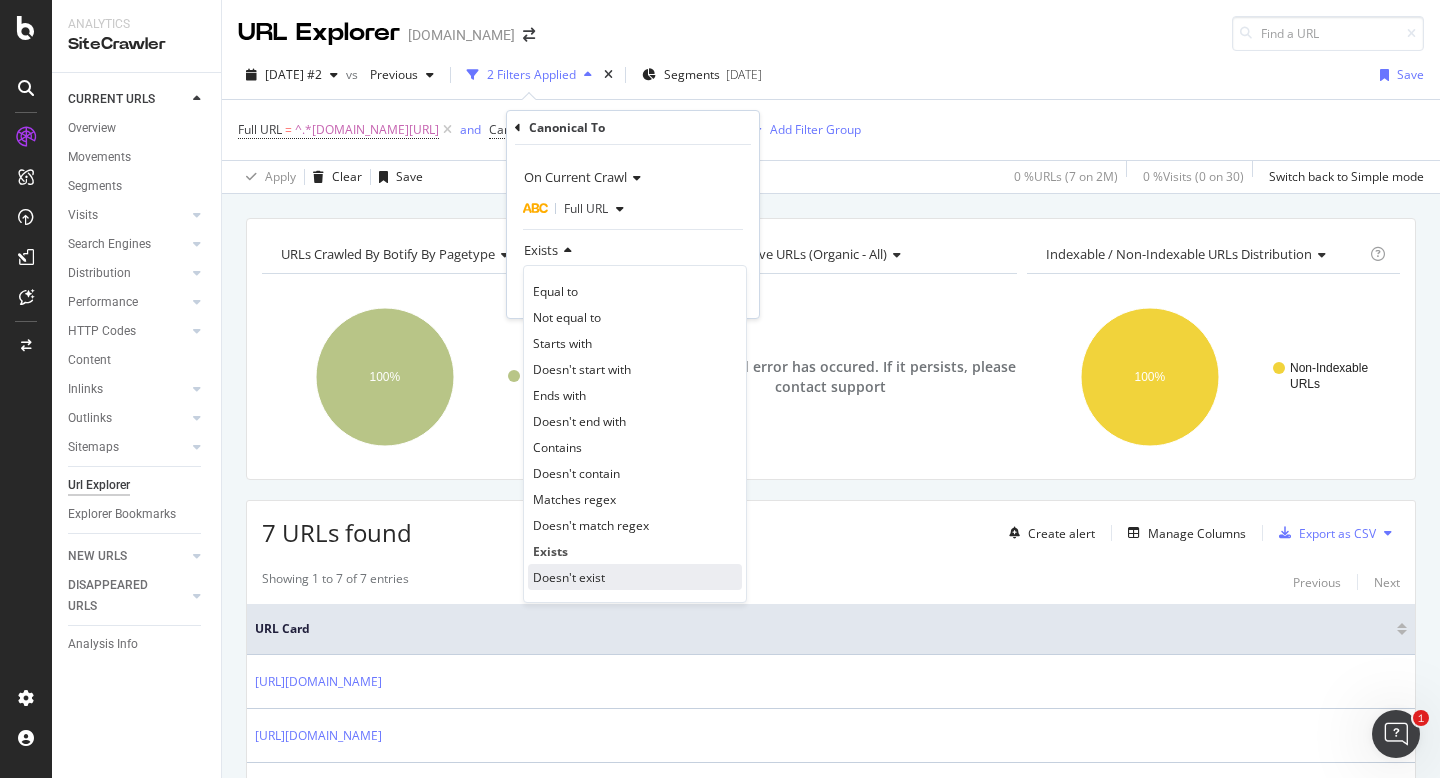 click on "Doesn't exist" at bounding box center (569, 577) 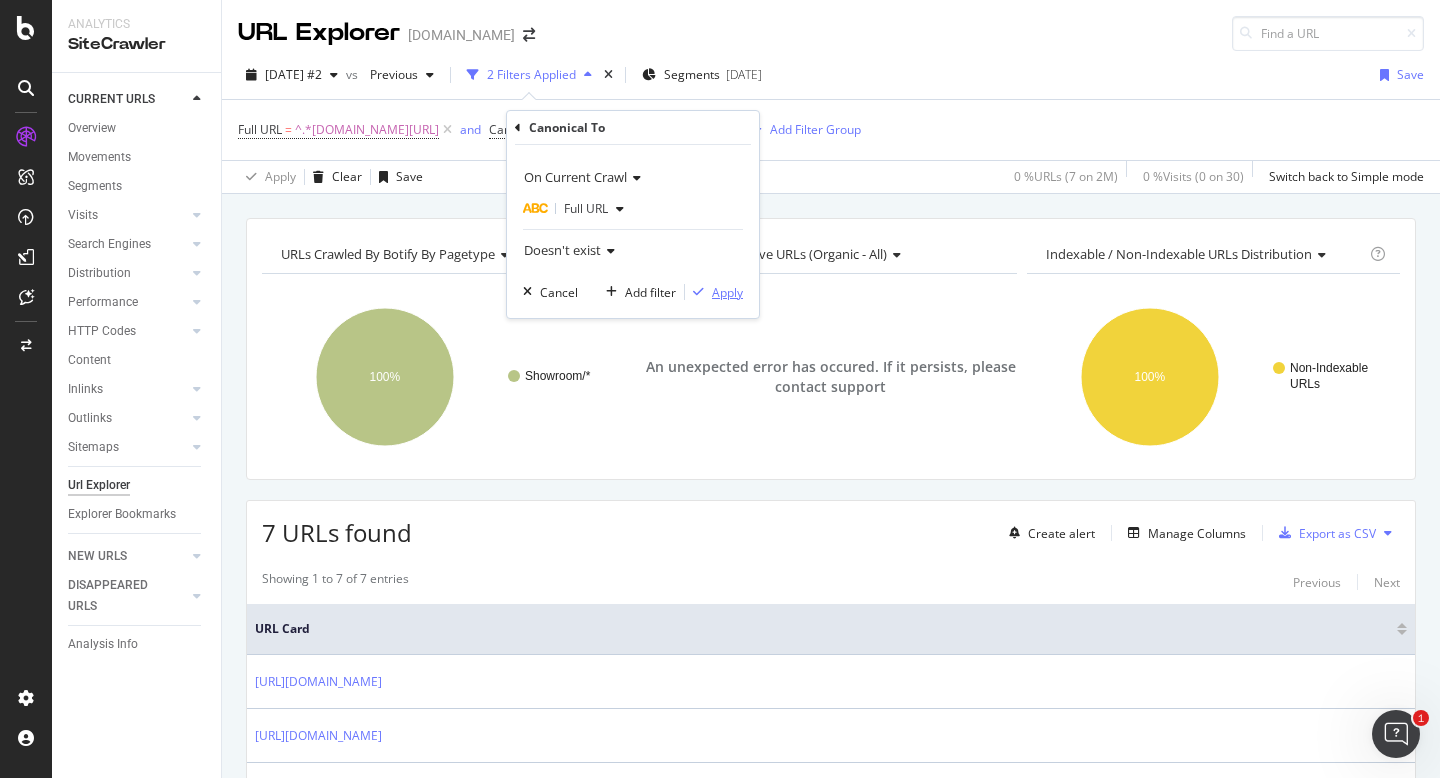 click on "Apply" at bounding box center (727, 292) 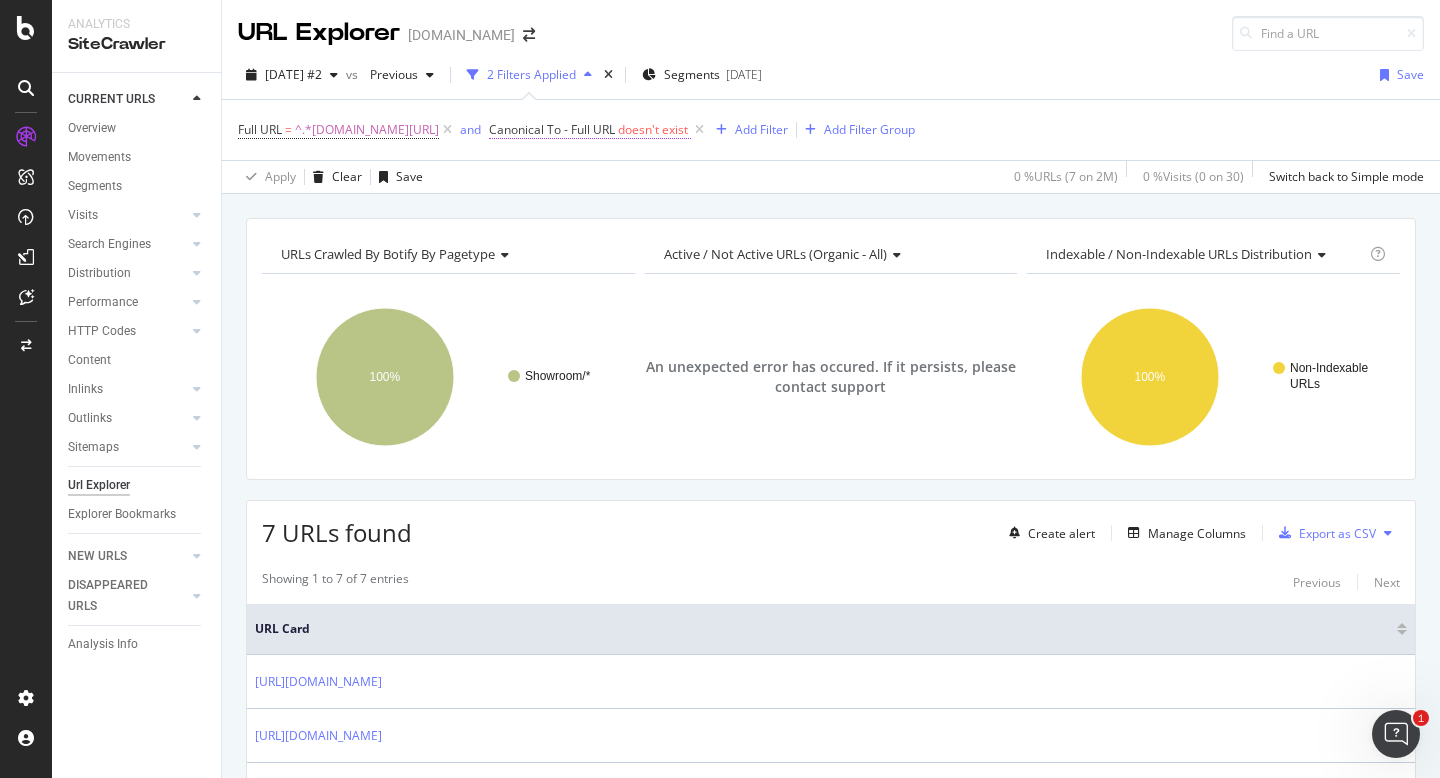 click on "doesn't exist" at bounding box center (653, 129) 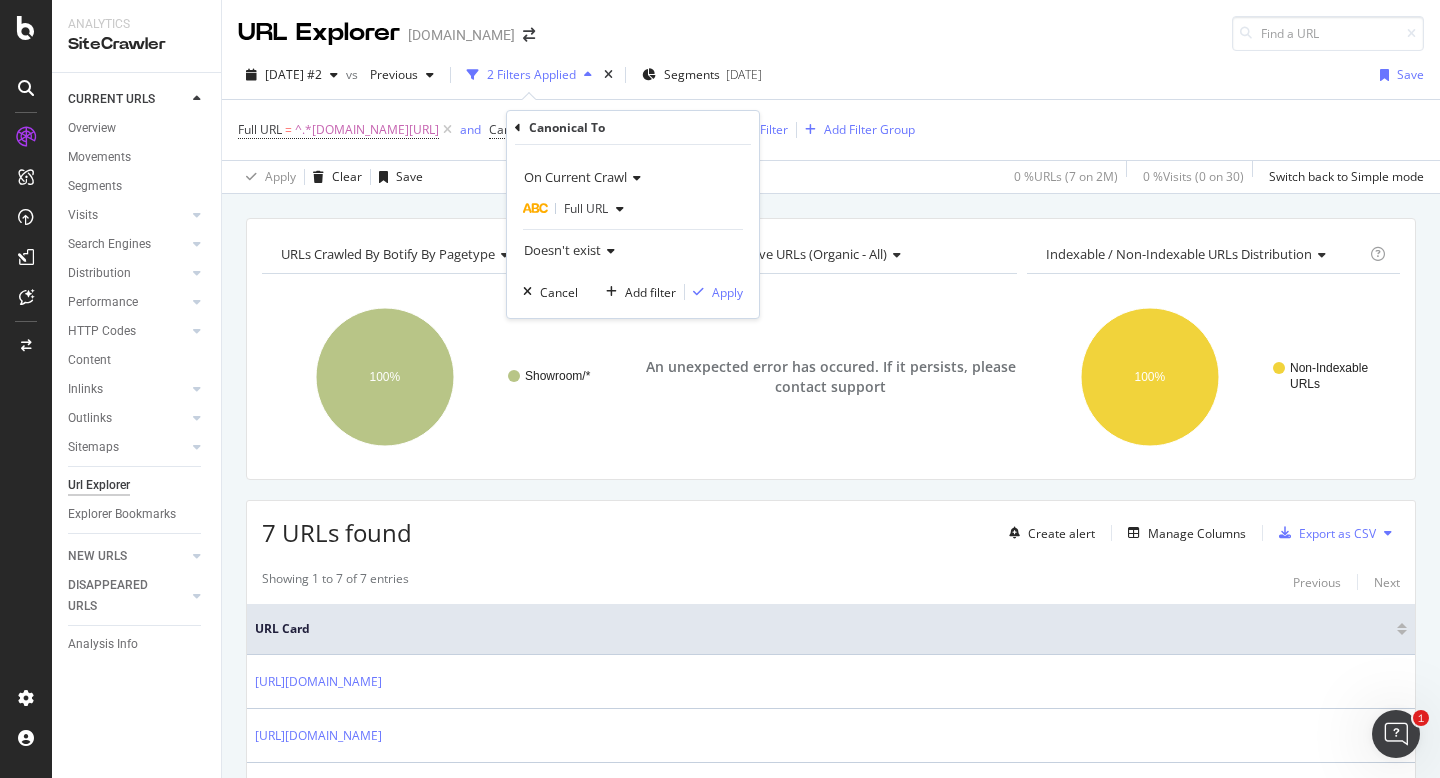 click at bounding box center (620, 209) 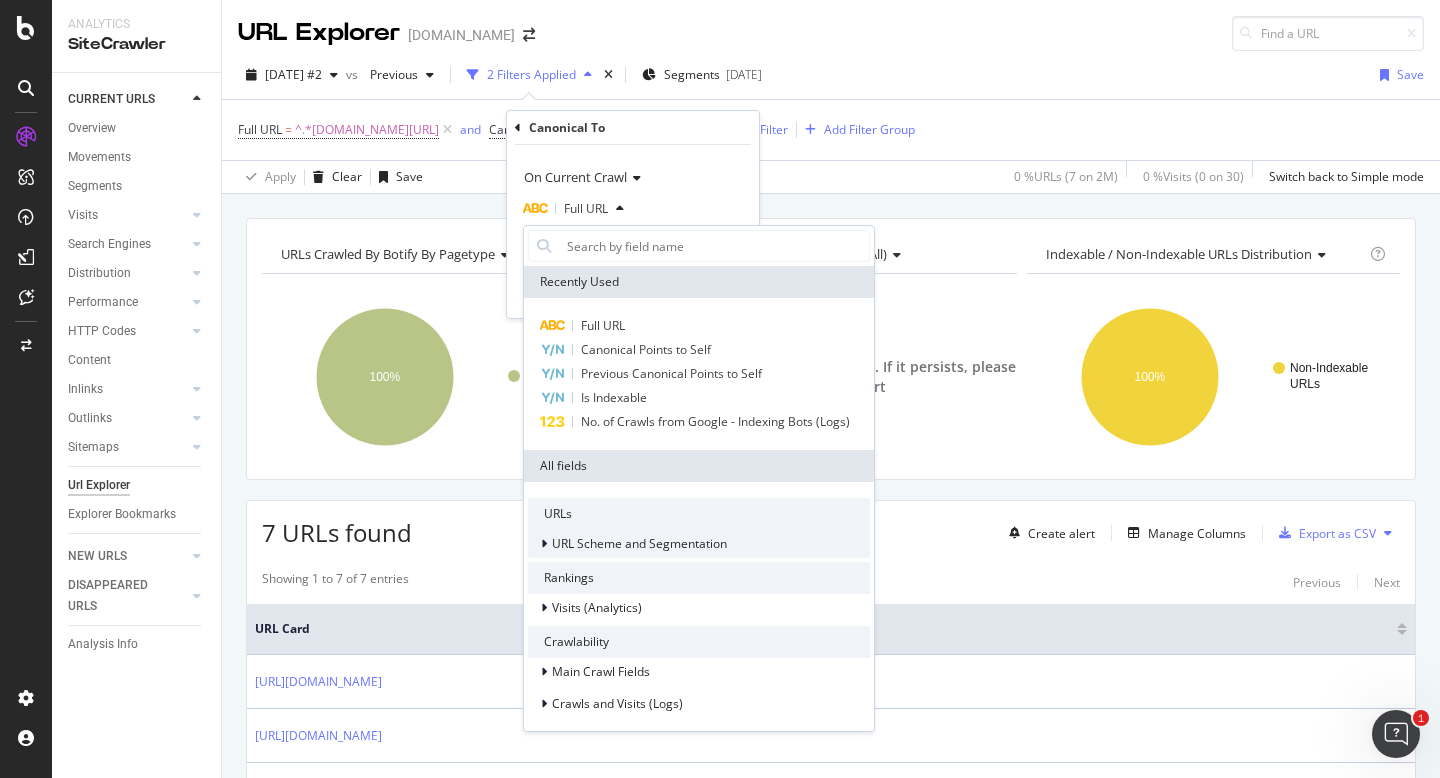 click at bounding box center (544, 544) 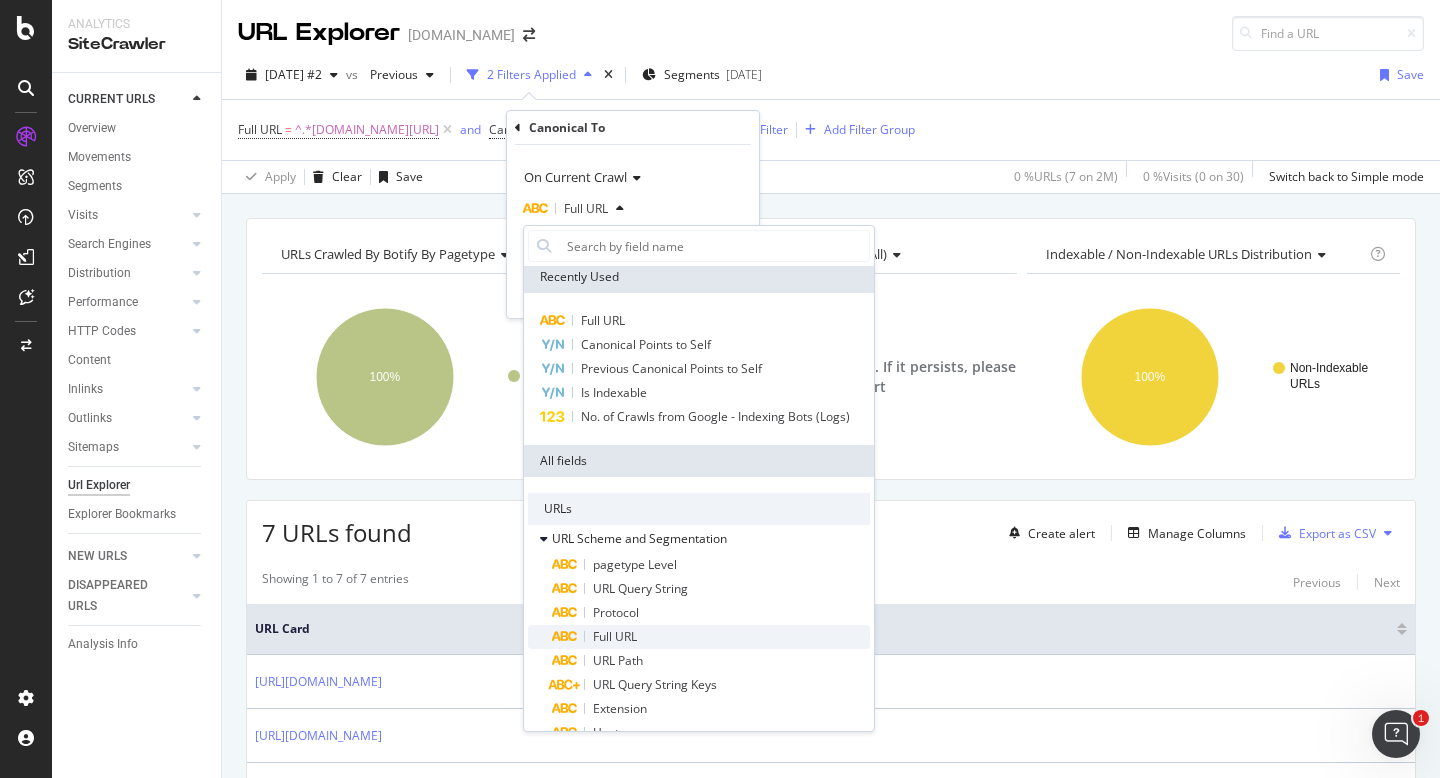 scroll, scrollTop: 0, scrollLeft: 0, axis: both 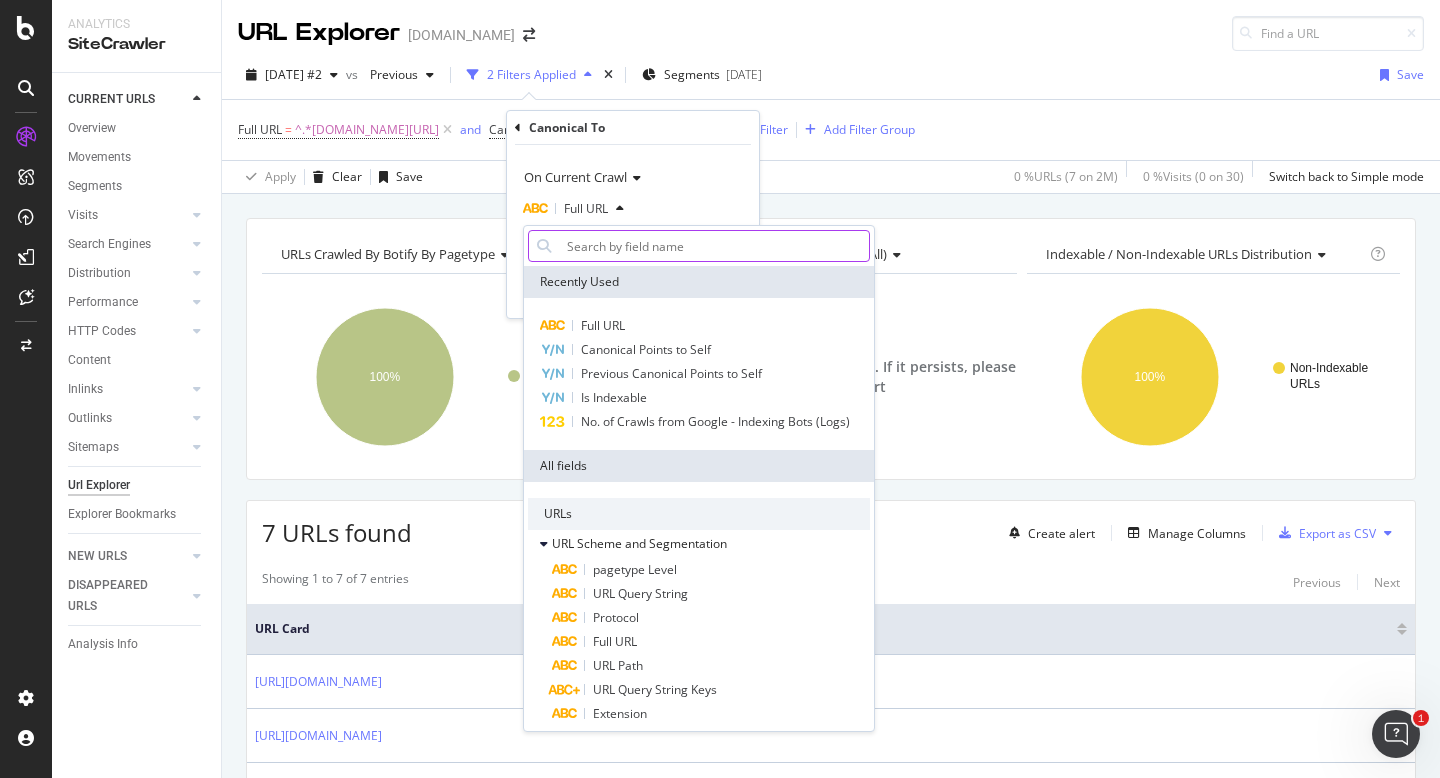 click at bounding box center (714, 246) 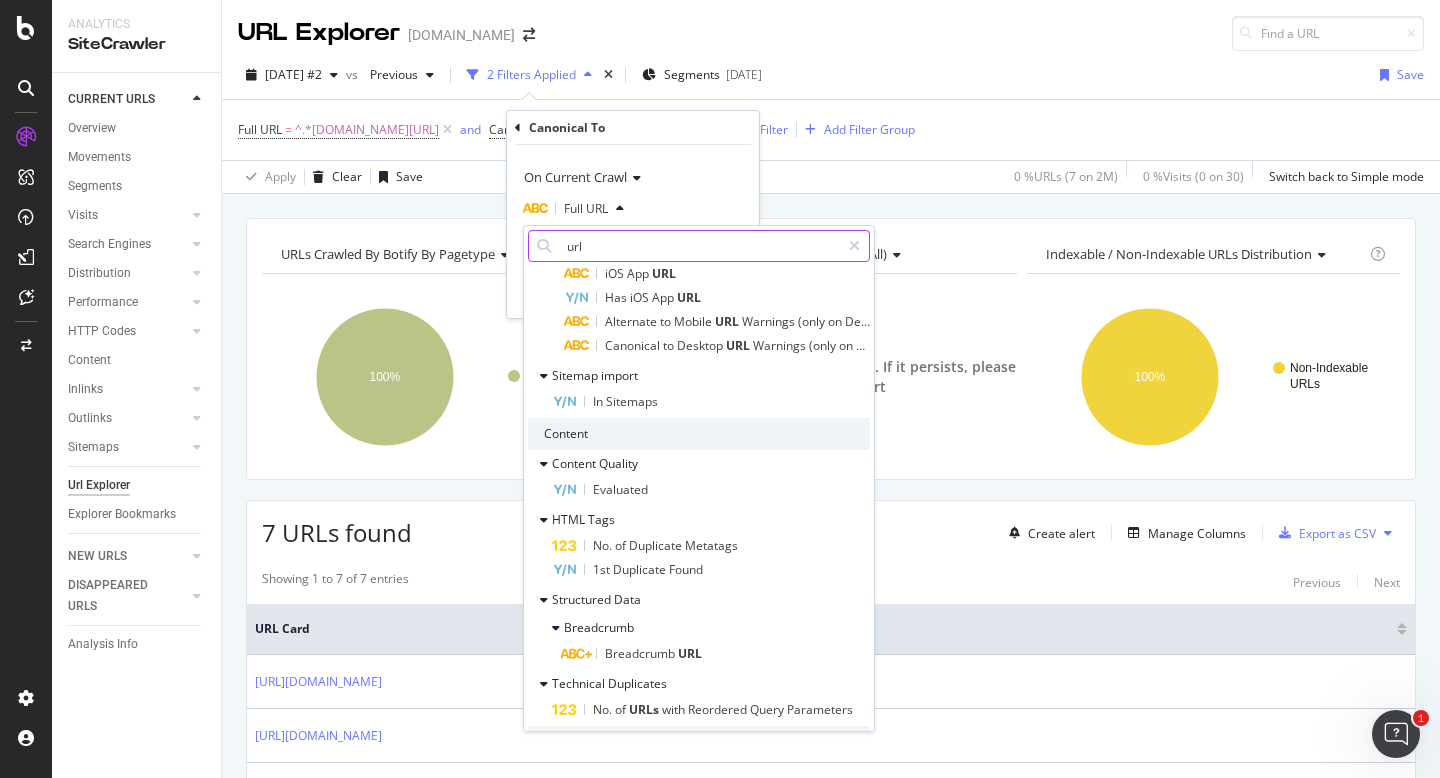 scroll, scrollTop: 1288, scrollLeft: 0, axis: vertical 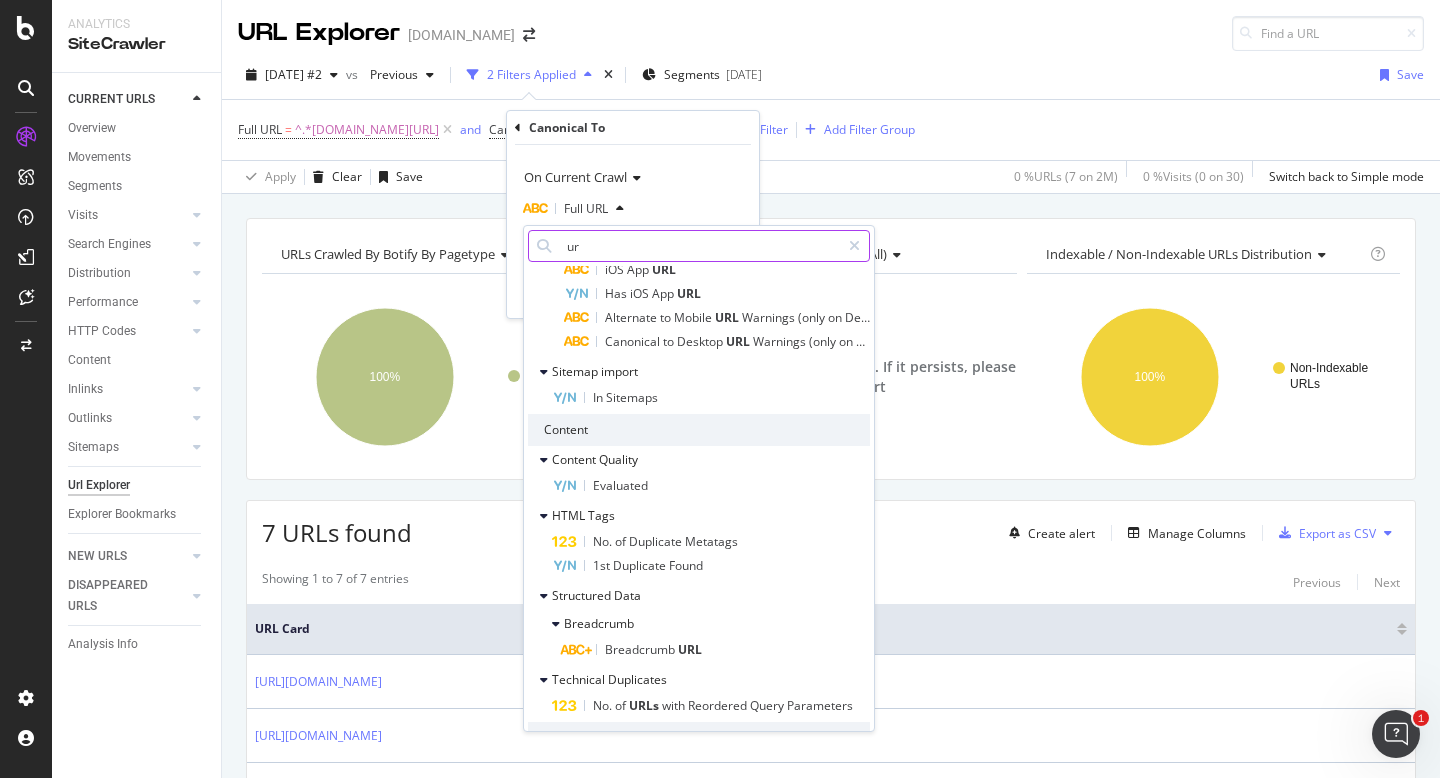 type on "u" 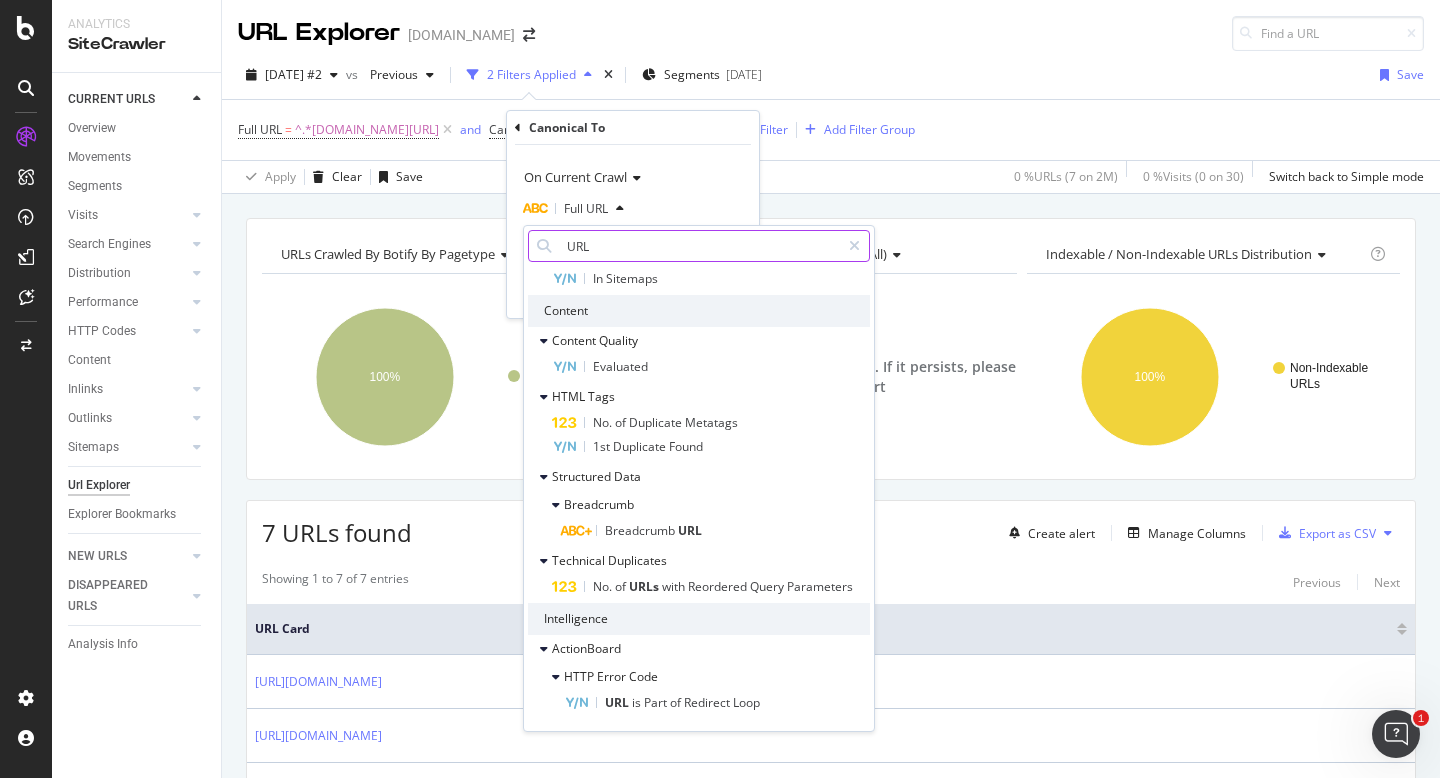 scroll, scrollTop: 1288, scrollLeft: 0, axis: vertical 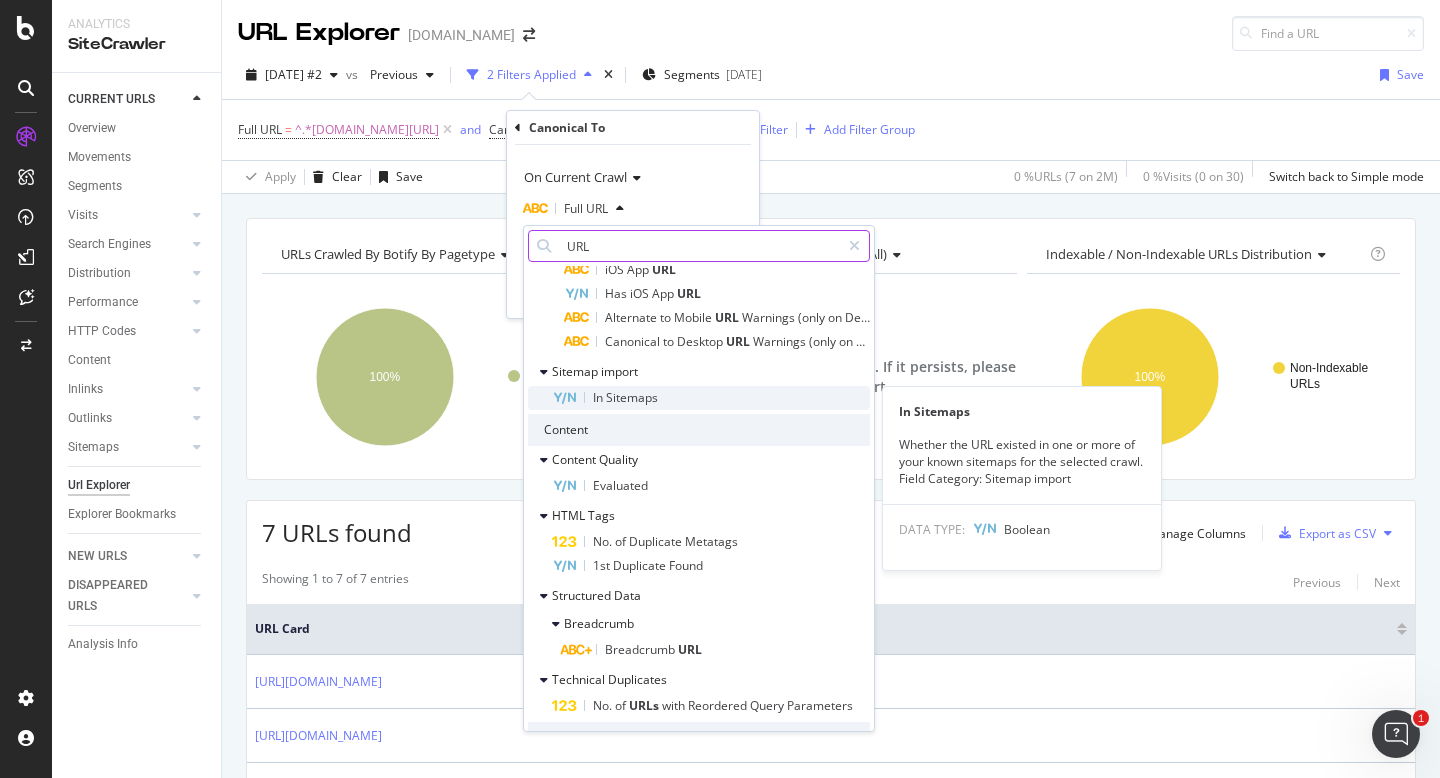 type on "URL" 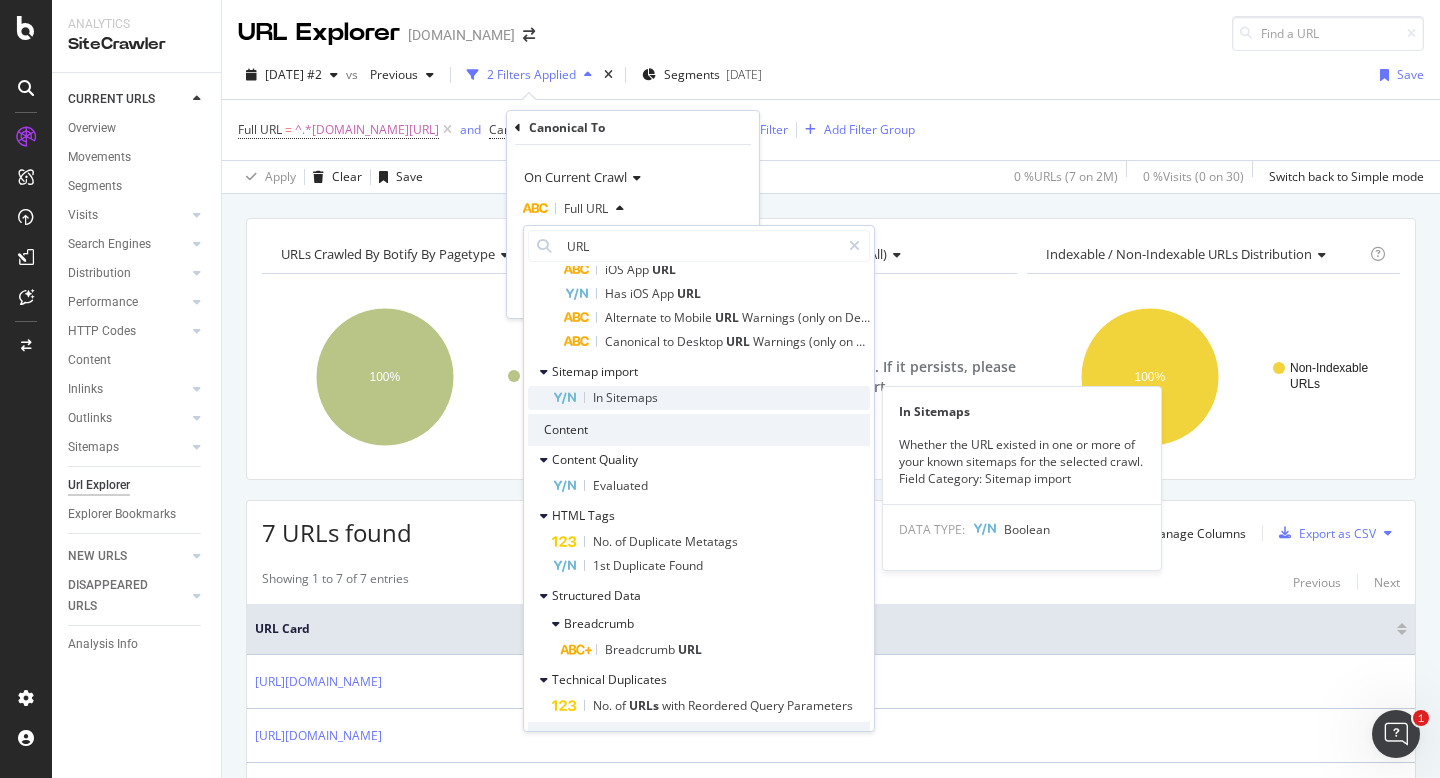 click on "Sitemaps" at bounding box center [632, 397] 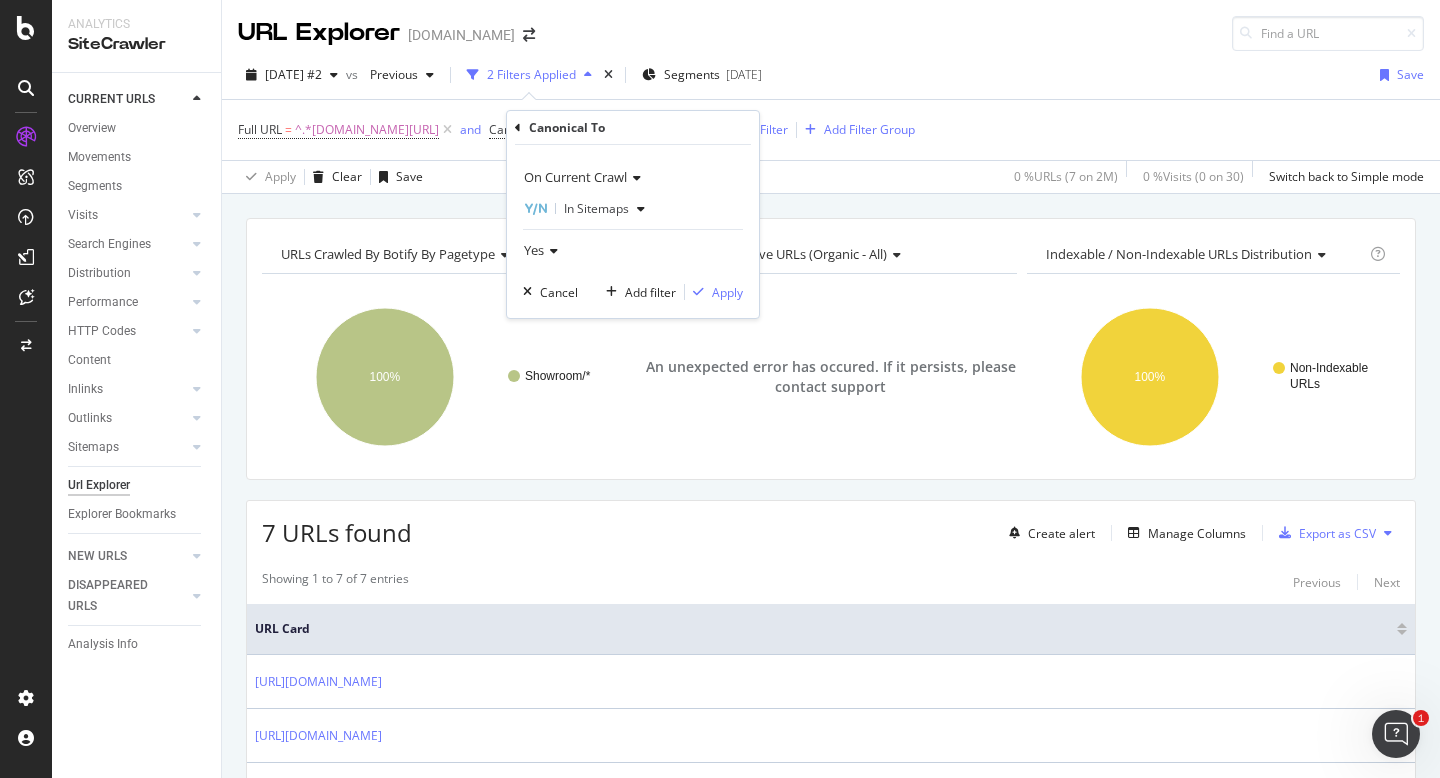 click at bounding box center [551, 251] 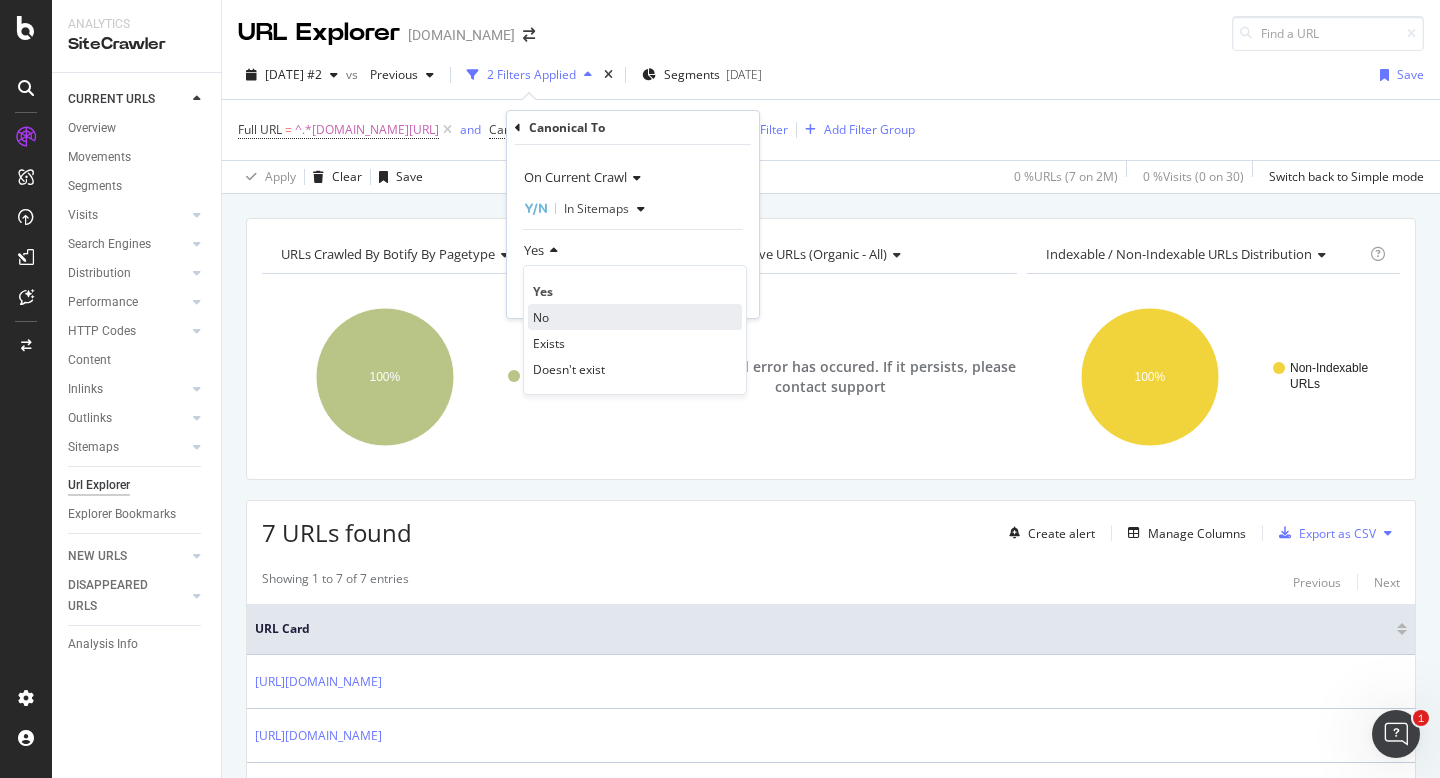 click on "No" at bounding box center (635, 317) 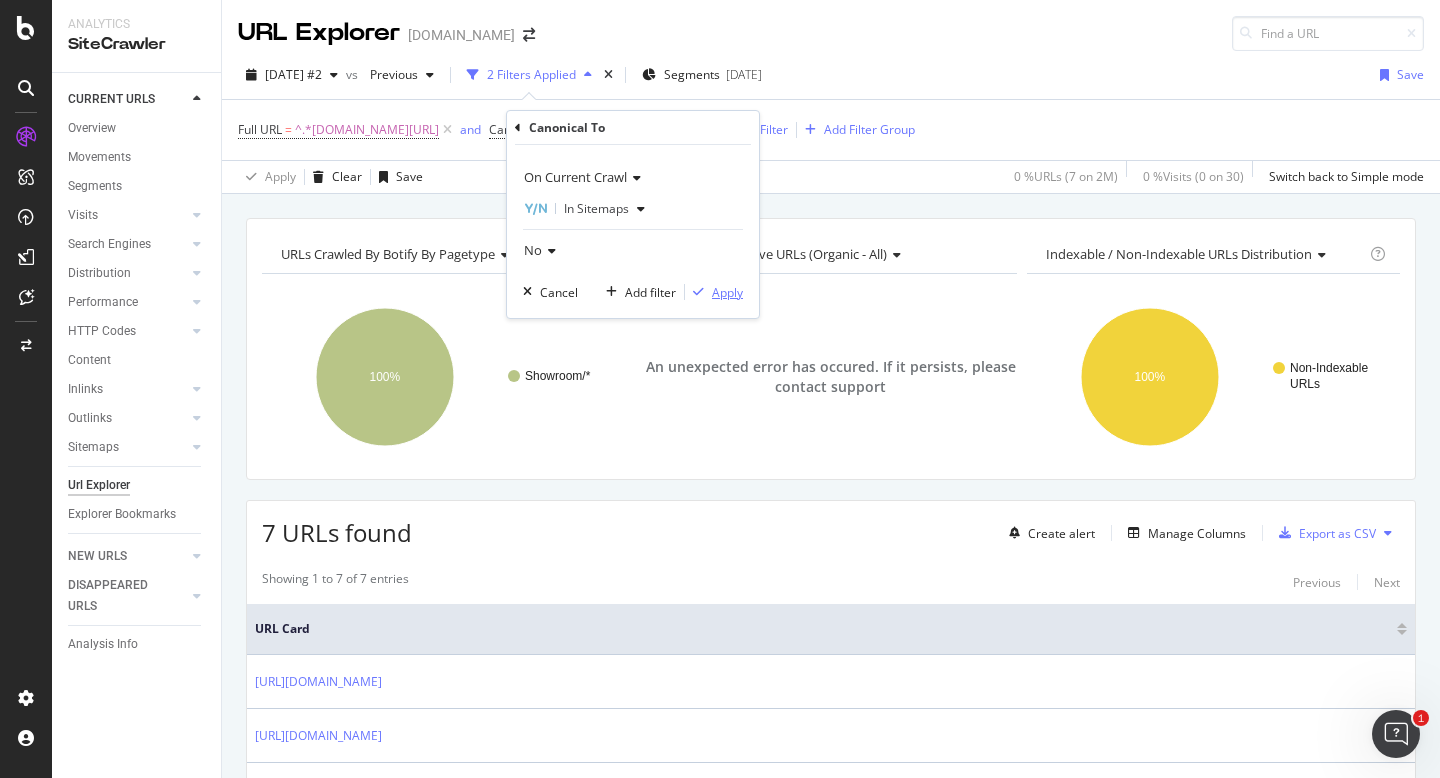 click on "Apply" at bounding box center [727, 292] 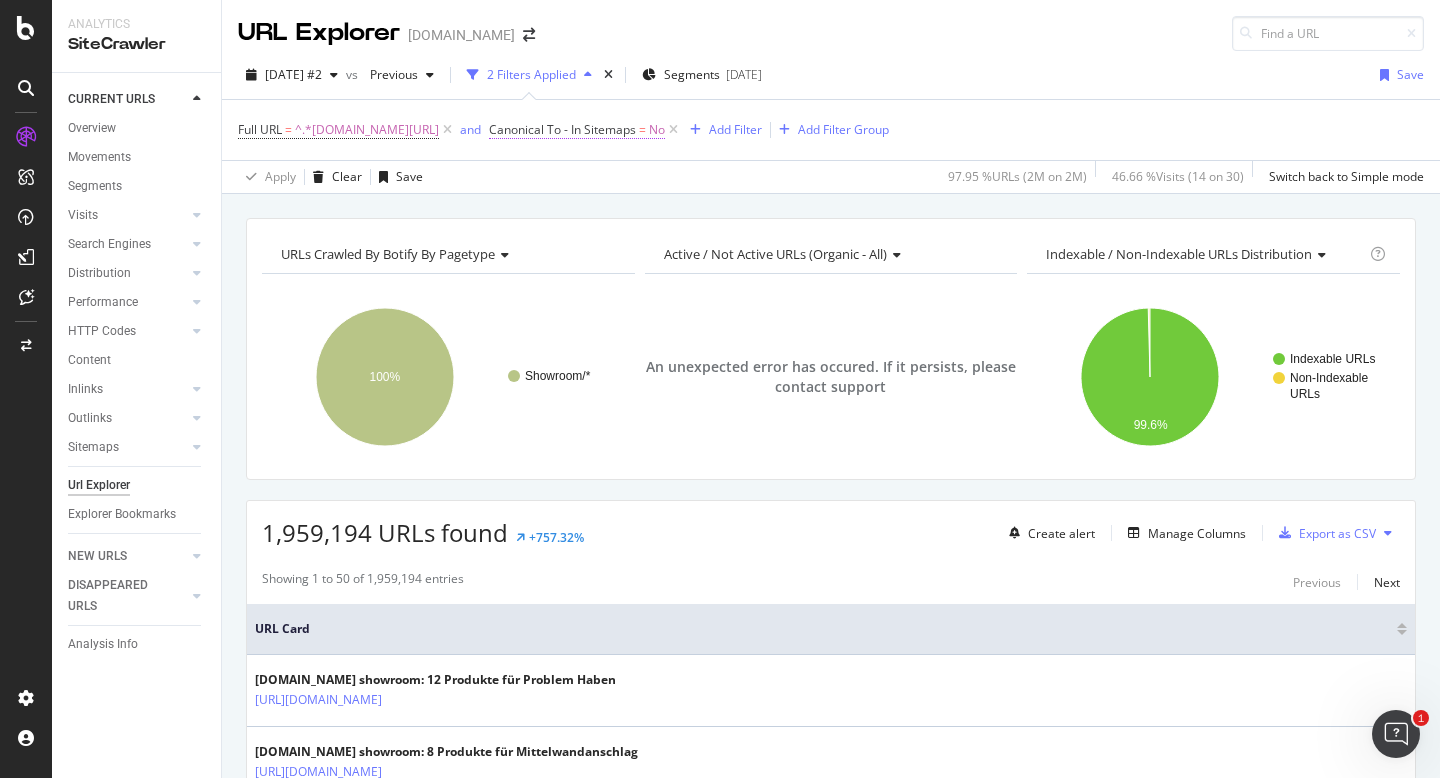 click on "Canonical To - In Sitemaps" at bounding box center (562, 129) 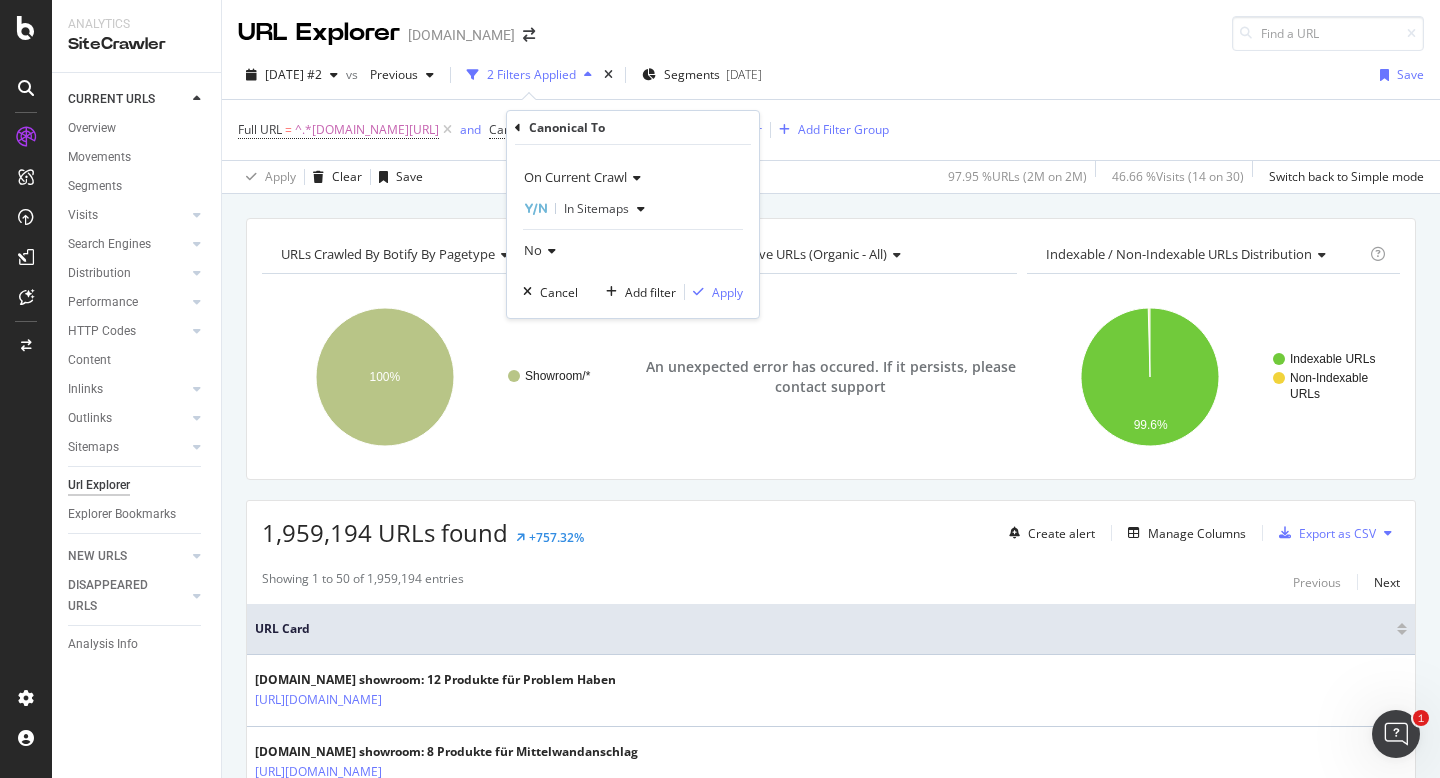 click on "No" at bounding box center [633, 250] 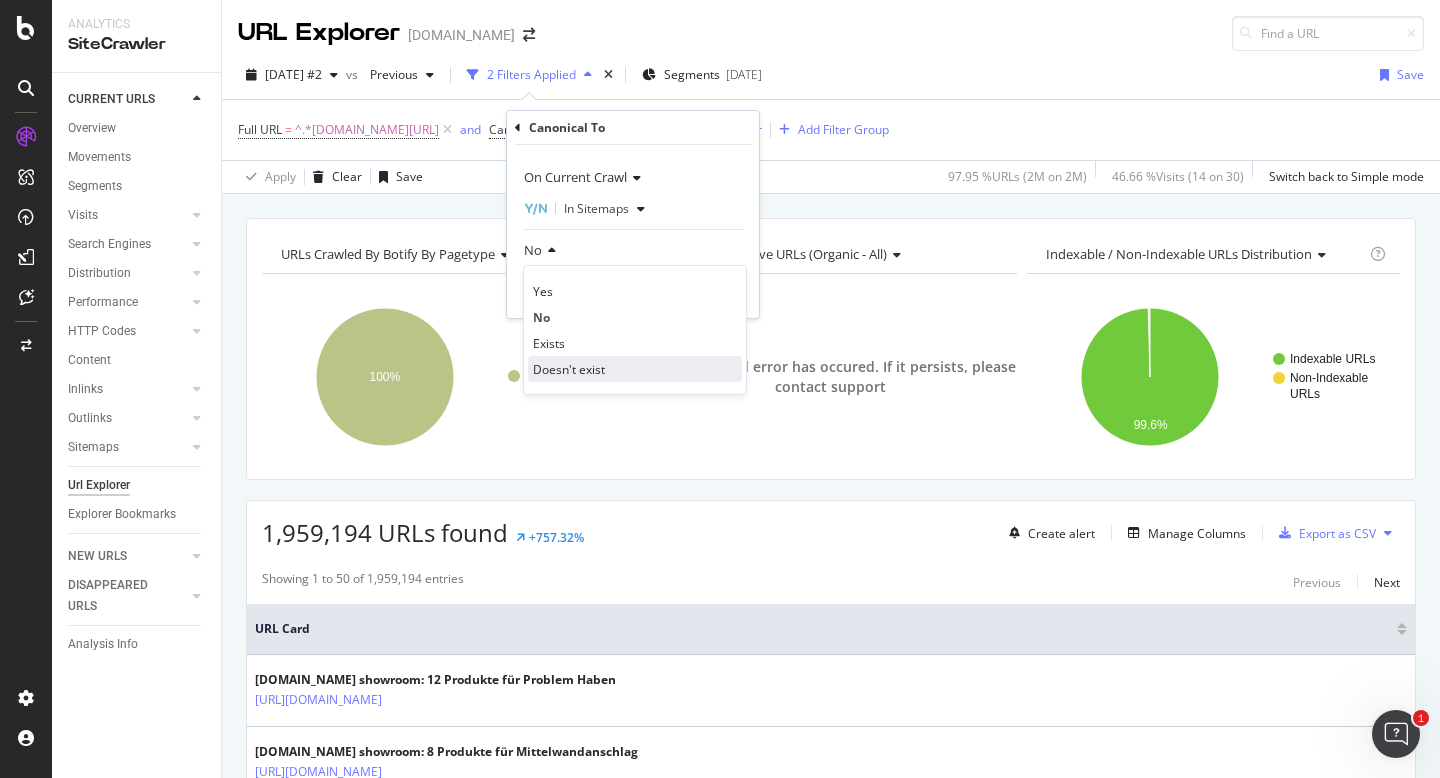 click on "Doesn't exist" at bounding box center [569, 369] 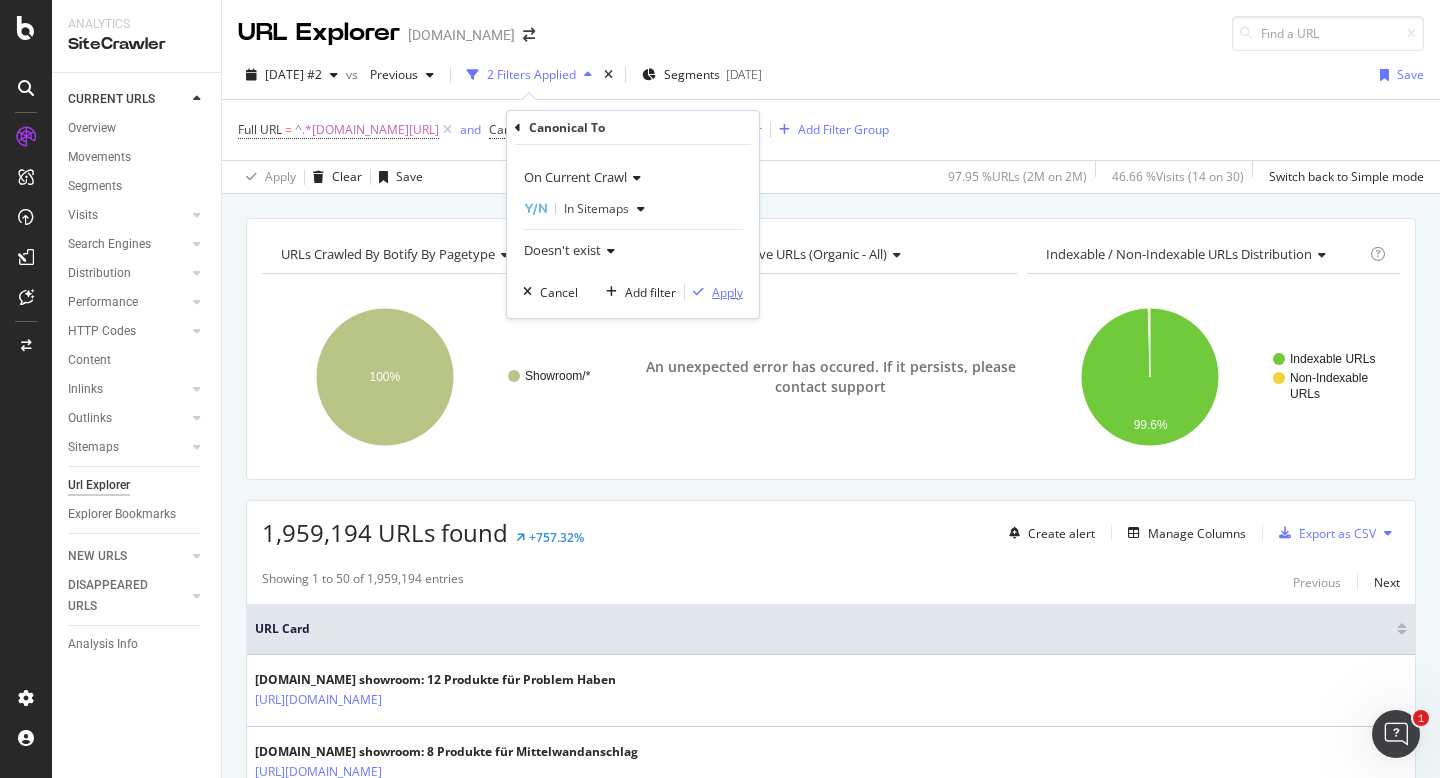 click on "Apply" at bounding box center [727, 292] 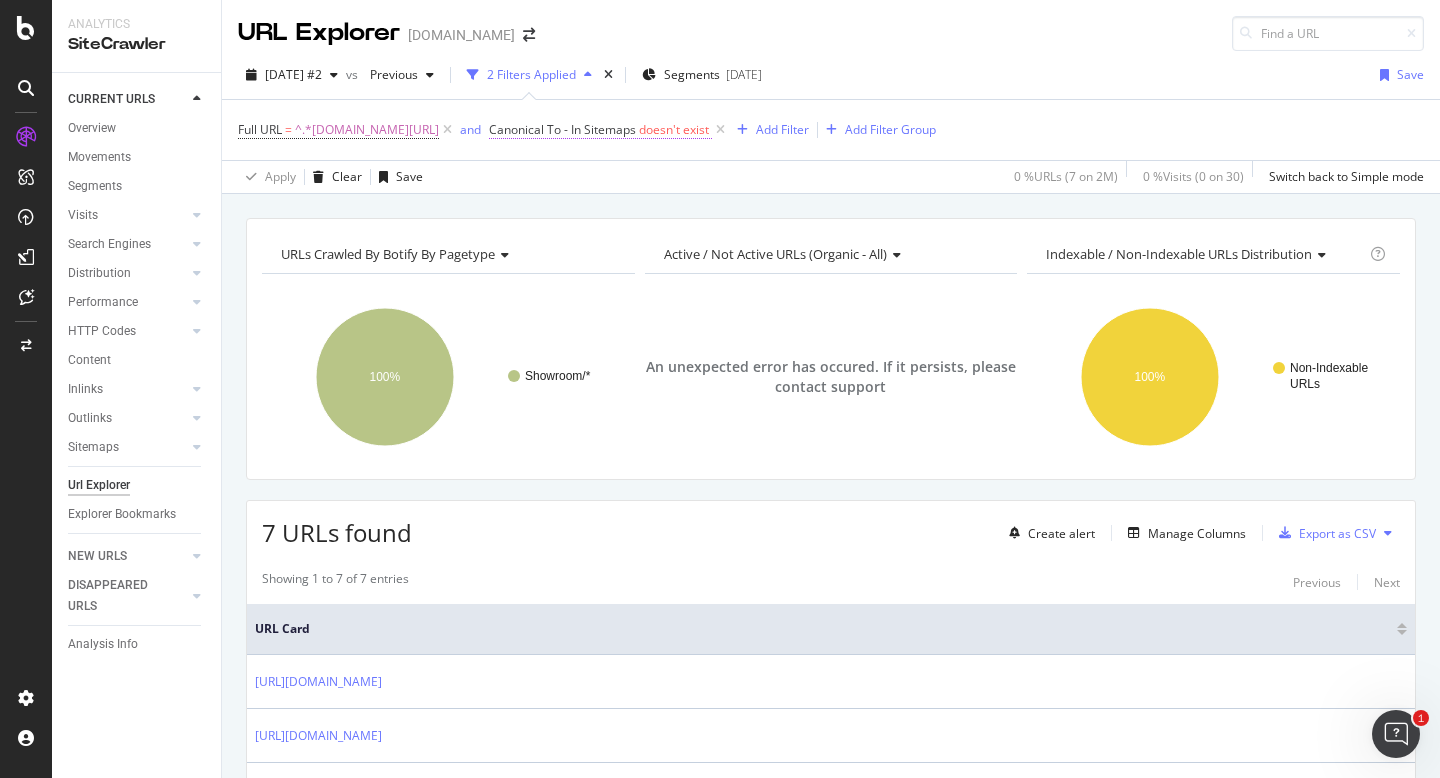 click on "doesn't exist" at bounding box center (674, 129) 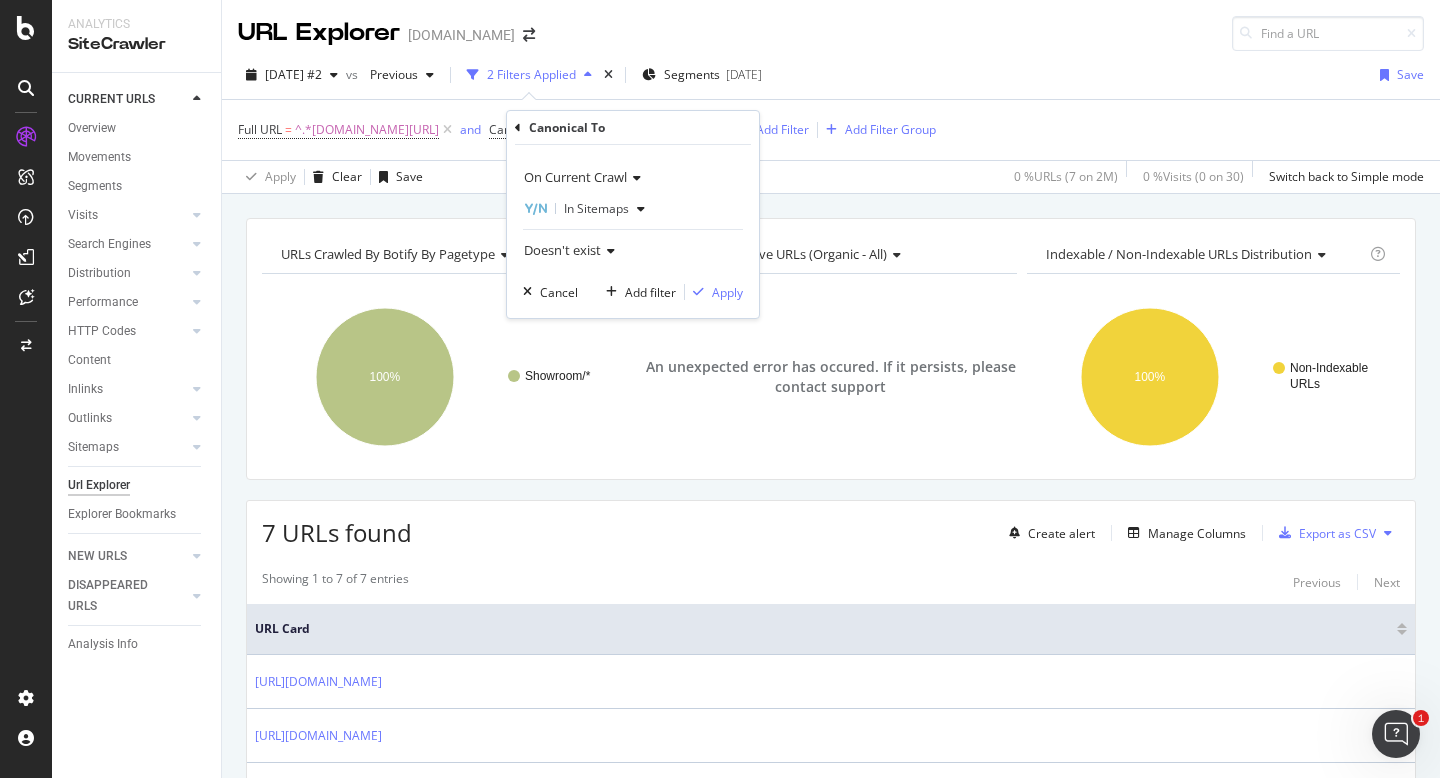 click at bounding box center [641, 209] 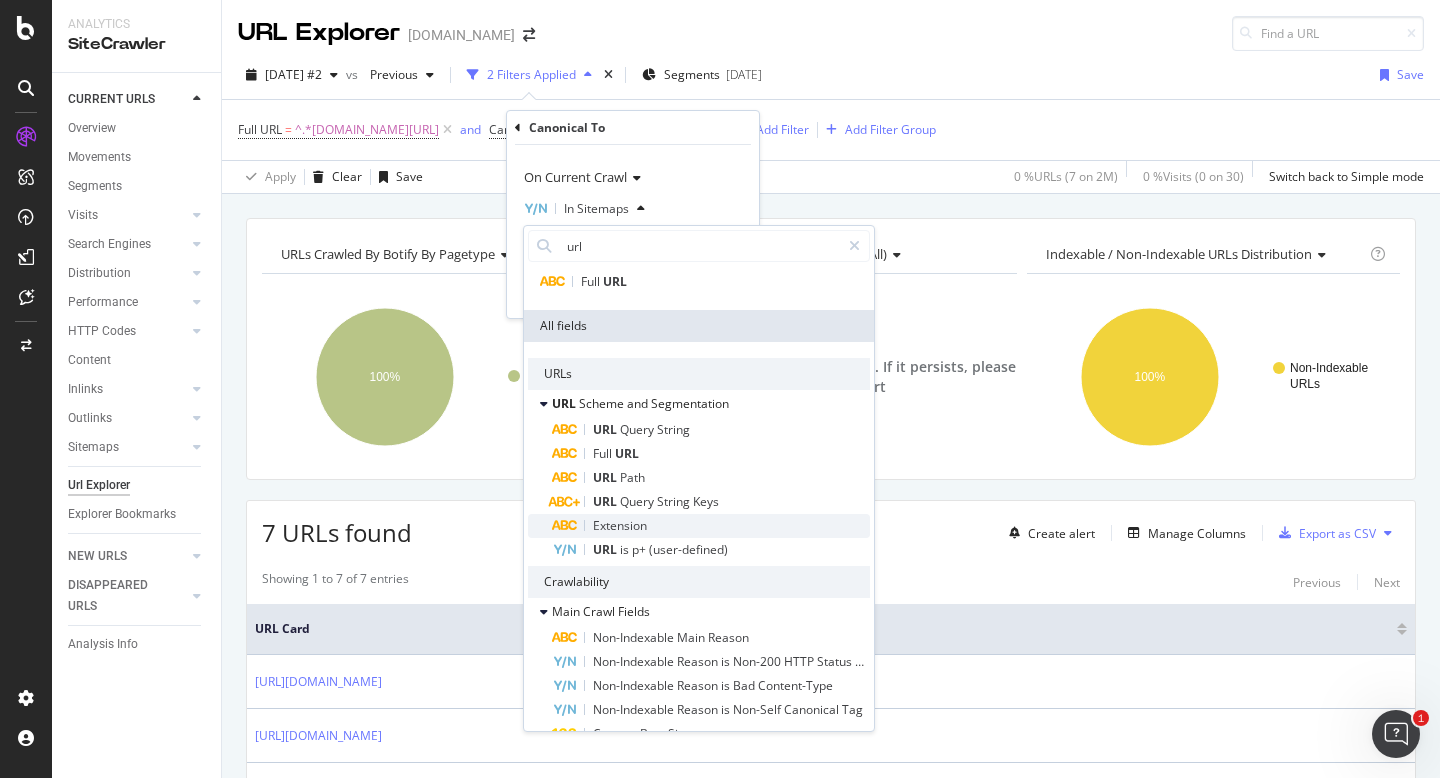 scroll, scrollTop: 0, scrollLeft: 0, axis: both 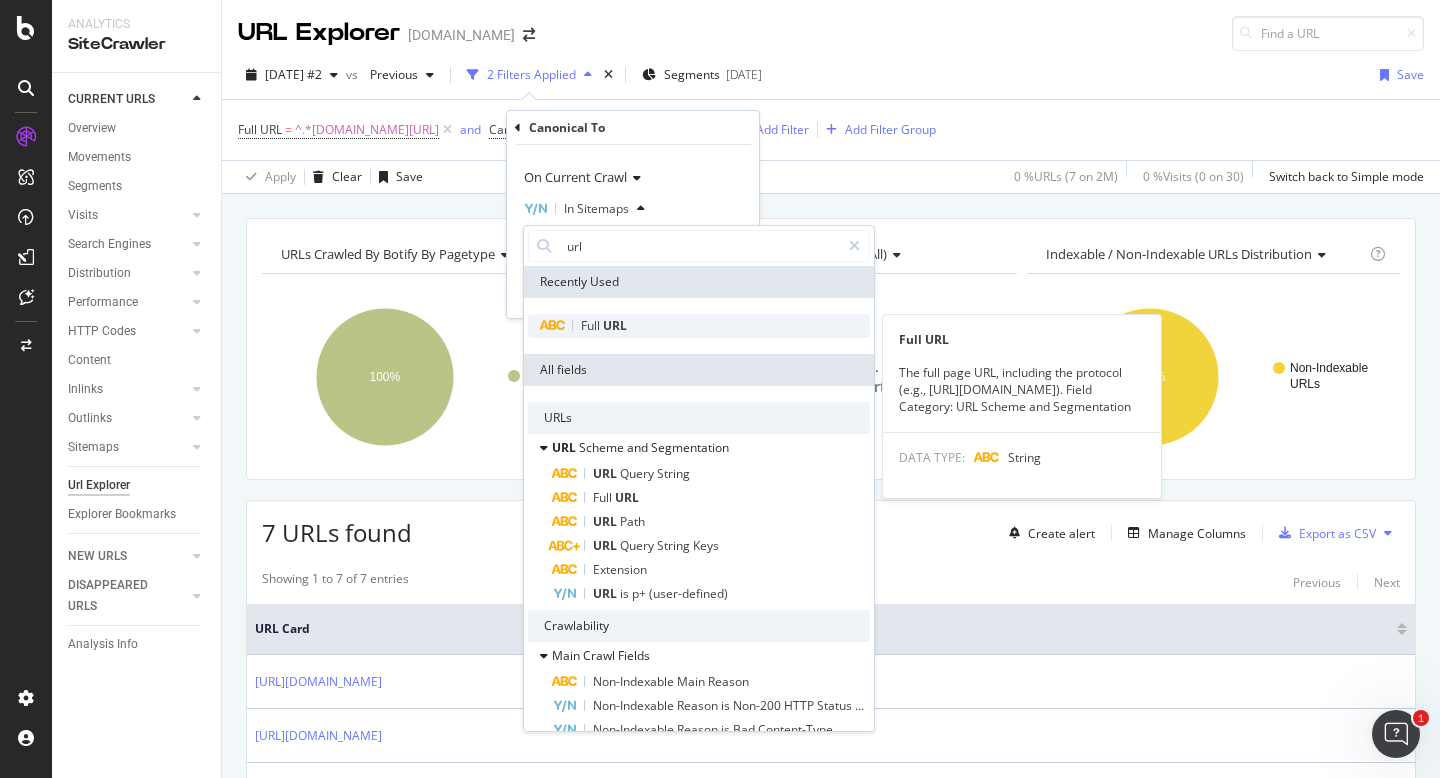 type on "url" 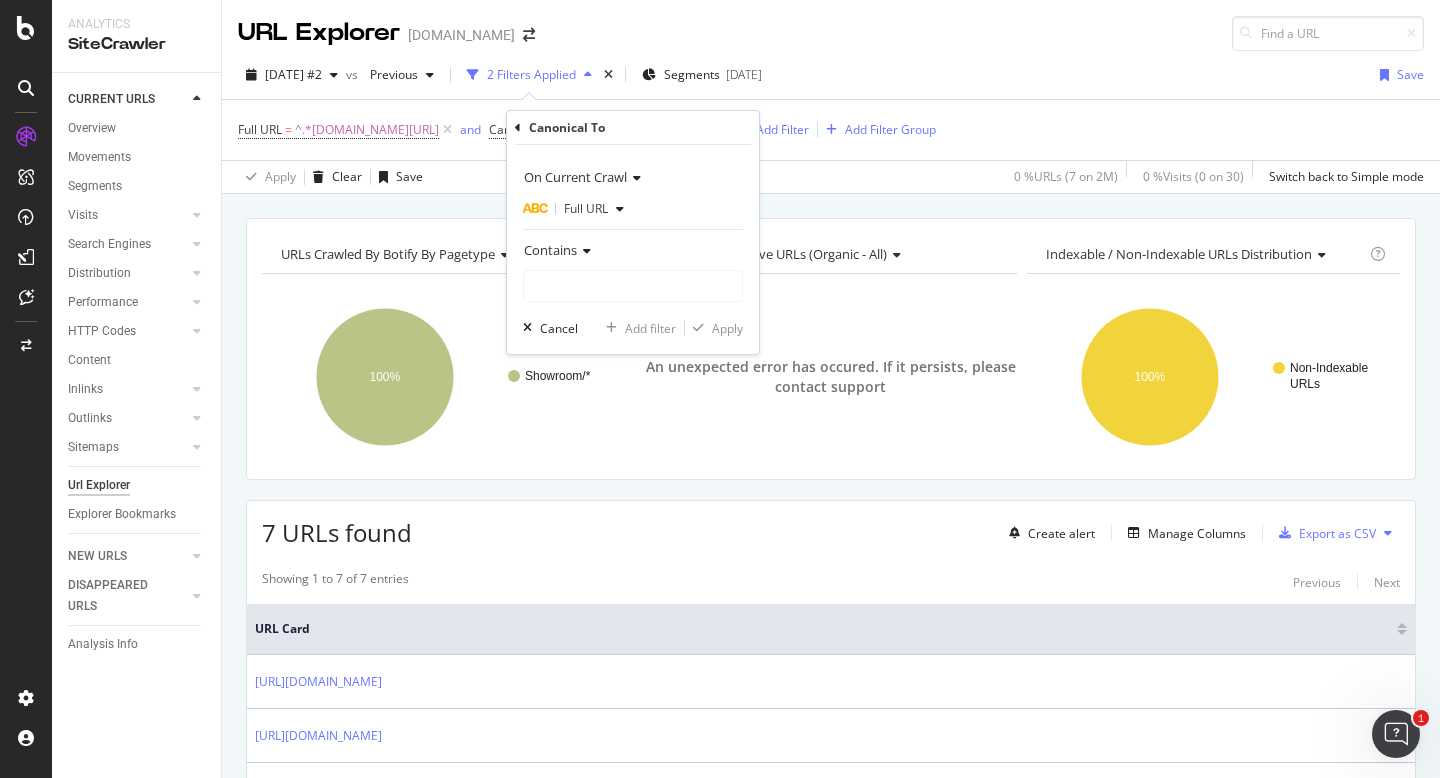 click at bounding box center (584, 251) 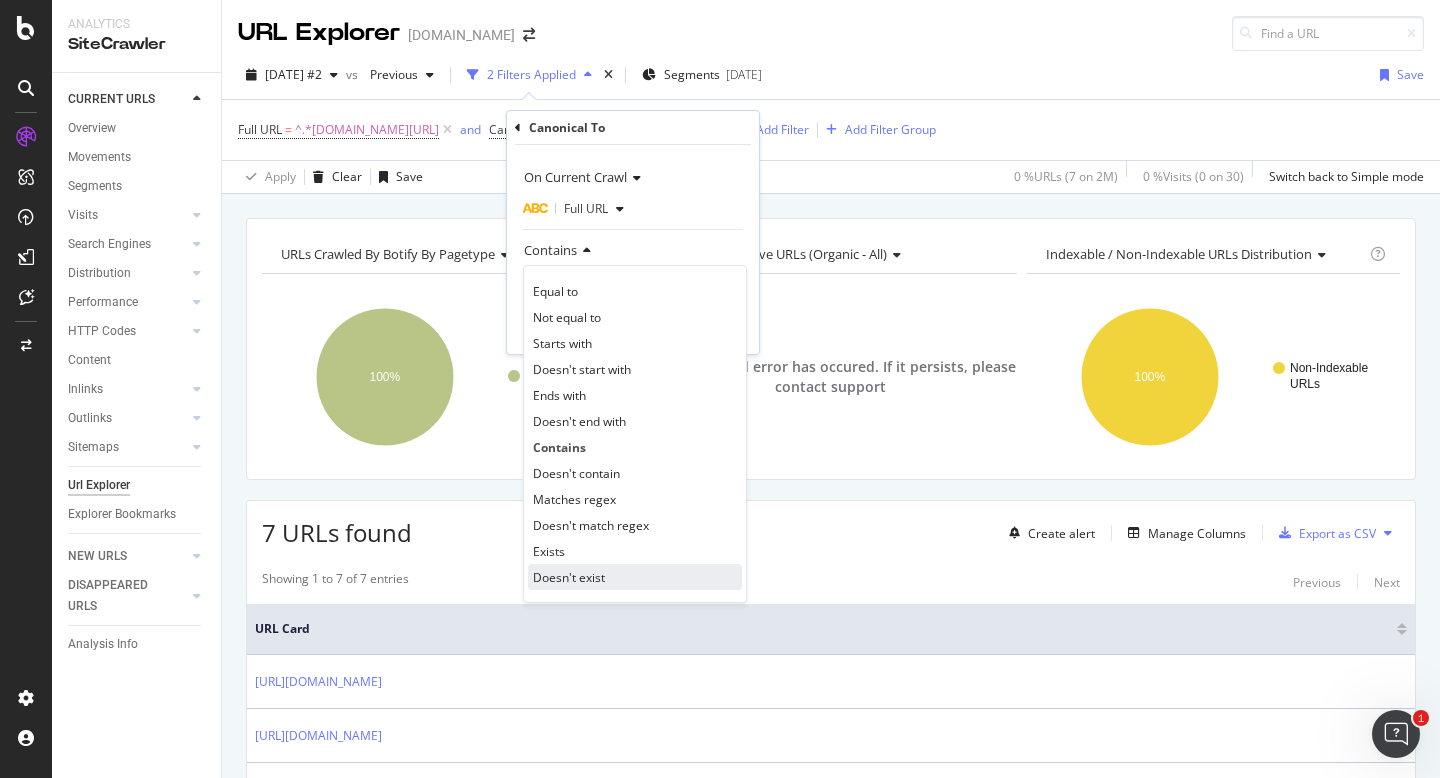 click on "Doesn't exist" at bounding box center (569, 577) 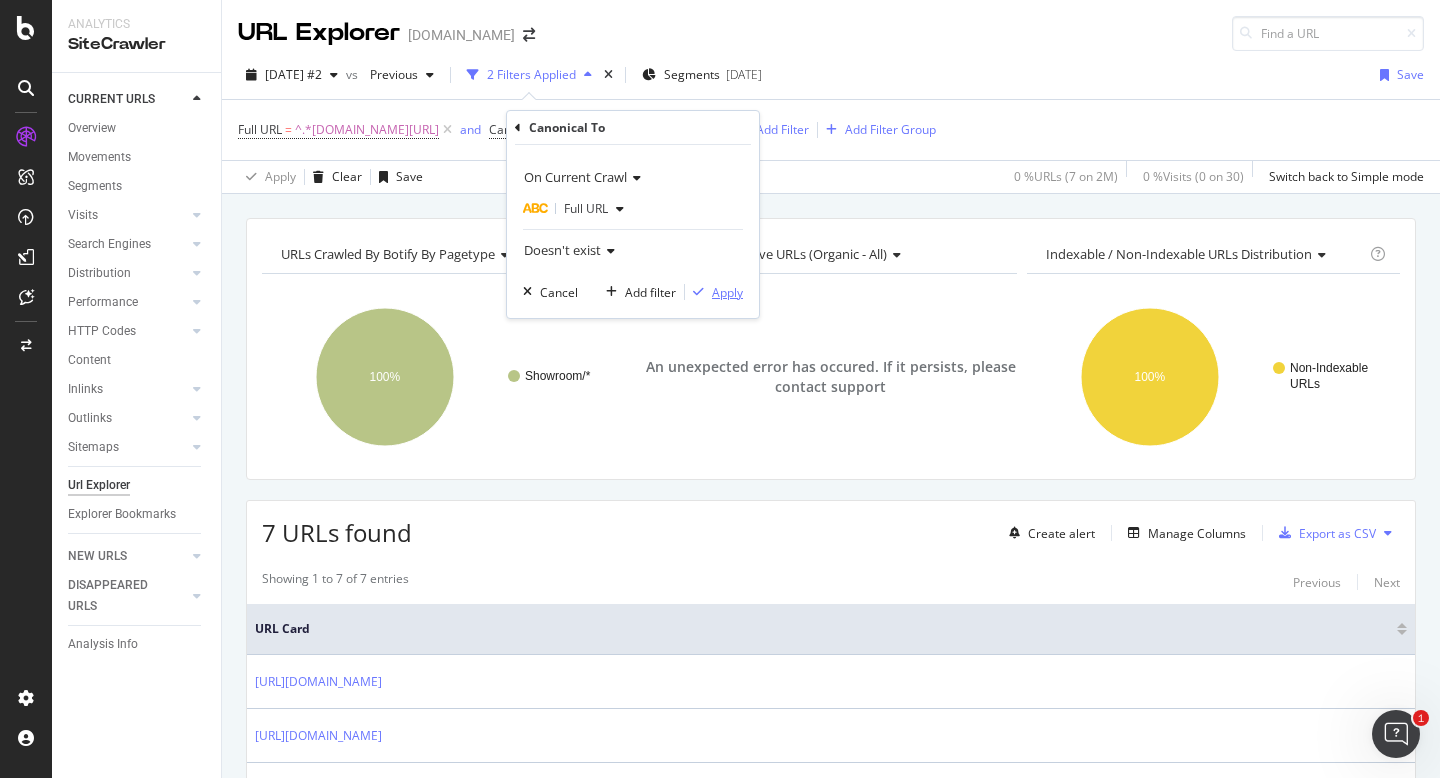 click on "Apply" at bounding box center (727, 292) 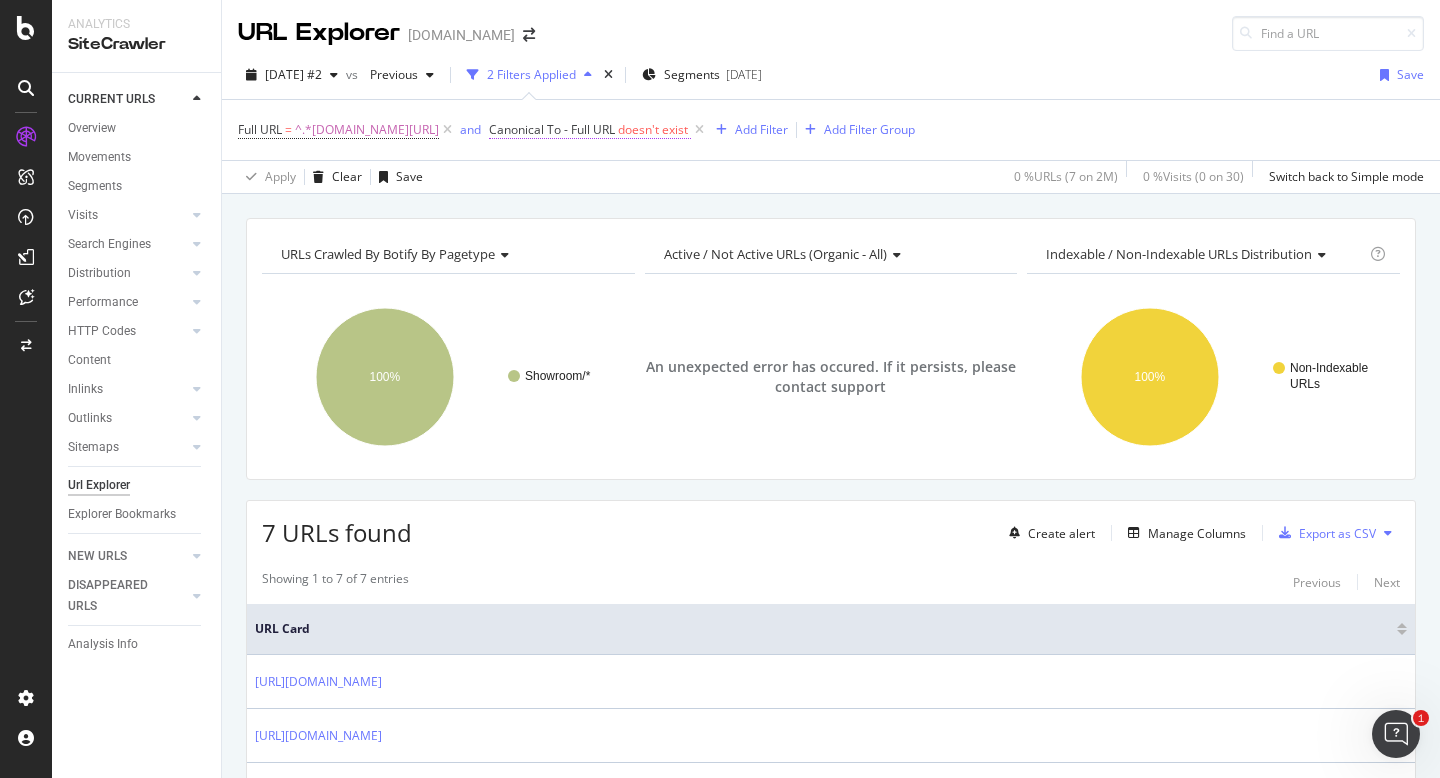 click on "doesn't exist" at bounding box center (653, 129) 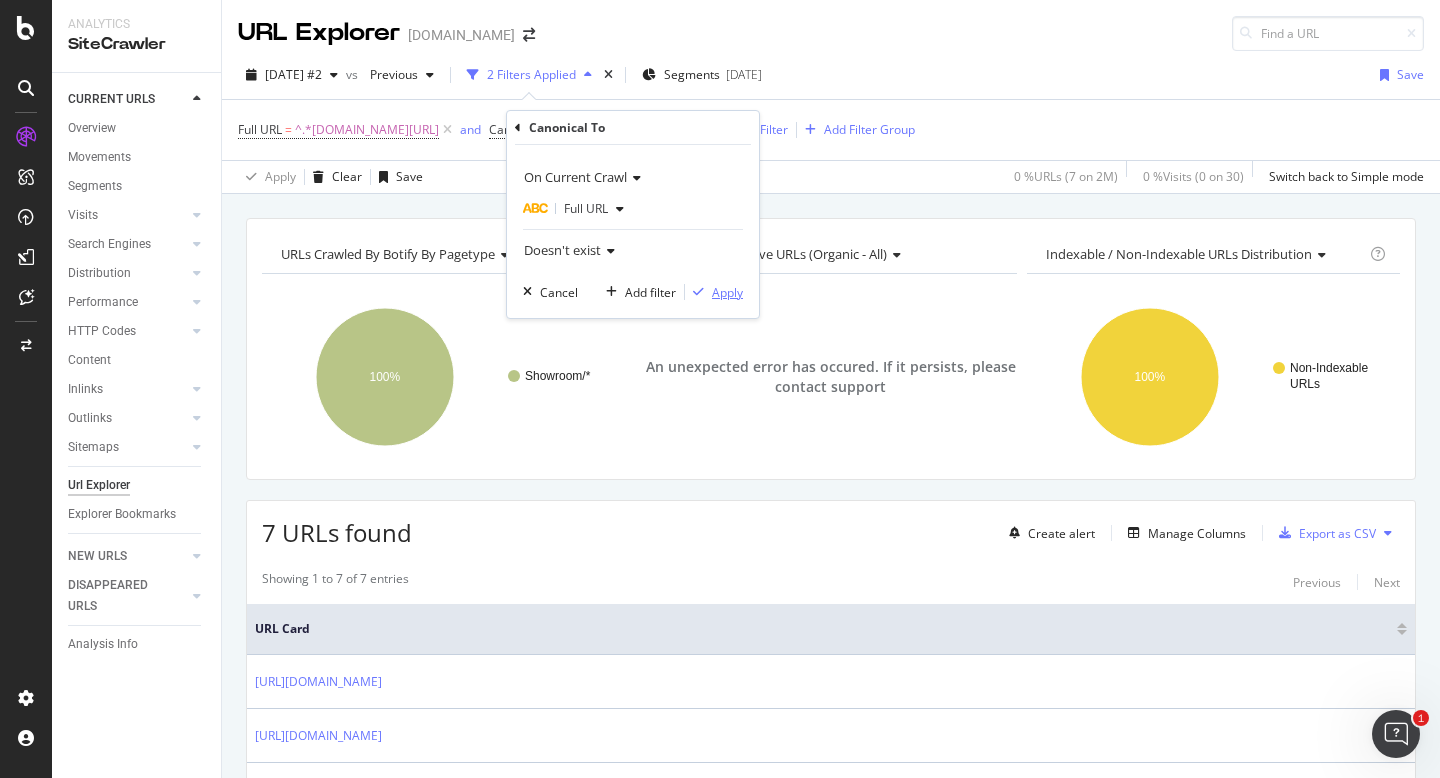 click on "Apply" at bounding box center [727, 292] 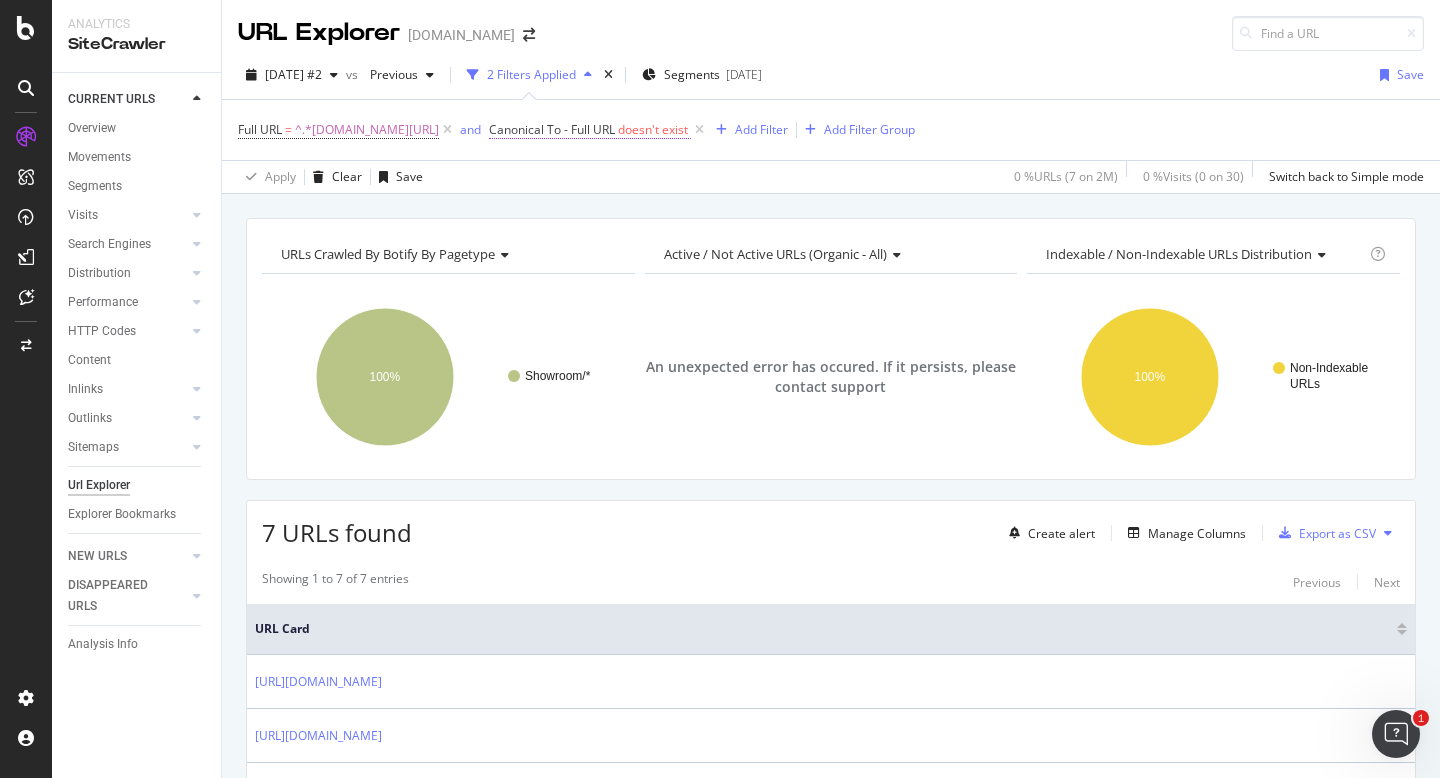 click on "doesn't exist" at bounding box center [653, 129] 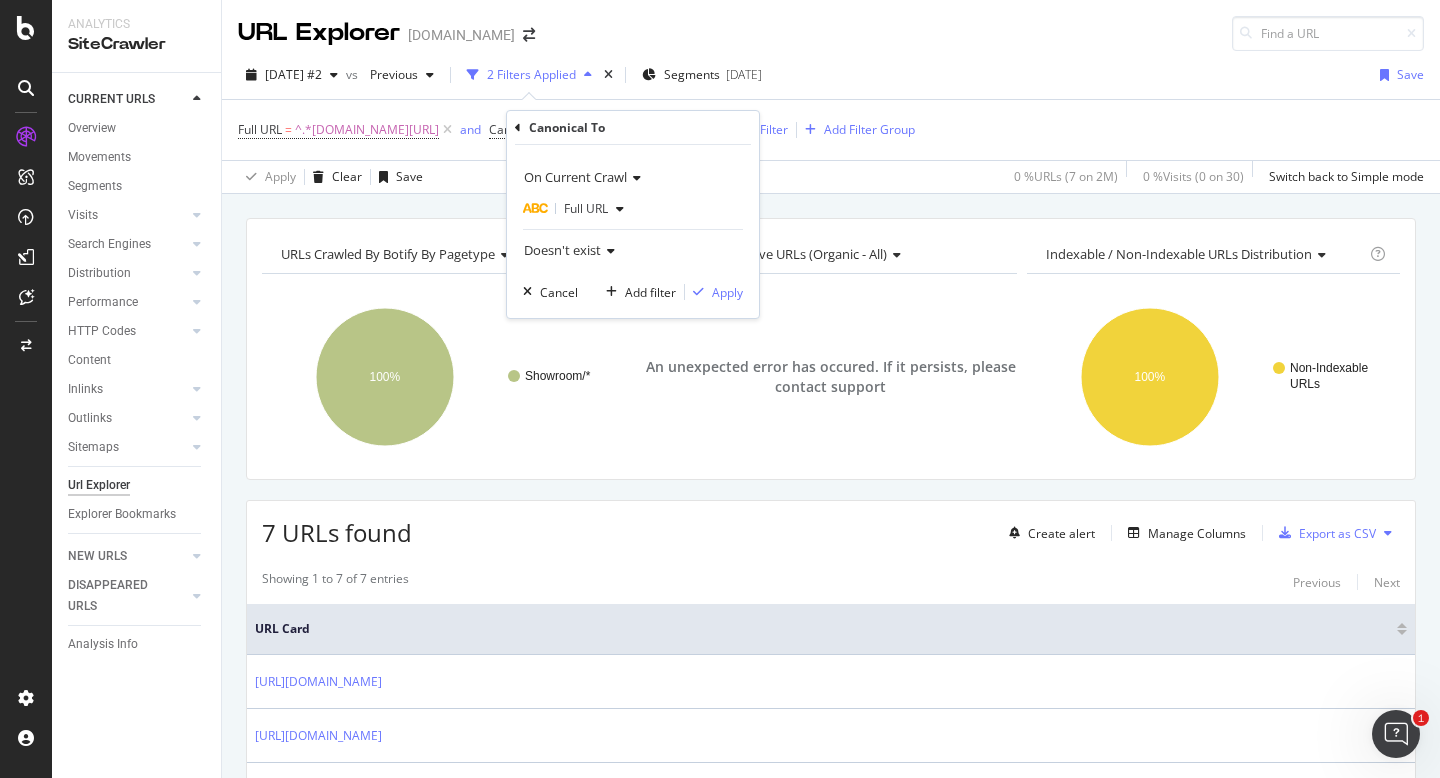 click at bounding box center [608, 251] 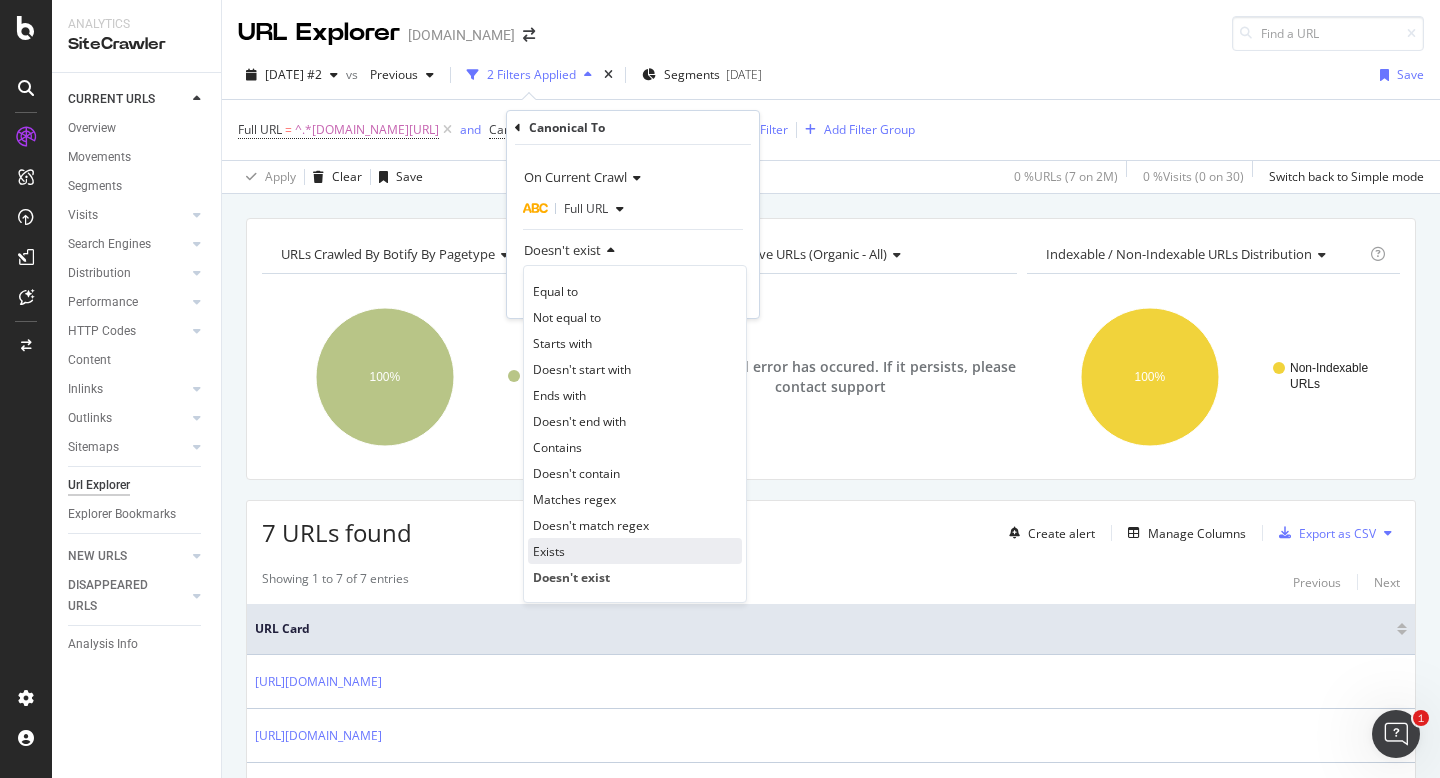 click on "Exists" at bounding box center [635, 551] 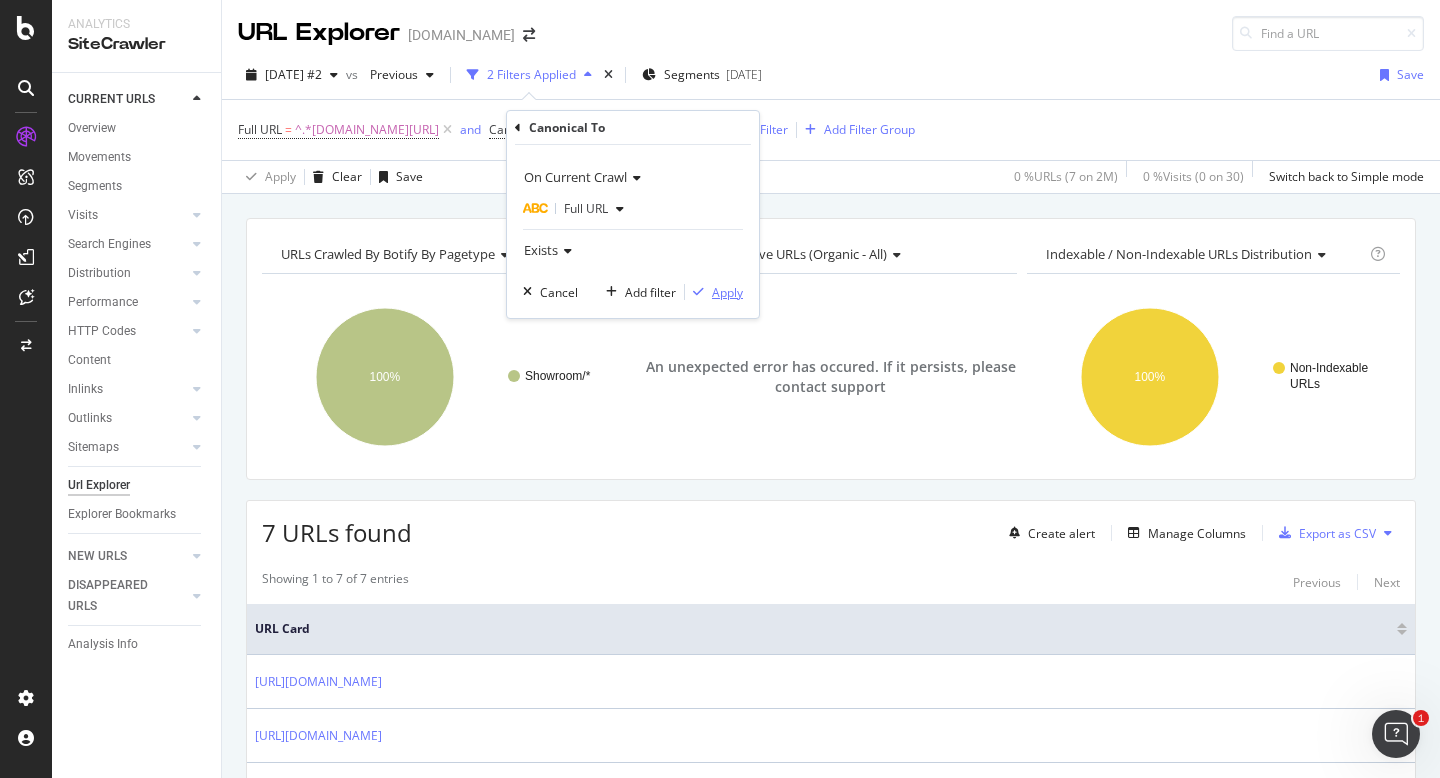click on "Apply" at bounding box center [727, 292] 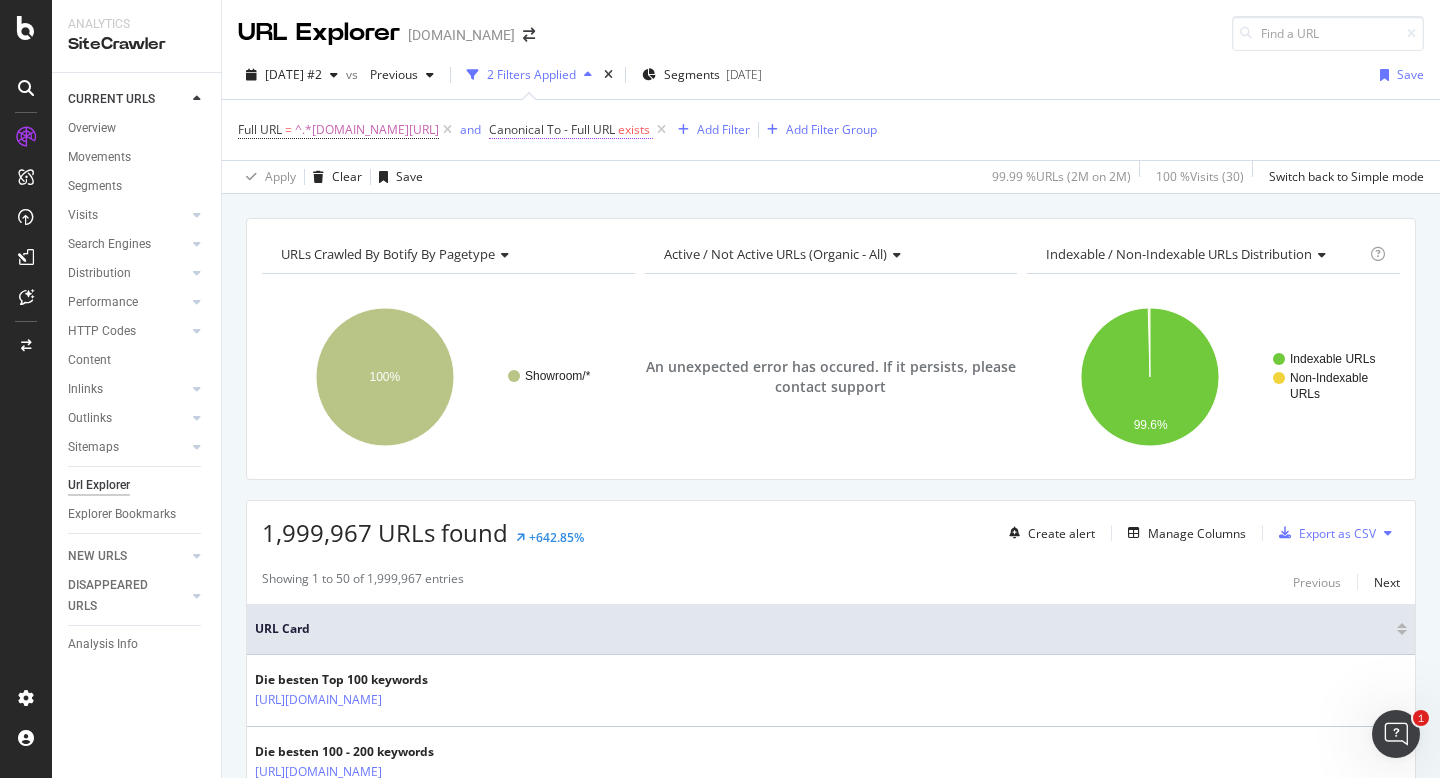 click on "Canonical To - Full URL" at bounding box center (552, 129) 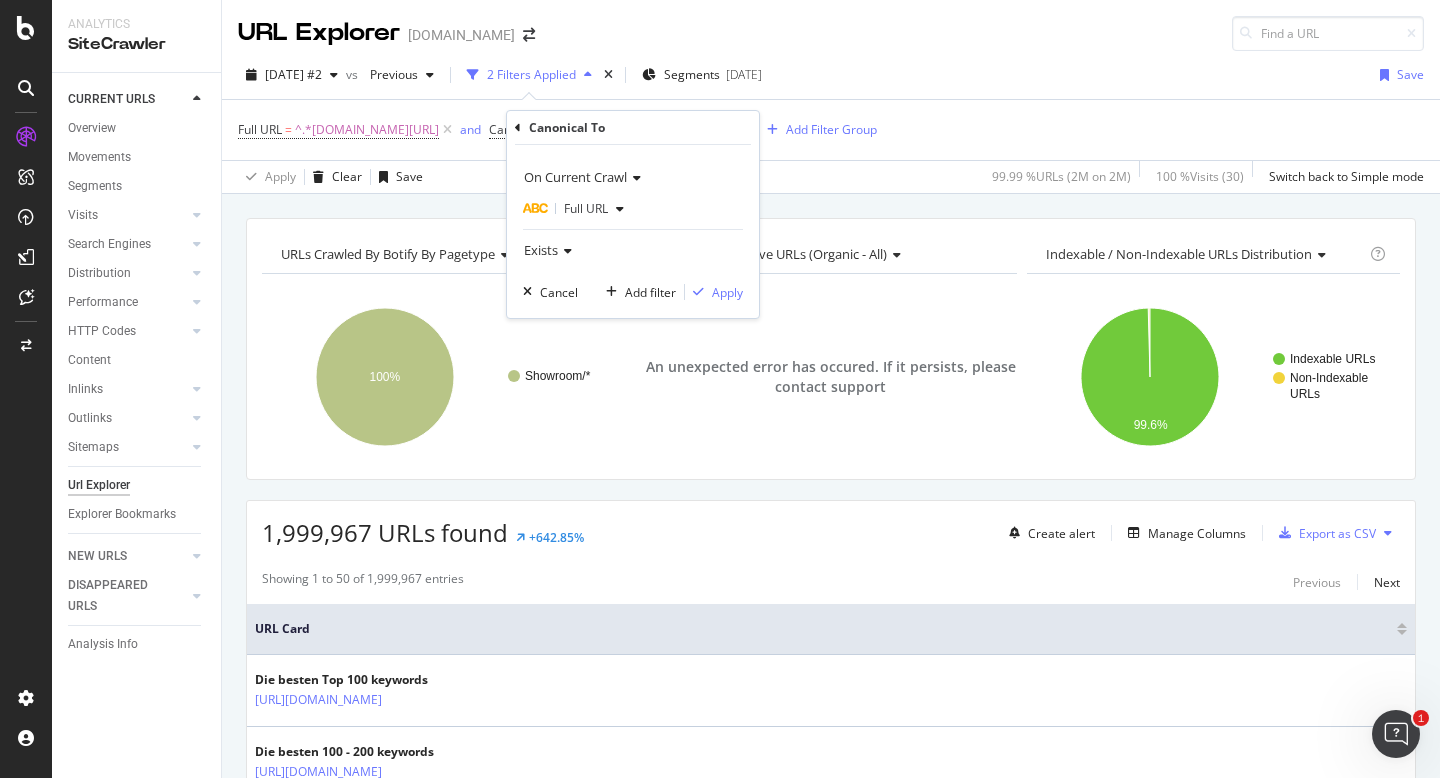 click at bounding box center [620, 209] 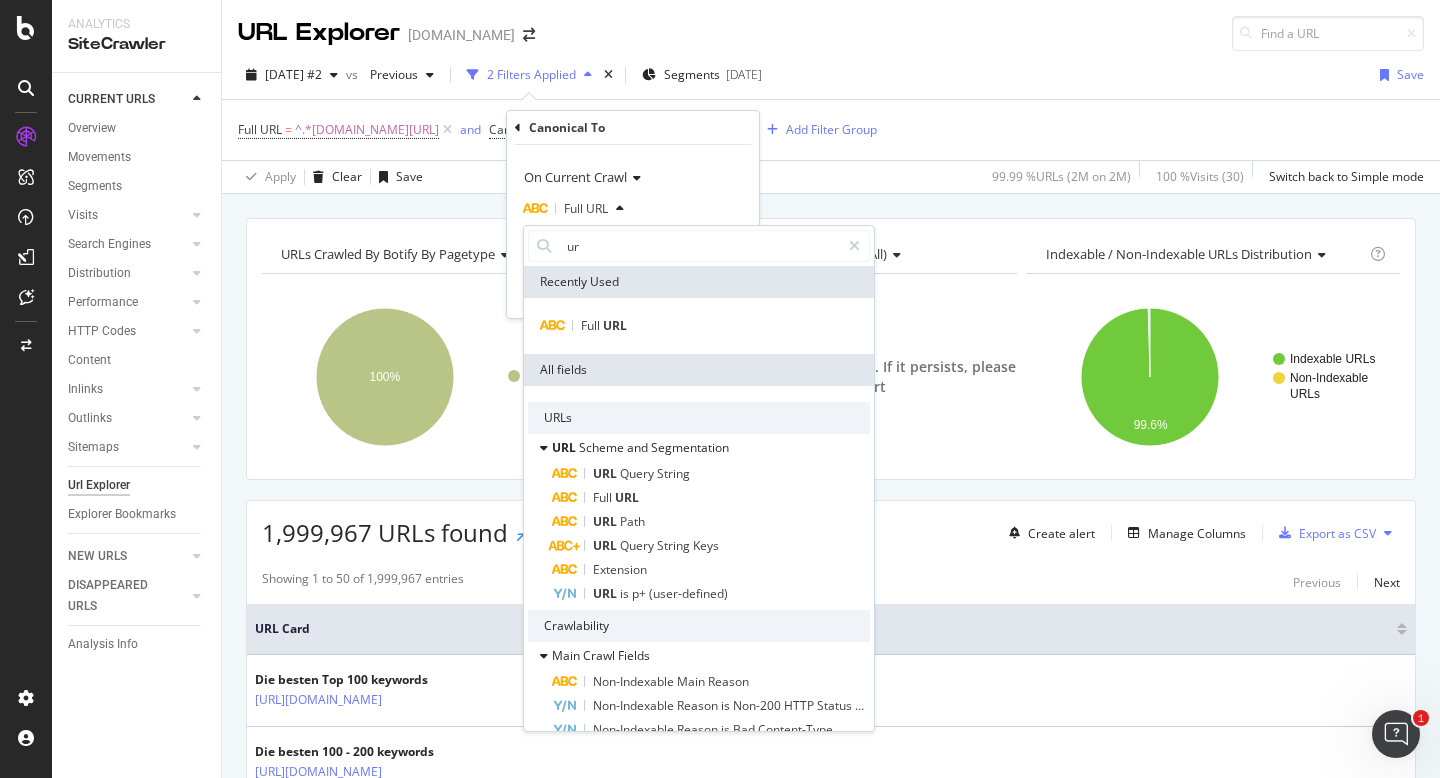 type on "u" 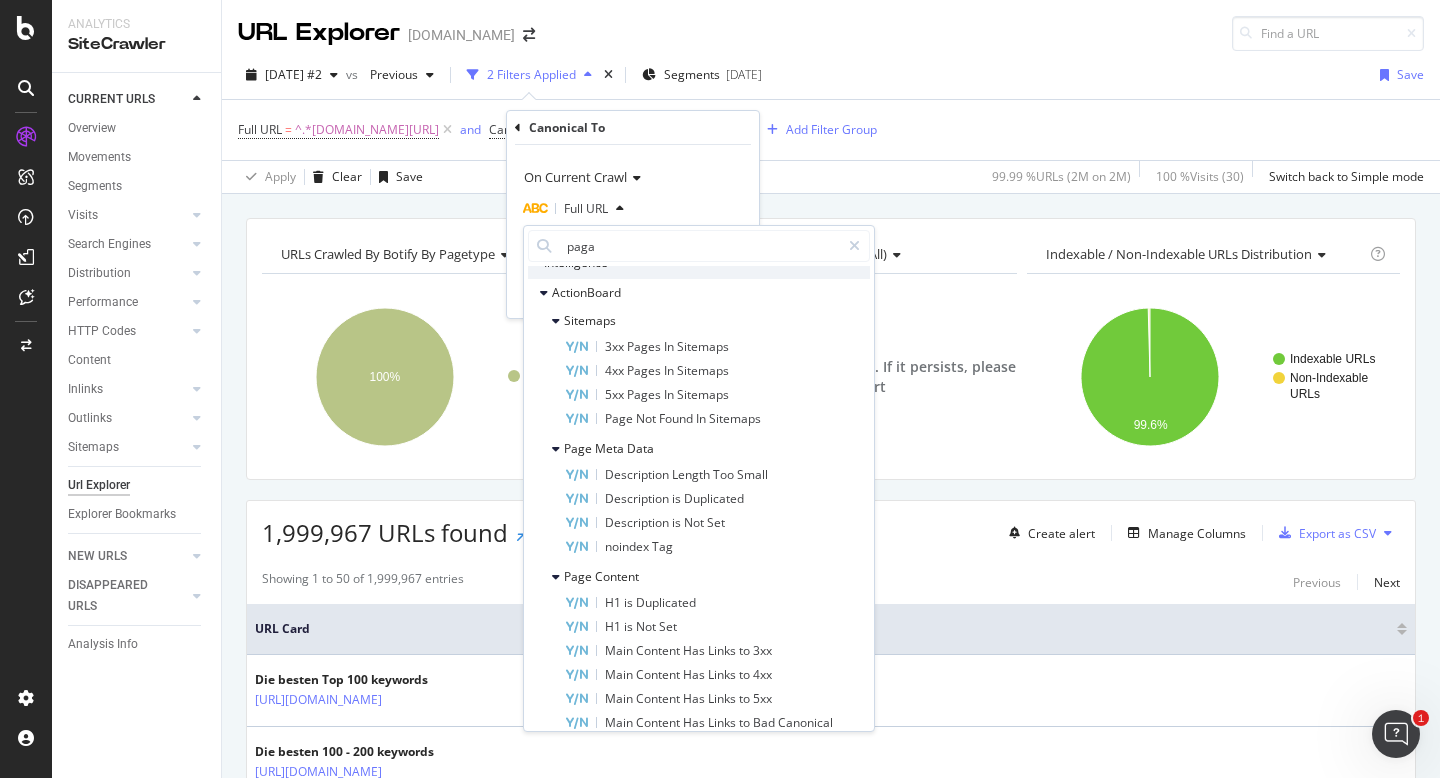 scroll, scrollTop: 0, scrollLeft: 0, axis: both 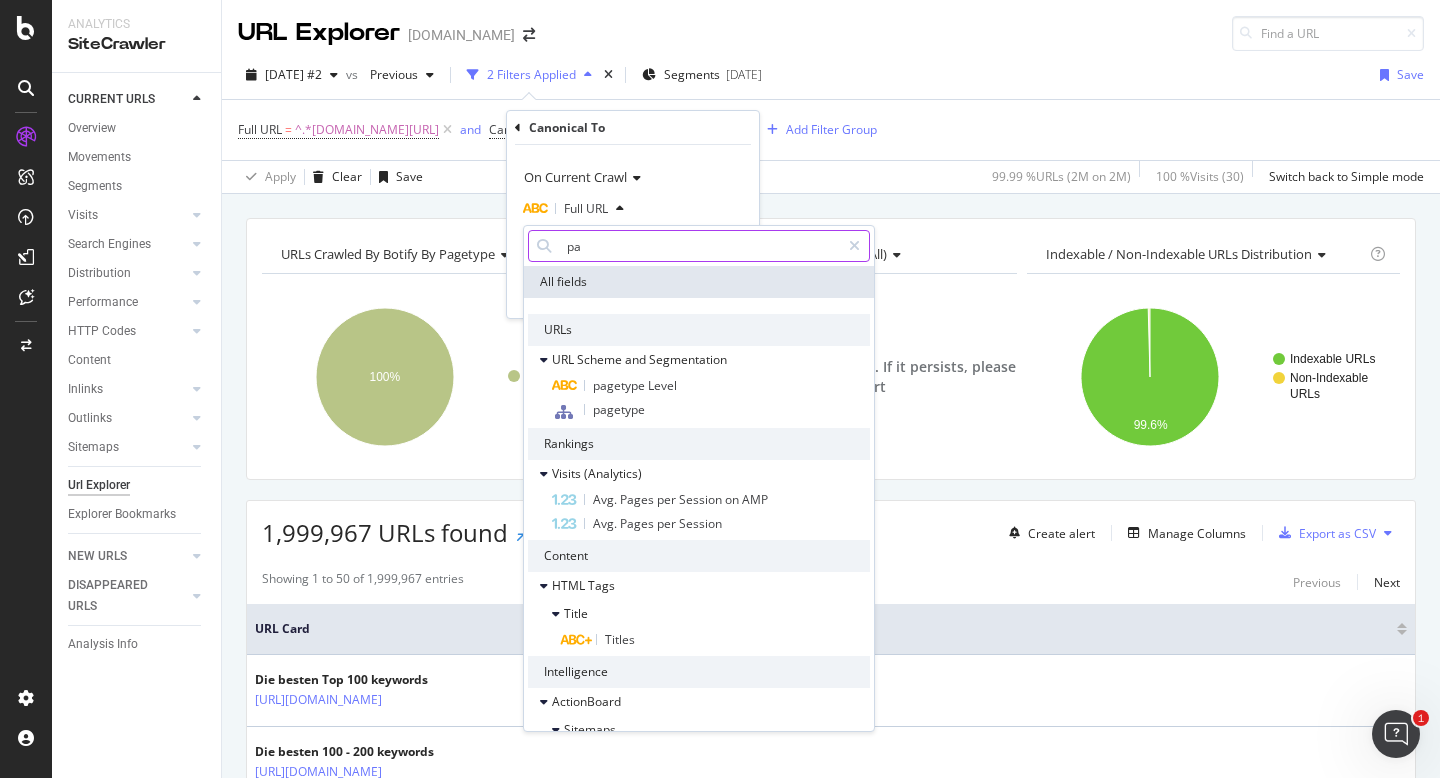 type on "p" 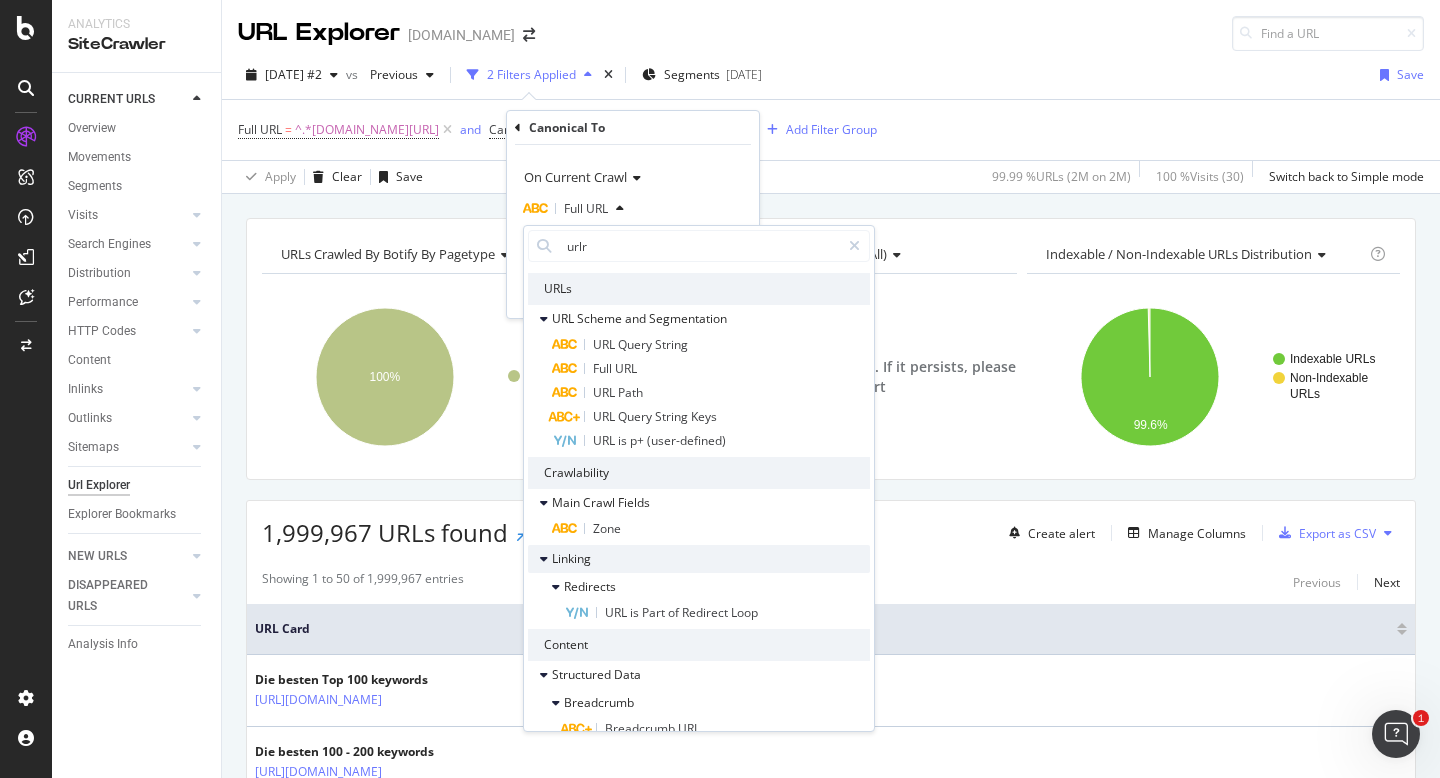 scroll, scrollTop: 0, scrollLeft: 0, axis: both 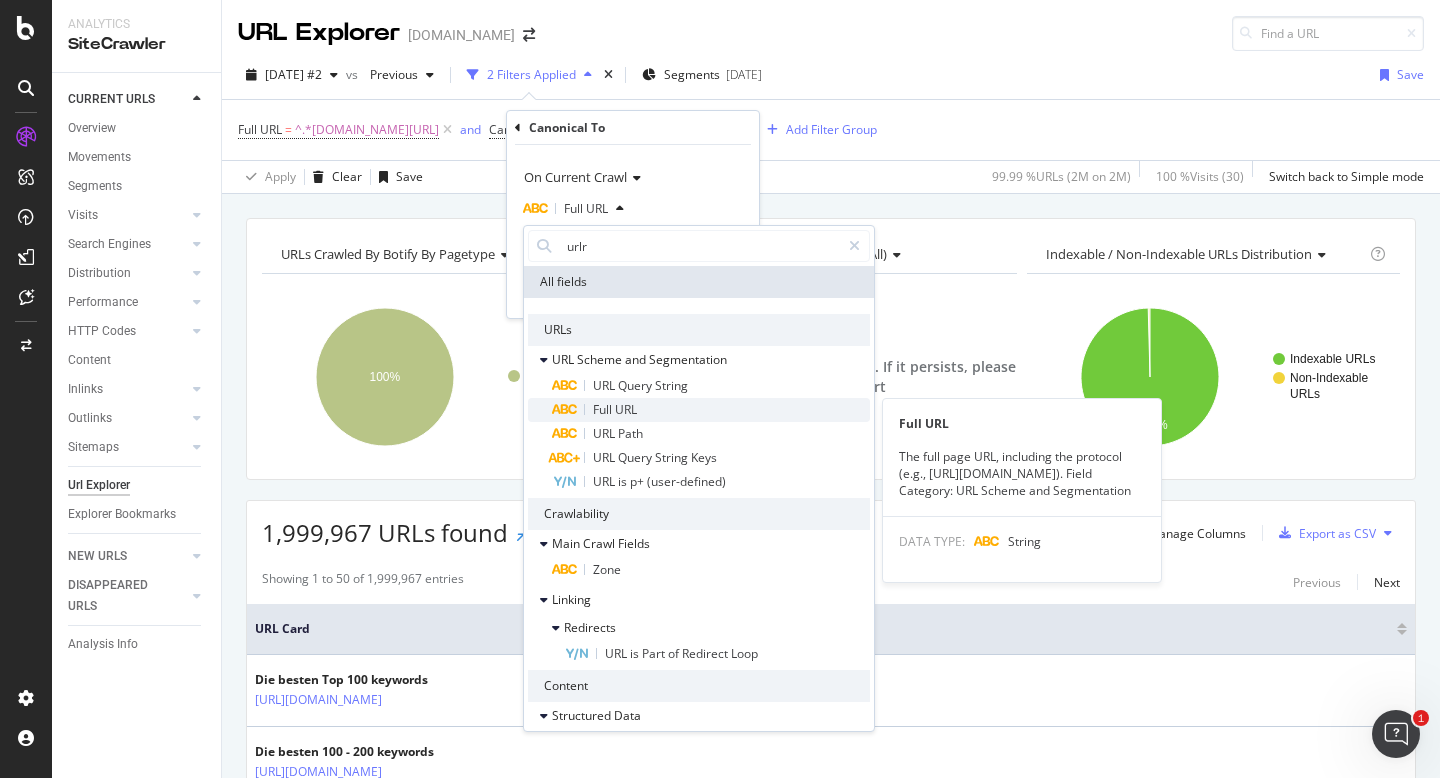 type on "urlr" 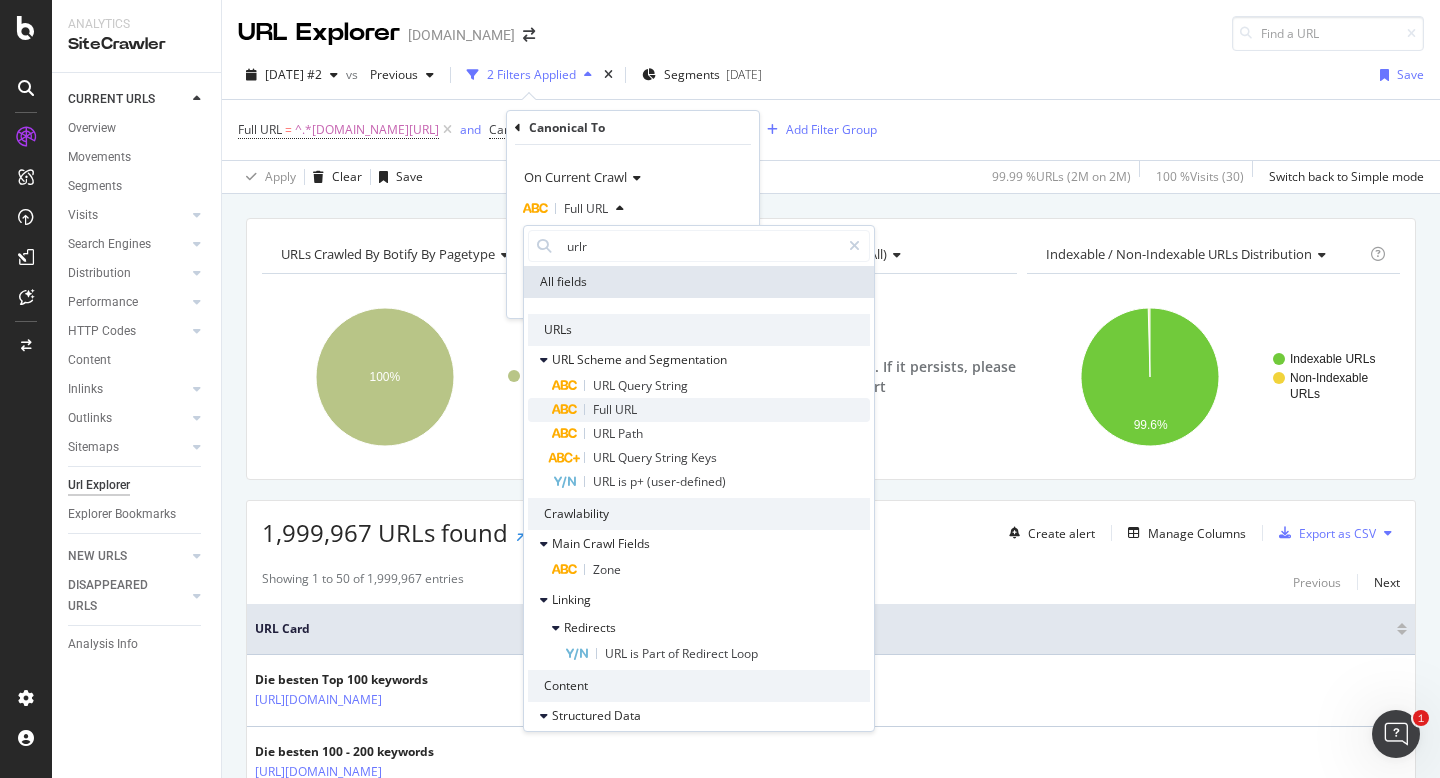 click on "URL" at bounding box center (626, 409) 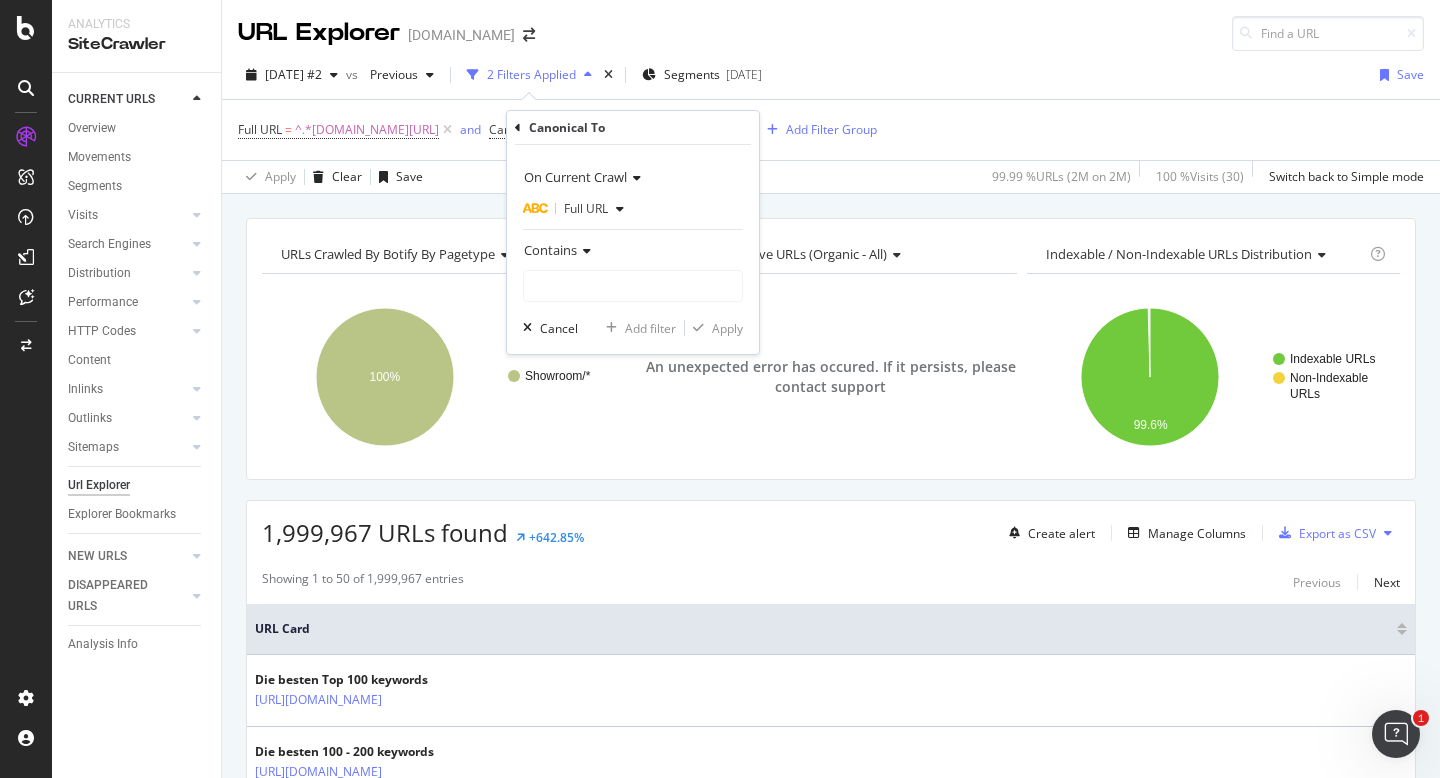 click at bounding box center [584, 251] 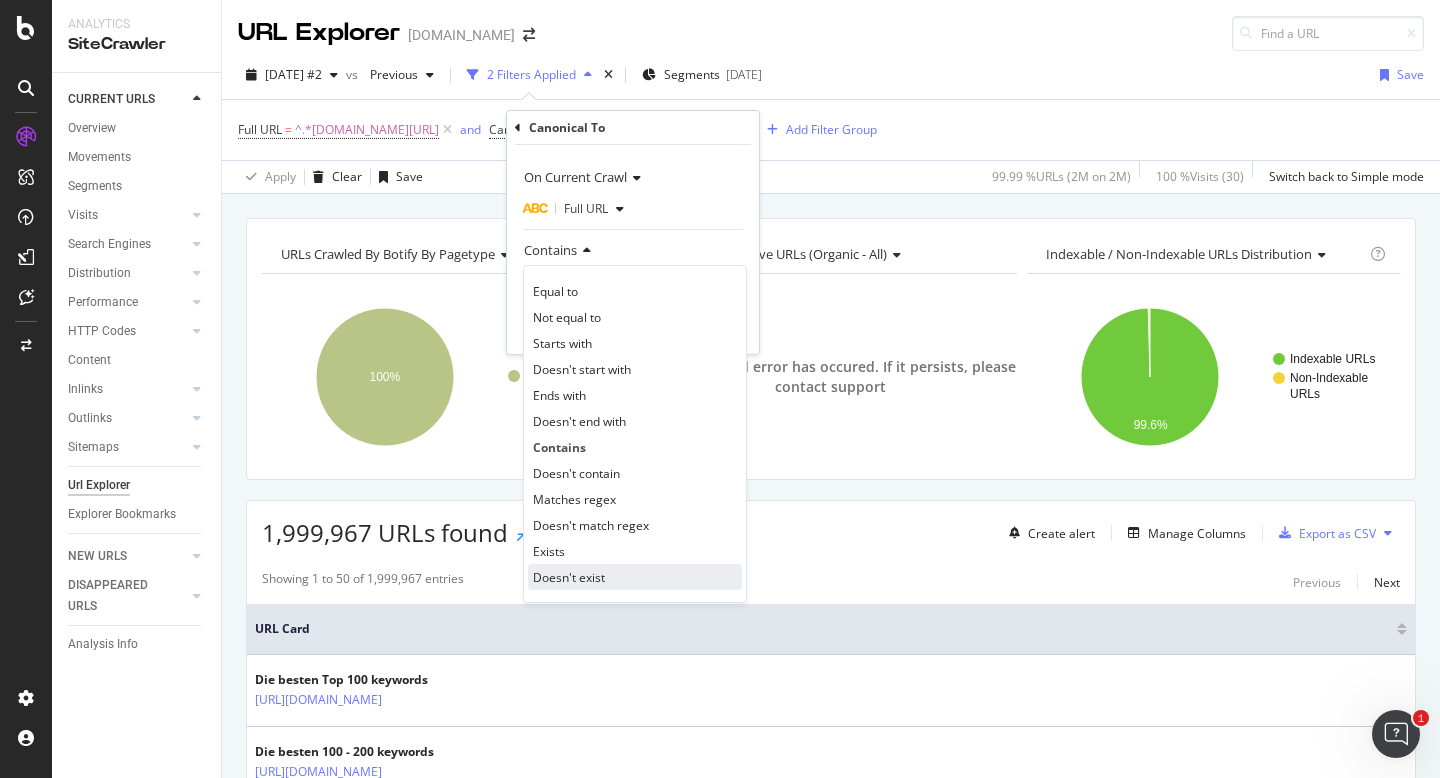 click on "Doesn't exist" at bounding box center (635, 577) 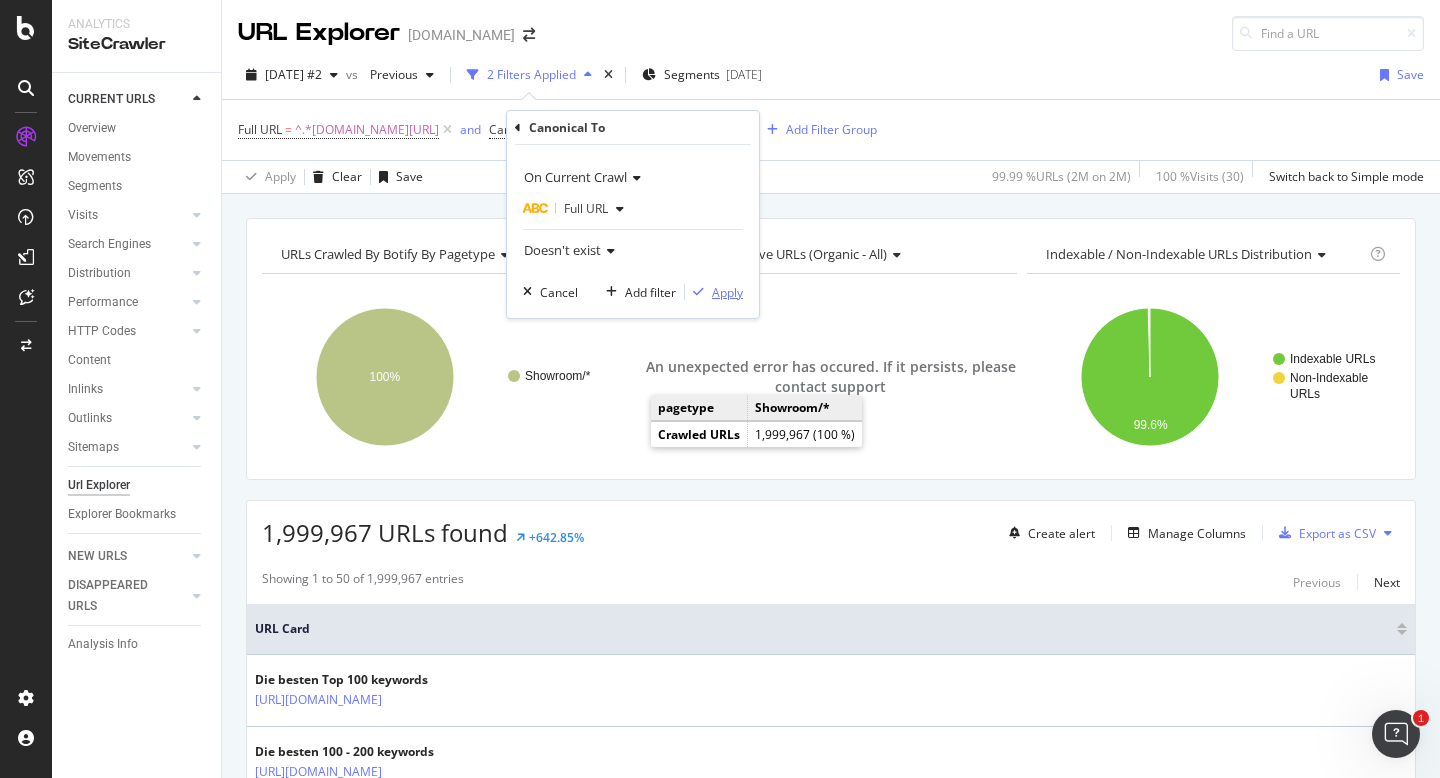 click on "Apply" at bounding box center (727, 292) 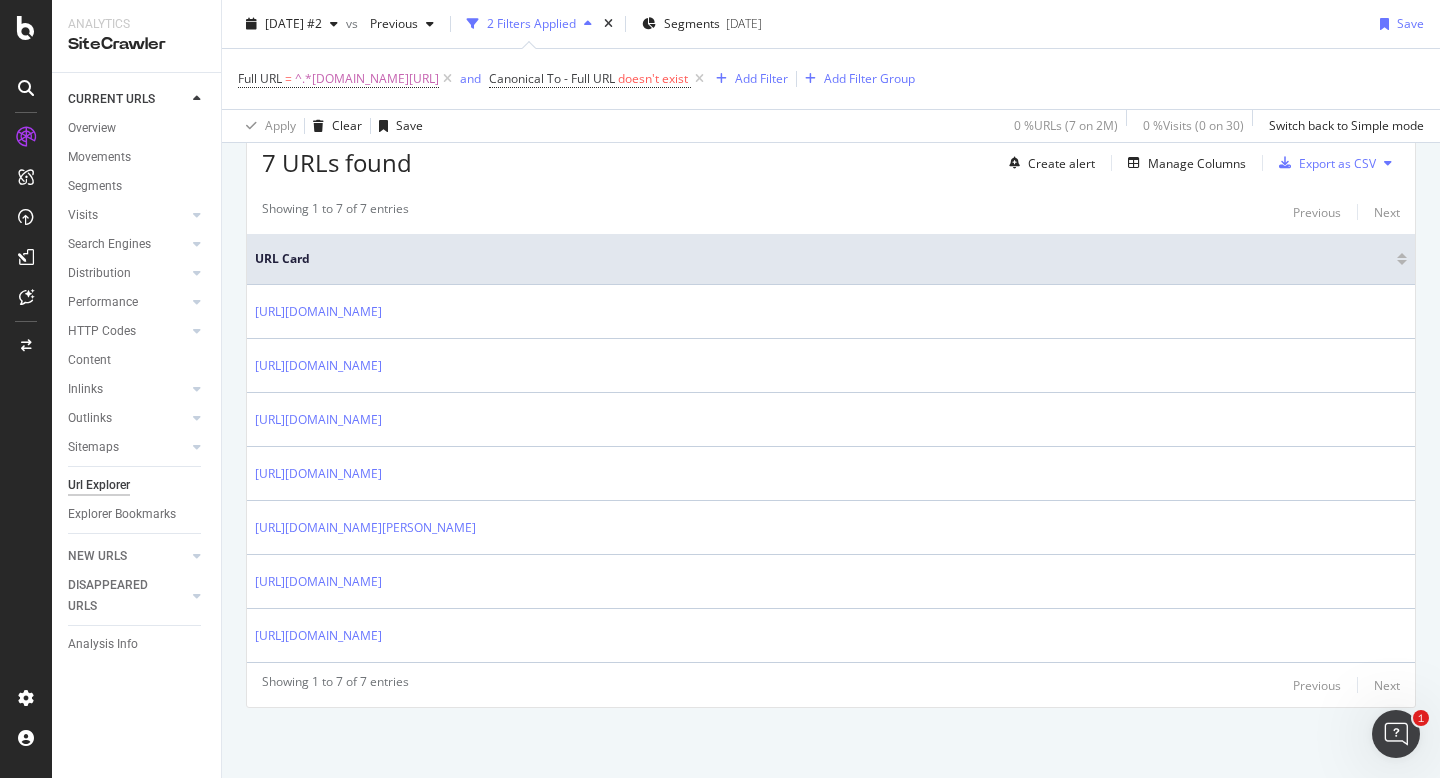 scroll, scrollTop: 0, scrollLeft: 0, axis: both 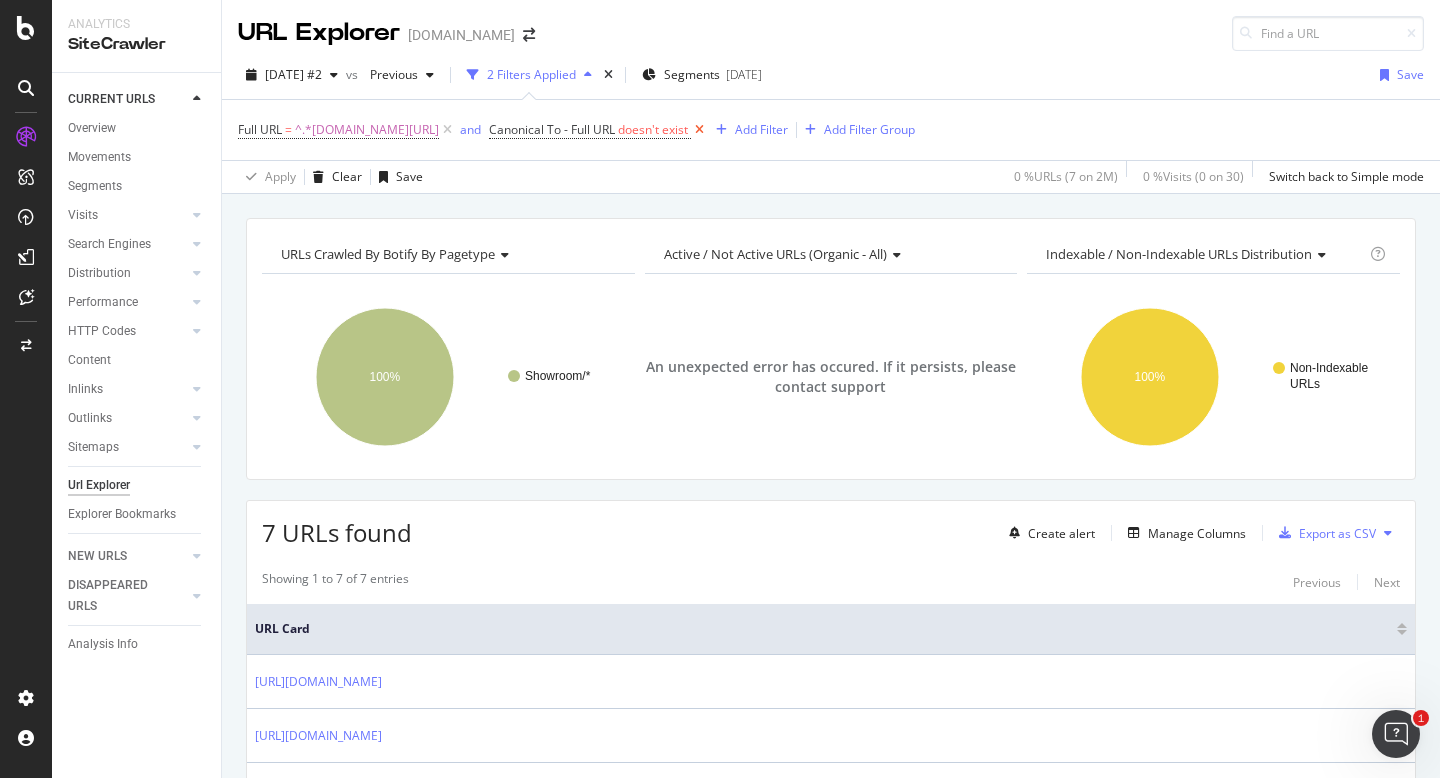 click at bounding box center [699, 130] 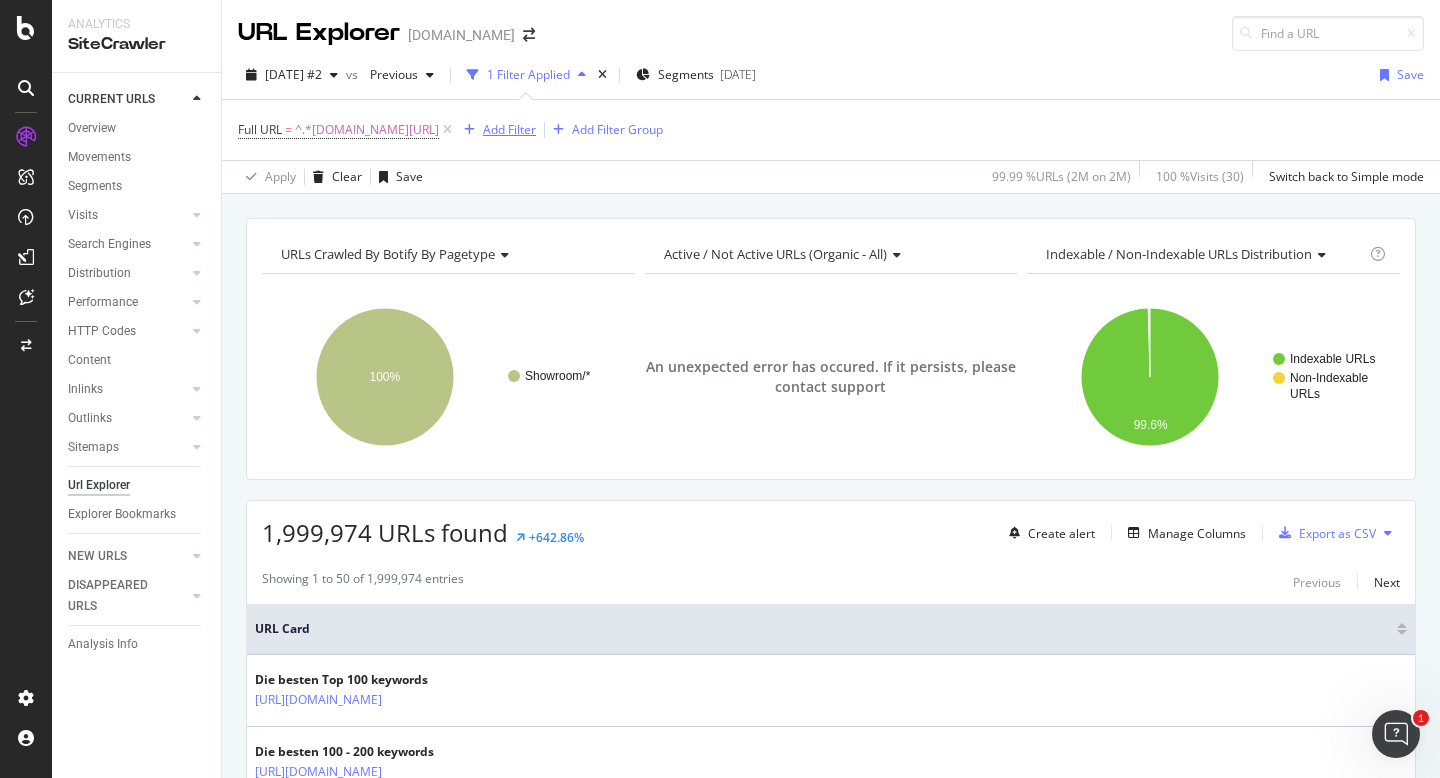 click on "Add Filter" at bounding box center (509, 129) 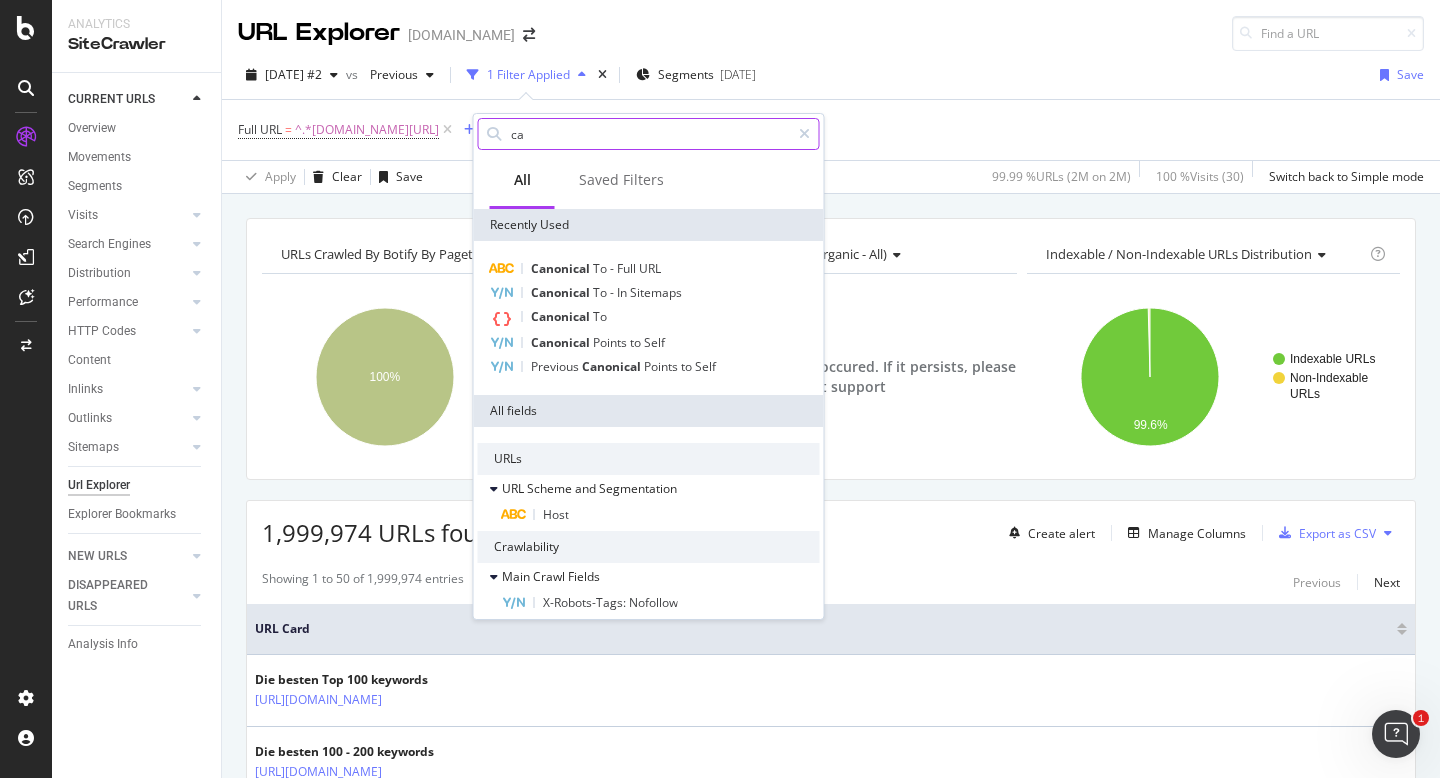 click on "ca" at bounding box center [649, 134] 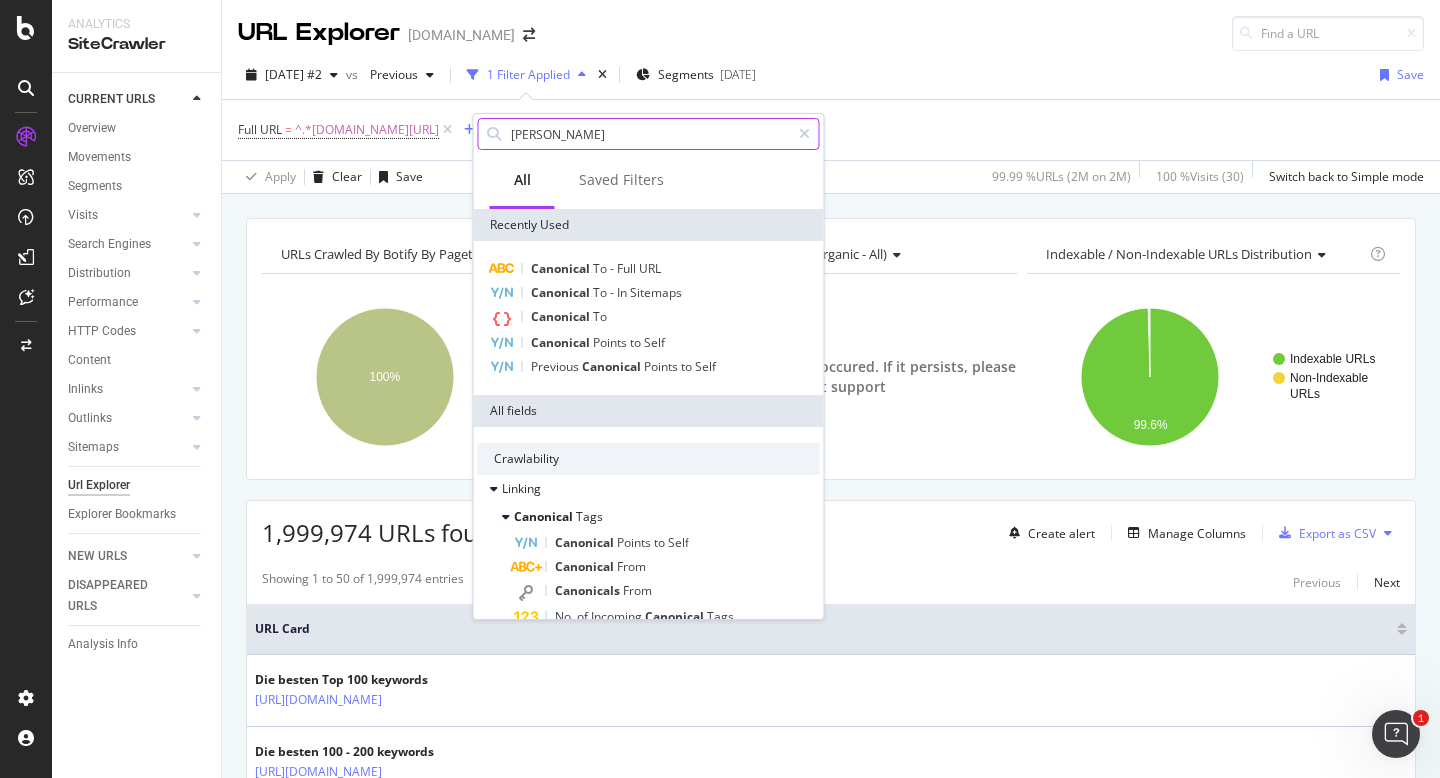 type on "canonical" 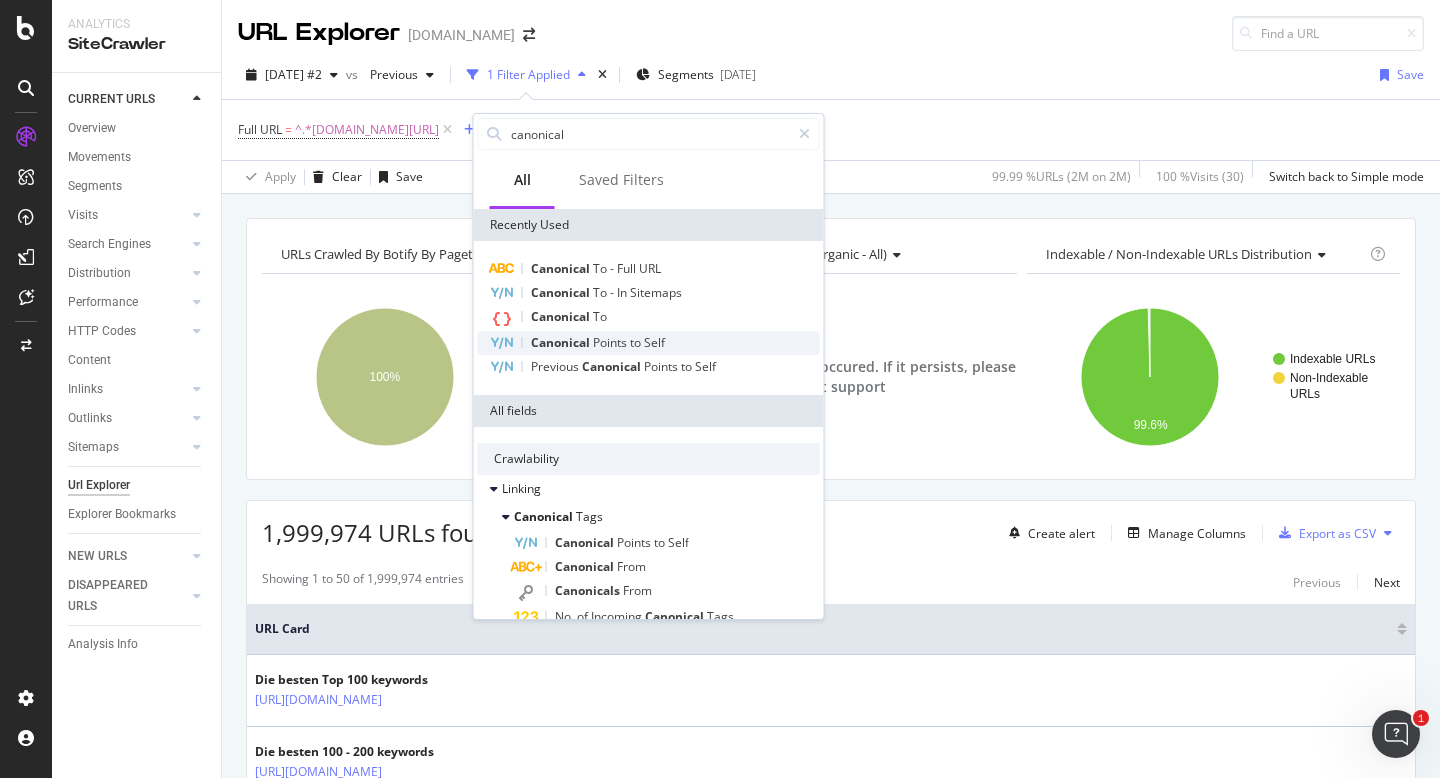 click on "Self" at bounding box center [654, 342] 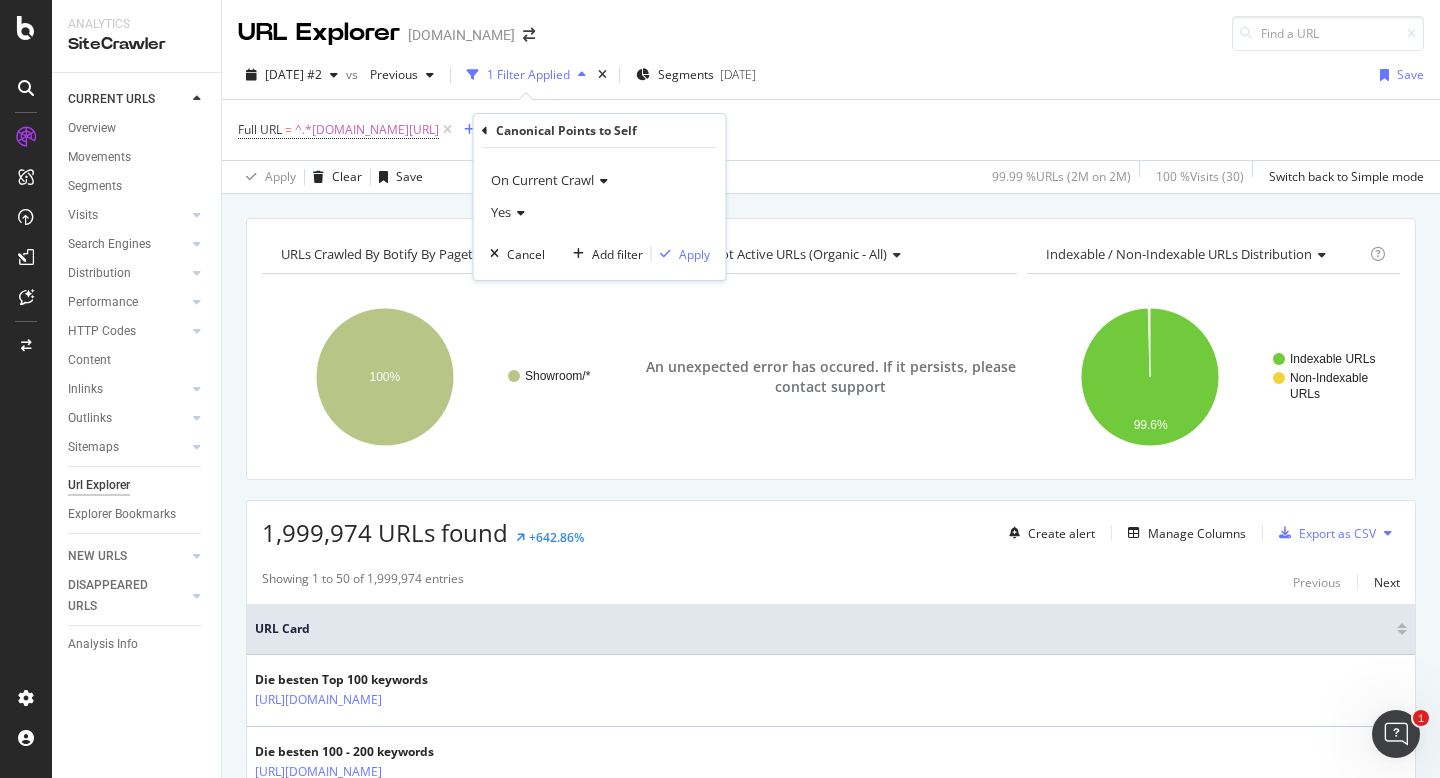 click at bounding box center [518, 213] 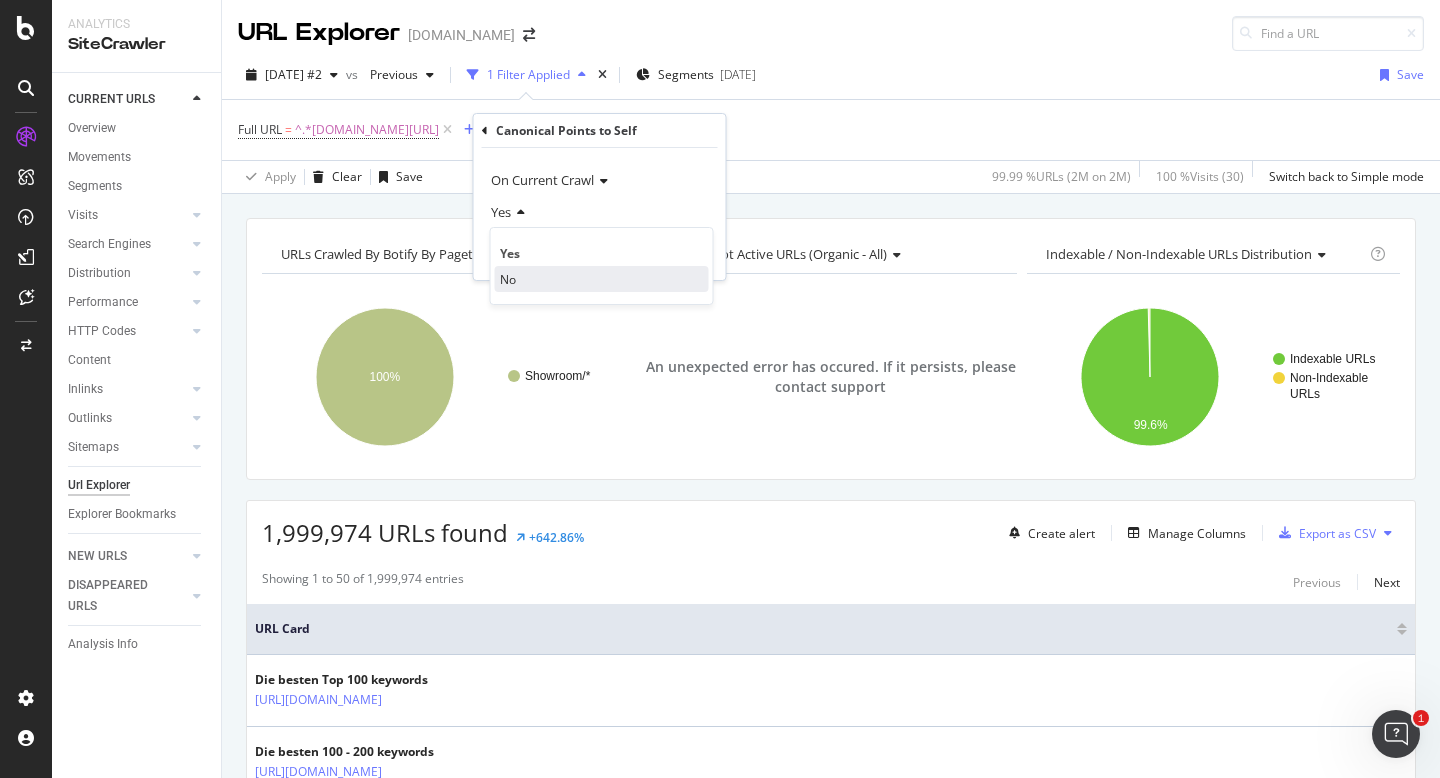 click on "No" at bounding box center (602, 279) 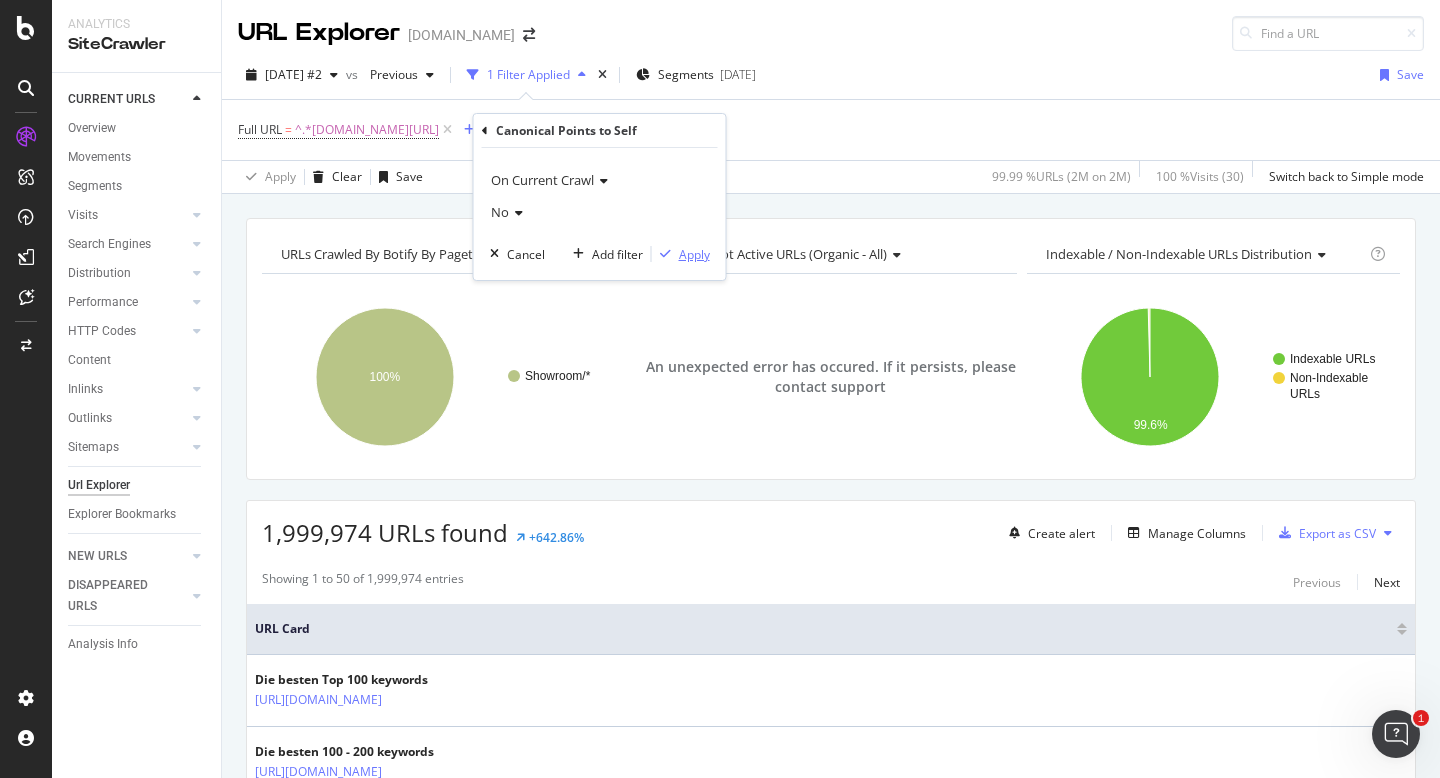 click on "Apply" at bounding box center (694, 254) 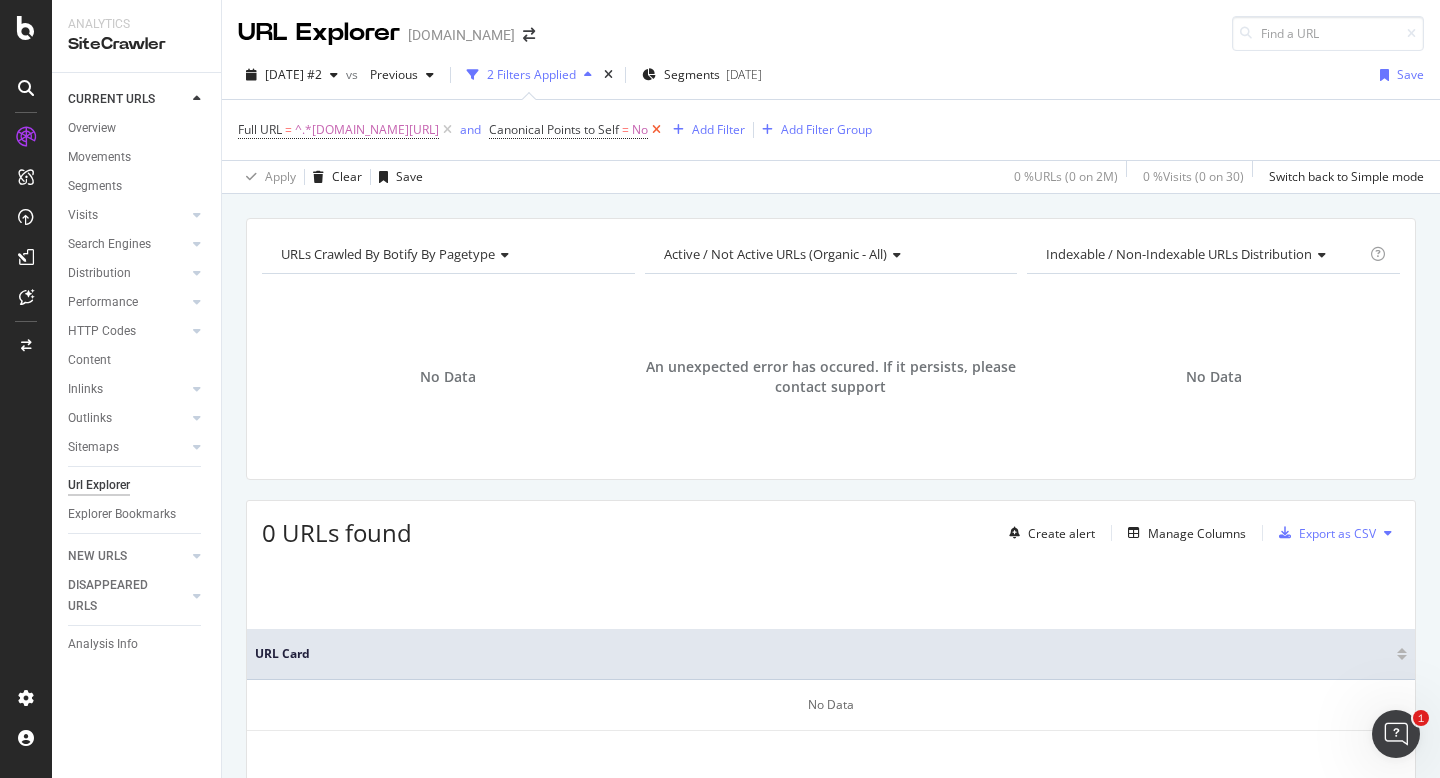 click at bounding box center (656, 130) 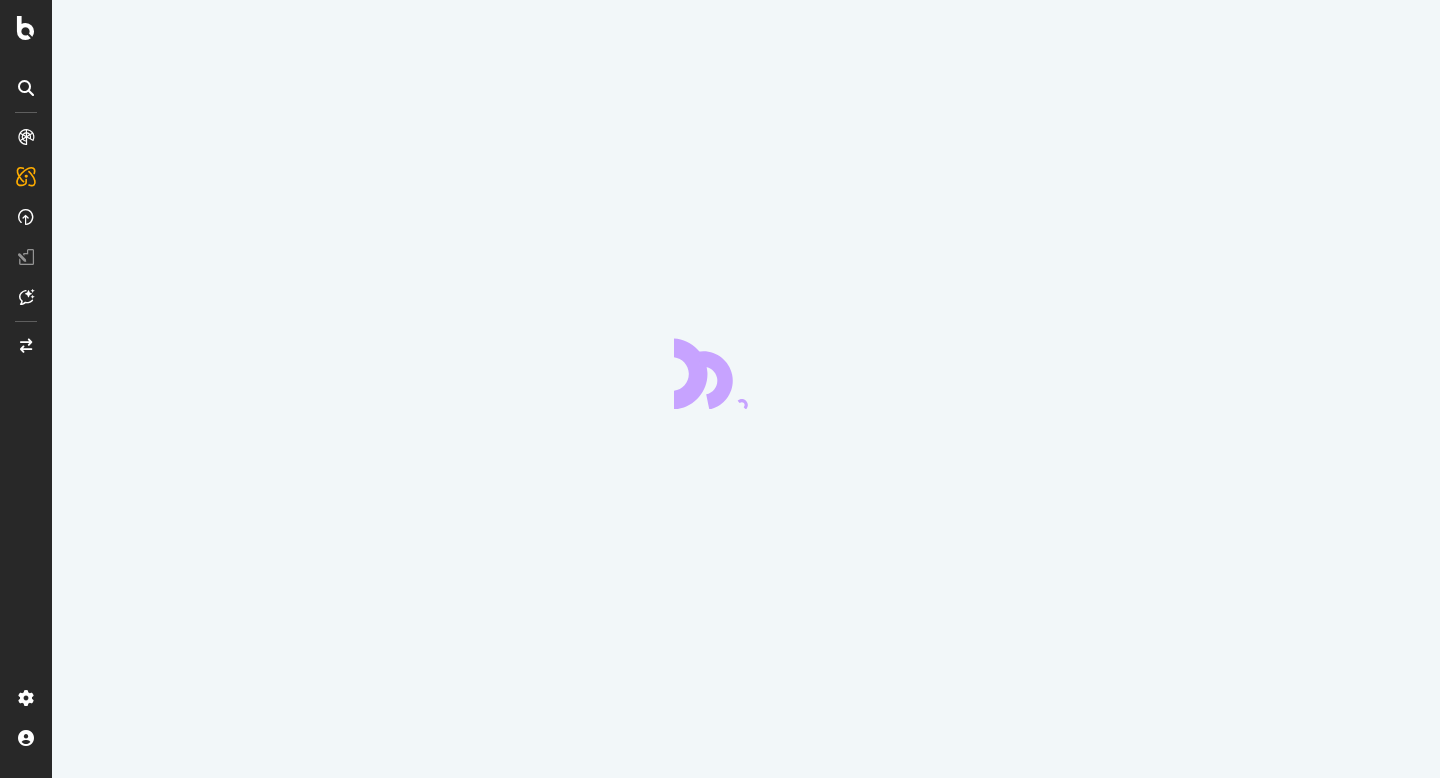 scroll, scrollTop: 0, scrollLeft: 0, axis: both 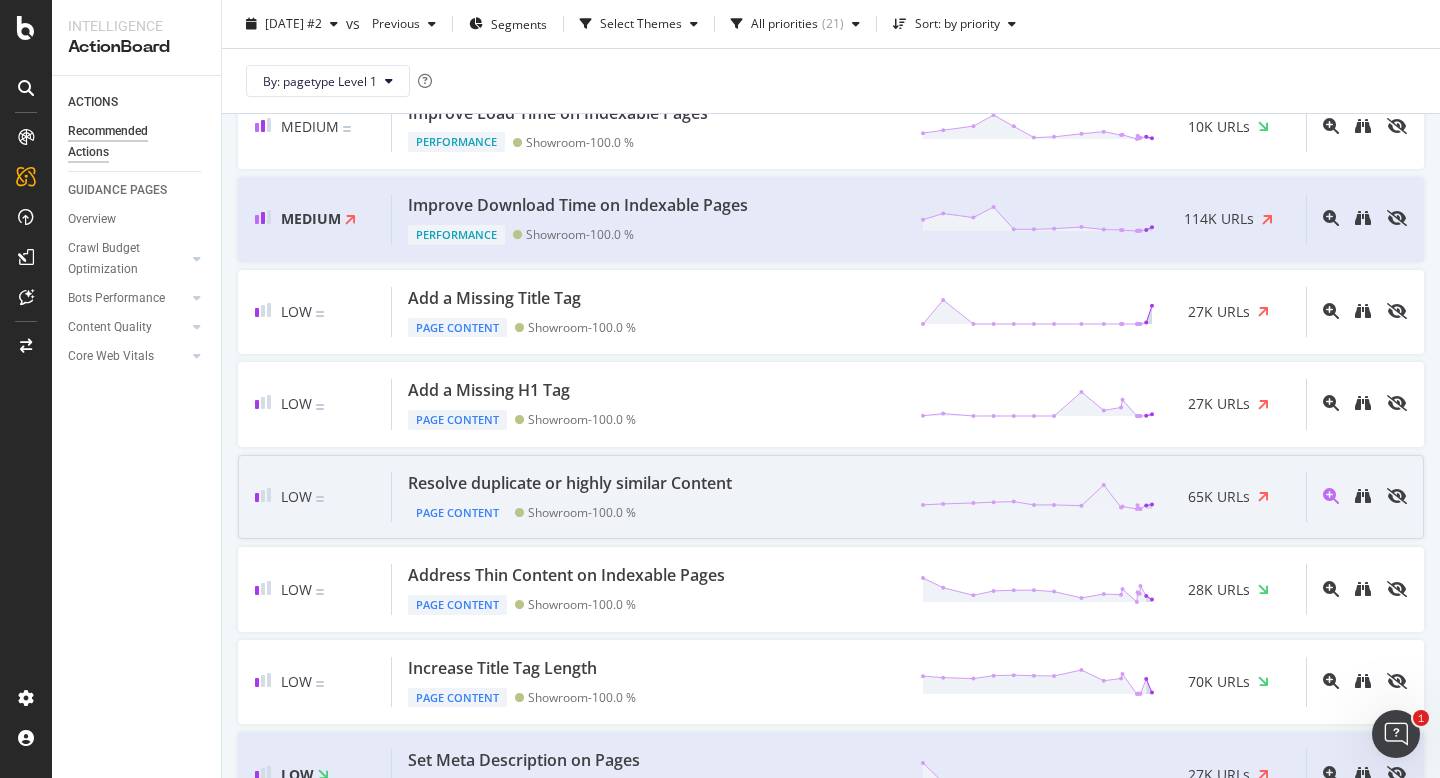 click on "Resolve duplicate or highly similar Content" at bounding box center (570, 483) 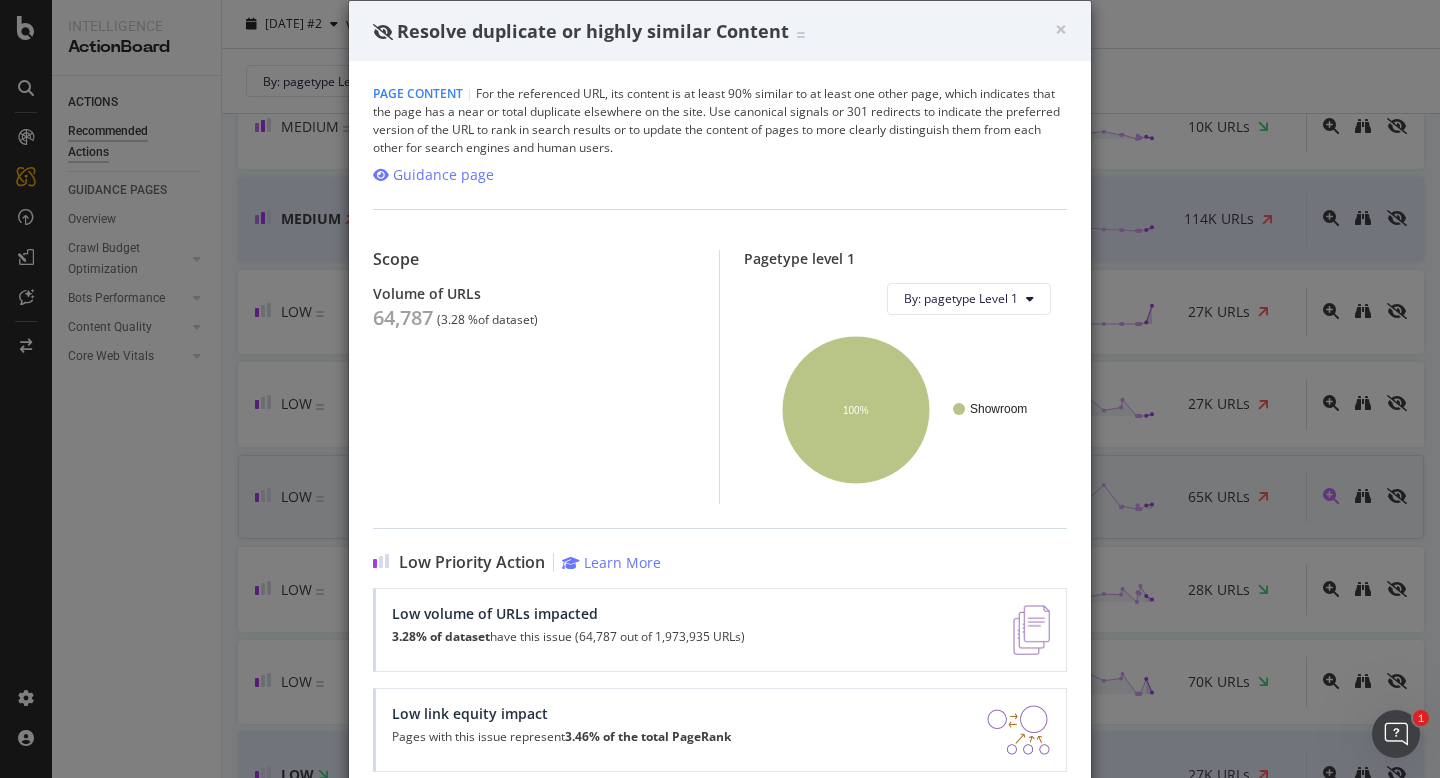 scroll, scrollTop: 83, scrollLeft: 0, axis: vertical 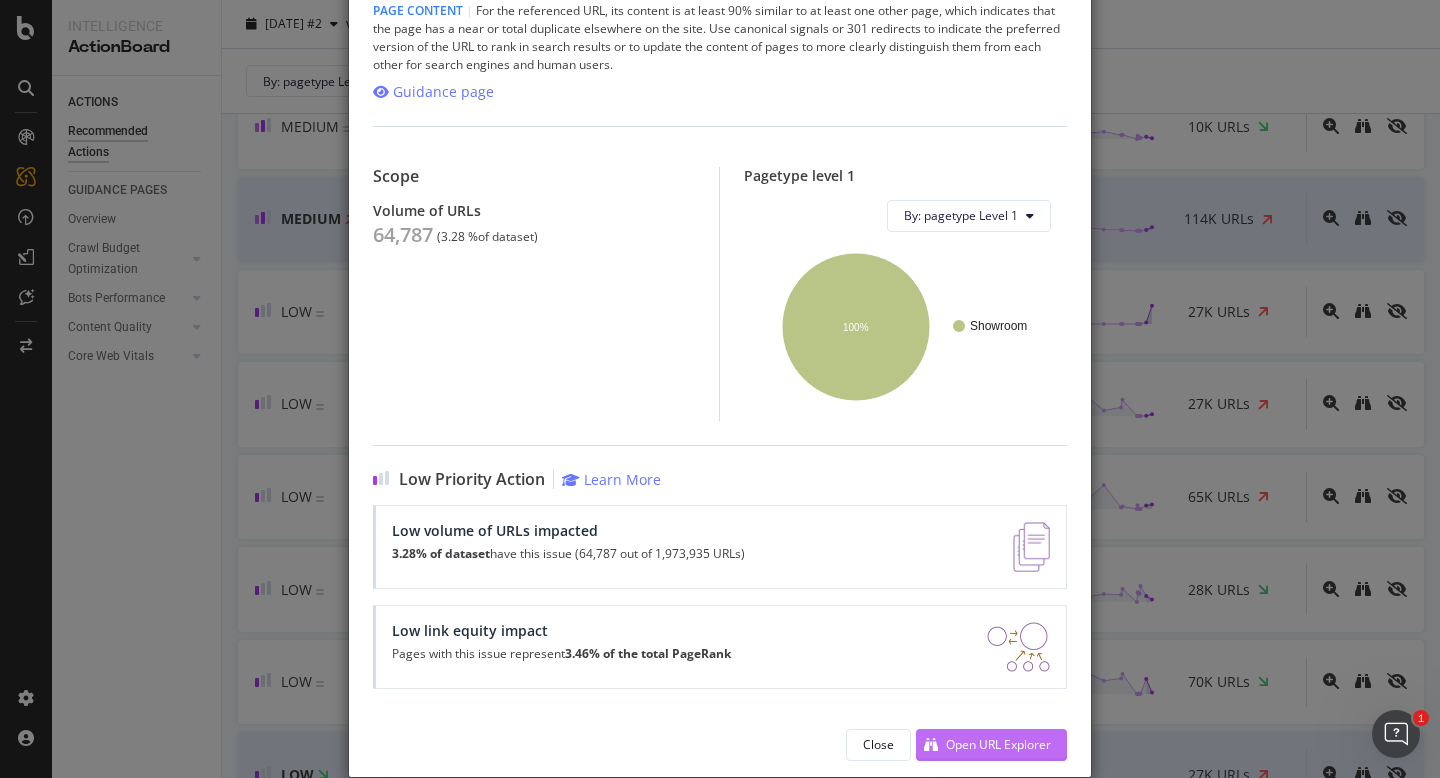 click on "Open URL Explorer" at bounding box center [983, 745] 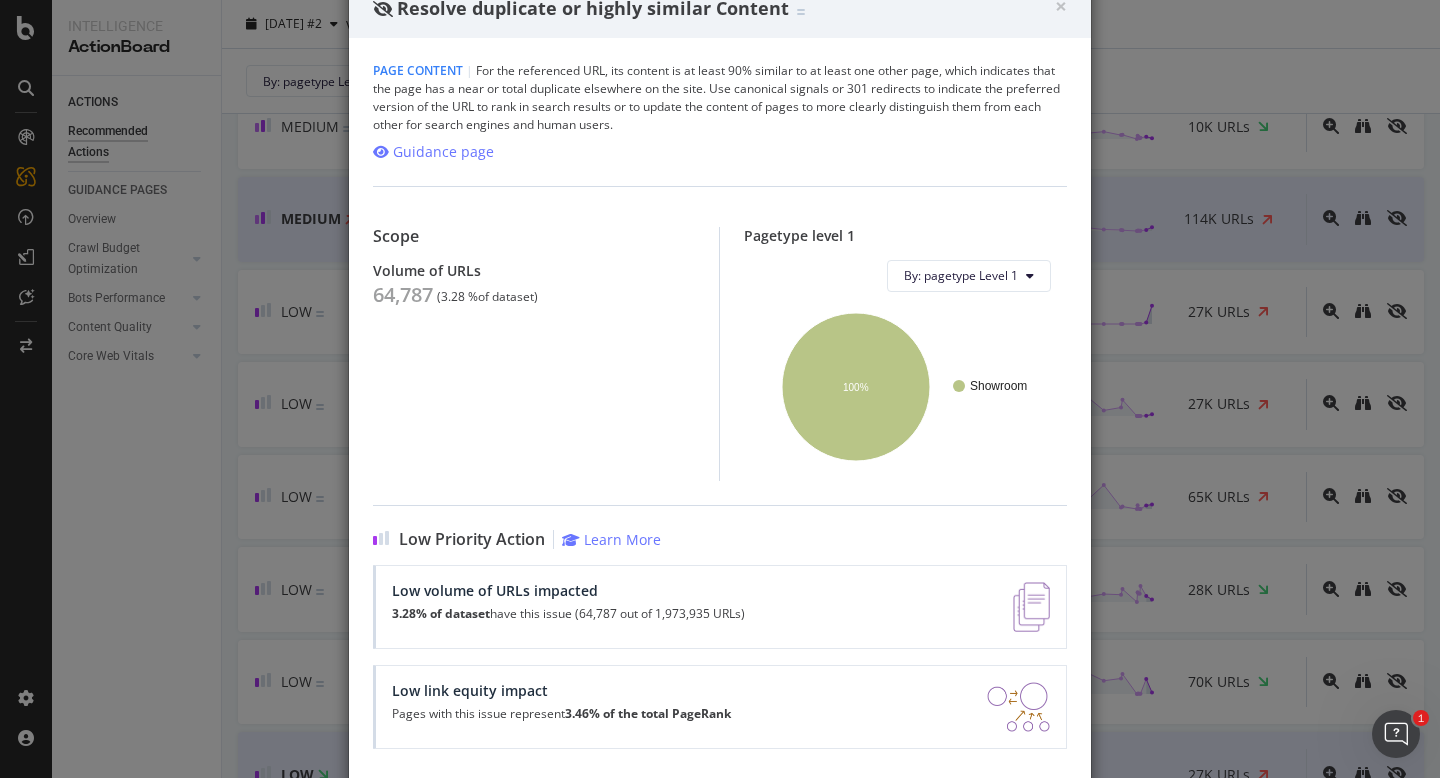 scroll, scrollTop: 0, scrollLeft: 0, axis: both 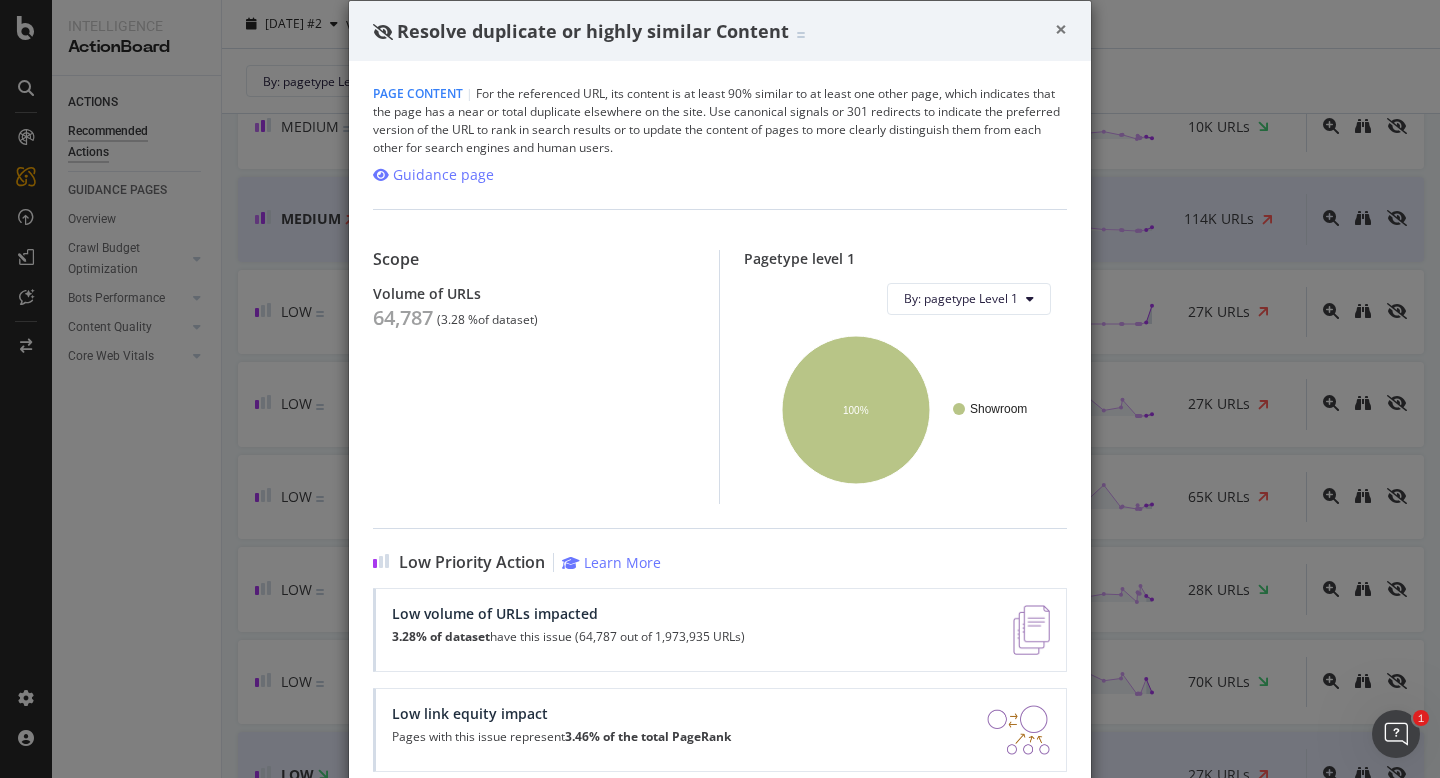click on "×" at bounding box center (1061, 29) 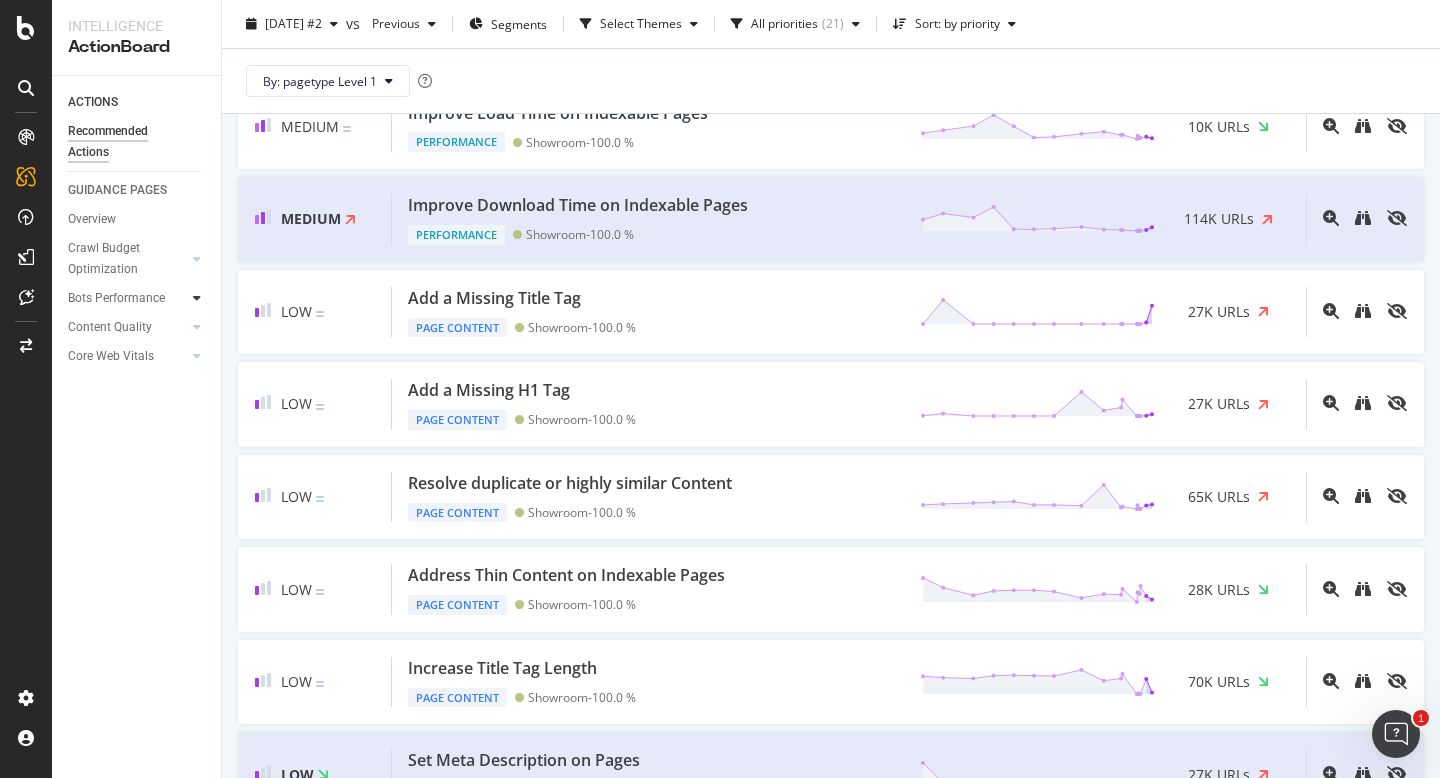 click at bounding box center (197, 298) 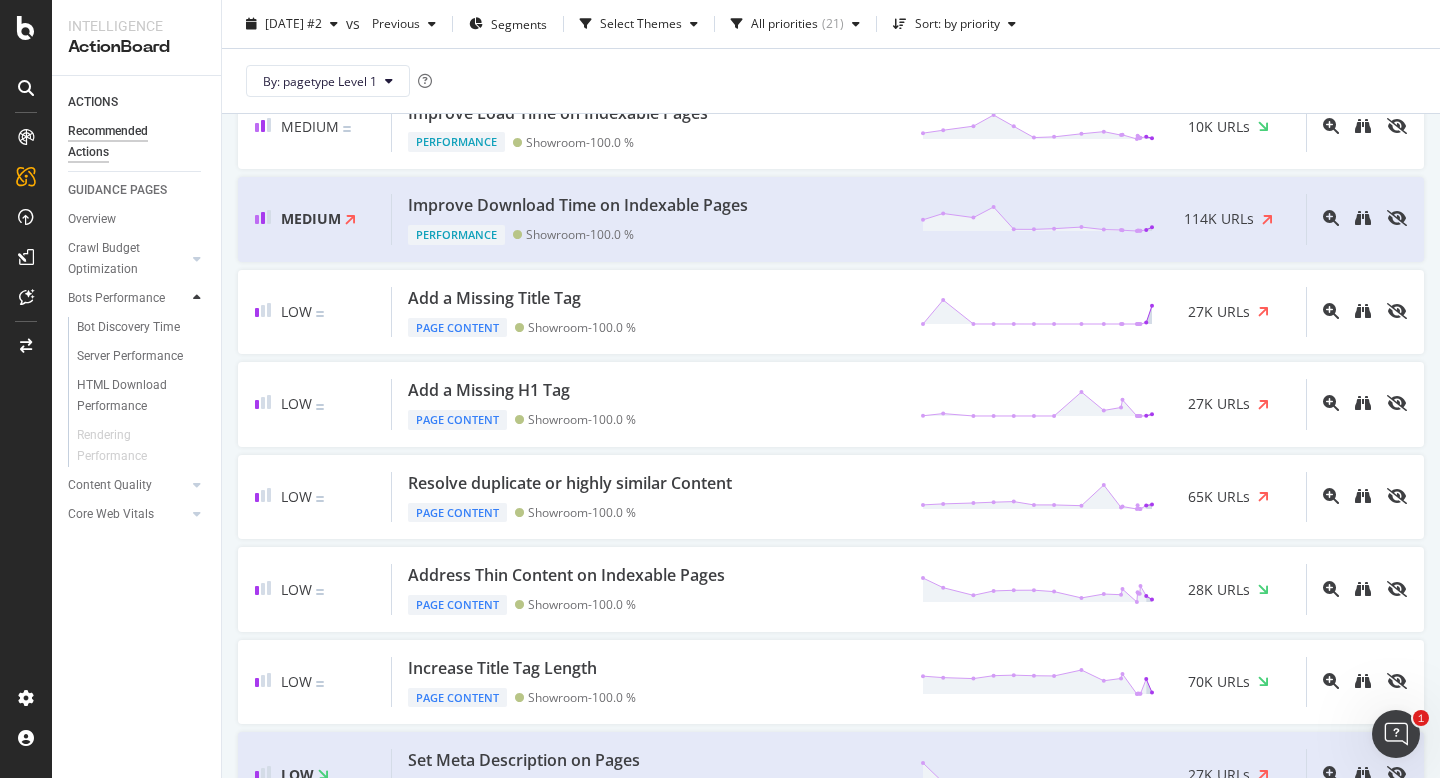 click at bounding box center [197, 298] 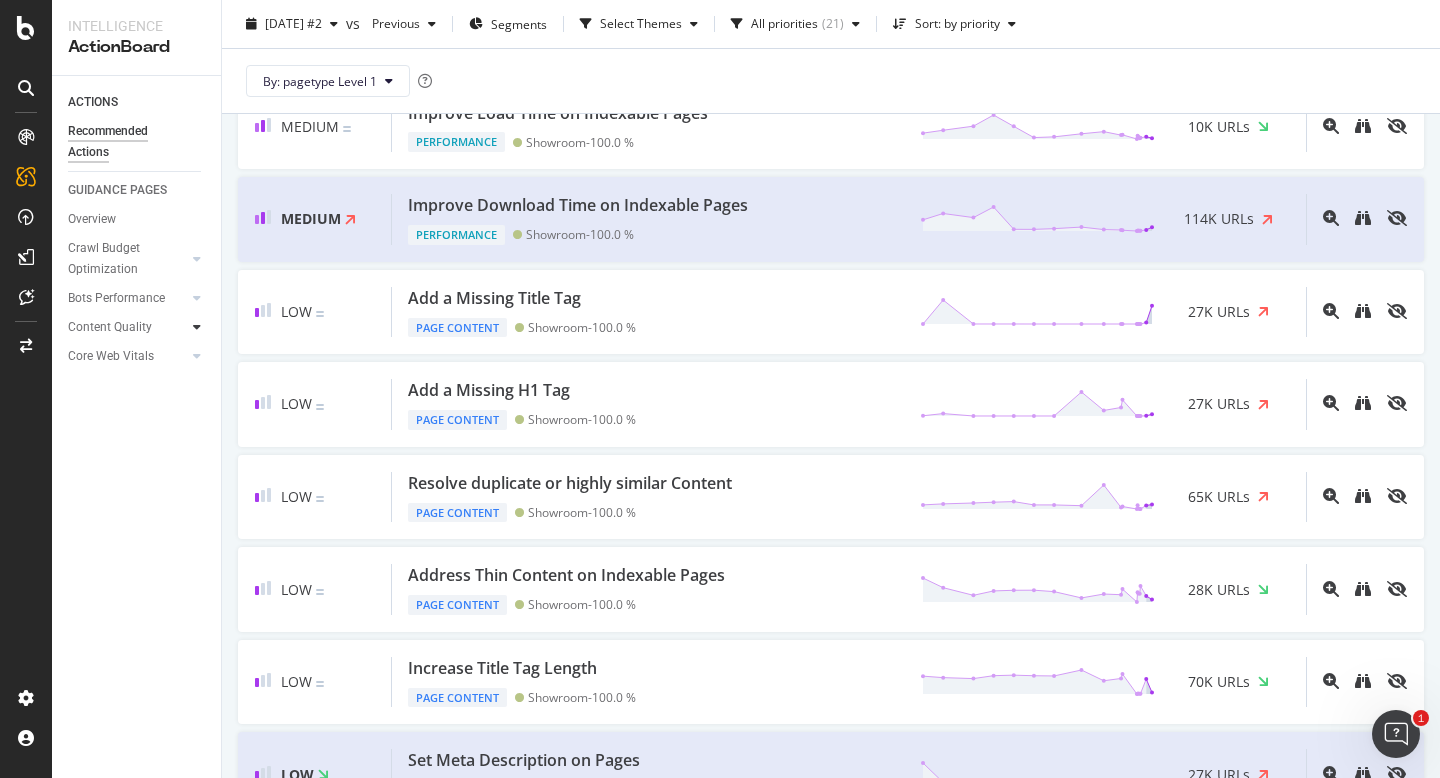 click at bounding box center [197, 327] 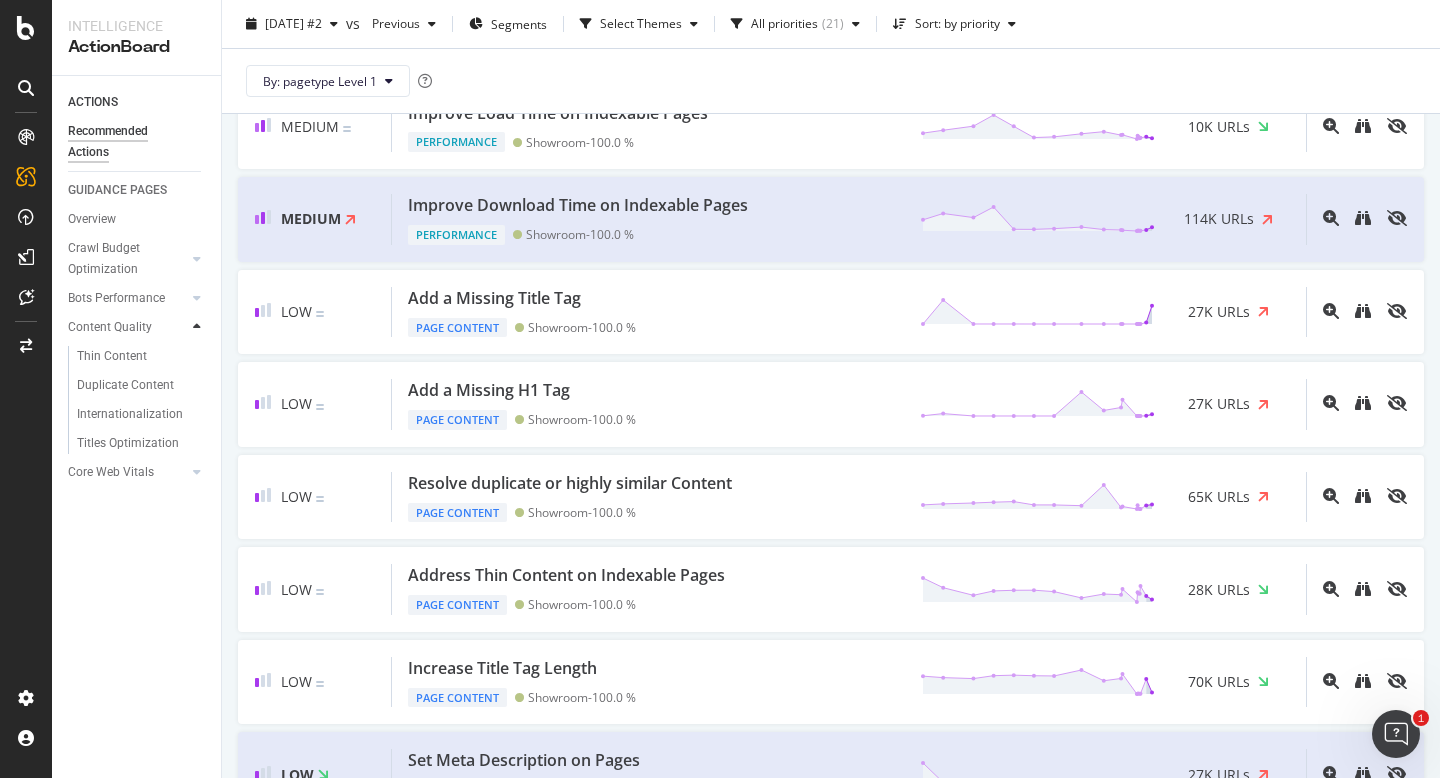 click at bounding box center [197, 327] 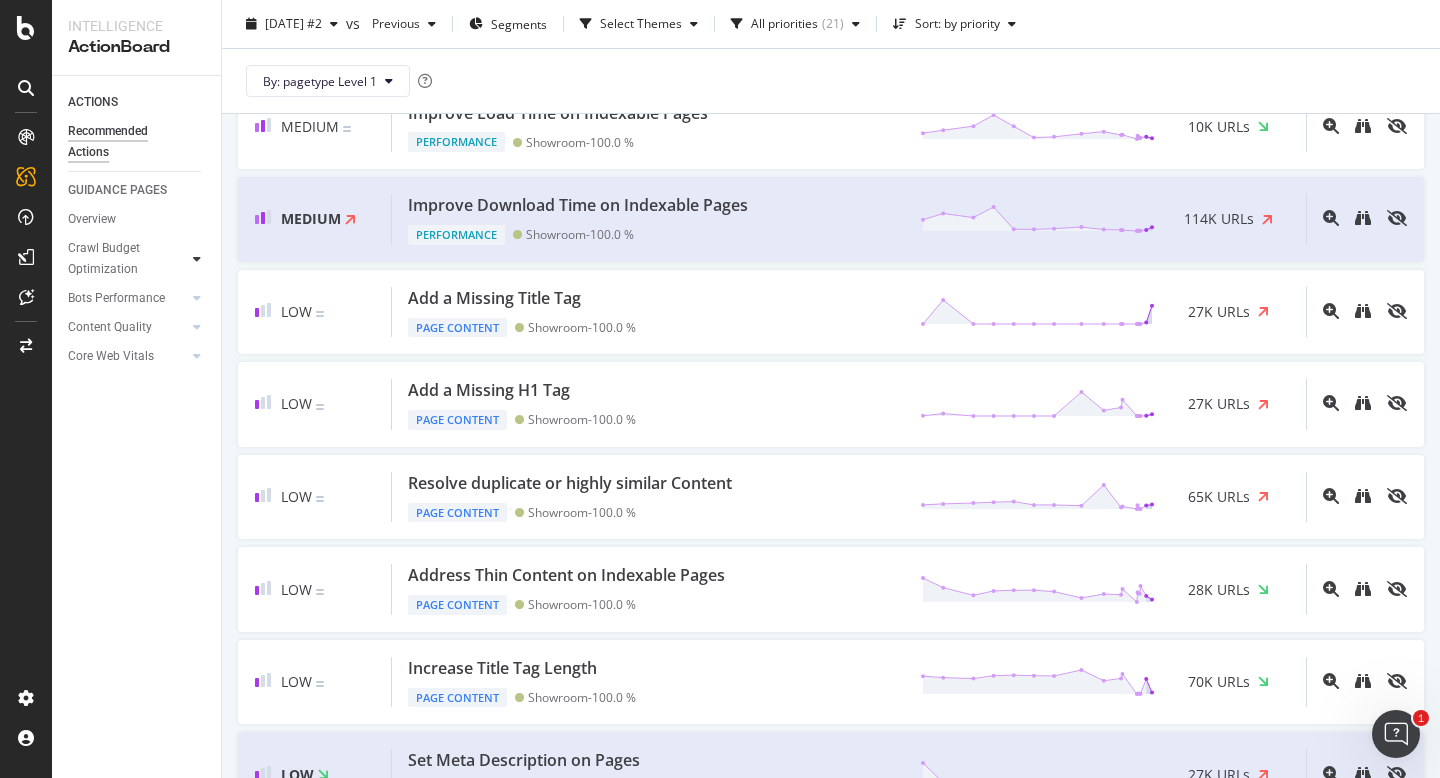 click at bounding box center [197, 259] 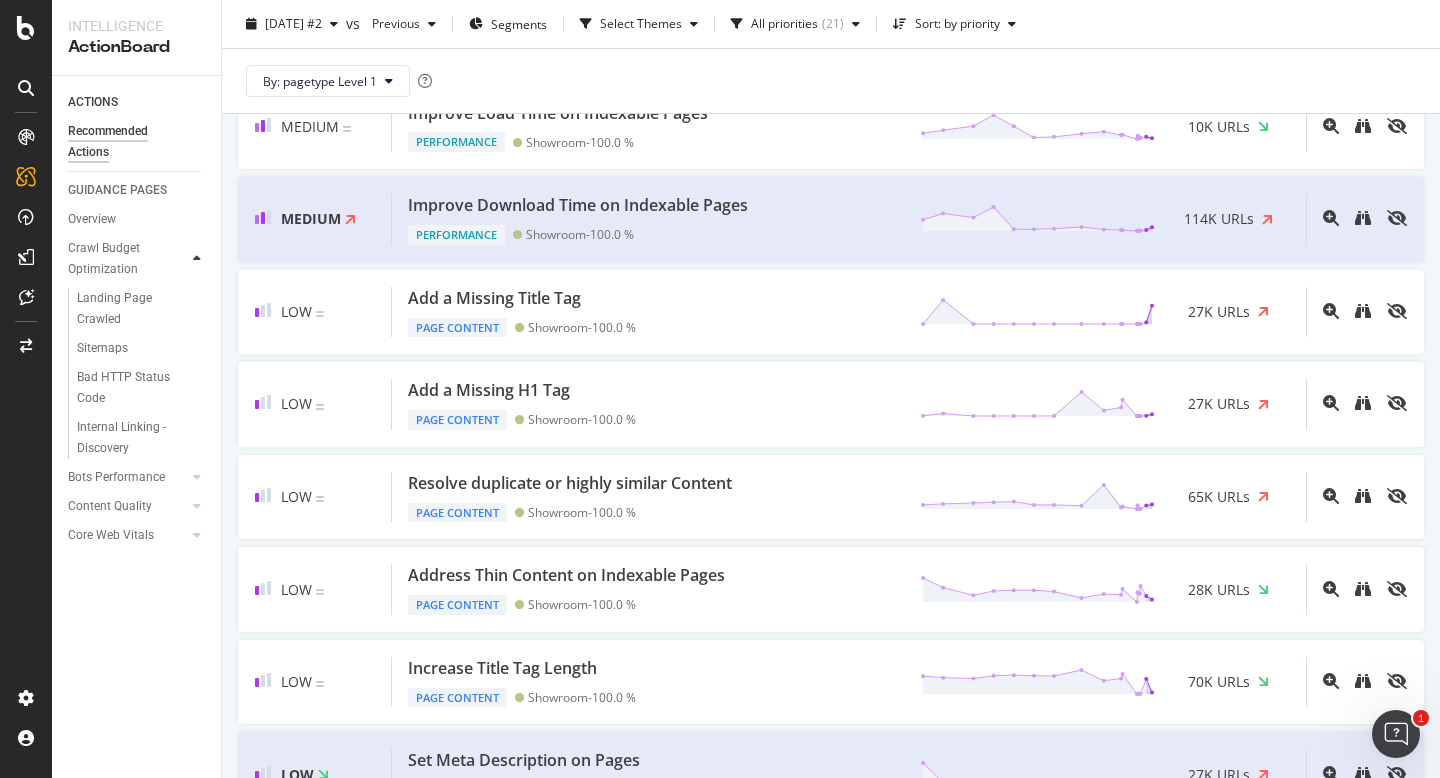 click at bounding box center [197, 259] 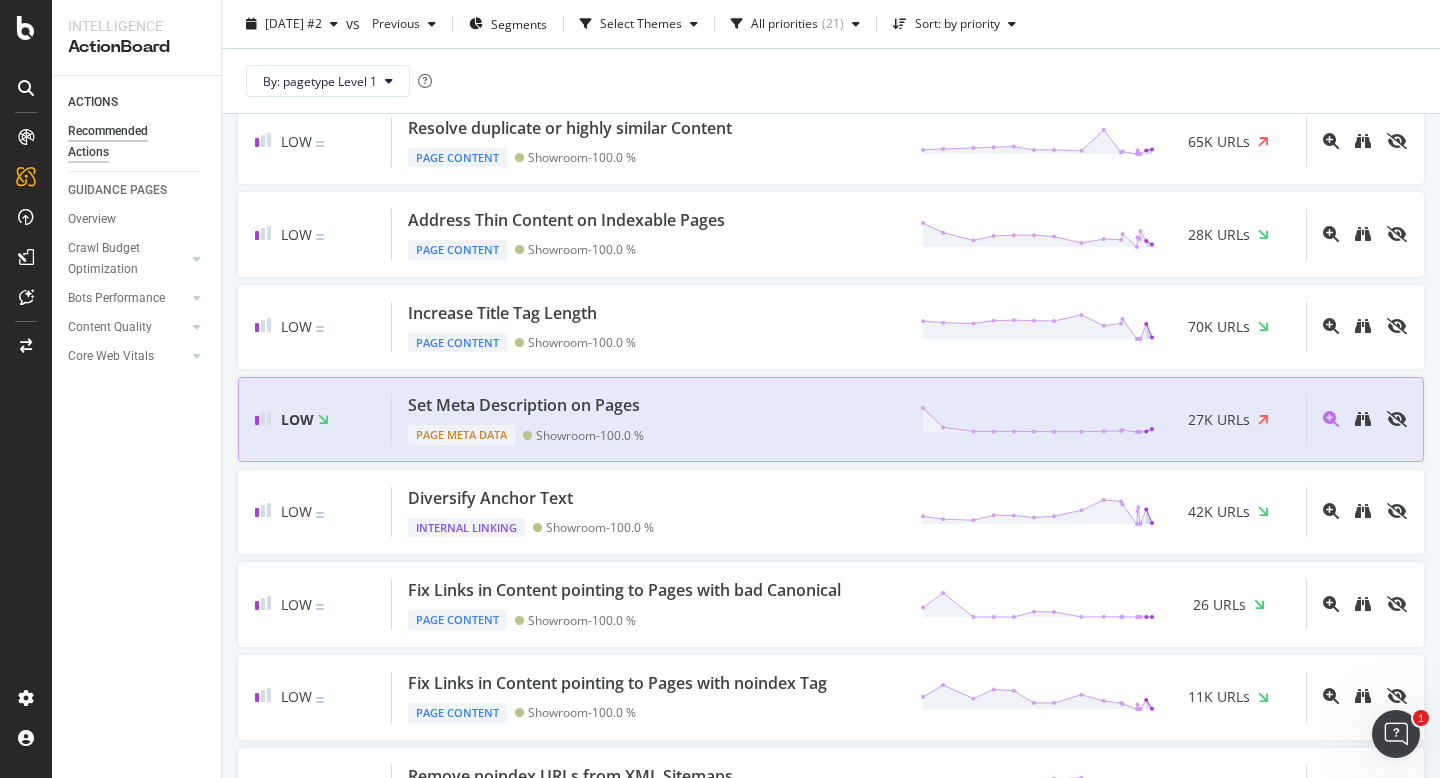 scroll, scrollTop: 1185, scrollLeft: 0, axis: vertical 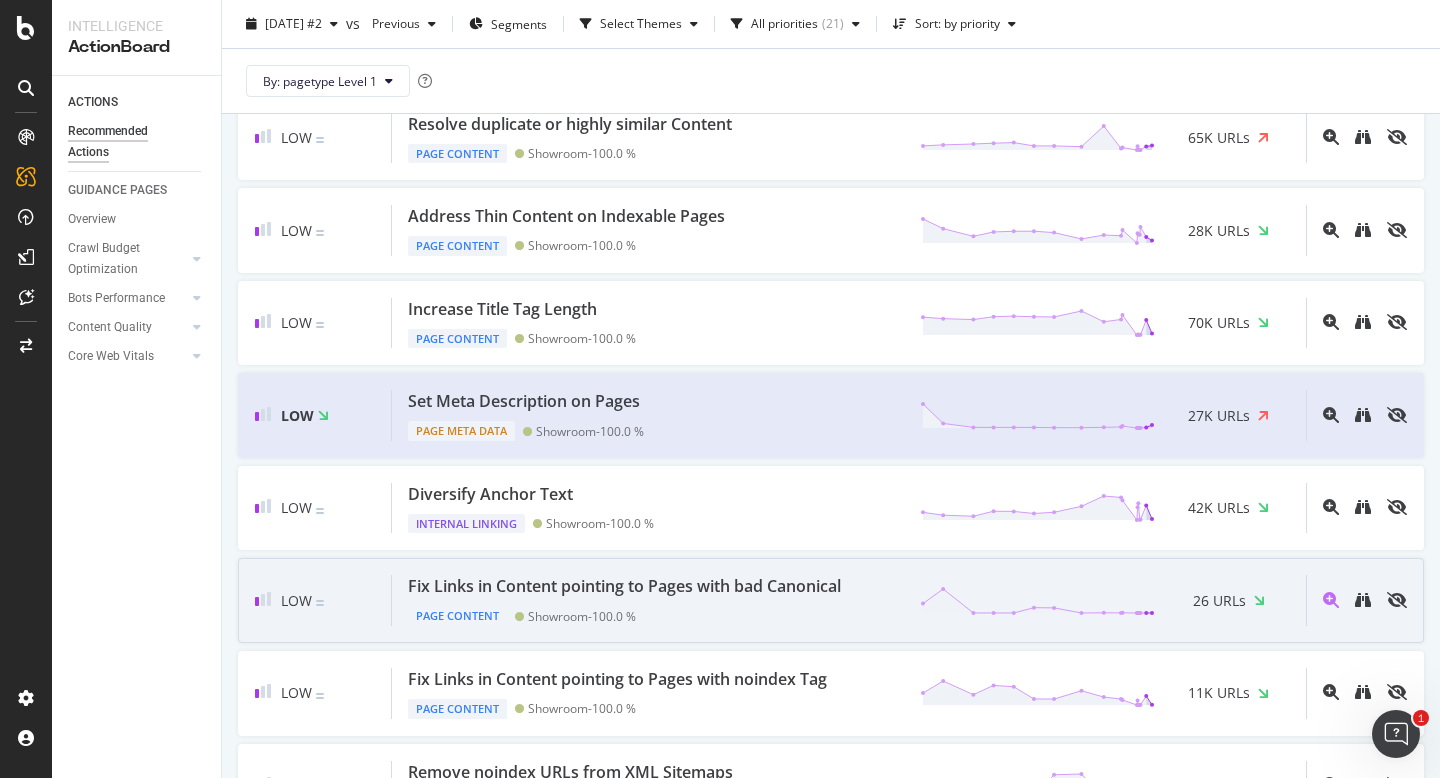 click on "Fix Links in Content pointing to Pages with bad Canonical" at bounding box center (624, 586) 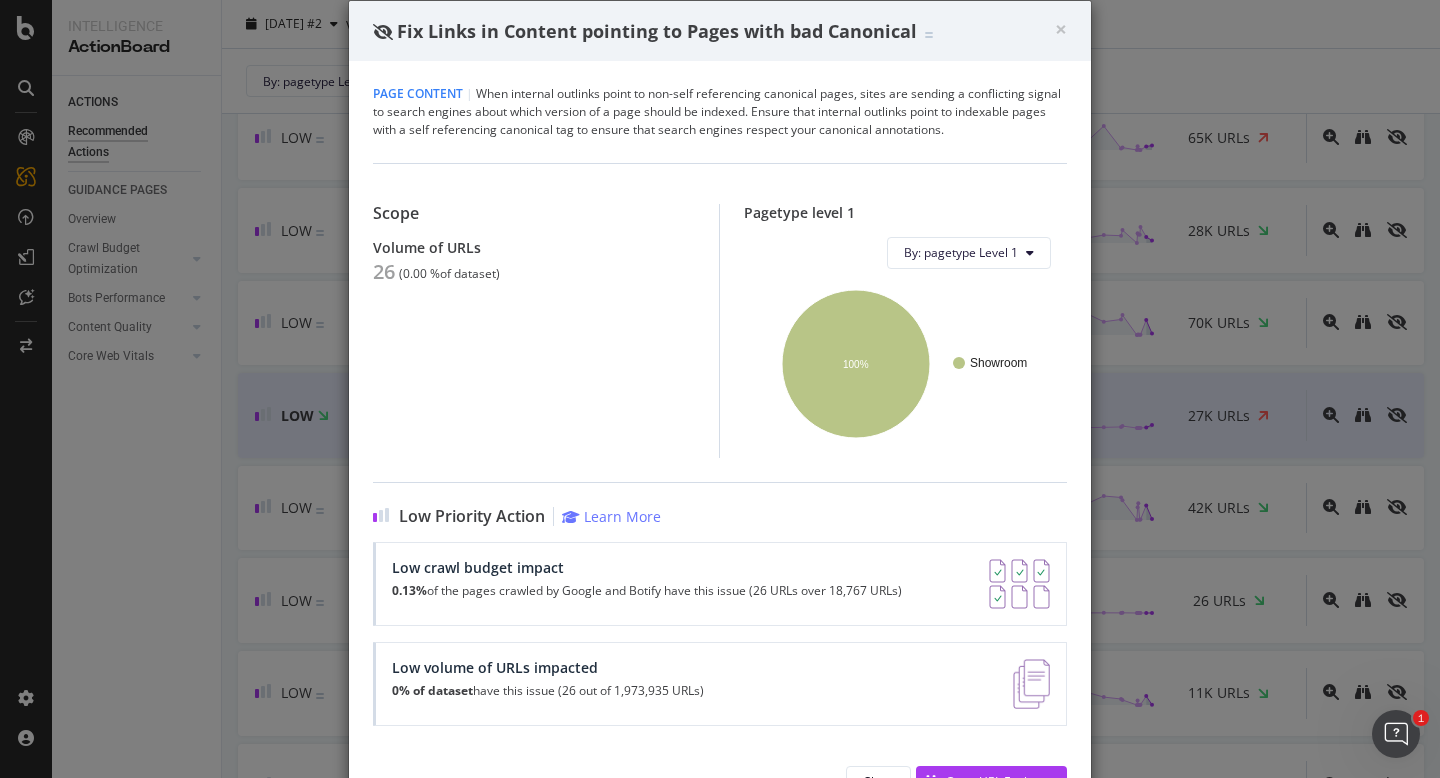 scroll, scrollTop: 37, scrollLeft: 0, axis: vertical 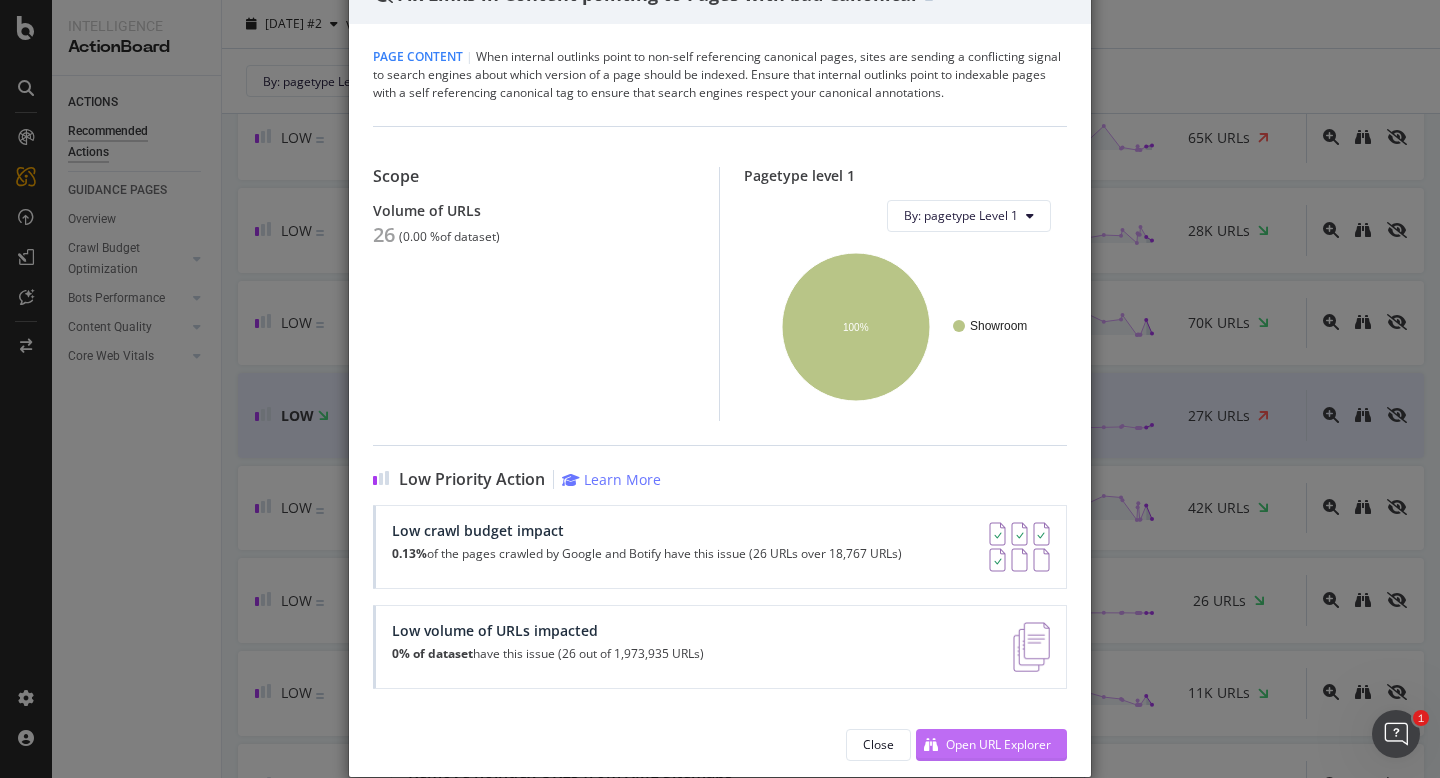 click on "Open URL Explorer" at bounding box center [998, 744] 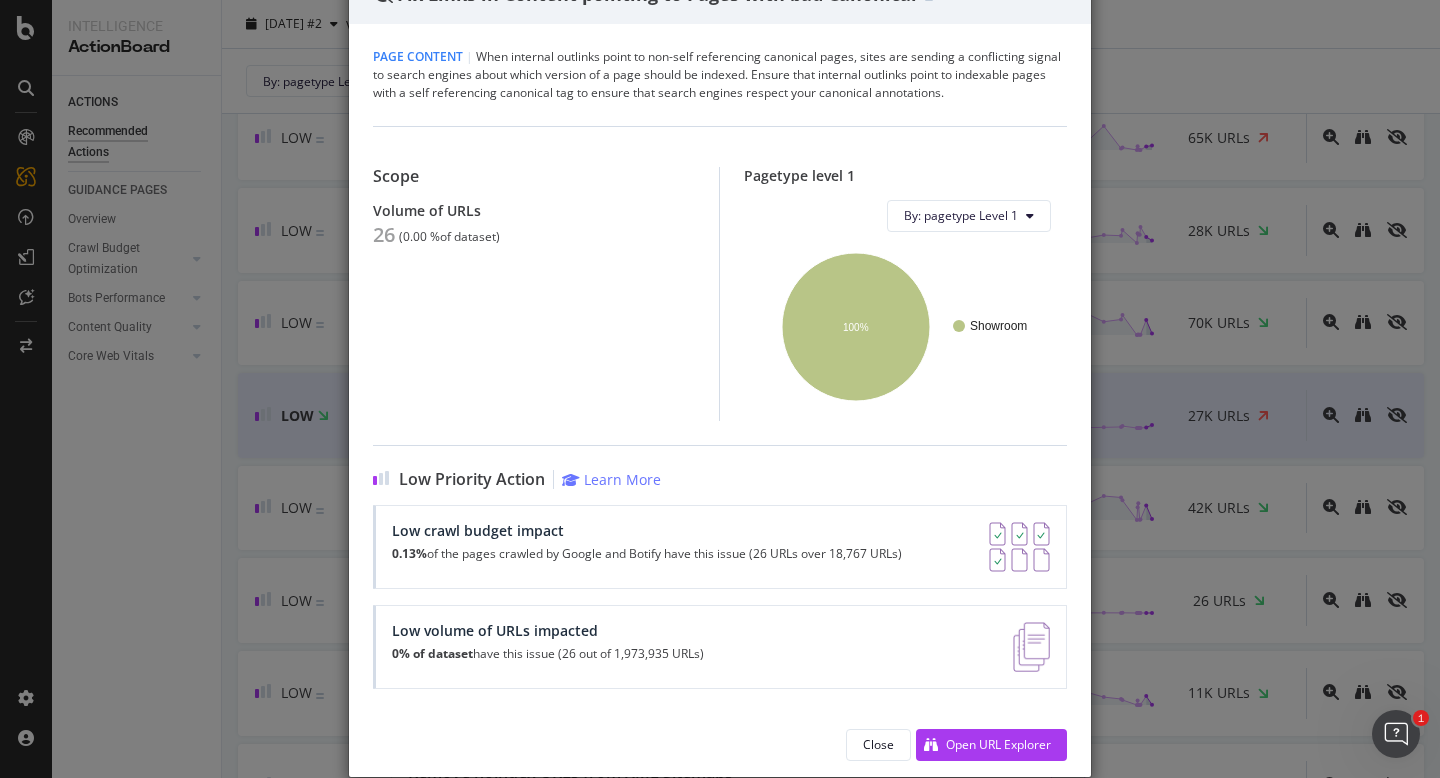 scroll, scrollTop: 0, scrollLeft: 0, axis: both 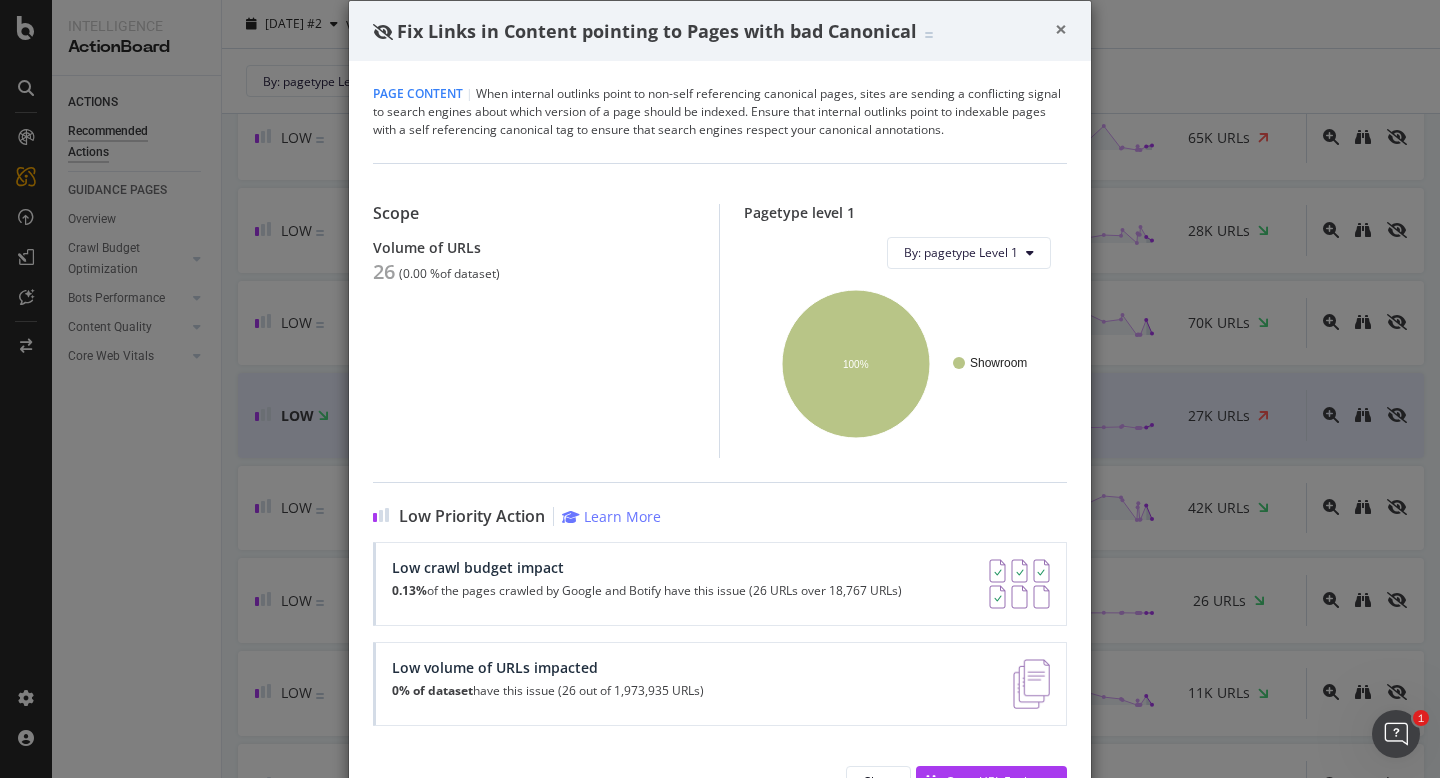 click on "×" at bounding box center [1061, 29] 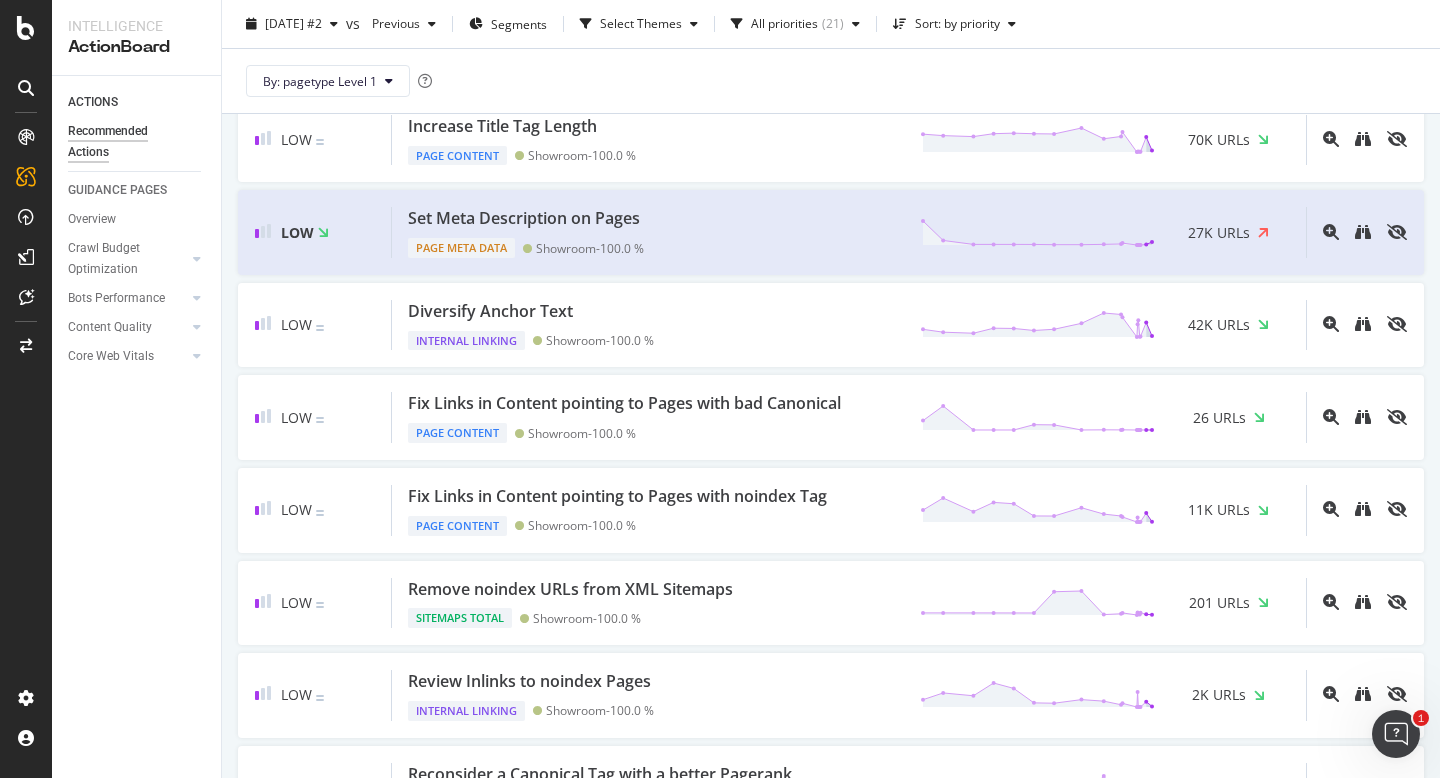 scroll, scrollTop: 1372, scrollLeft: 0, axis: vertical 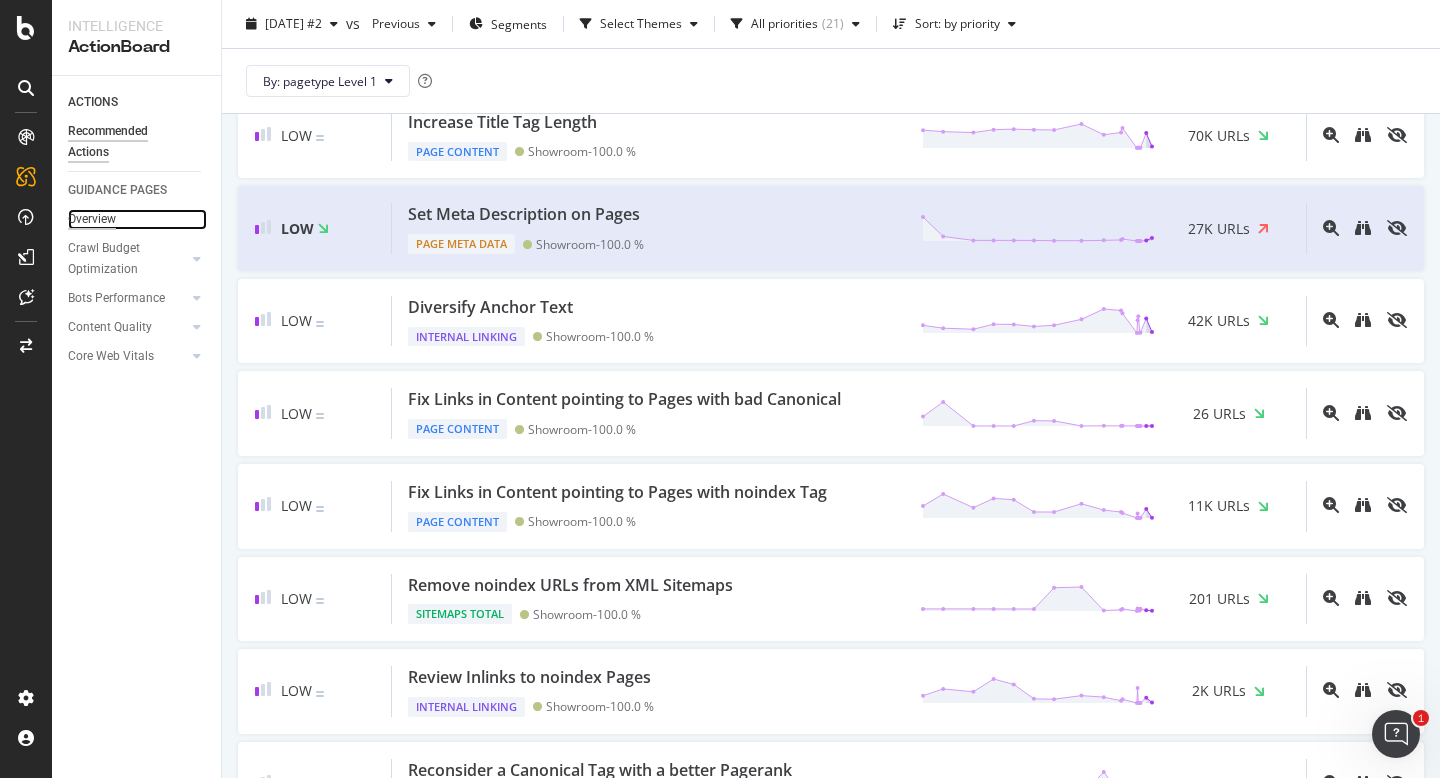 click on "Overview" at bounding box center (92, 219) 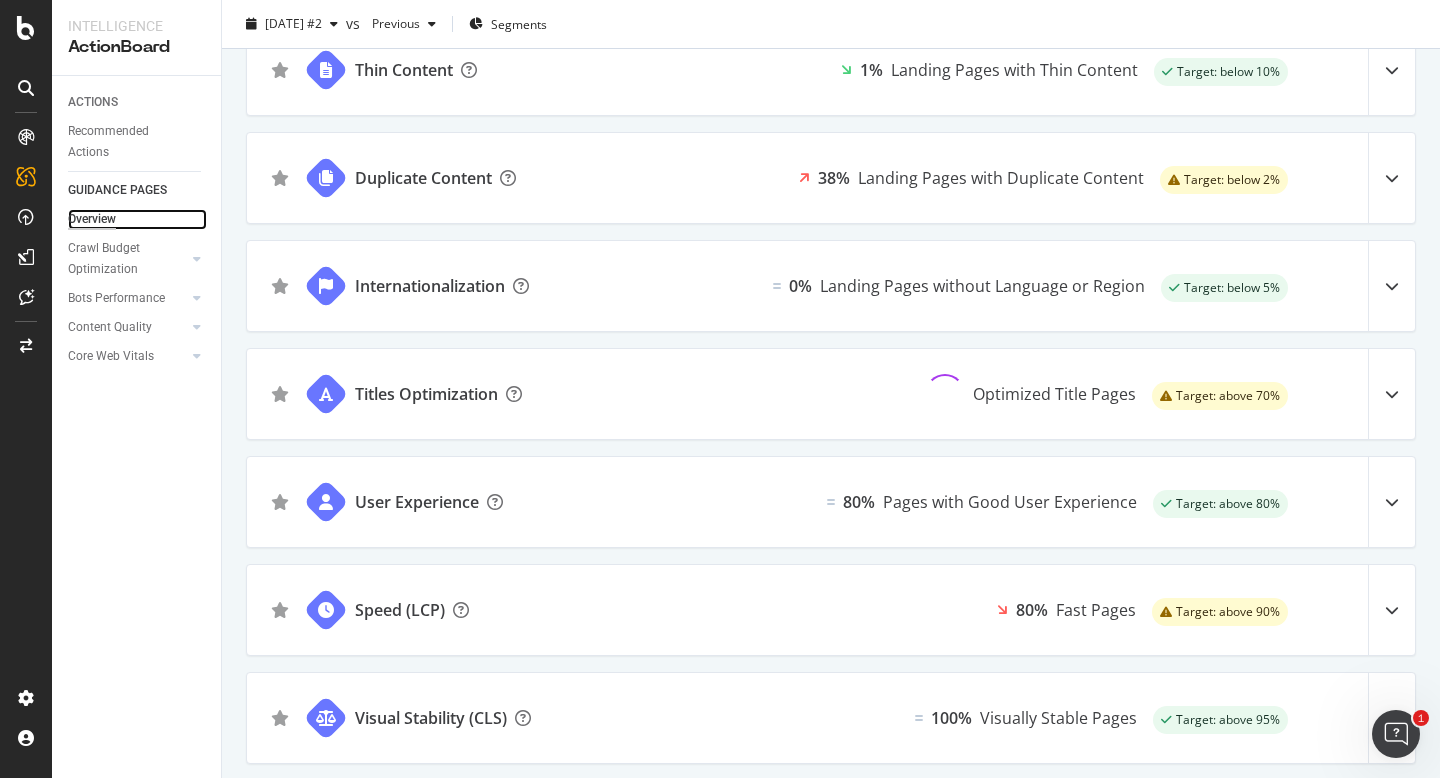 scroll, scrollTop: 1292, scrollLeft: 0, axis: vertical 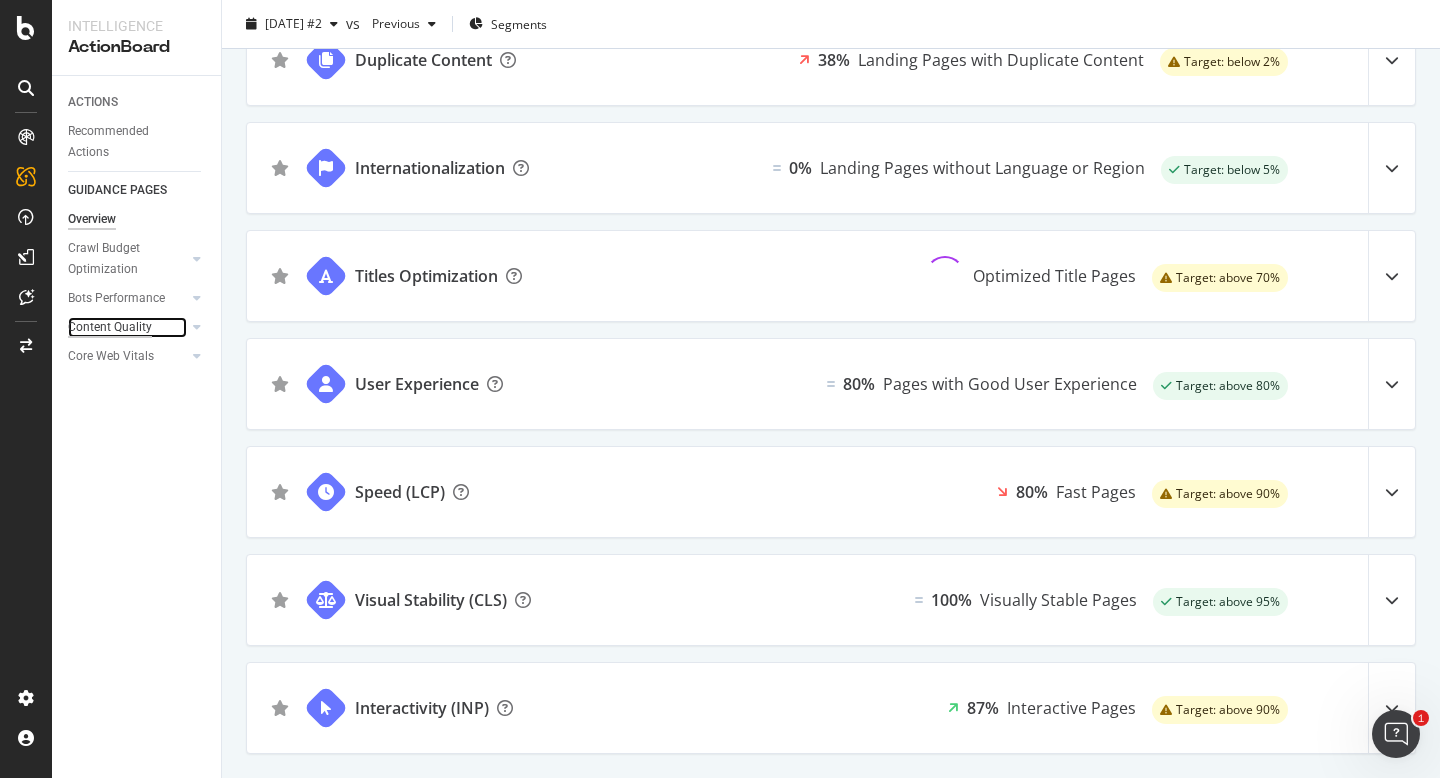 click on "Content Quality" at bounding box center (110, 327) 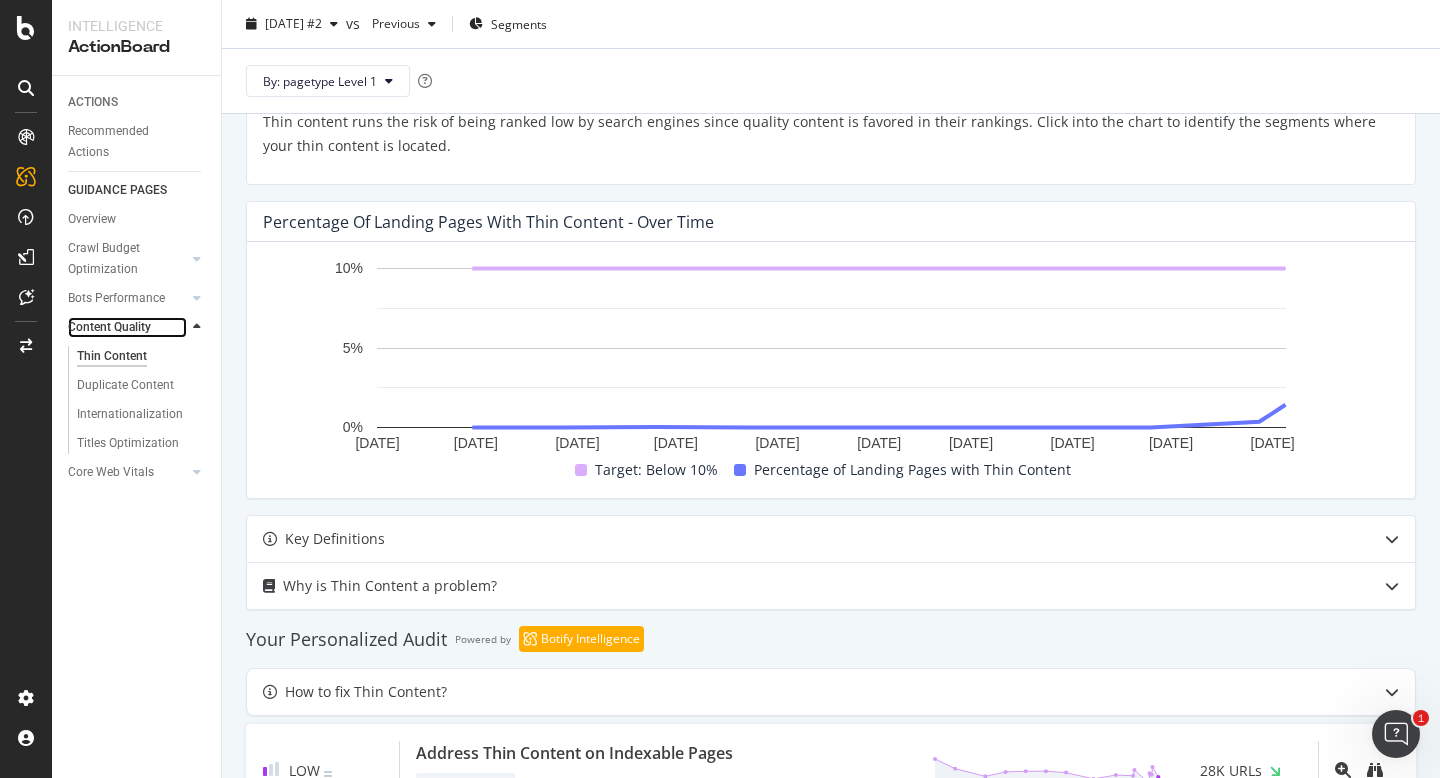 scroll, scrollTop: 557, scrollLeft: 0, axis: vertical 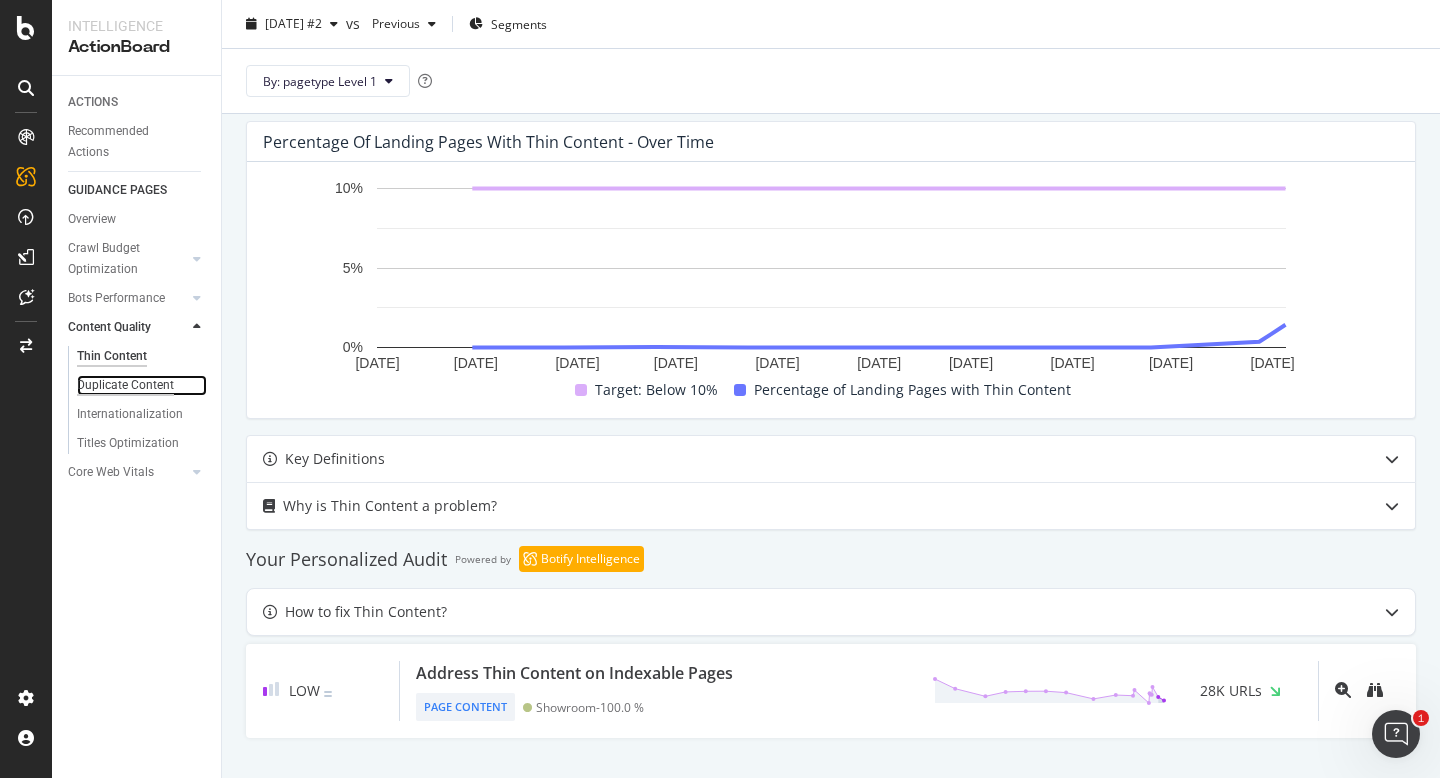 click on "Duplicate Content" at bounding box center (125, 385) 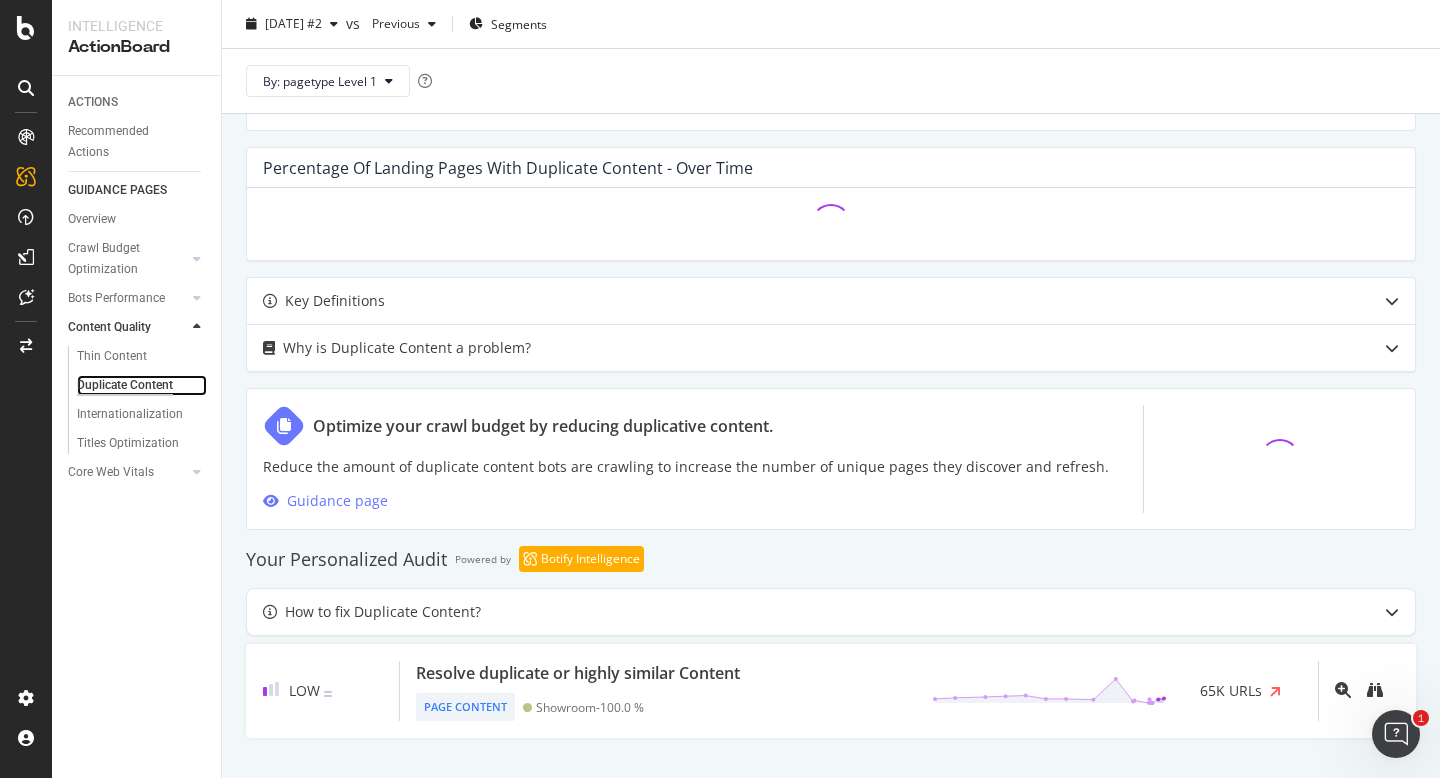 scroll, scrollTop: 0, scrollLeft: 0, axis: both 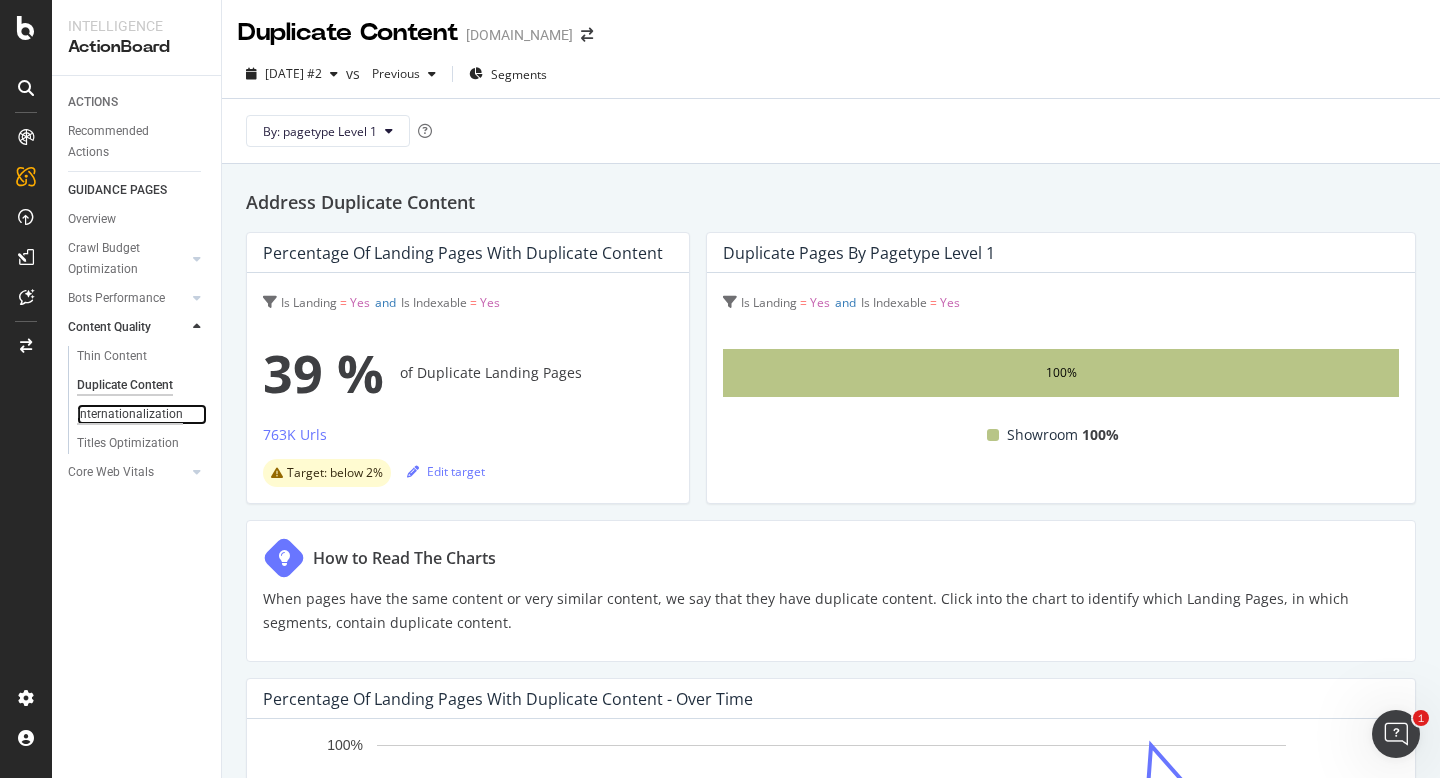 click on "Internationalization" at bounding box center [130, 414] 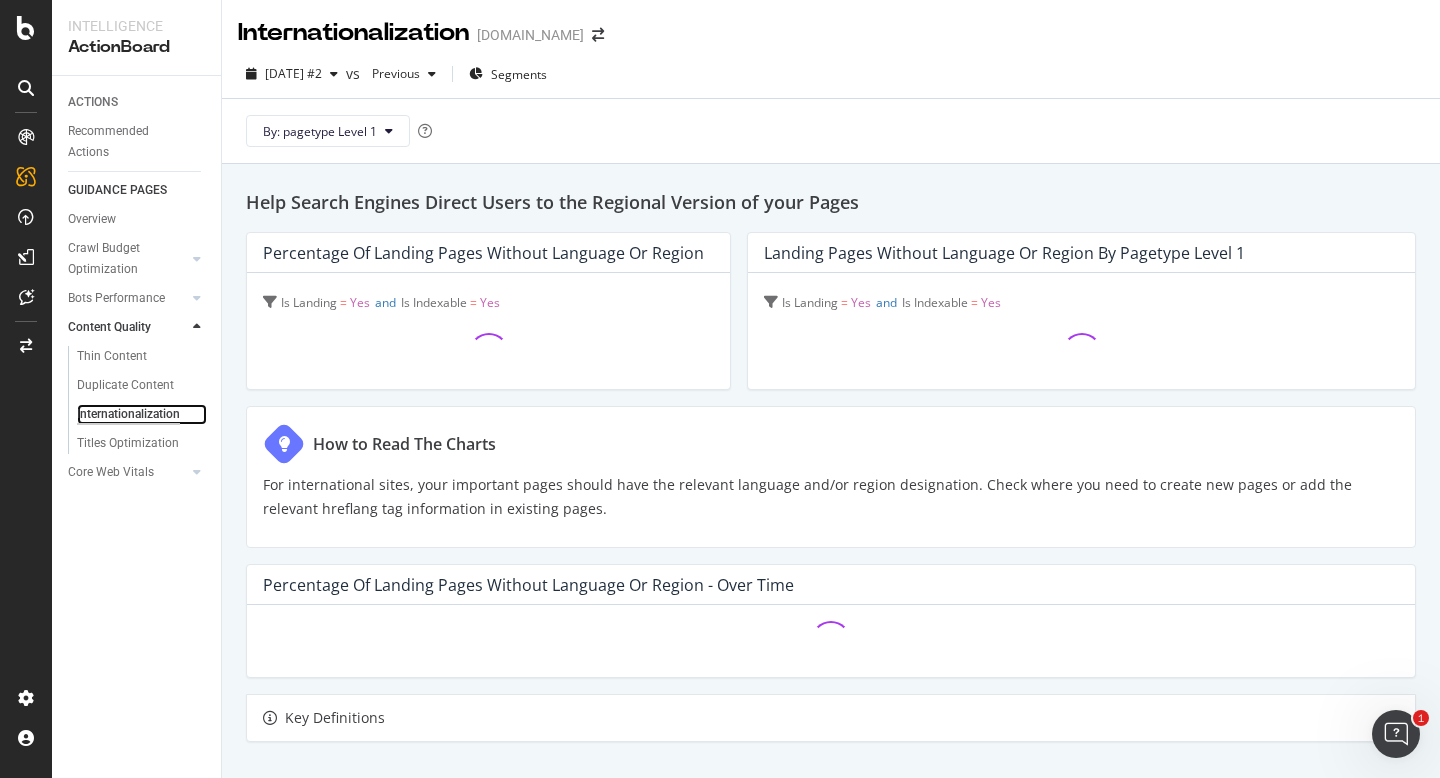 scroll, scrollTop: 164, scrollLeft: 0, axis: vertical 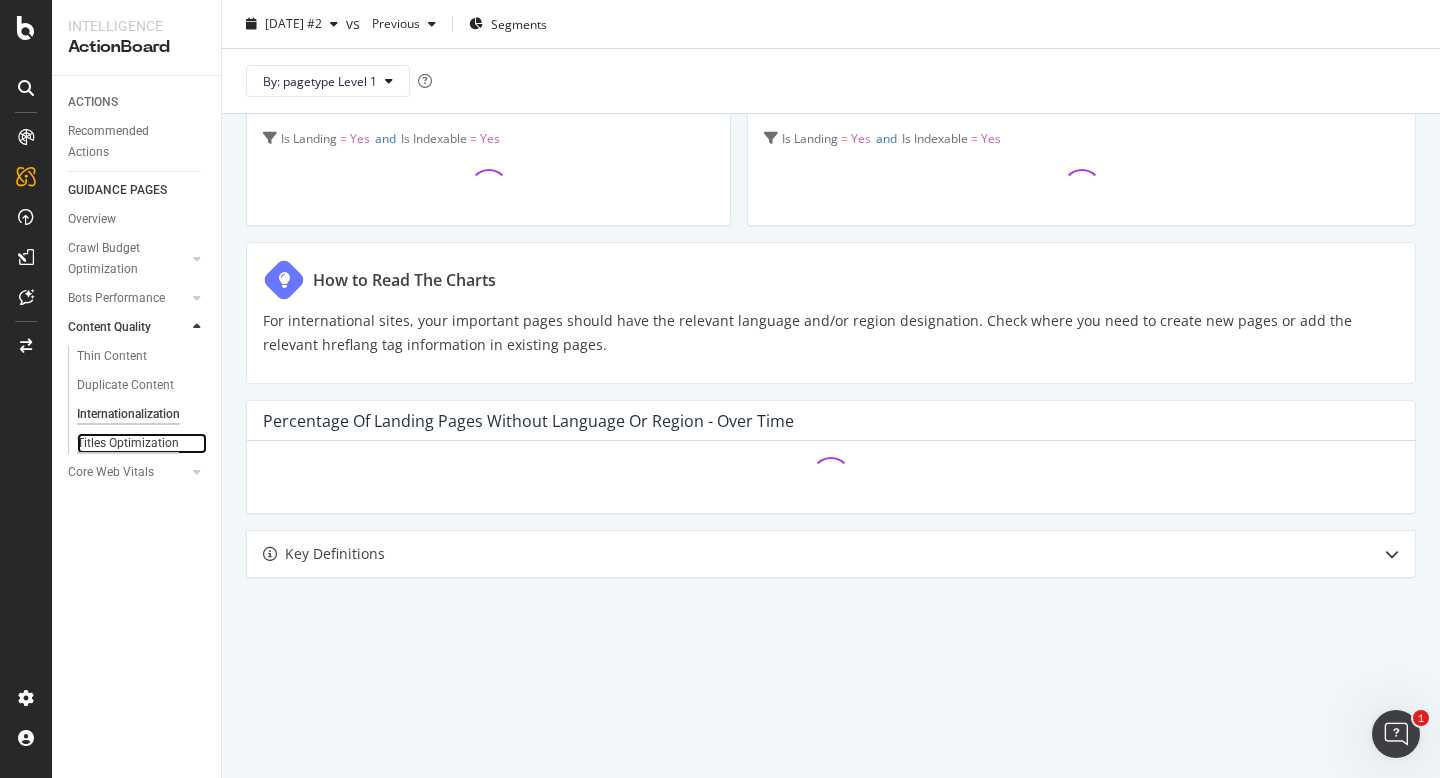click on "Titles Optimization" at bounding box center (128, 443) 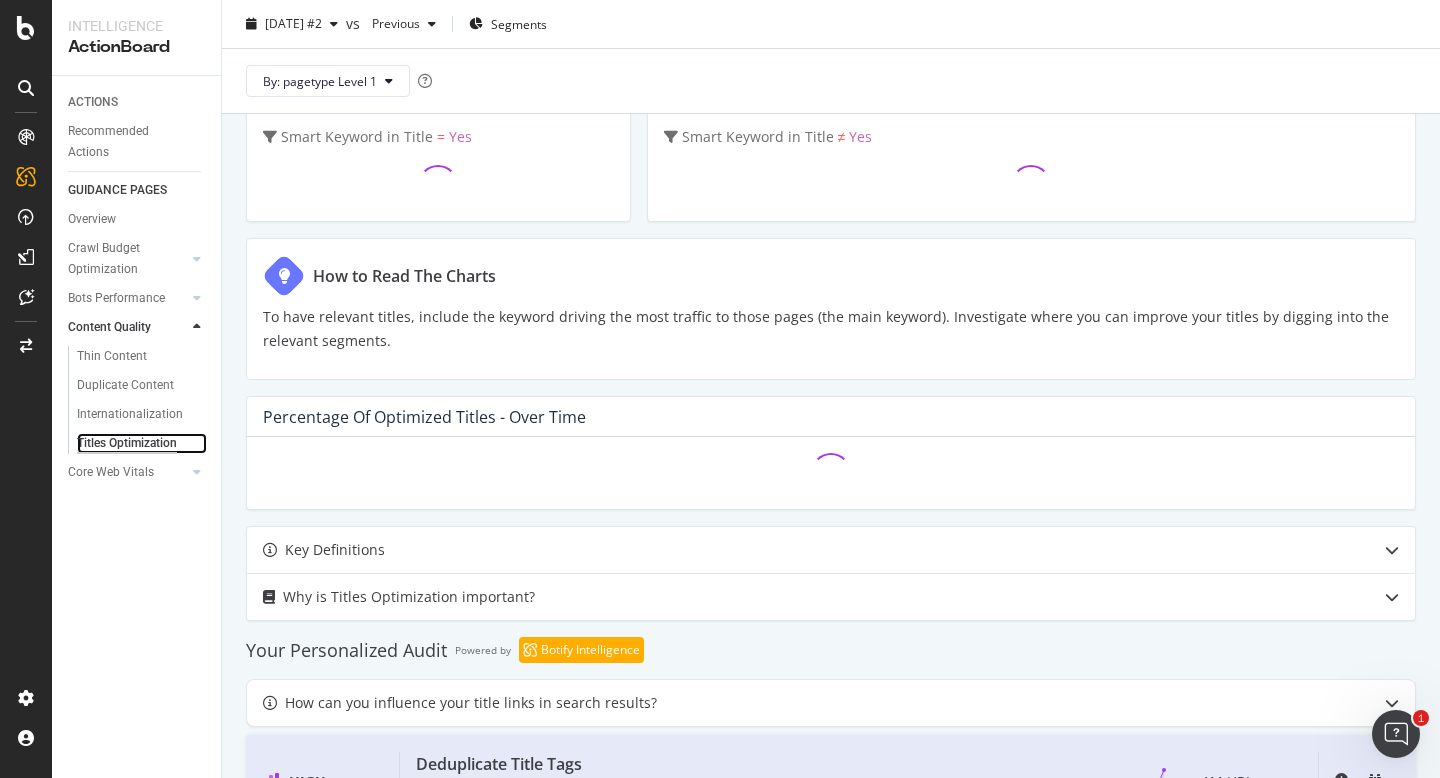 scroll, scrollTop: 0, scrollLeft: 0, axis: both 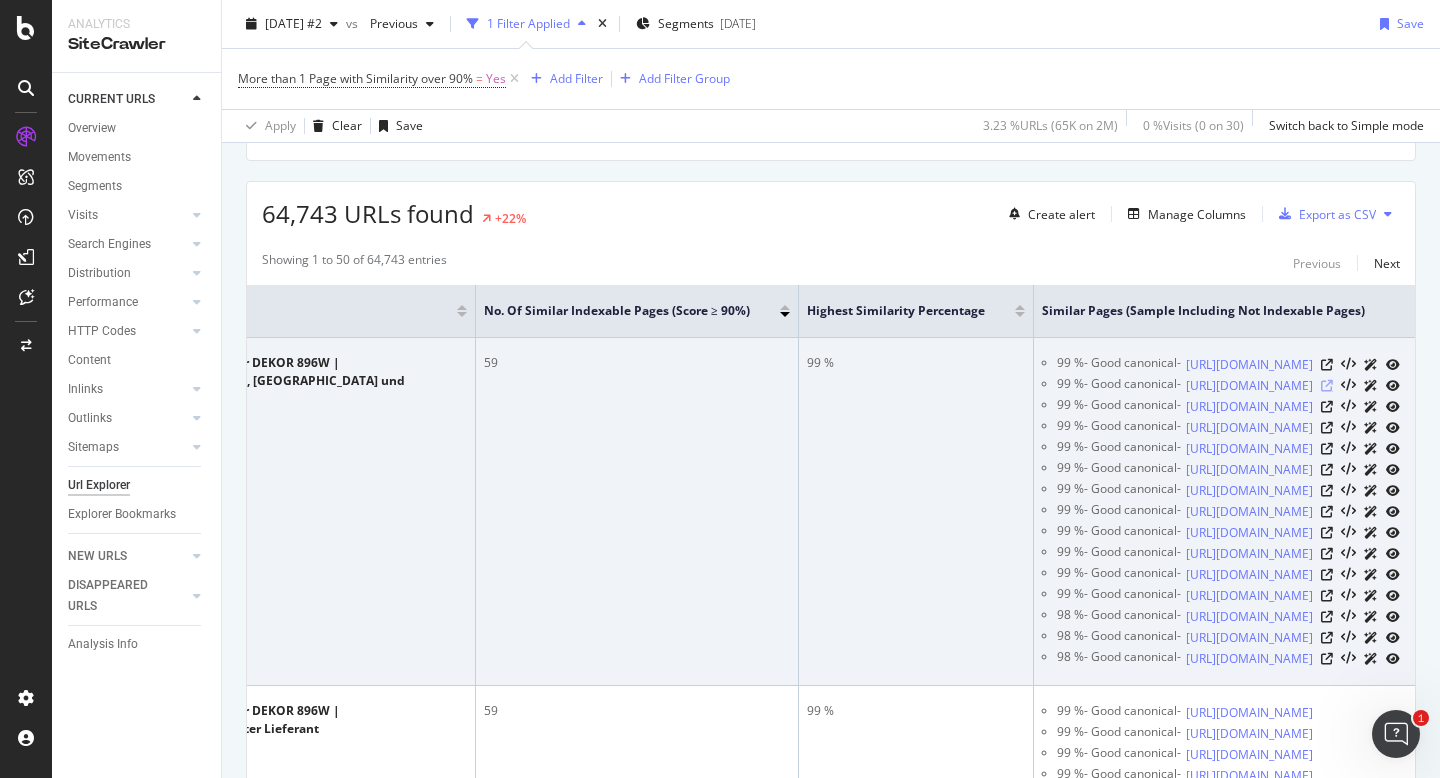 click at bounding box center [1327, 386] 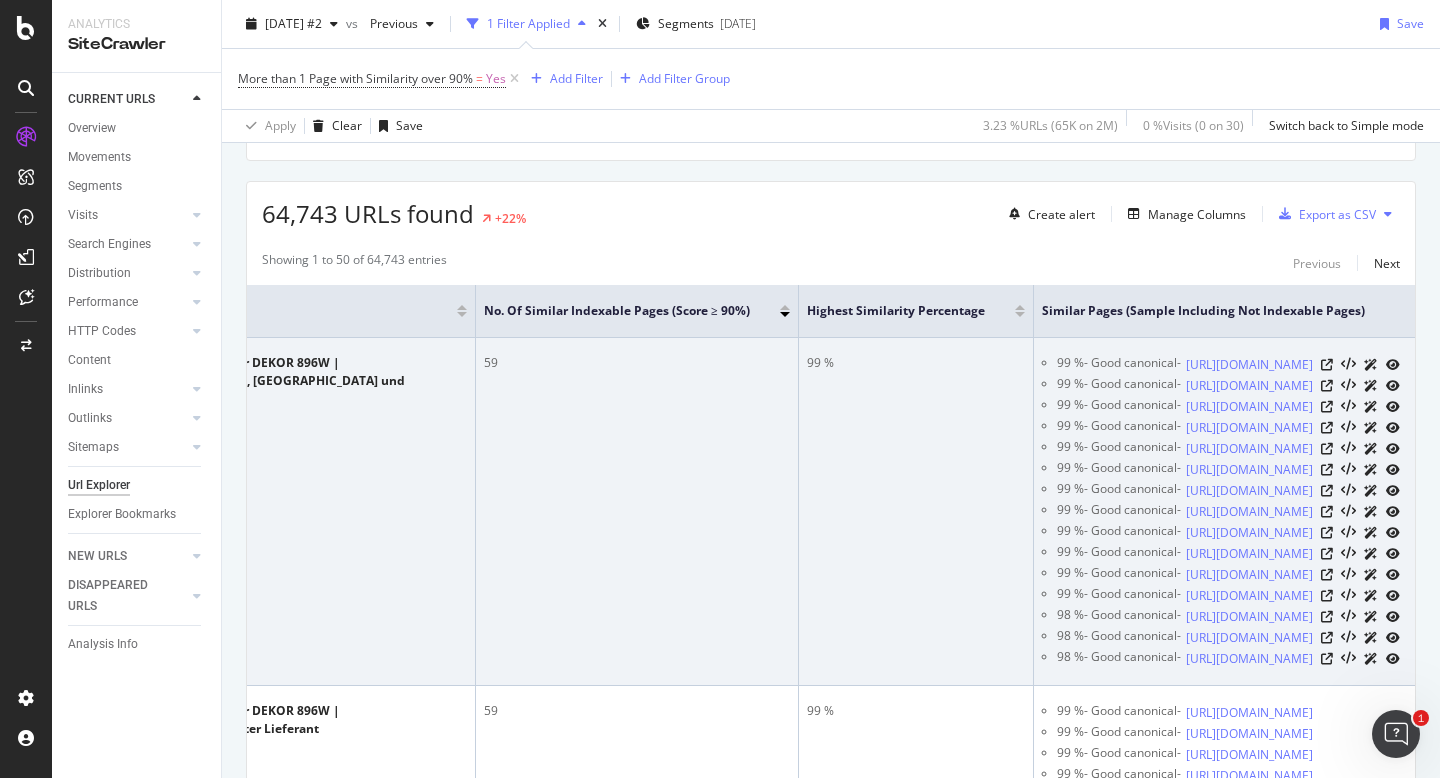 scroll, scrollTop: 0, scrollLeft: 0, axis: both 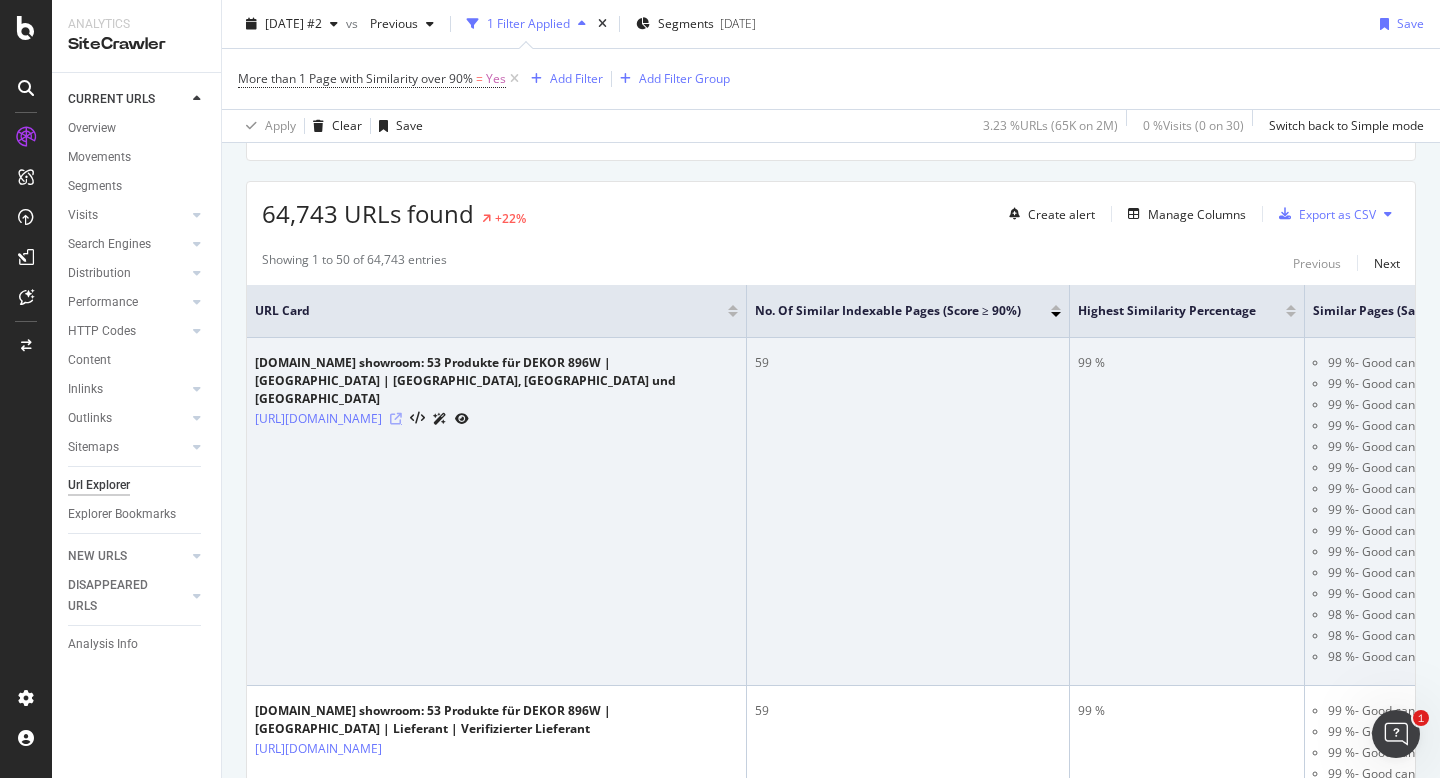 click at bounding box center (396, 419) 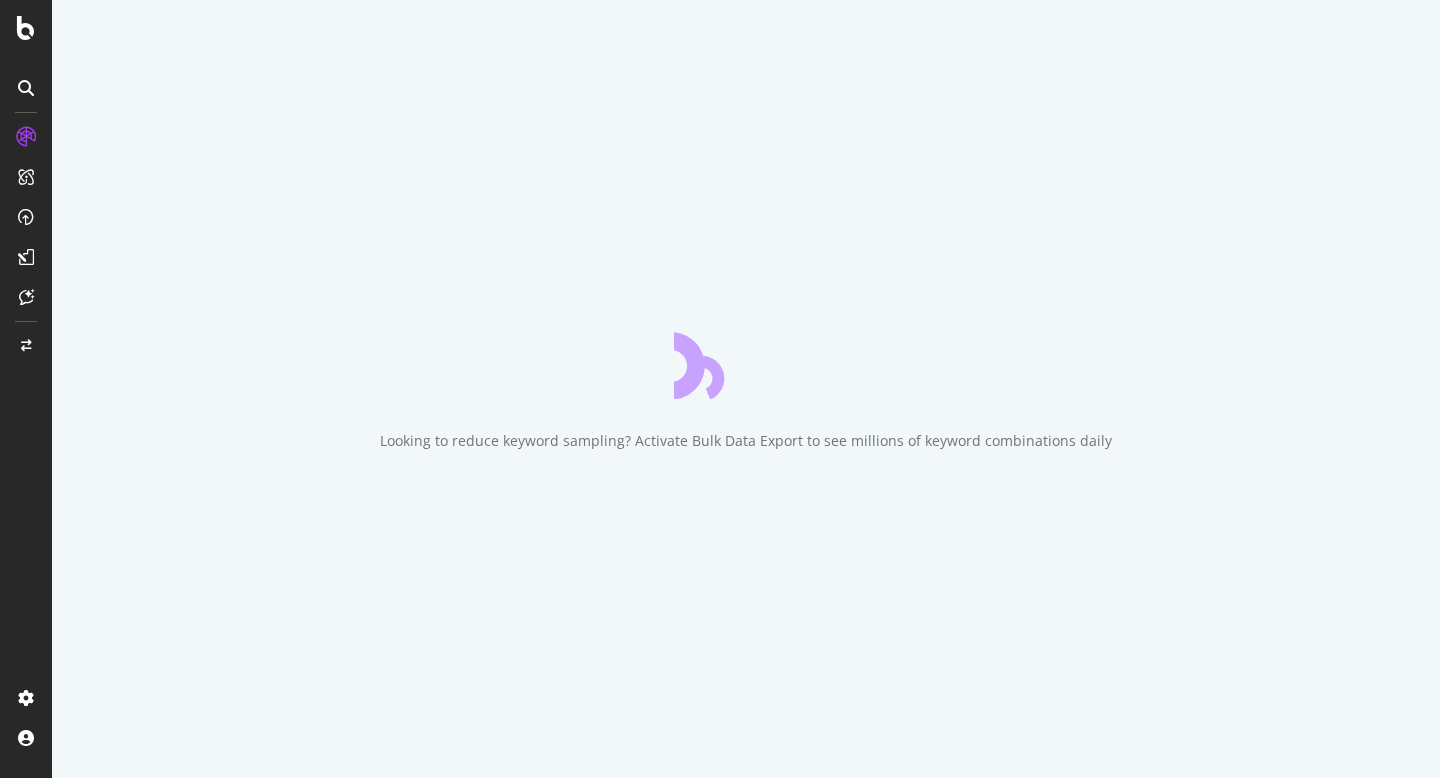 scroll, scrollTop: 0, scrollLeft: 0, axis: both 